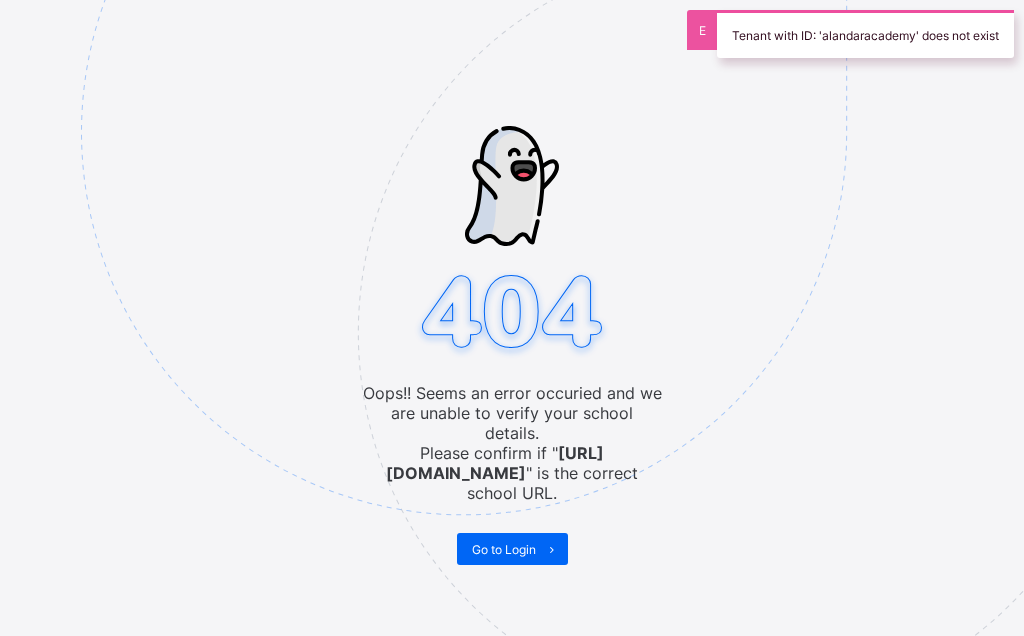 scroll, scrollTop: 0, scrollLeft: 0, axis: both 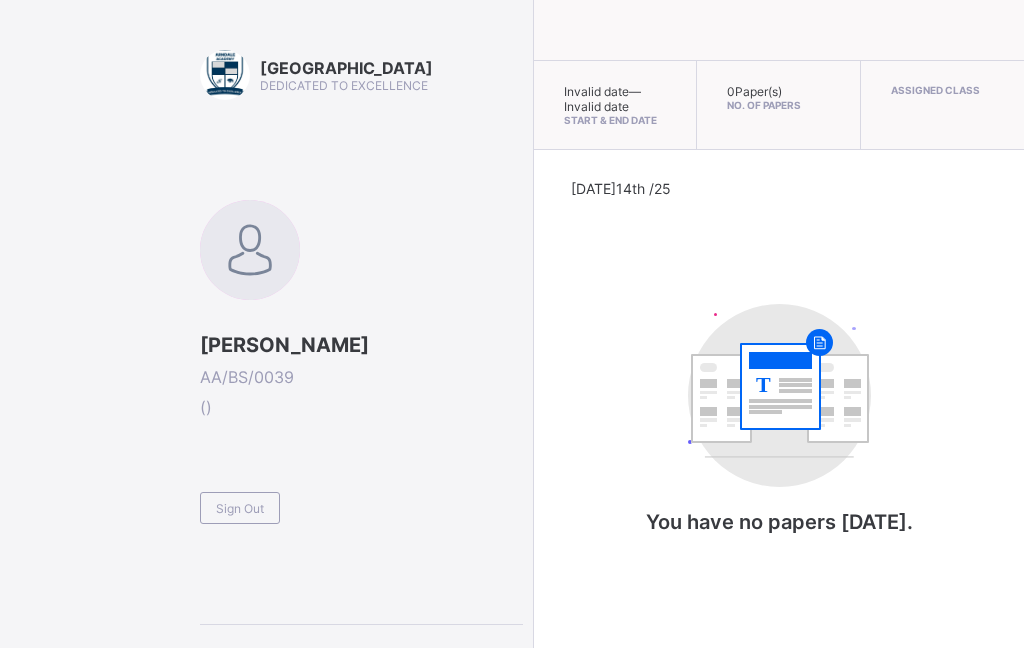 click on "Sign Out" at bounding box center (240, 508) 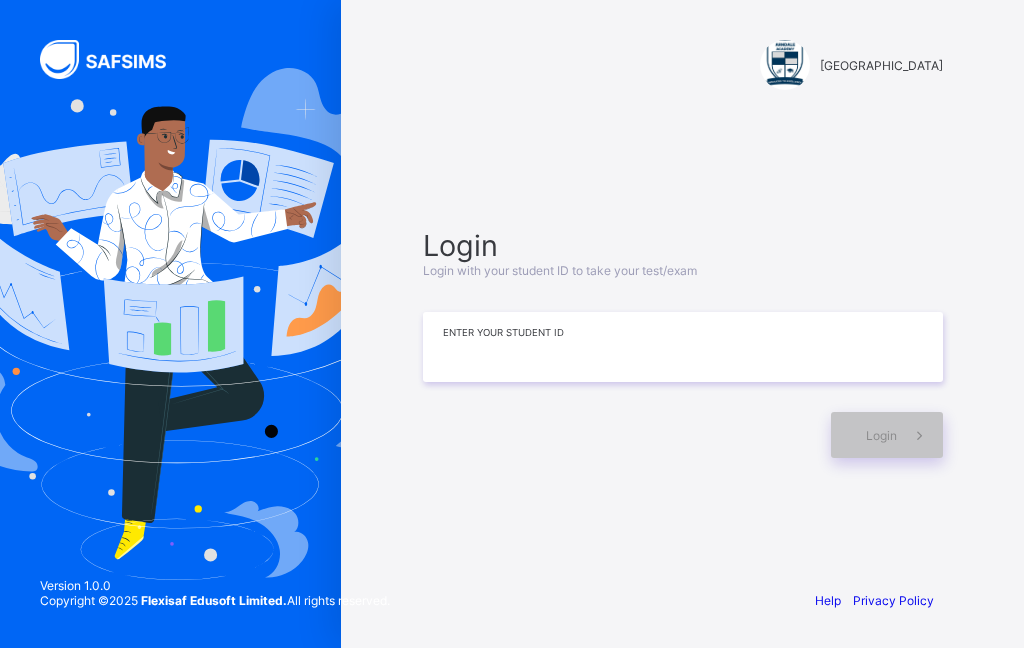 click at bounding box center (683, 347) 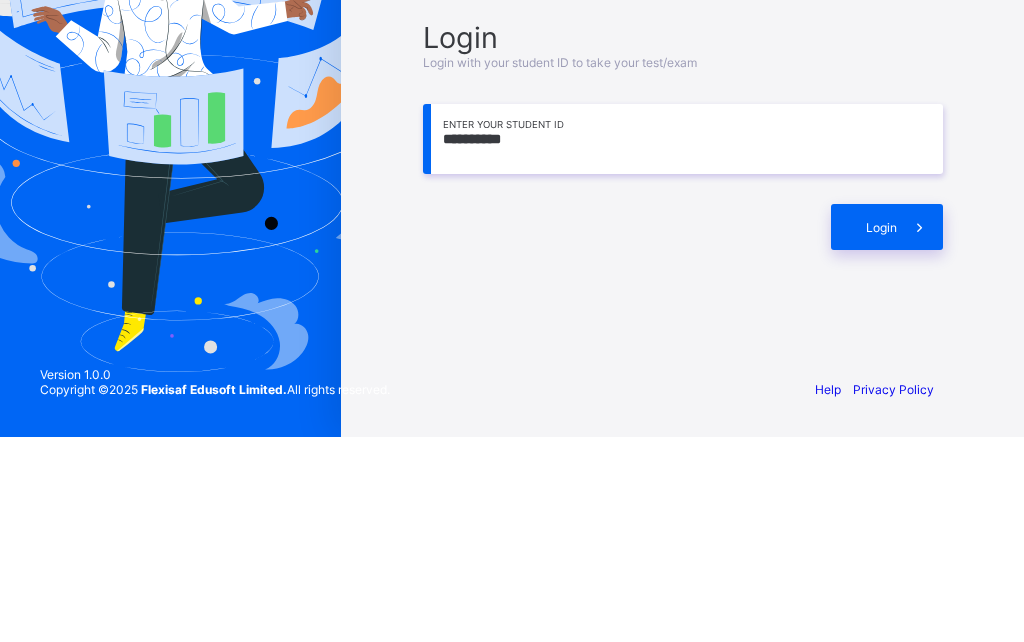 type on "**********" 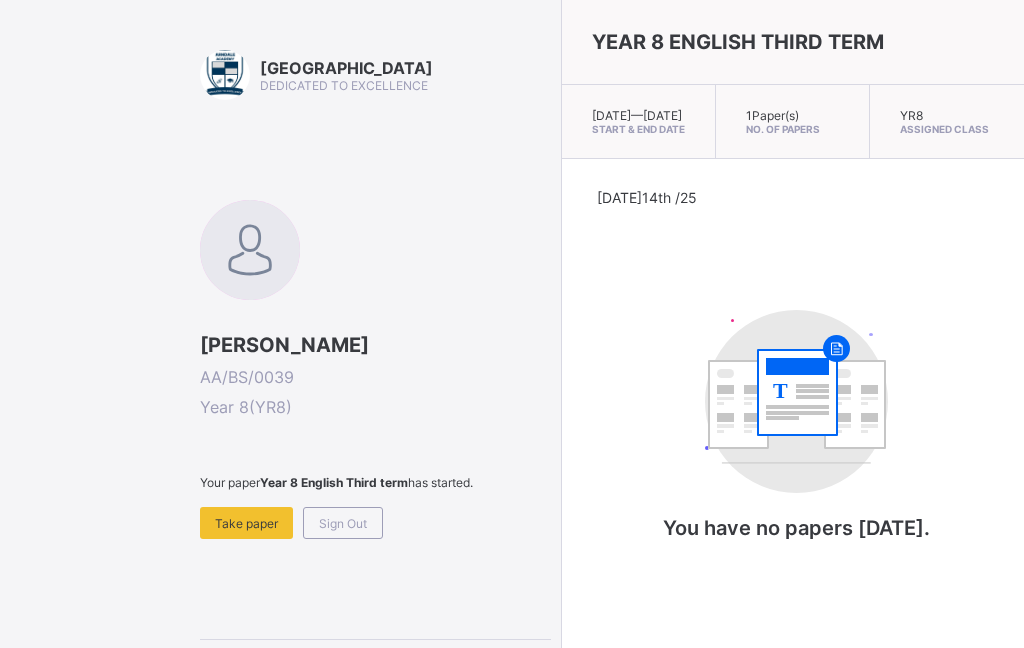 click on "Take paper" at bounding box center (246, 523) 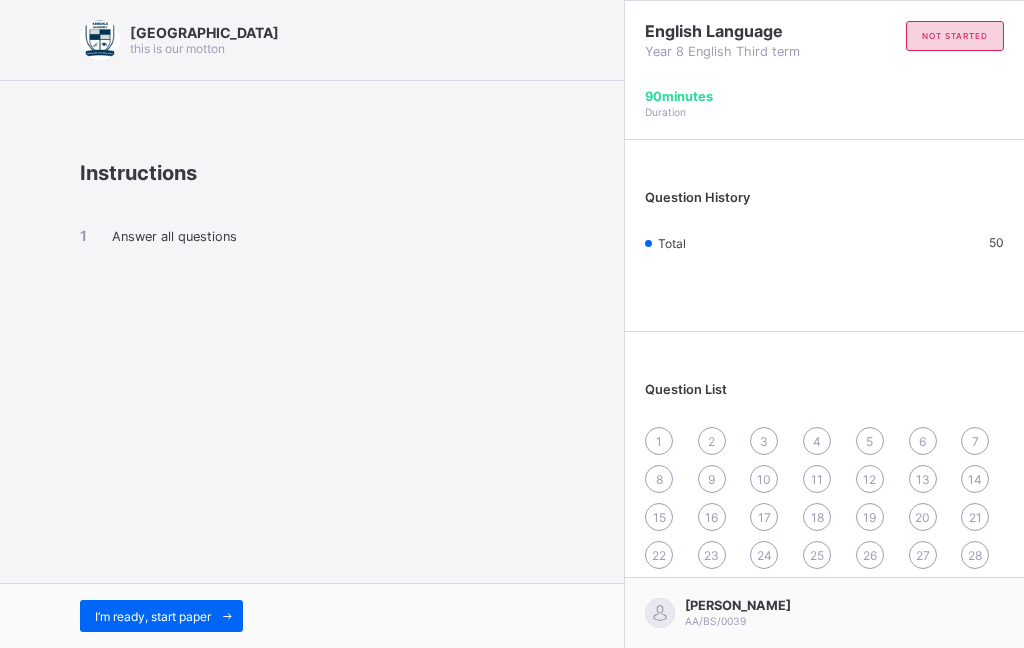 click on "I’m ready, start paper" at bounding box center (153, 616) 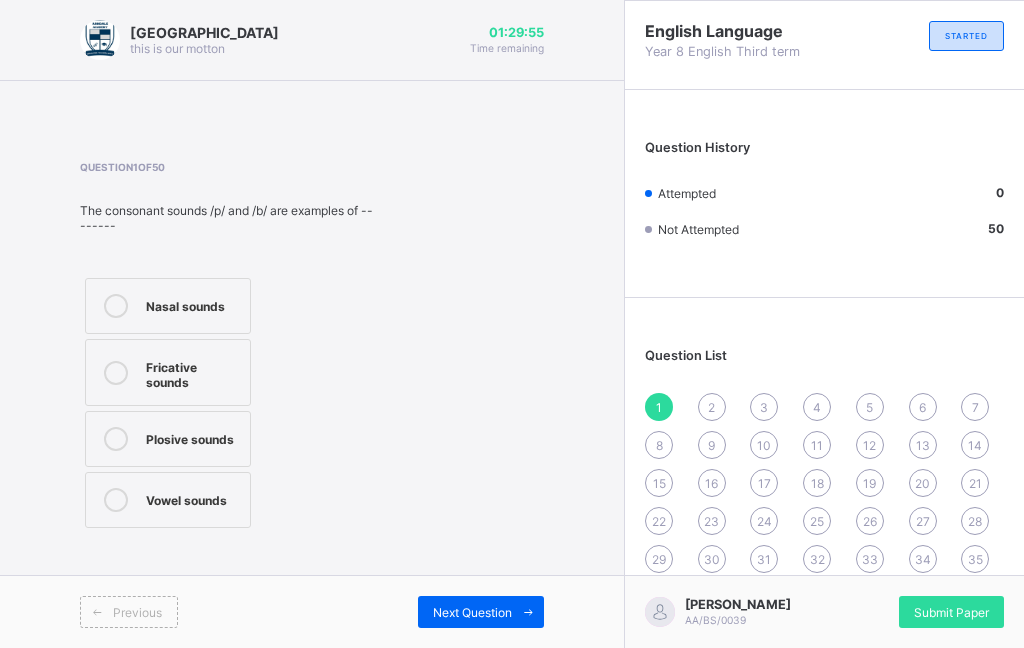 click on "Plosive sounds" at bounding box center [193, 437] 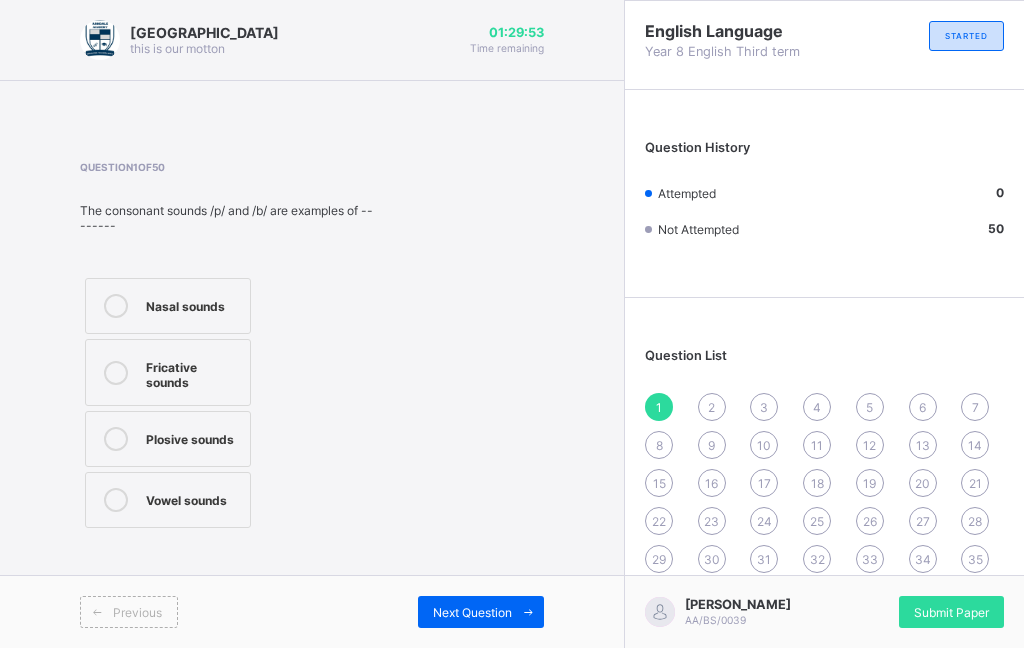 click on "Submit Paper" at bounding box center [951, 612] 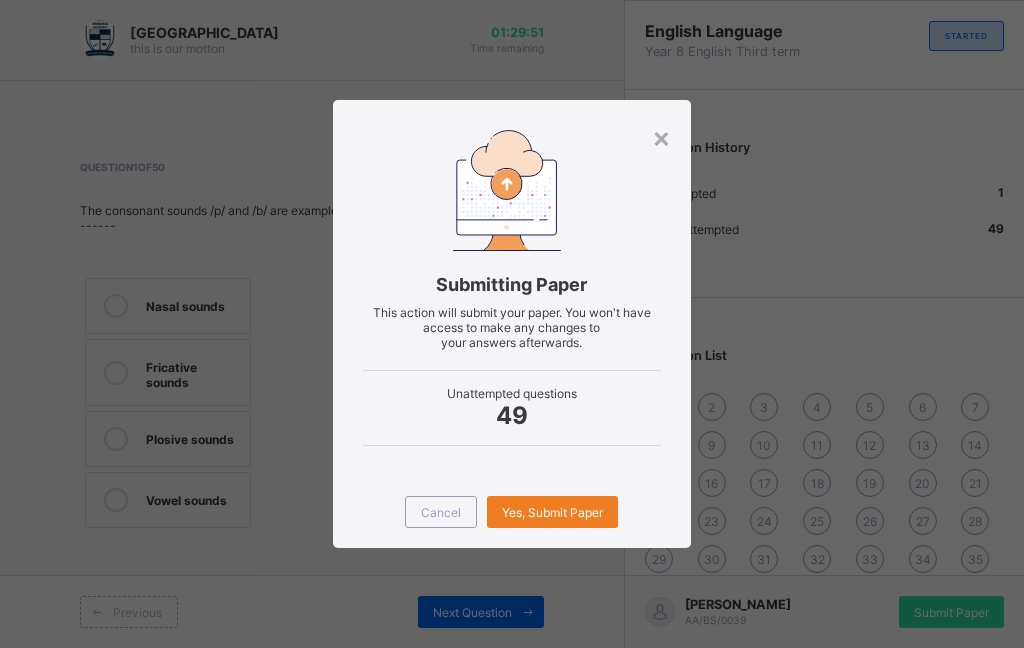 click on "×" at bounding box center (661, 137) 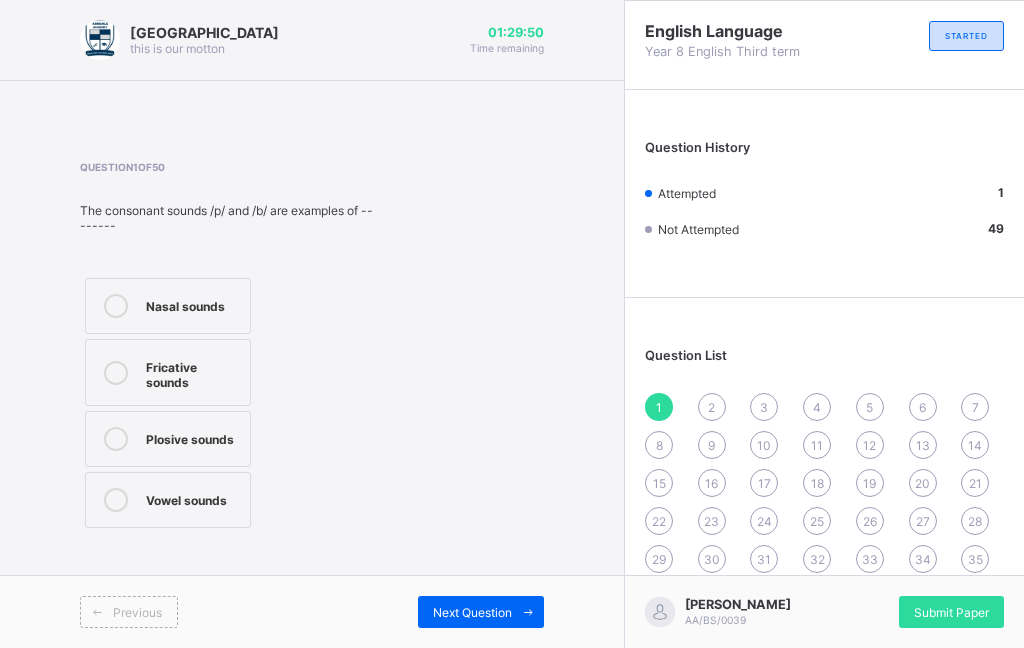 click on "Next Question" at bounding box center (481, 612) 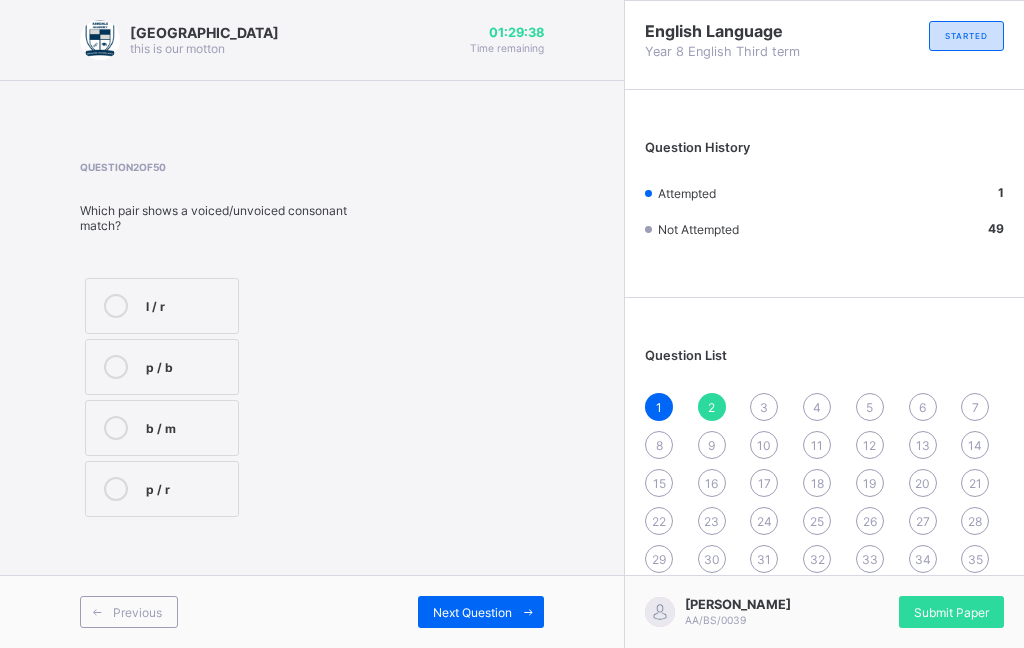 click on "b / m" at bounding box center (162, 428) 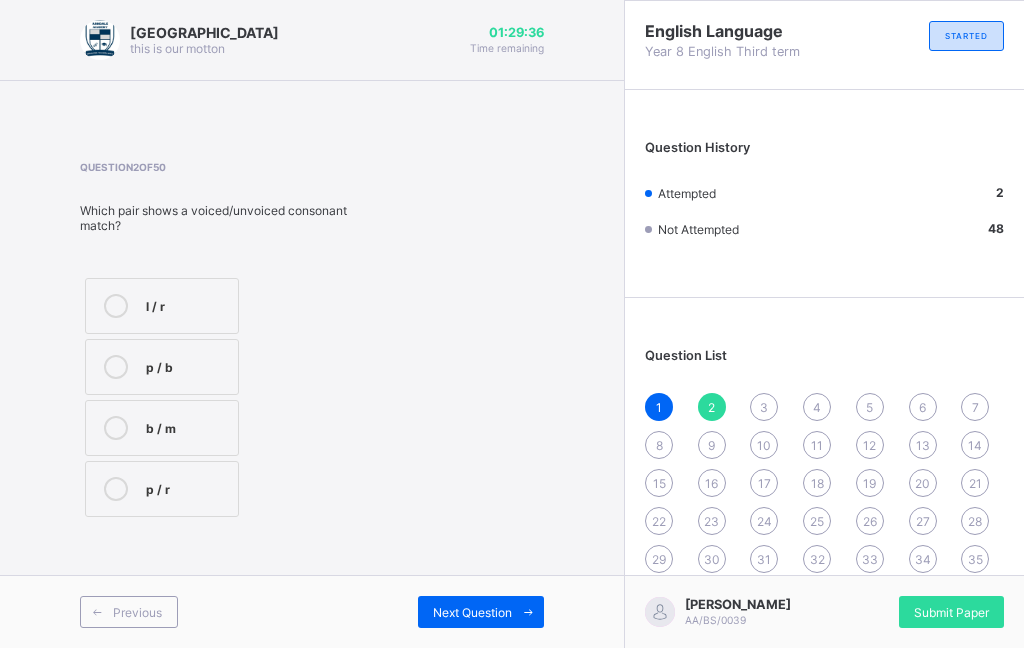 click on "Next Question" at bounding box center [472, 612] 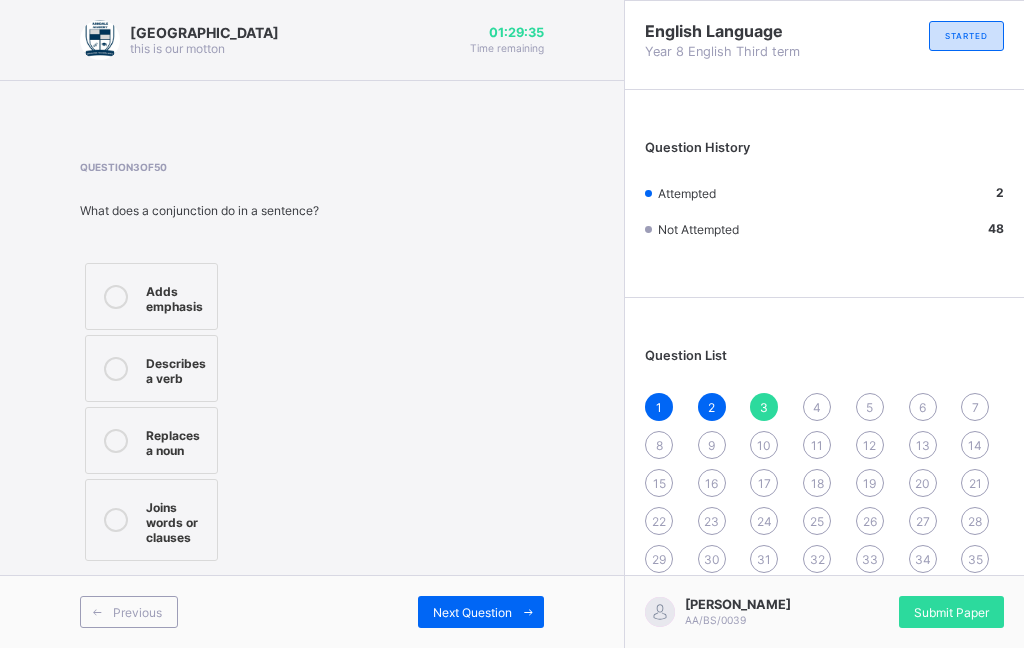 click on "Next Question" at bounding box center [472, 612] 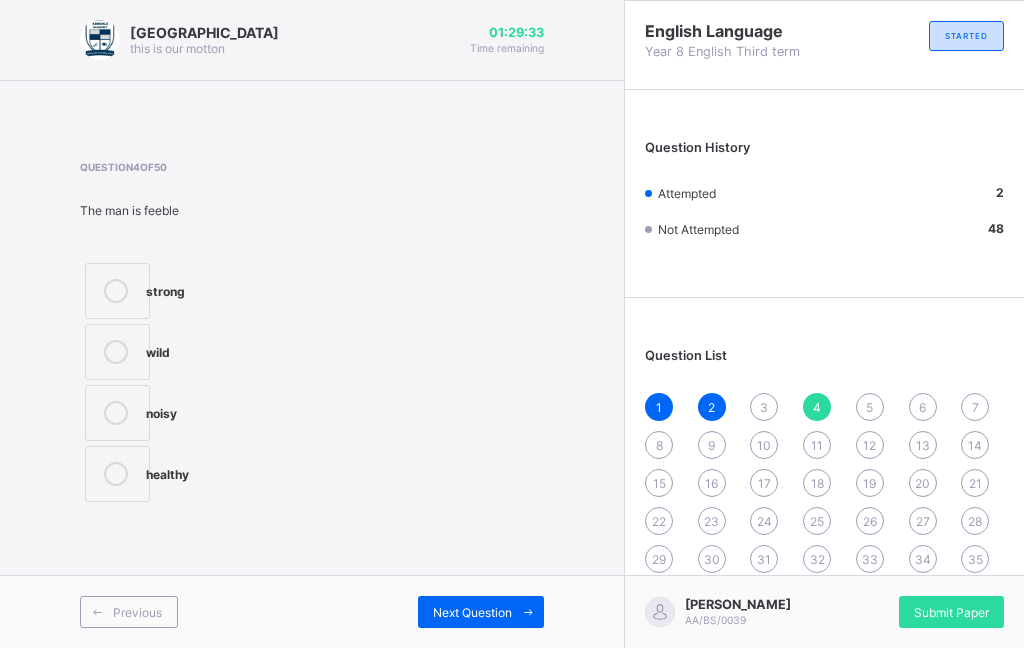 click on "Previous" at bounding box center [129, 612] 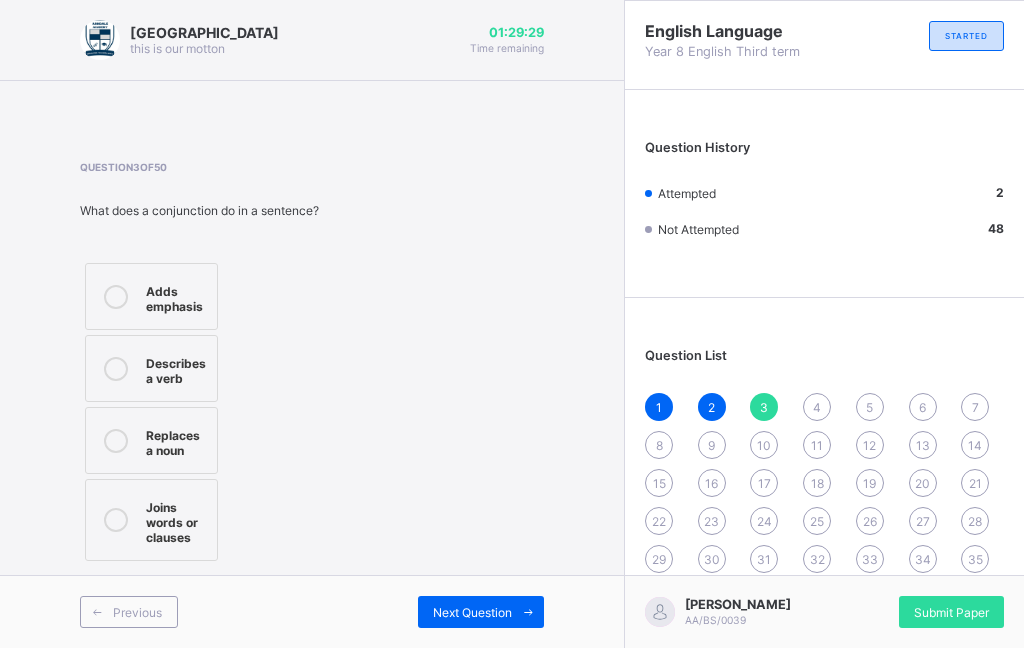 click on "Joins words or clauses" at bounding box center [176, 520] 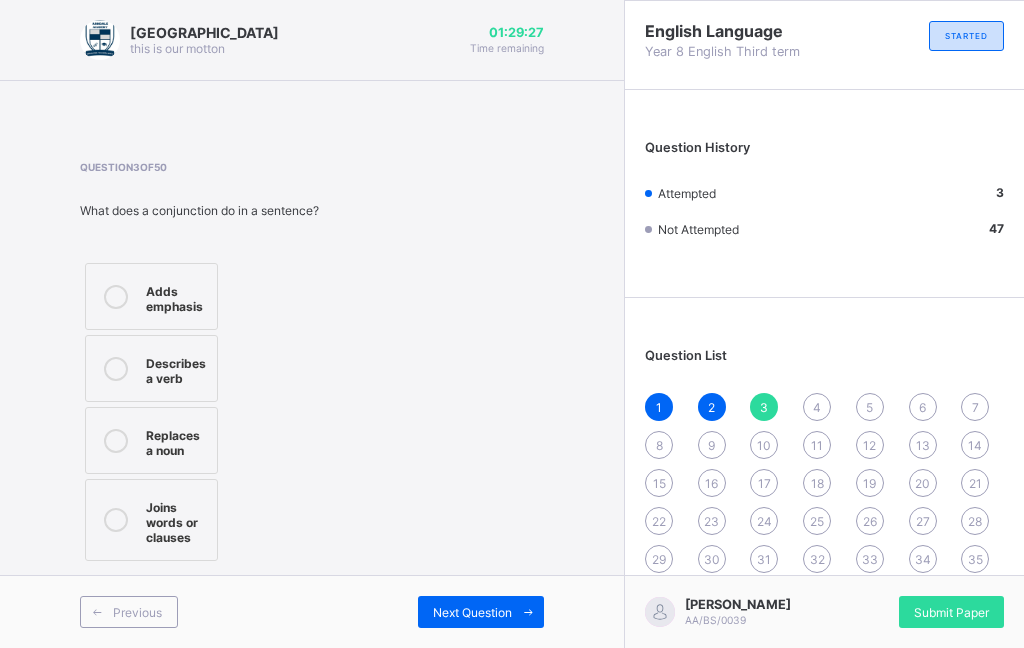 click on "Previous Next Question" at bounding box center (312, 611) 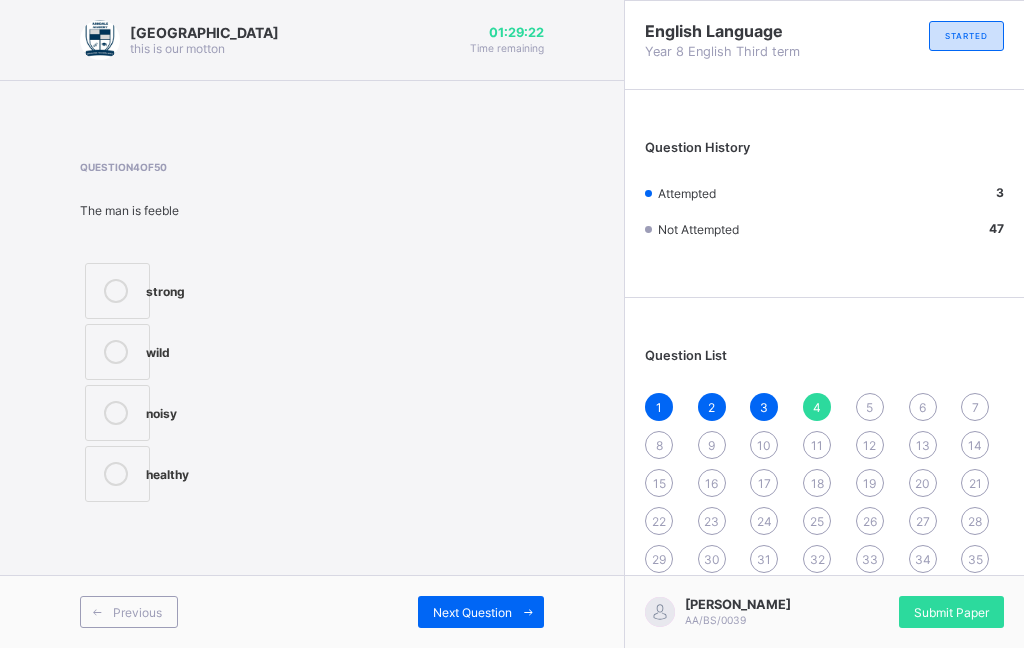 click at bounding box center (116, 291) 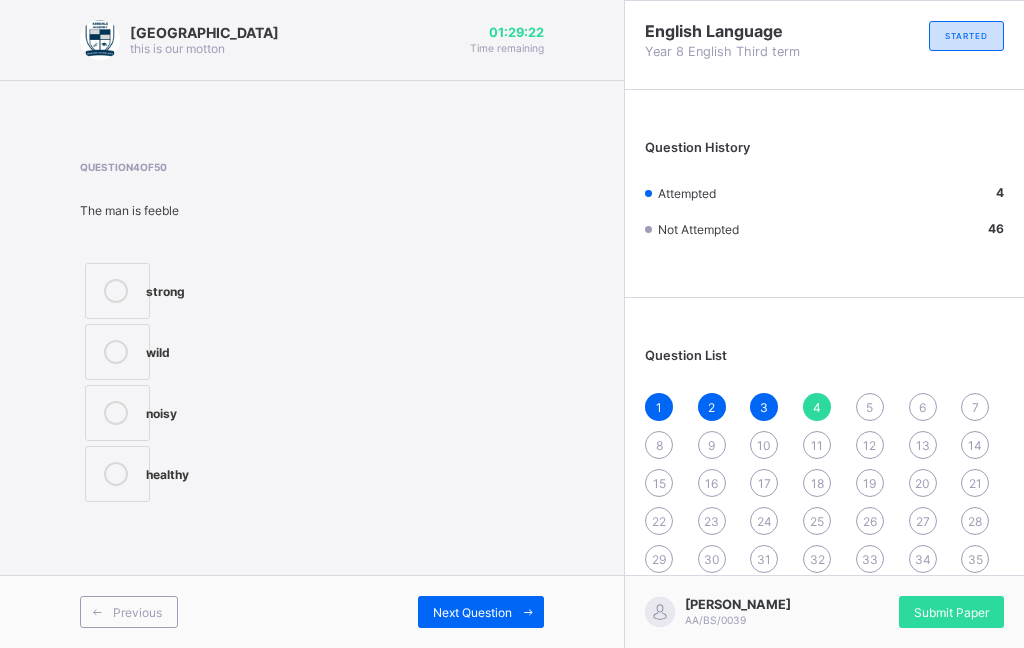 click on "Next Question" at bounding box center (481, 612) 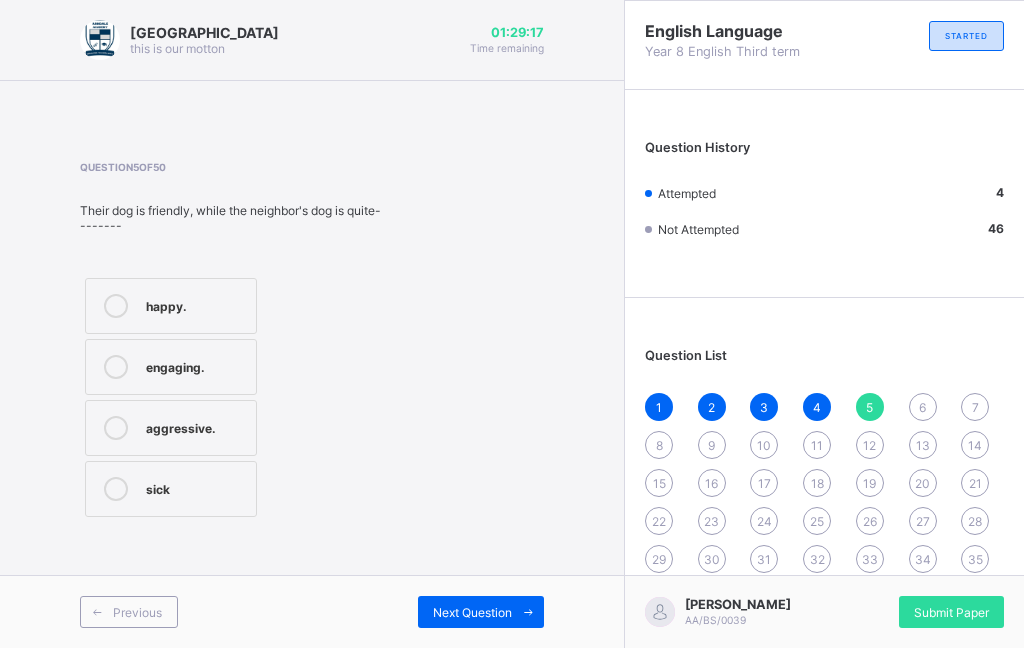 click on "aggressive." at bounding box center (196, 426) 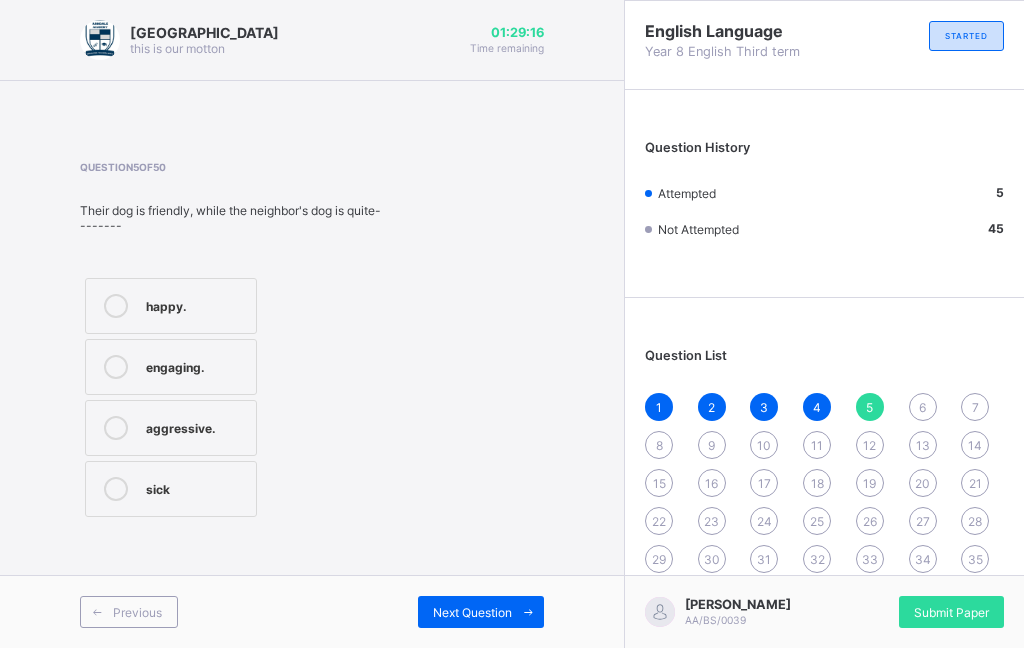 click on "Next Question" at bounding box center (472, 612) 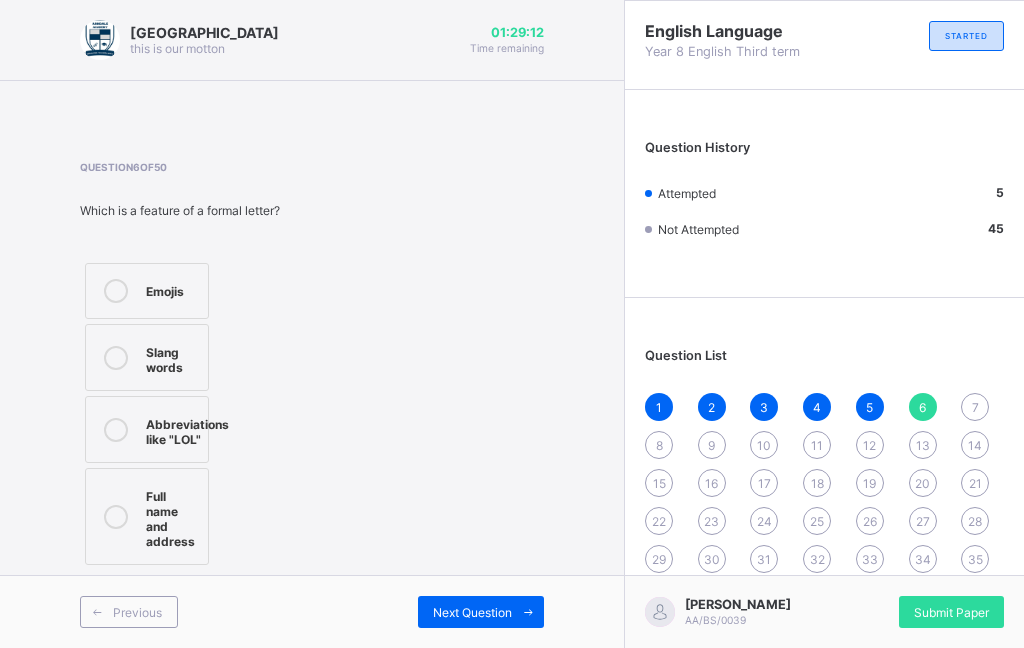 click on "Full name and address" at bounding box center [172, 516] 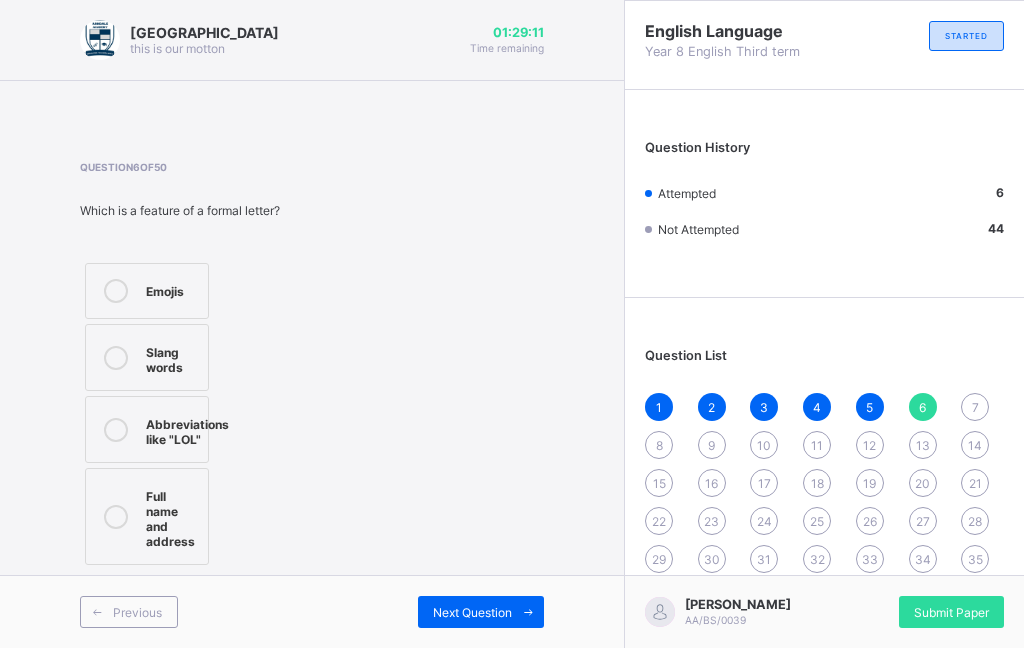 click on "Next Question" at bounding box center (481, 612) 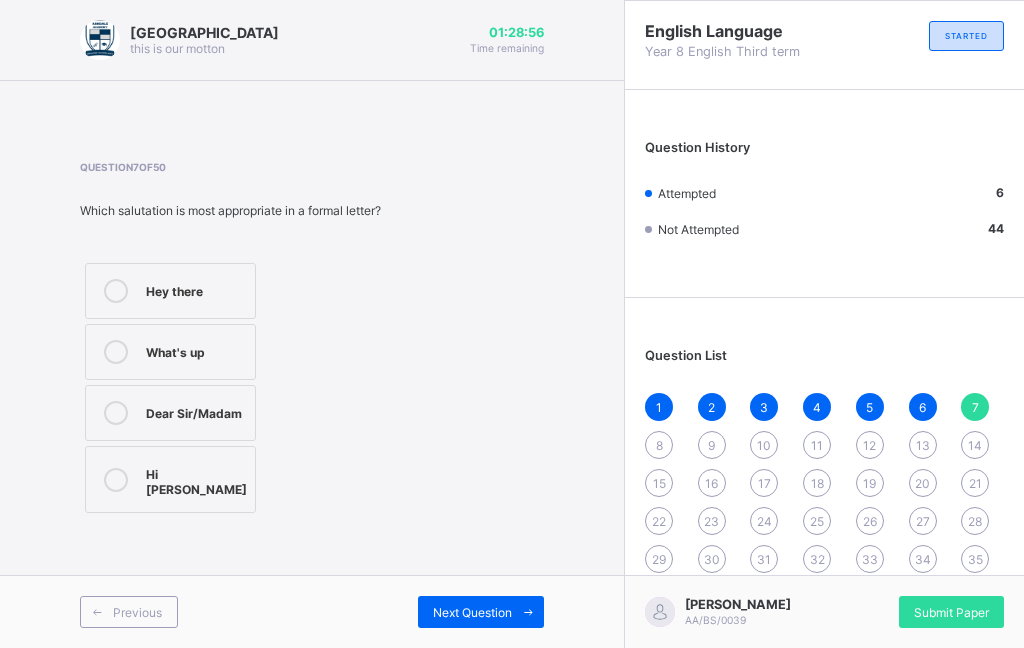 click on "Dear Sir/Madam" at bounding box center [195, 411] 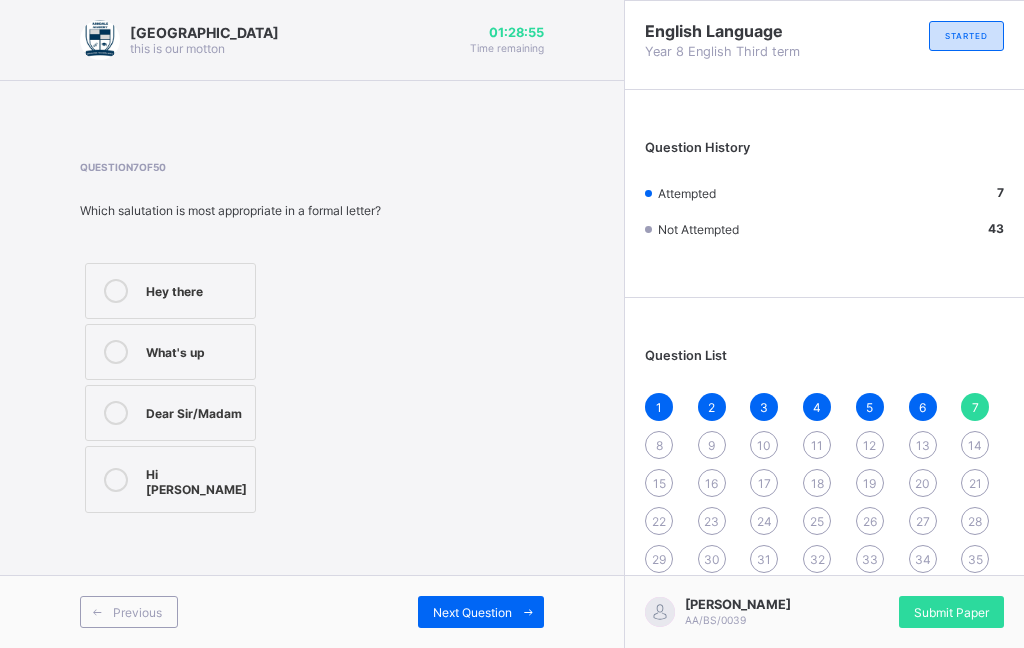 click at bounding box center [528, 612] 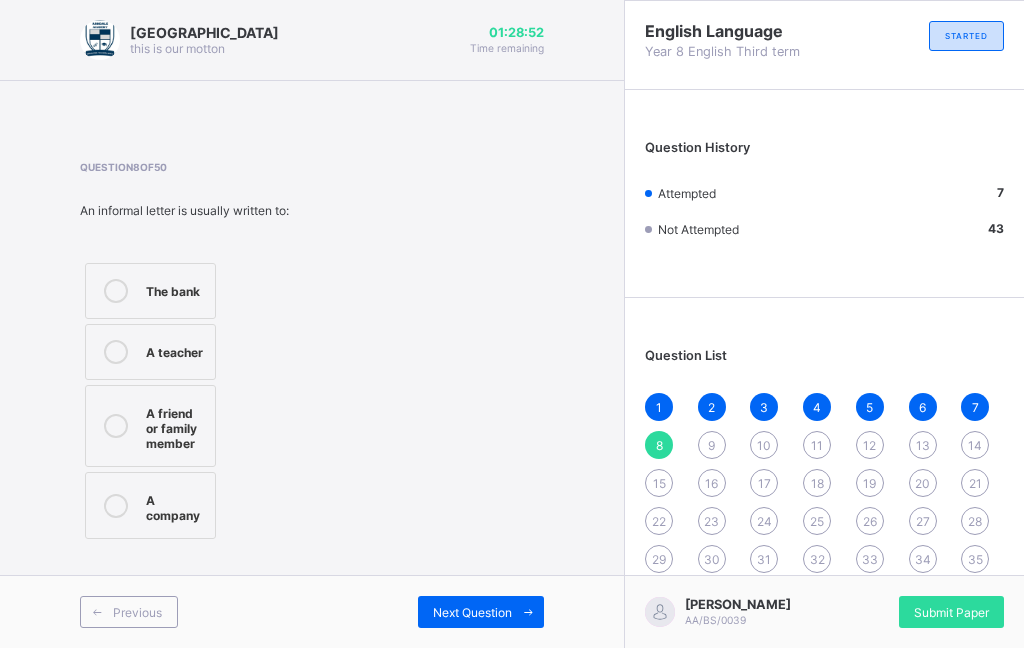 click on "A friend or family member" at bounding box center [150, 426] 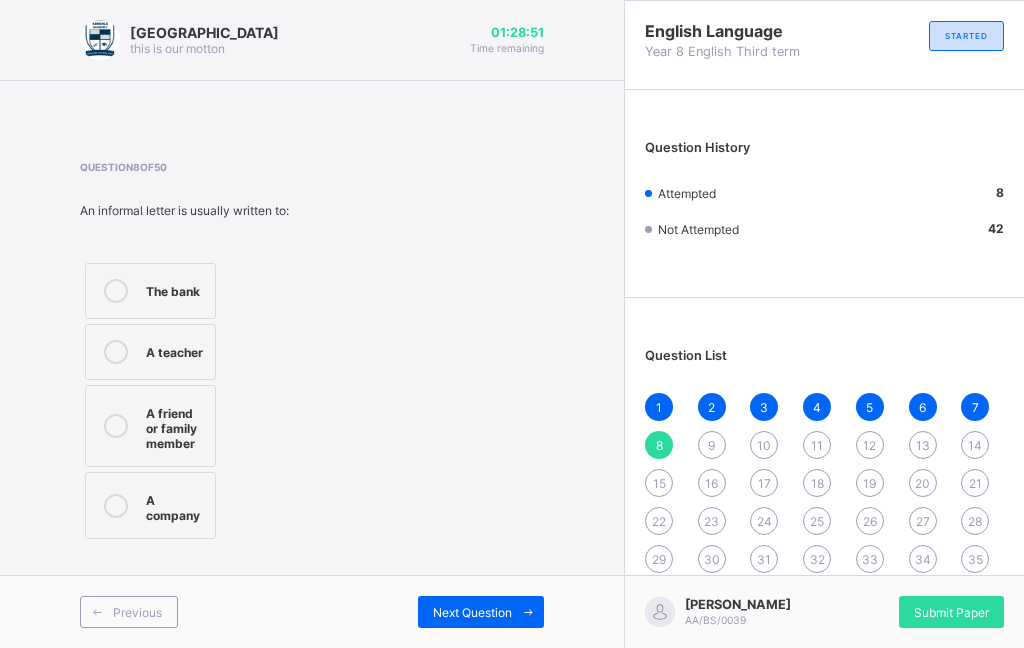 click on "Next Question" at bounding box center [472, 612] 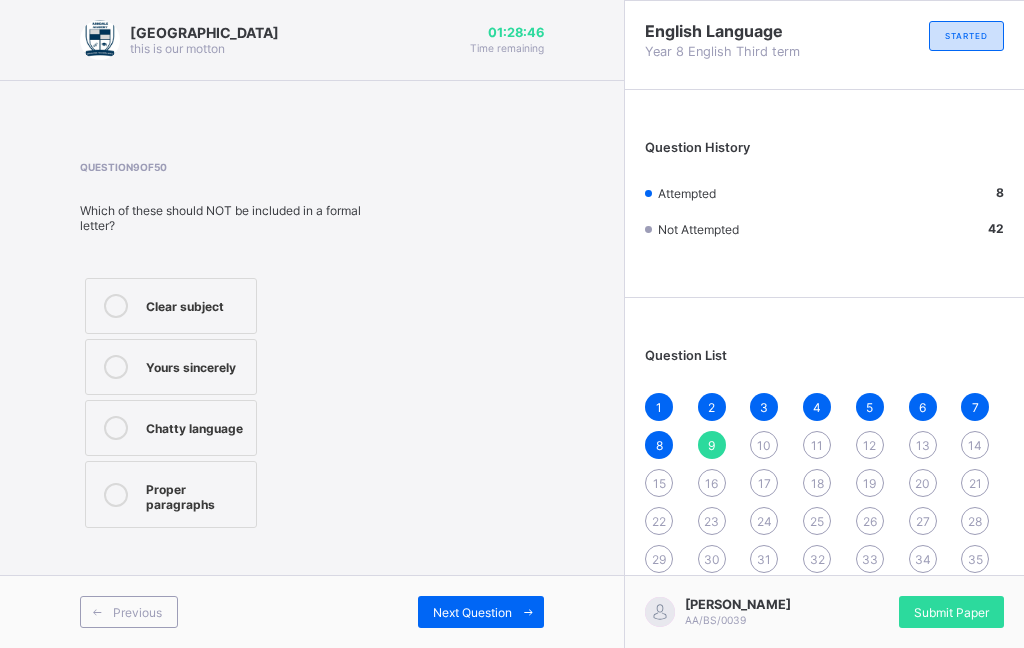 click at bounding box center (116, 428) 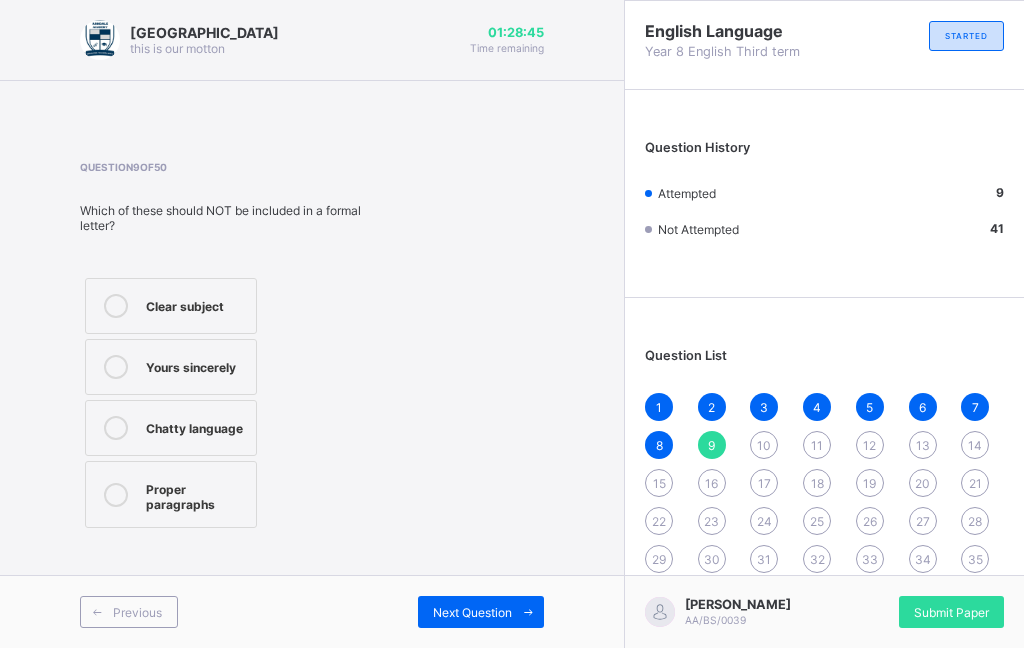 click on "Next Question" at bounding box center [472, 612] 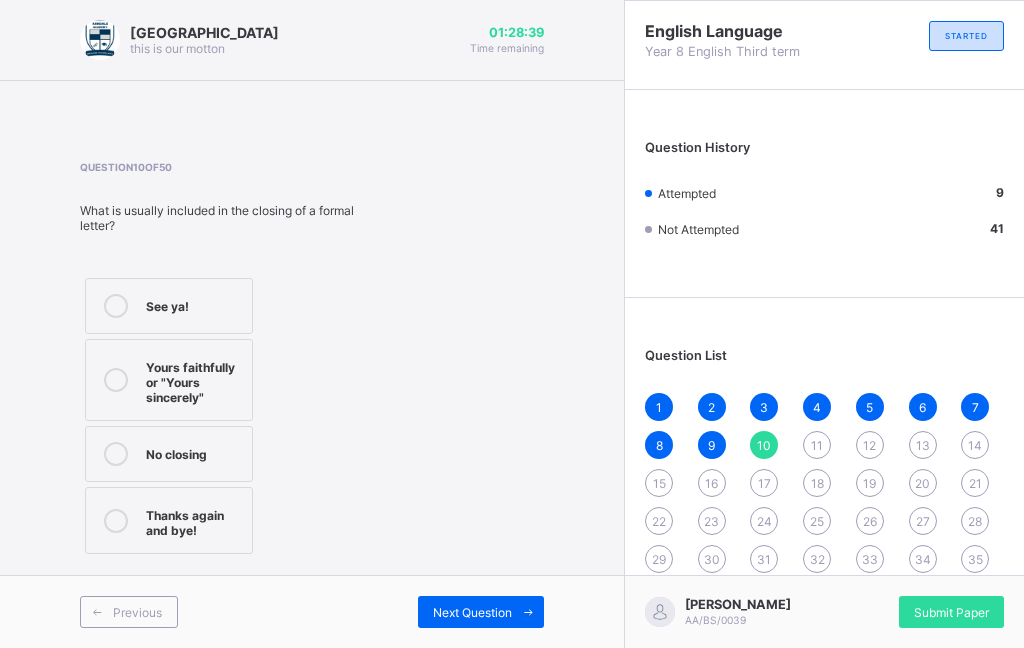 click at bounding box center (116, 380) 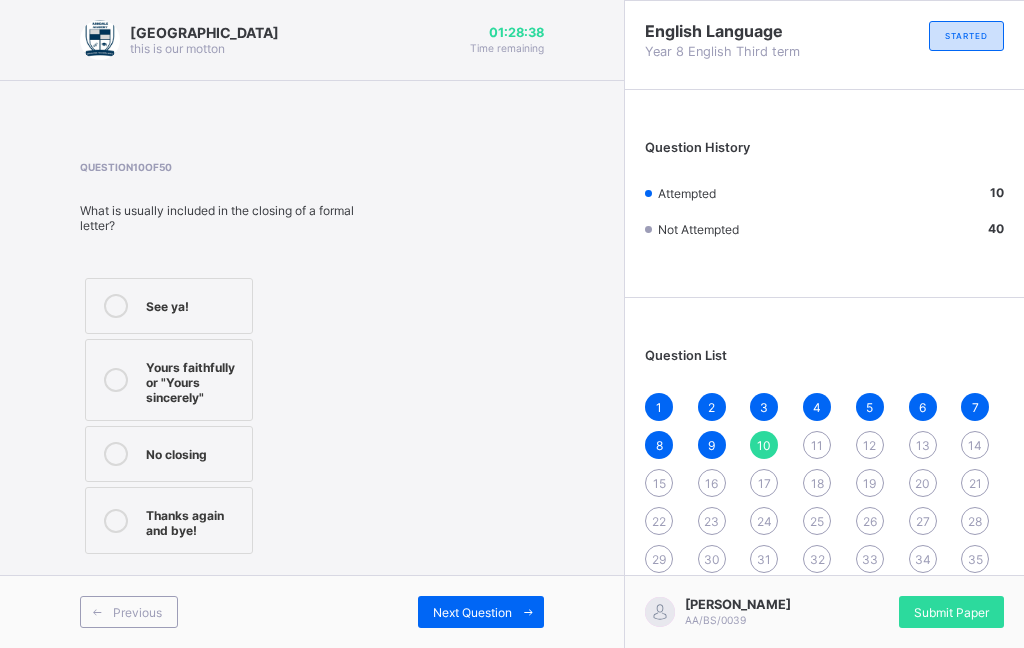 click at bounding box center (528, 612) 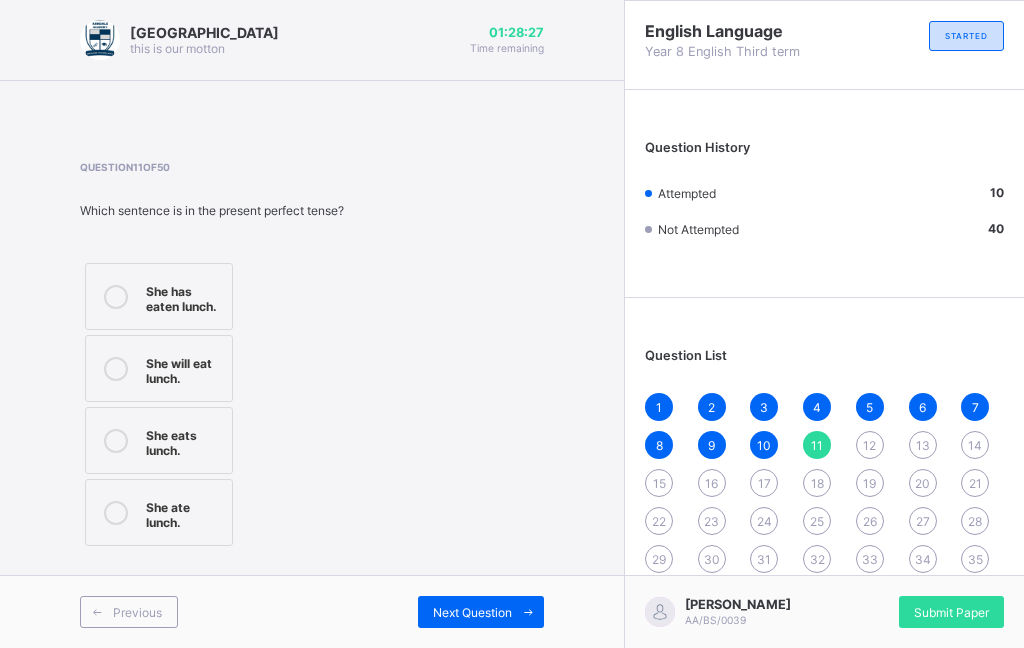 click on "She will eat lunch." at bounding box center [159, 368] 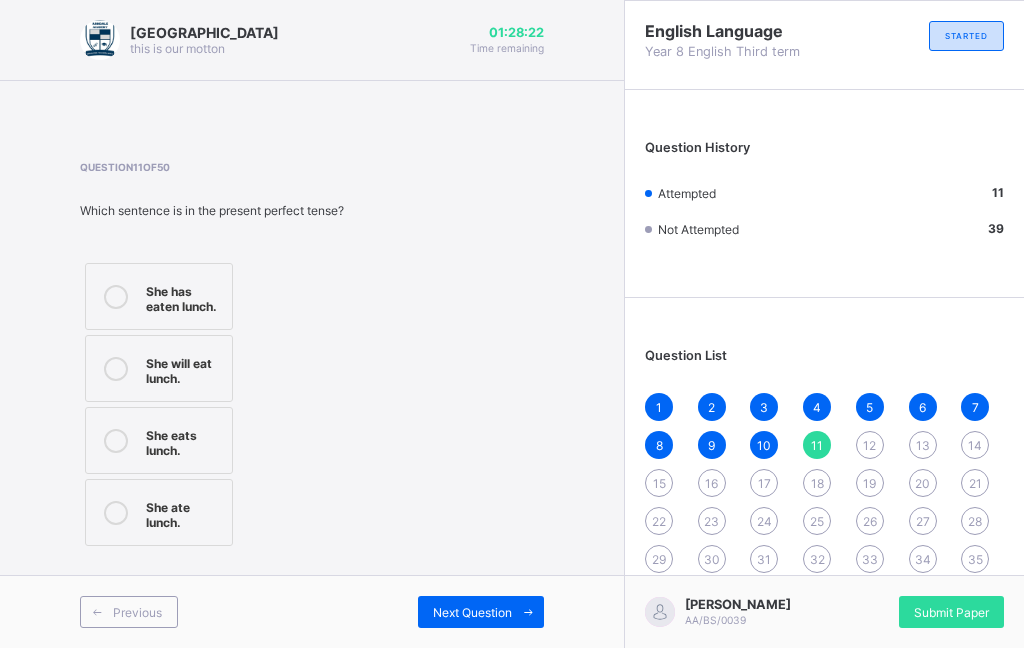 click at bounding box center (116, 441) 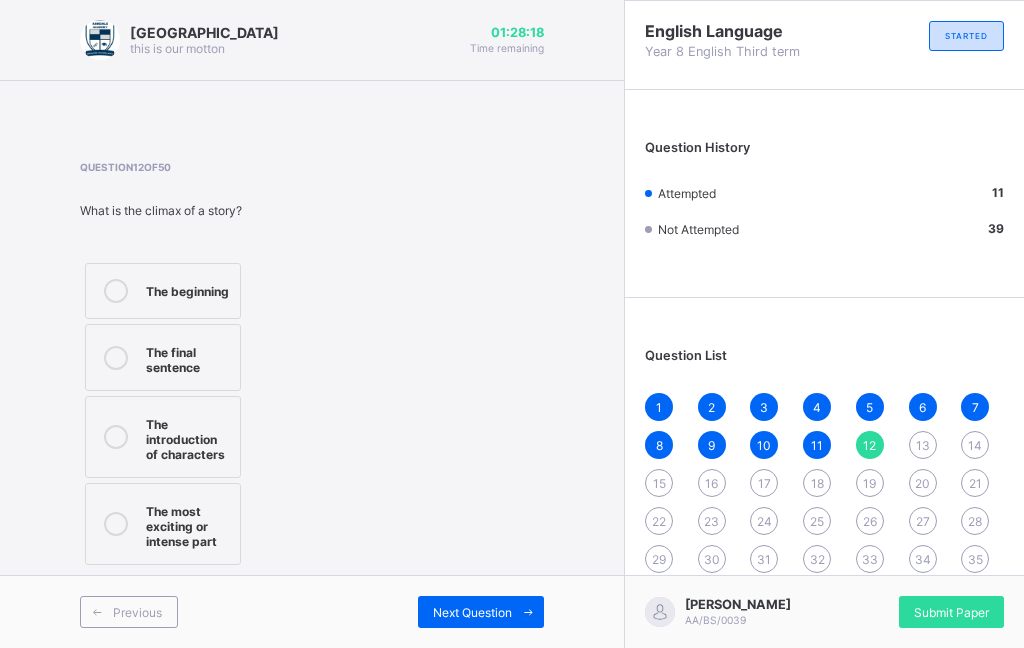 click on "The most exciting or intense part" at bounding box center [188, 524] 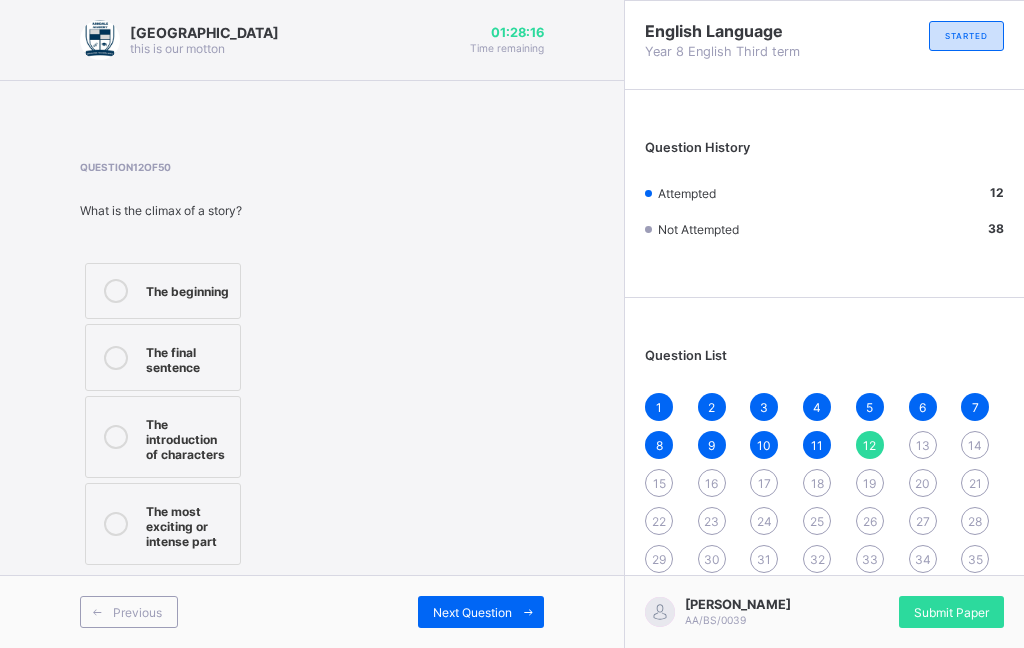 click on "Next Question" at bounding box center [472, 612] 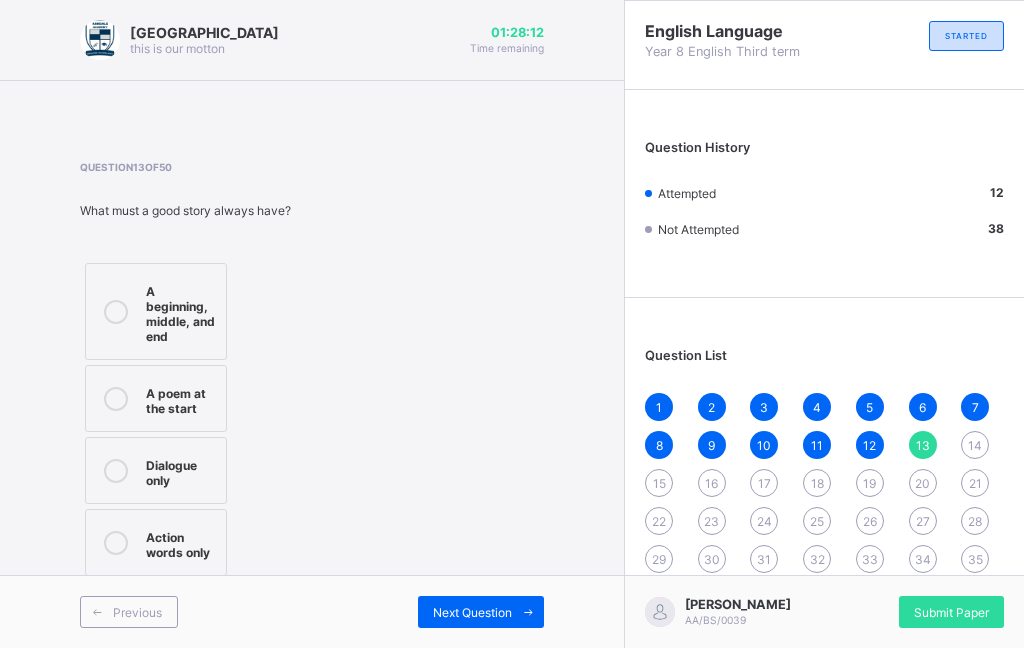 click at bounding box center (116, 311) 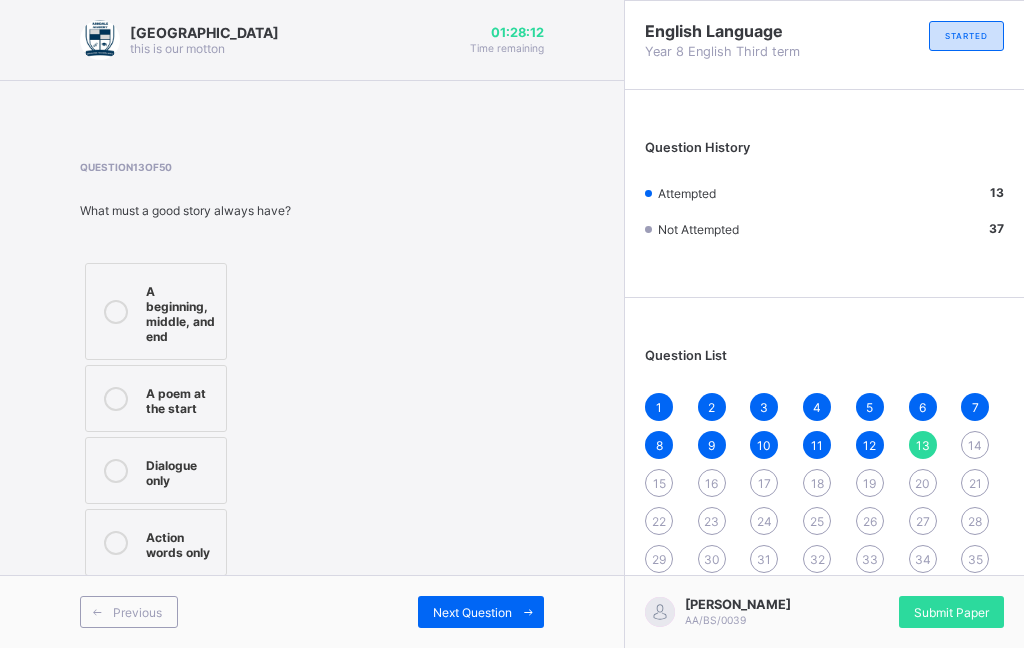 click on "Next Question" at bounding box center [472, 612] 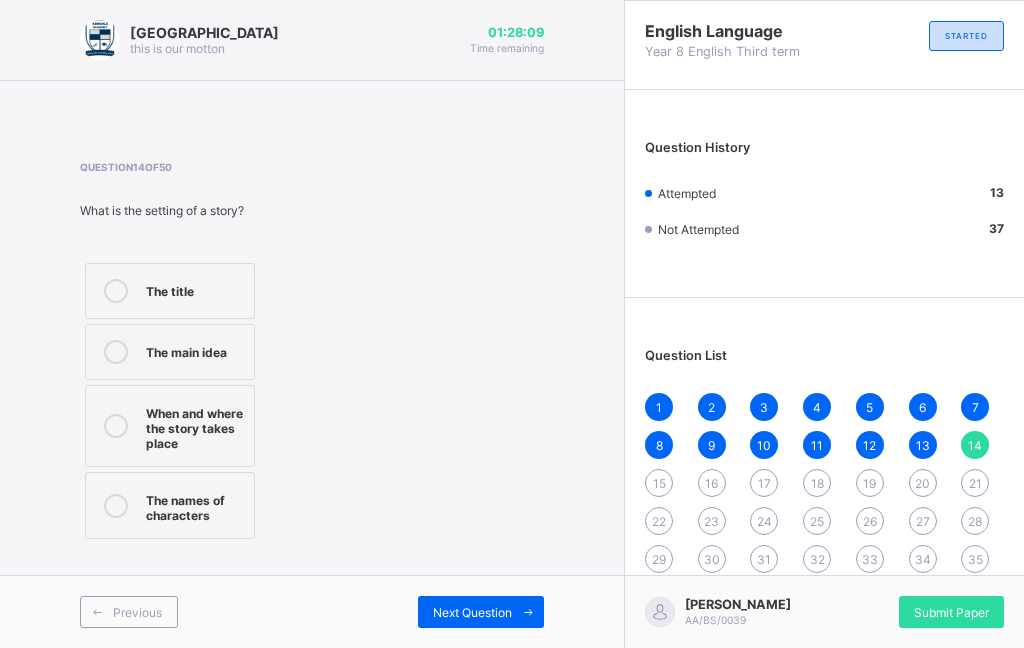 click on "When and where the story takes place" at bounding box center [170, 426] 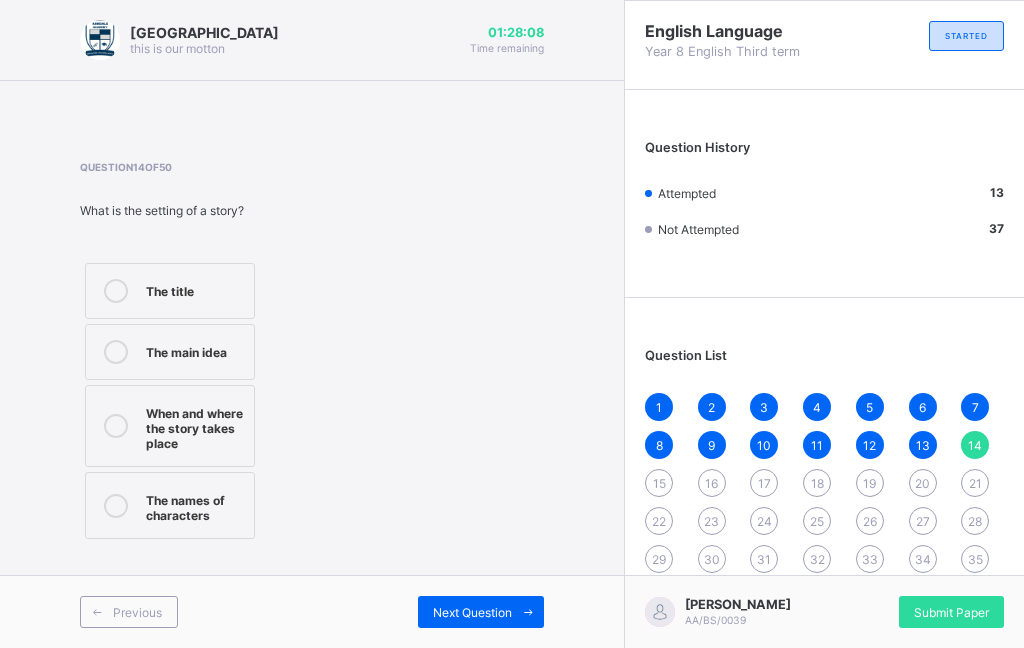 click on "Next Question" at bounding box center (472, 612) 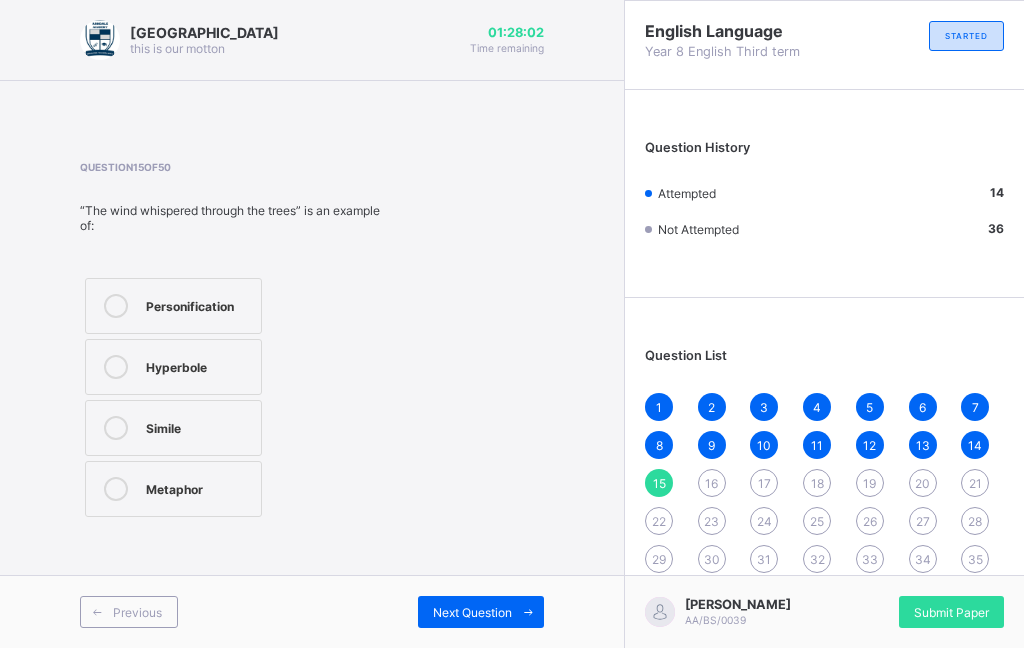 click at bounding box center (116, 306) 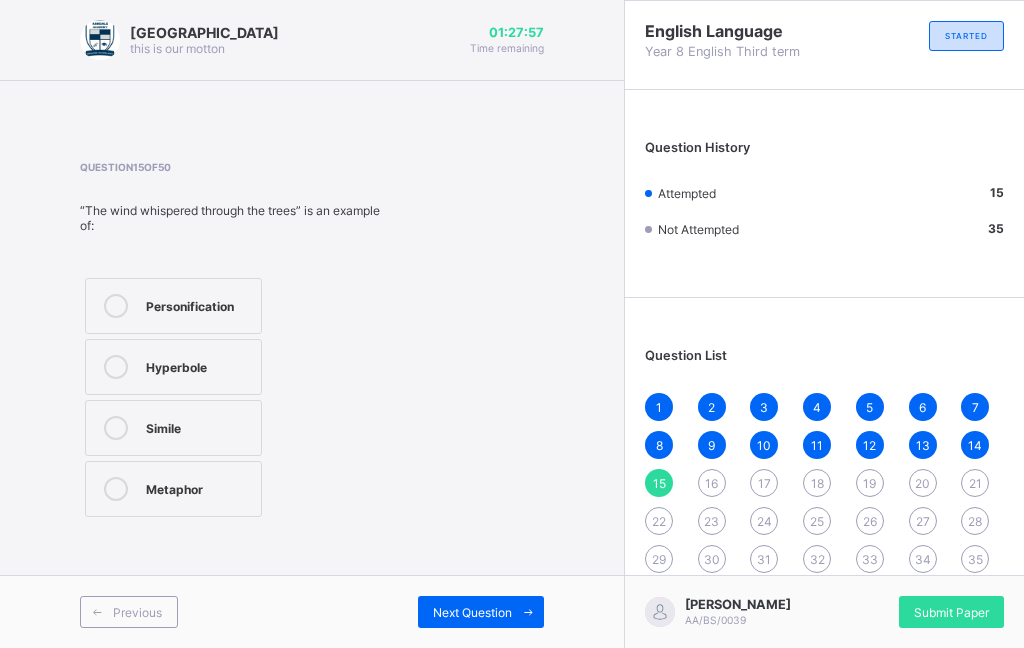 click on "Next Question" at bounding box center [472, 612] 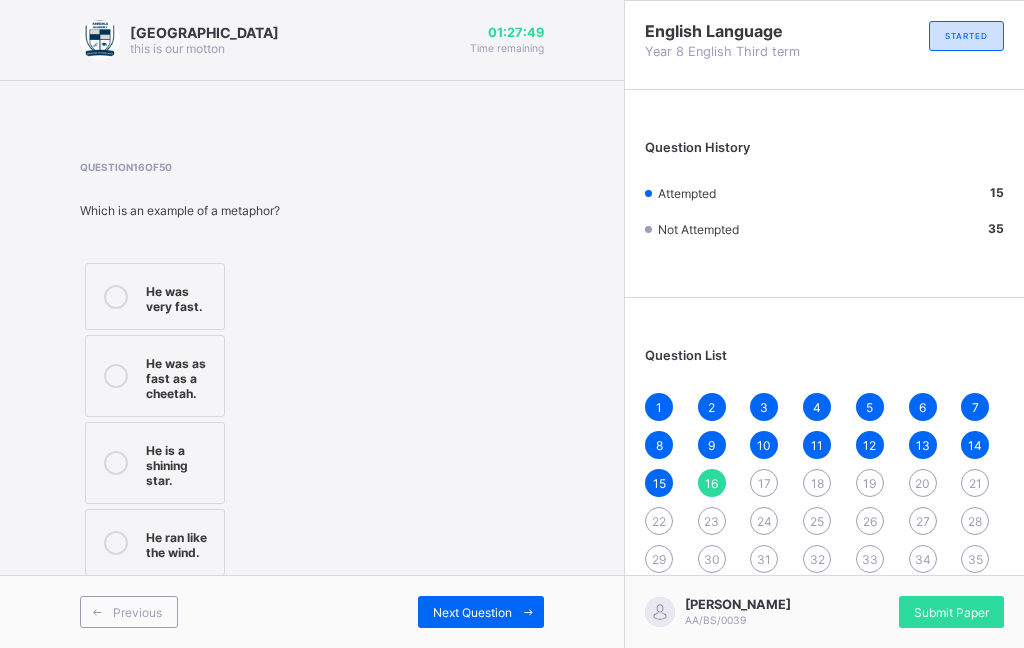 click on "He is a shining star." at bounding box center [180, 463] 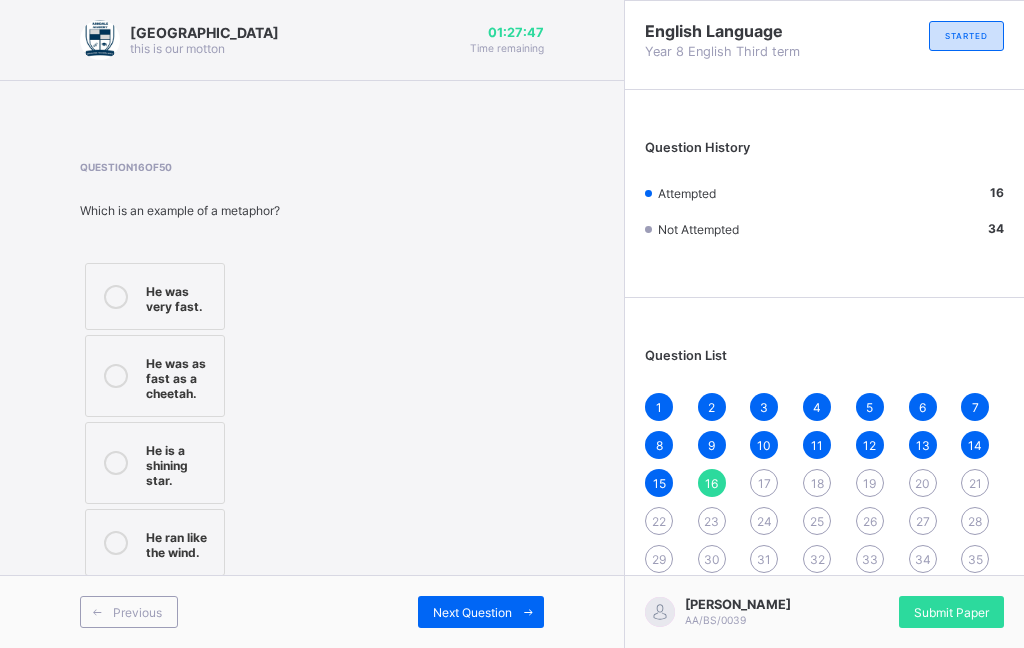 click on "Next Question" at bounding box center [472, 612] 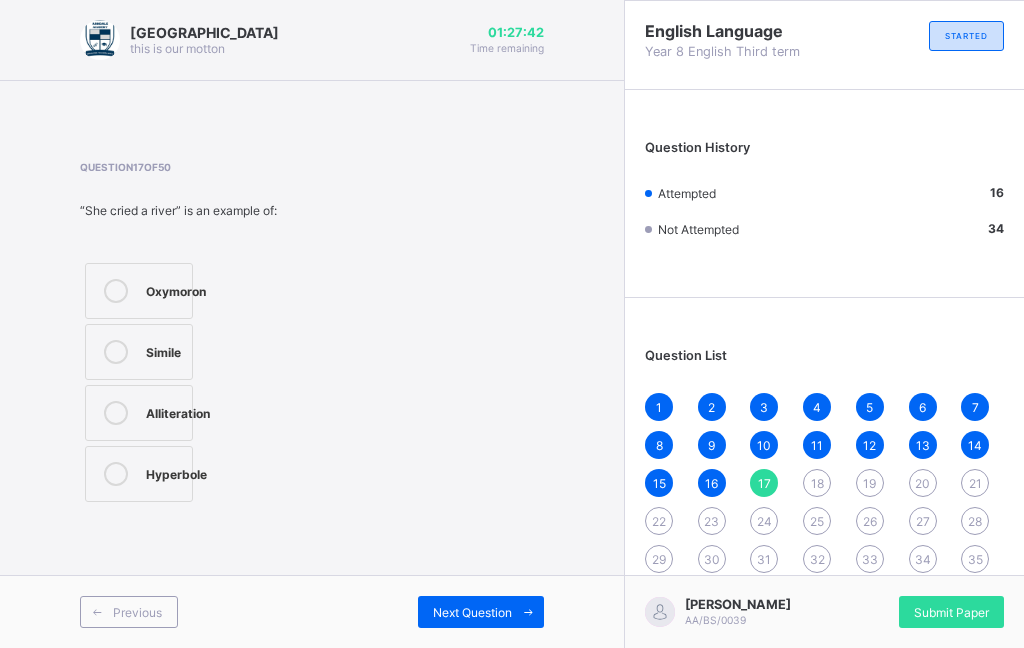 click on "Hyperbole" at bounding box center (139, 474) 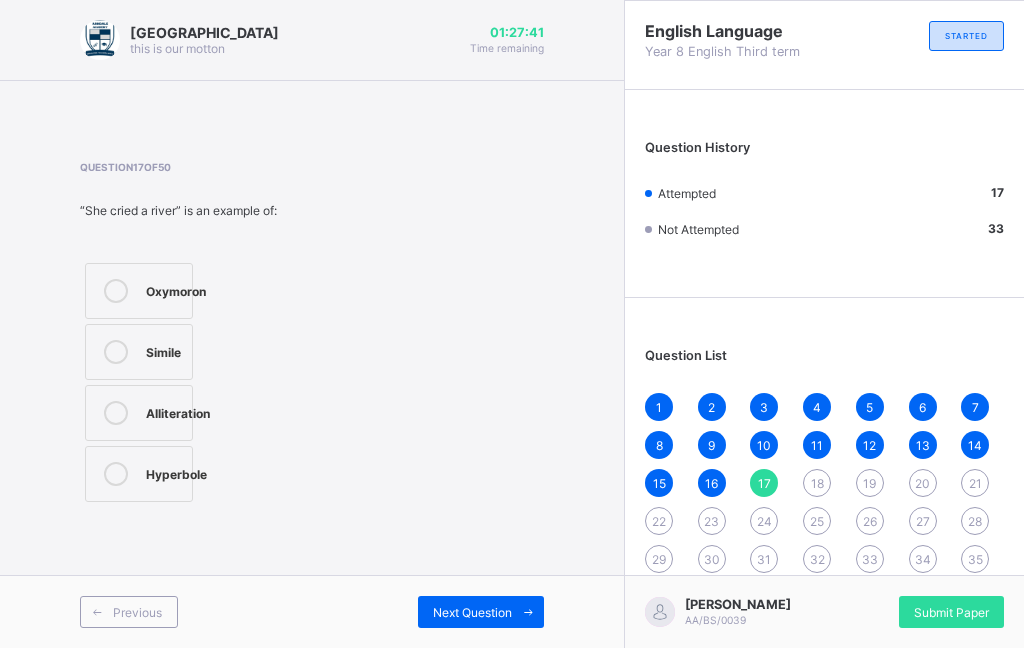 click on "Previous Next Question" at bounding box center [312, 611] 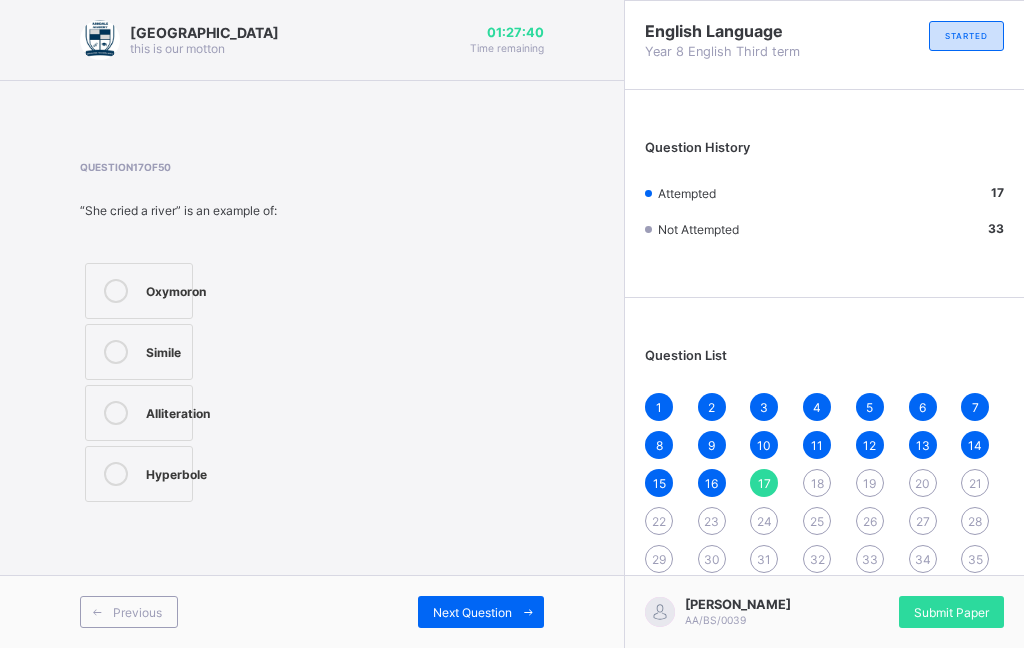 click at bounding box center [528, 612] 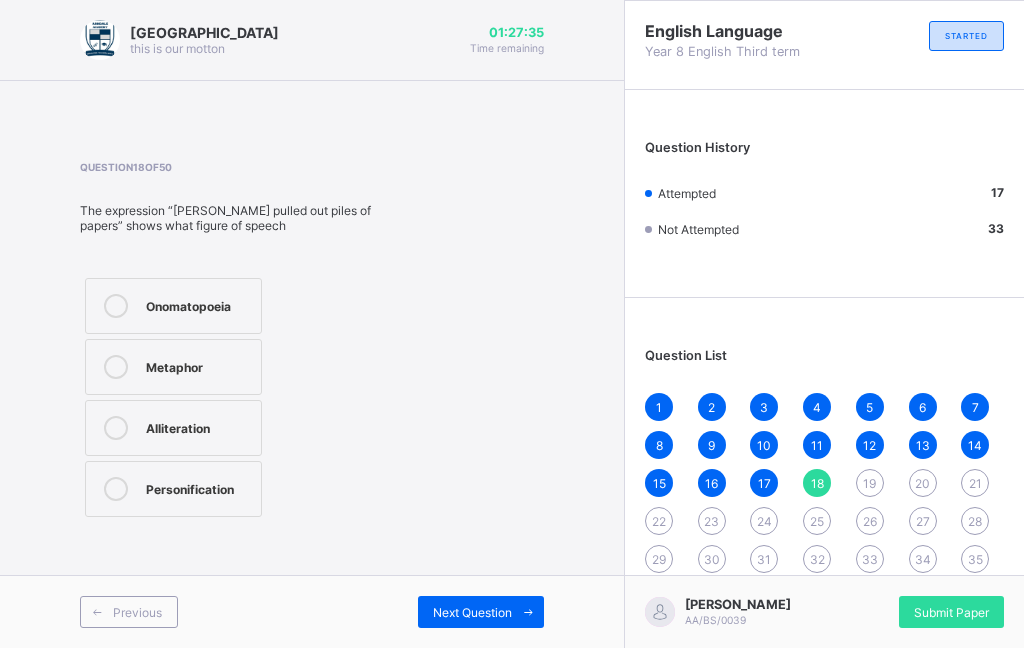 click on "Onomatopoeia" at bounding box center [173, 306] 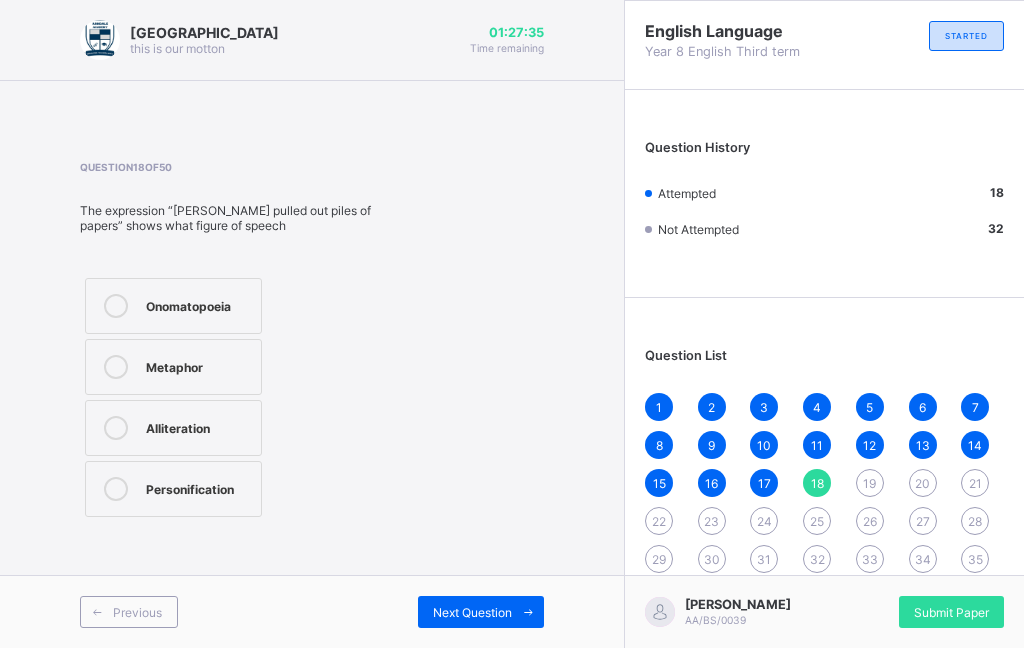 click at bounding box center (528, 612) 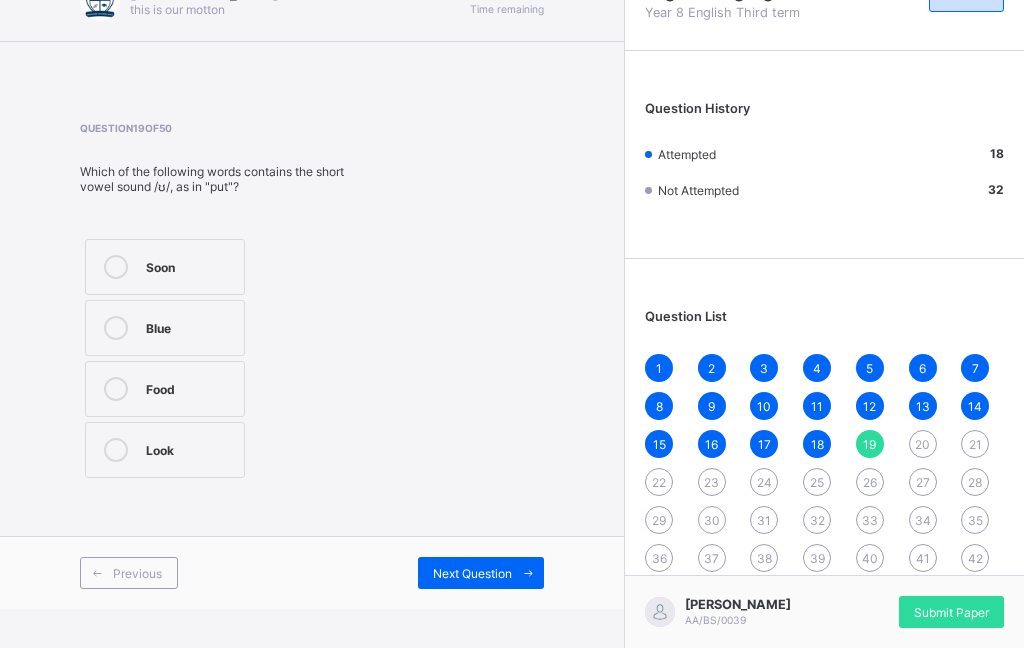 scroll, scrollTop: 36, scrollLeft: 0, axis: vertical 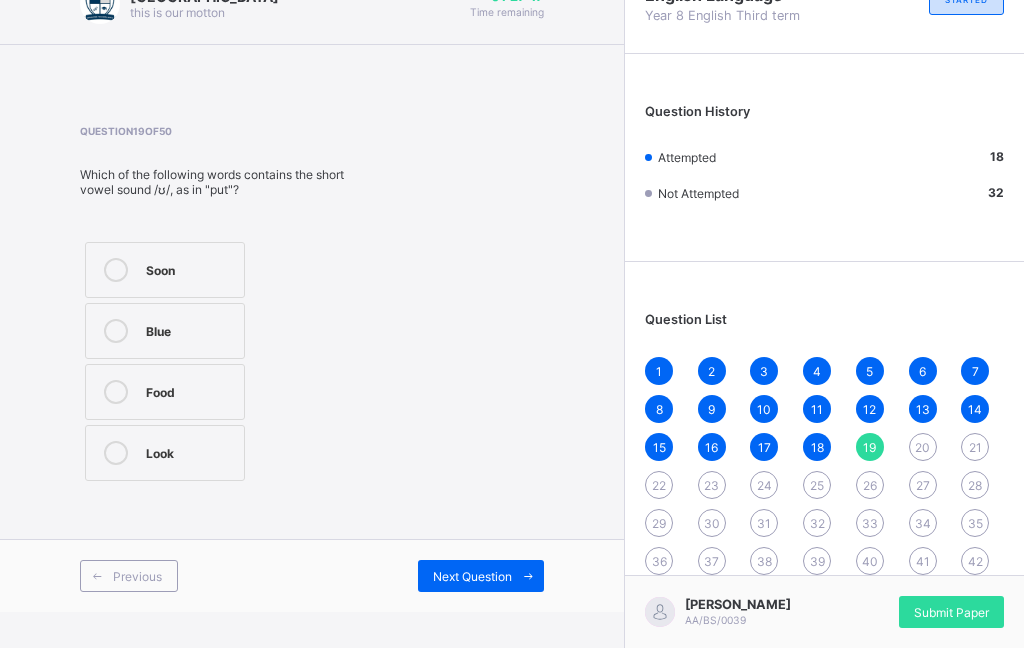 click at bounding box center [116, 453] 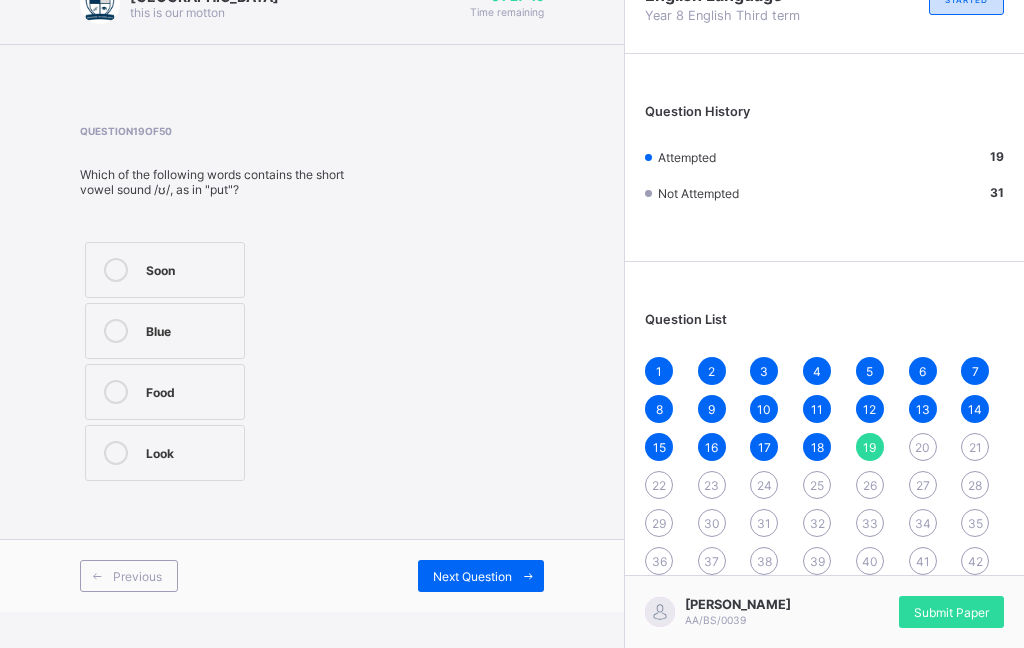 click on "Submit Paper" at bounding box center [951, 612] 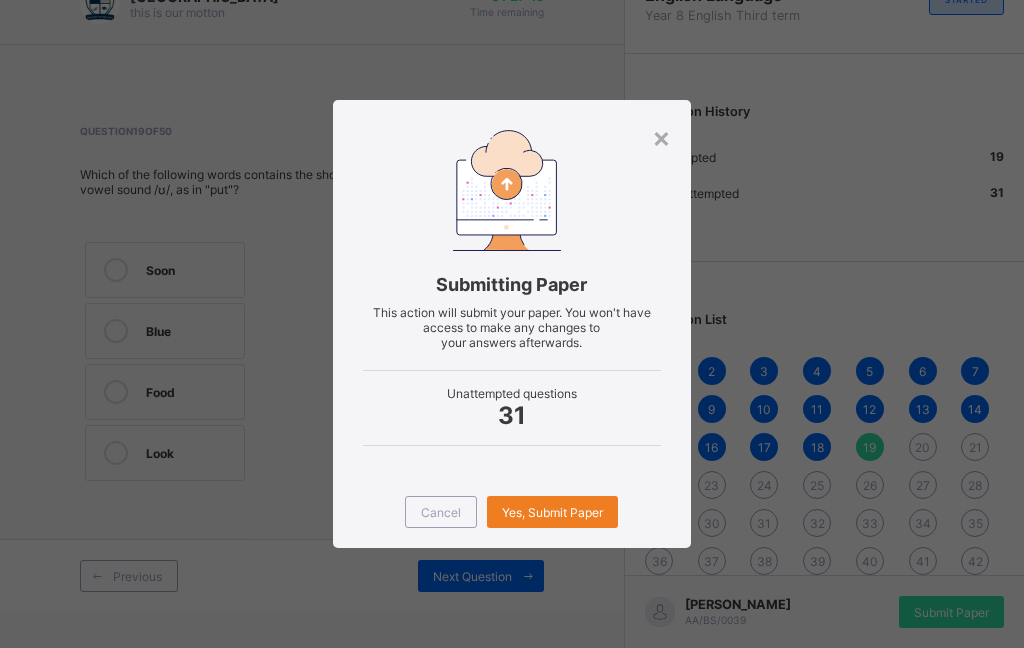 click on "Cancel" at bounding box center (441, 512) 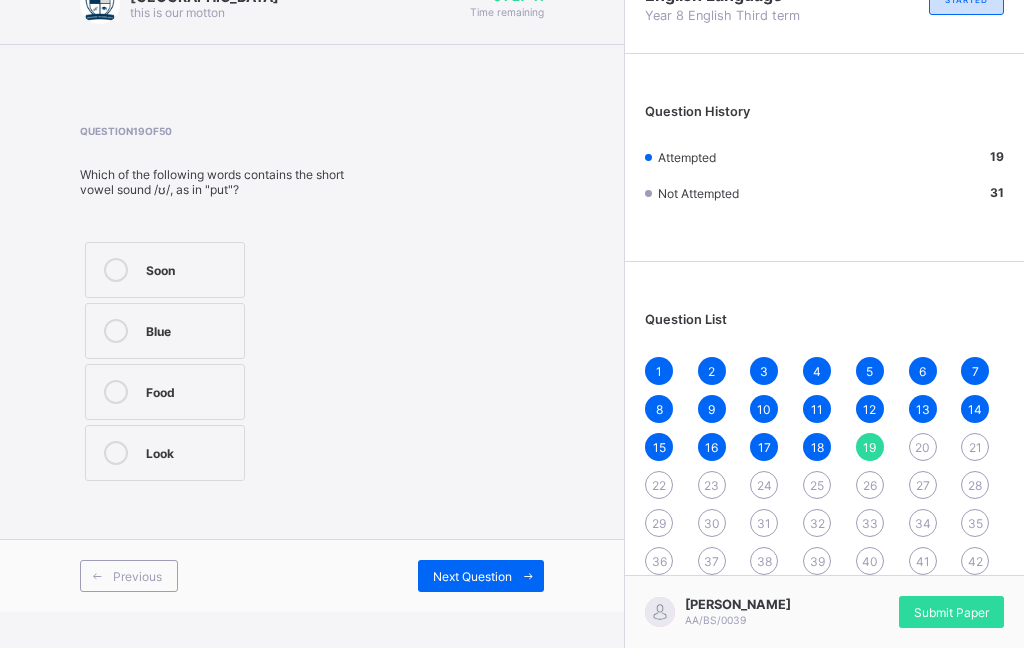 scroll, scrollTop: 65, scrollLeft: 0, axis: vertical 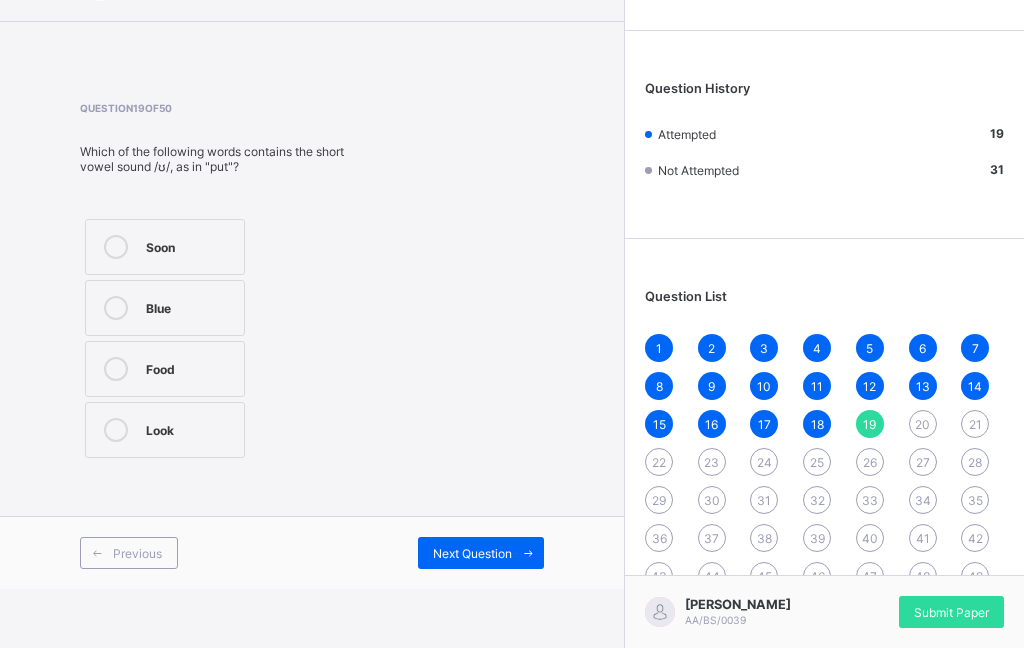 click on "Next Question" at bounding box center (481, 553) 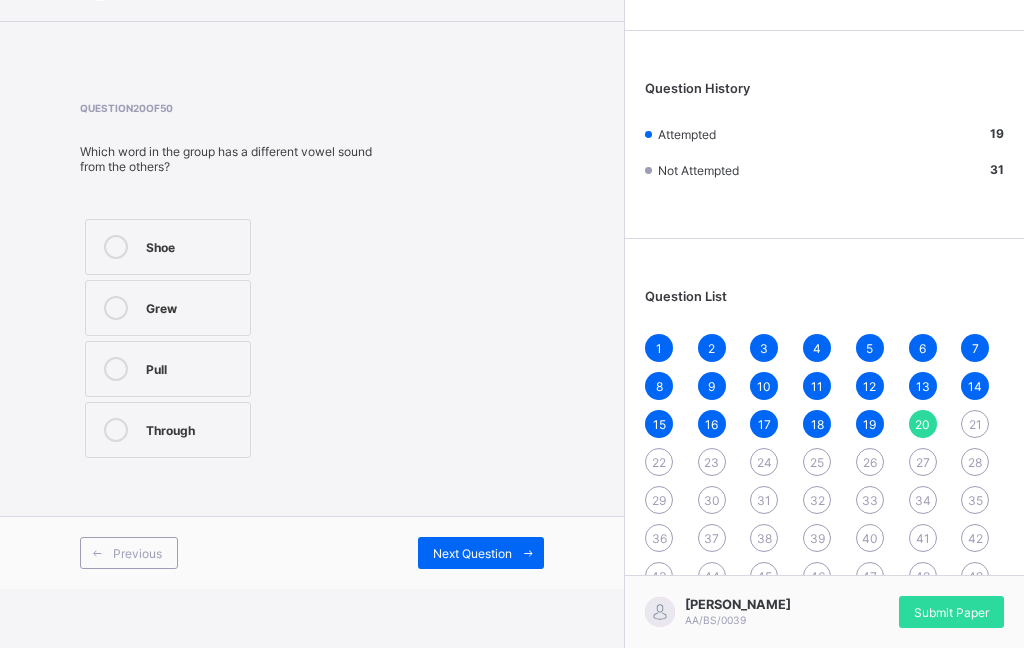 click on "Pull" at bounding box center [193, 367] 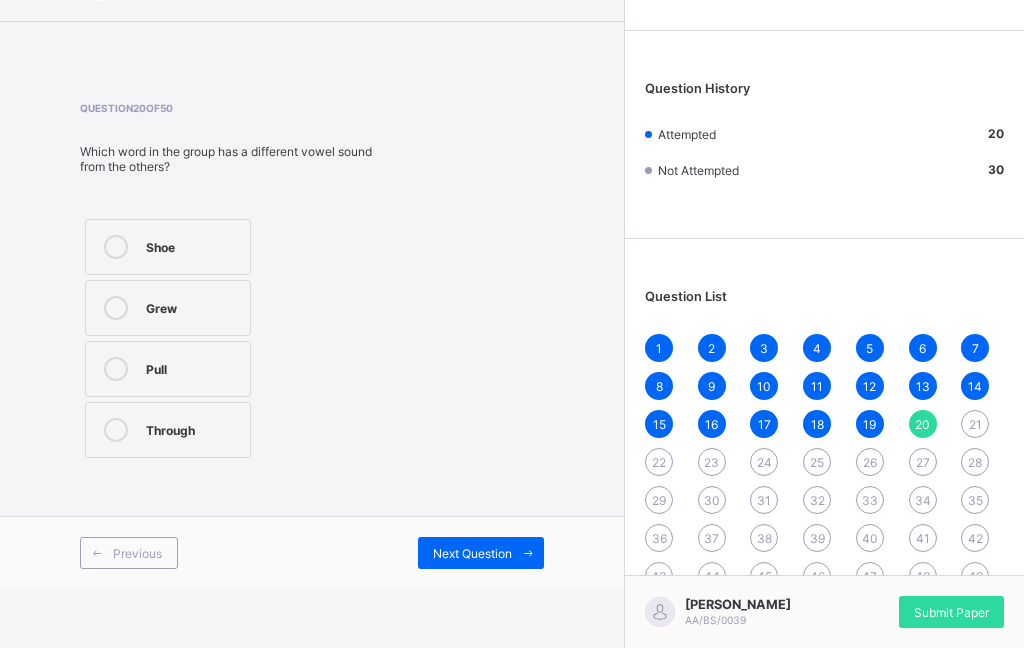 click at bounding box center [116, 308] 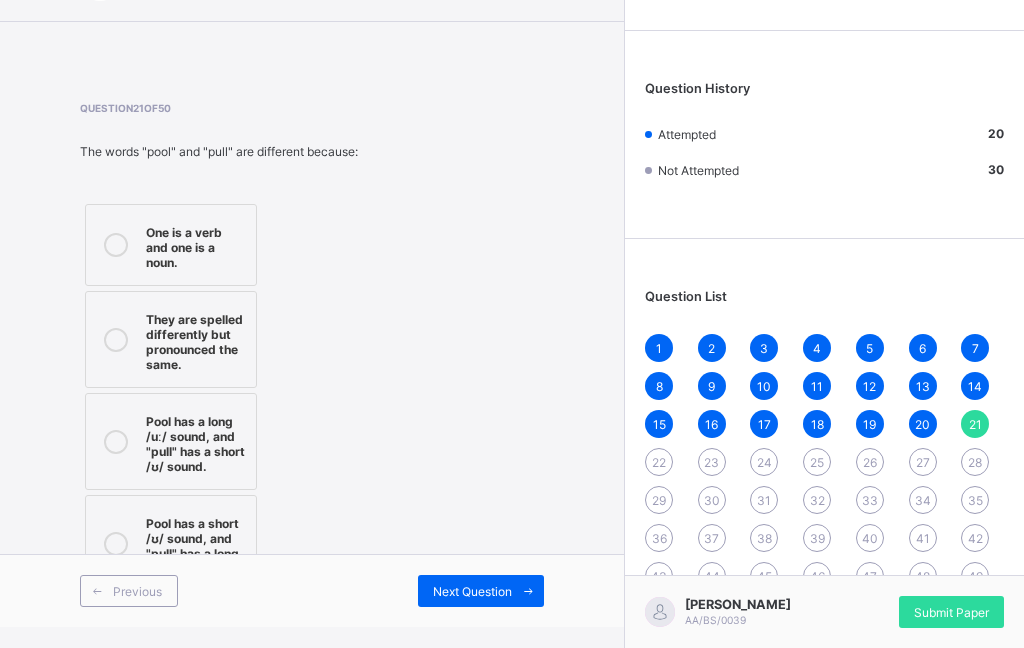 scroll, scrollTop: 99, scrollLeft: 0, axis: vertical 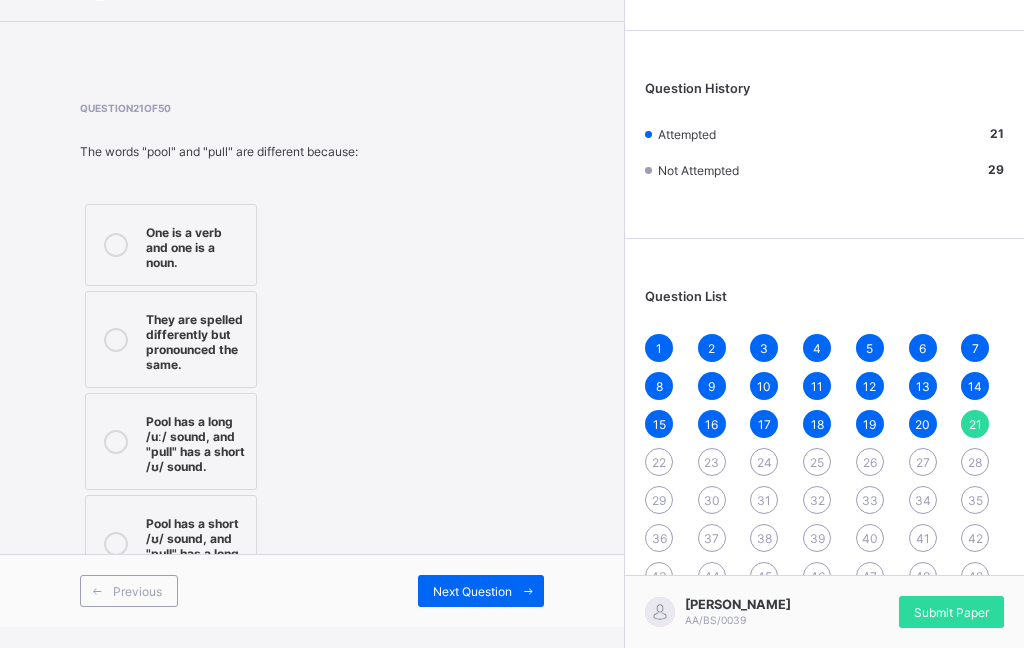click on "Next Question" at bounding box center [472, 591] 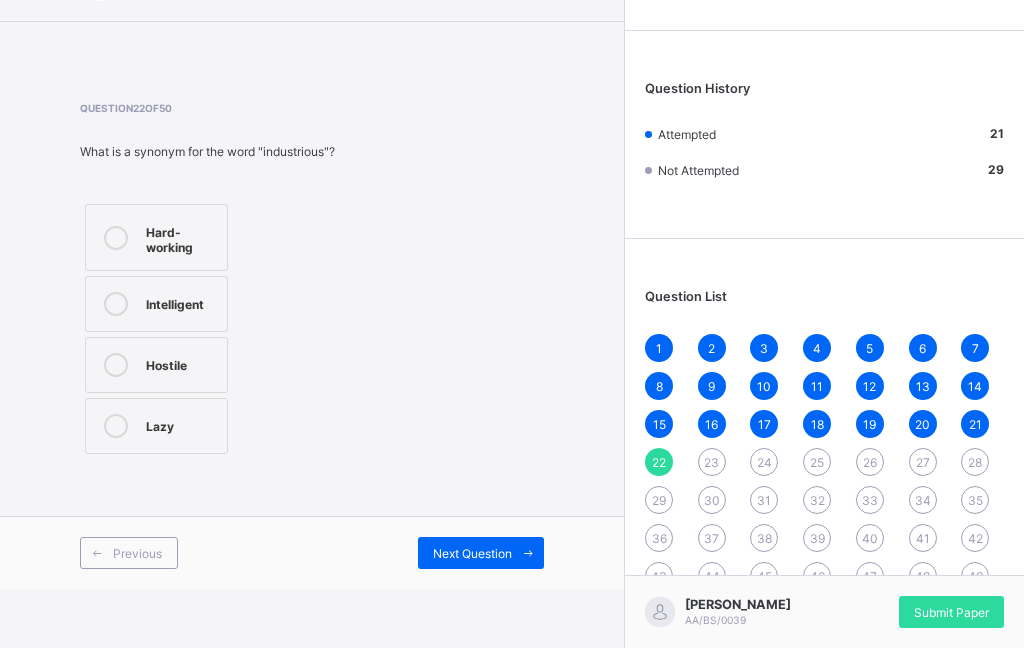 scroll, scrollTop: 65, scrollLeft: 0, axis: vertical 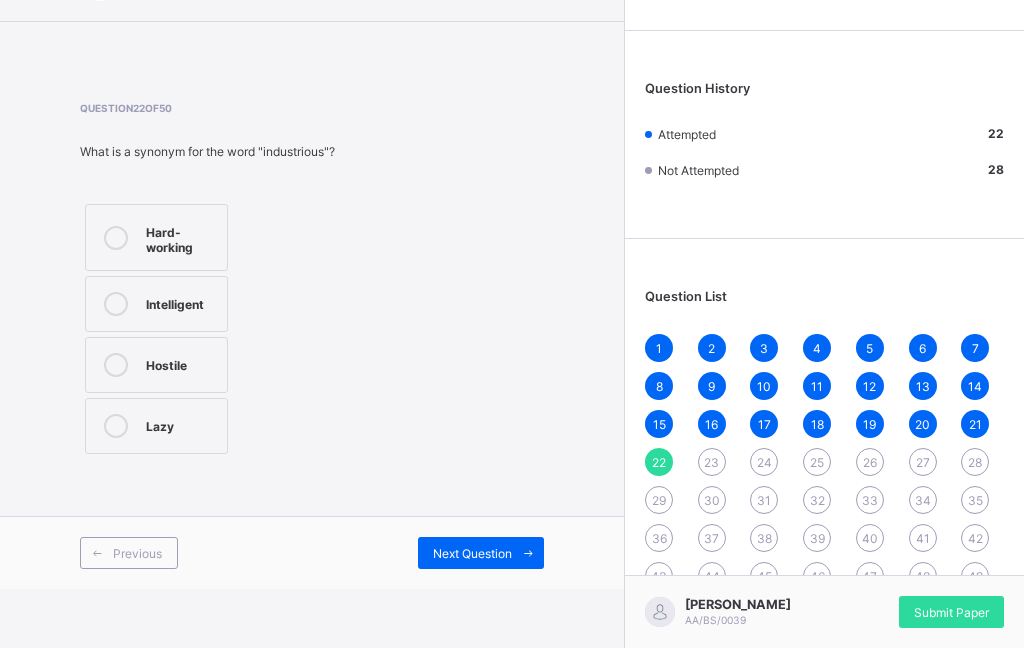 click on "Next Question" at bounding box center (481, 553) 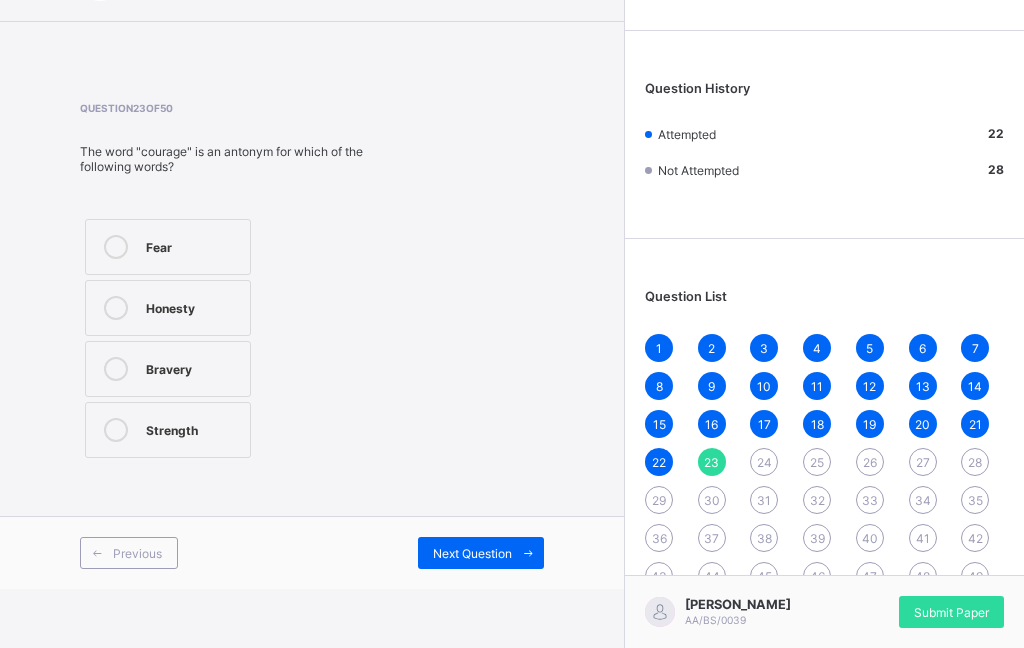 click at bounding box center [116, 247] 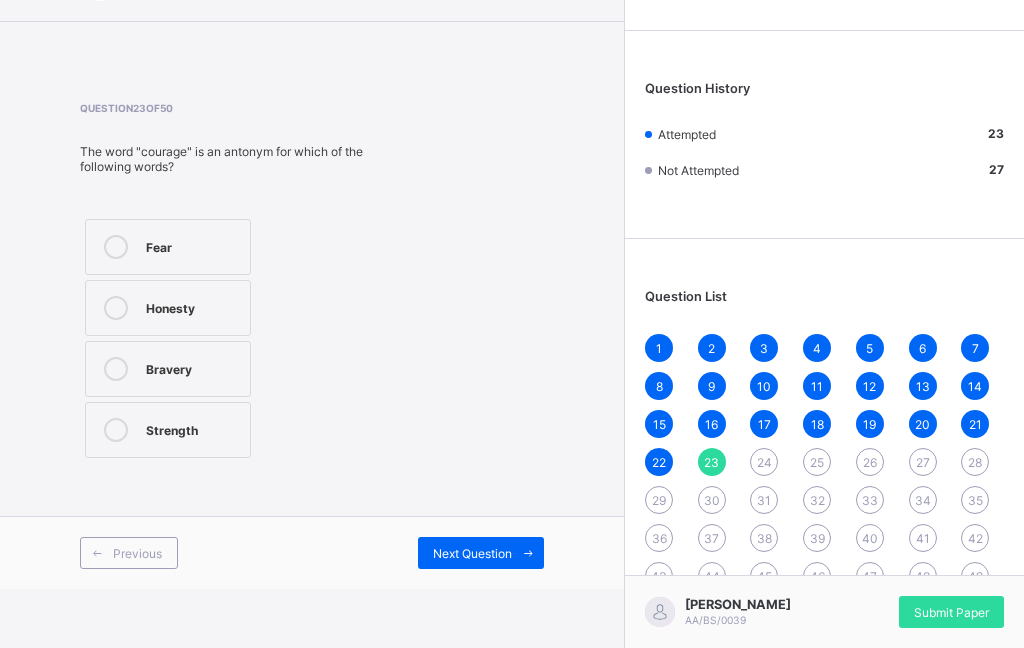 click on "Previous Next Question" at bounding box center [312, 552] 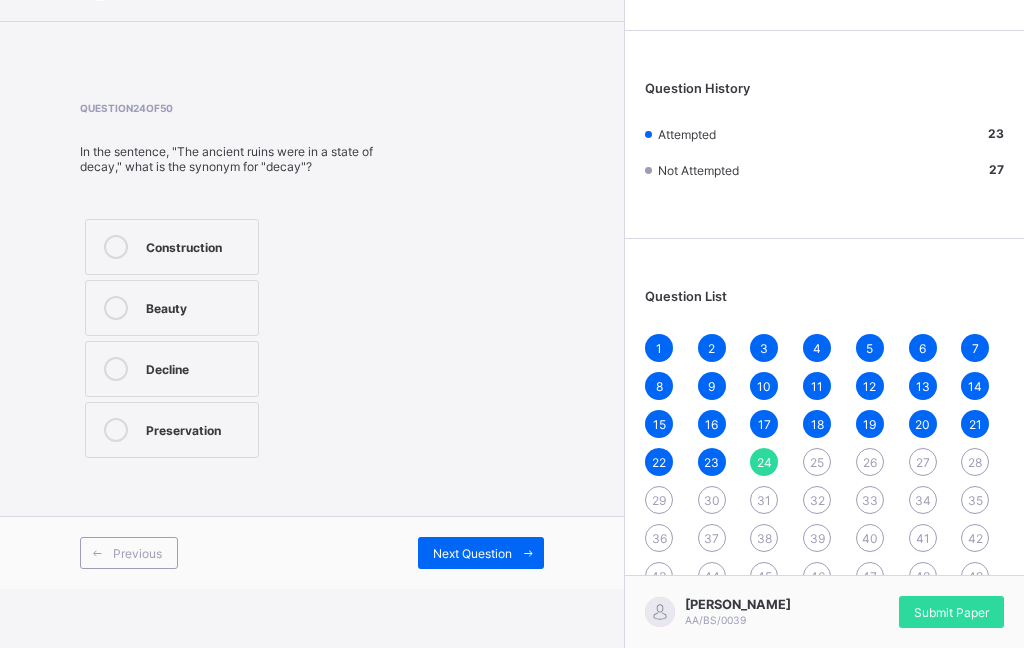 click on "Decline" at bounding box center (172, 369) 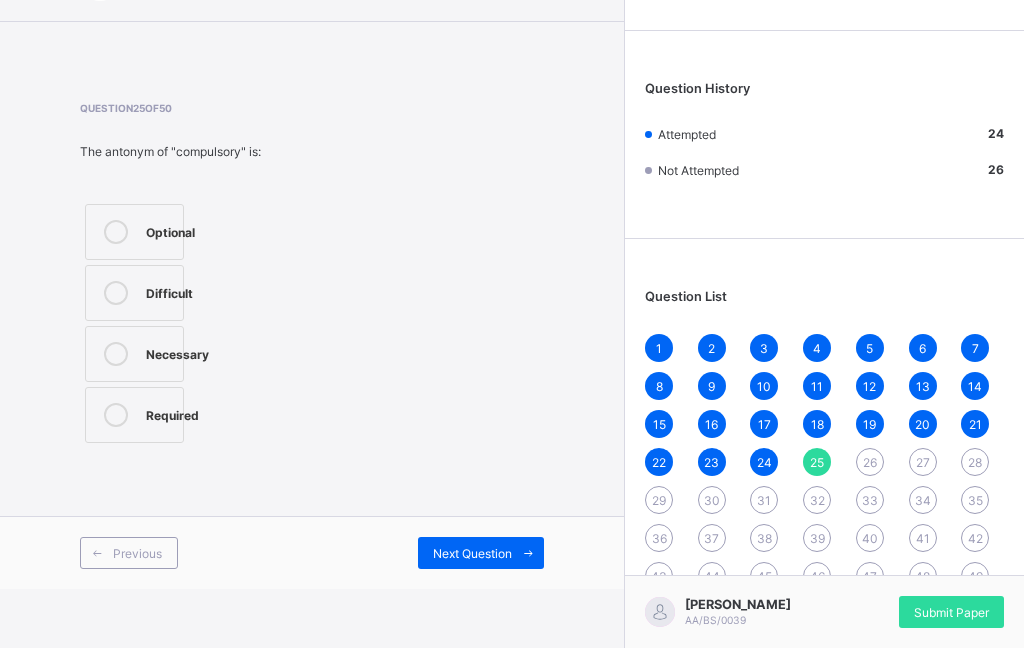click at bounding box center (116, 232) 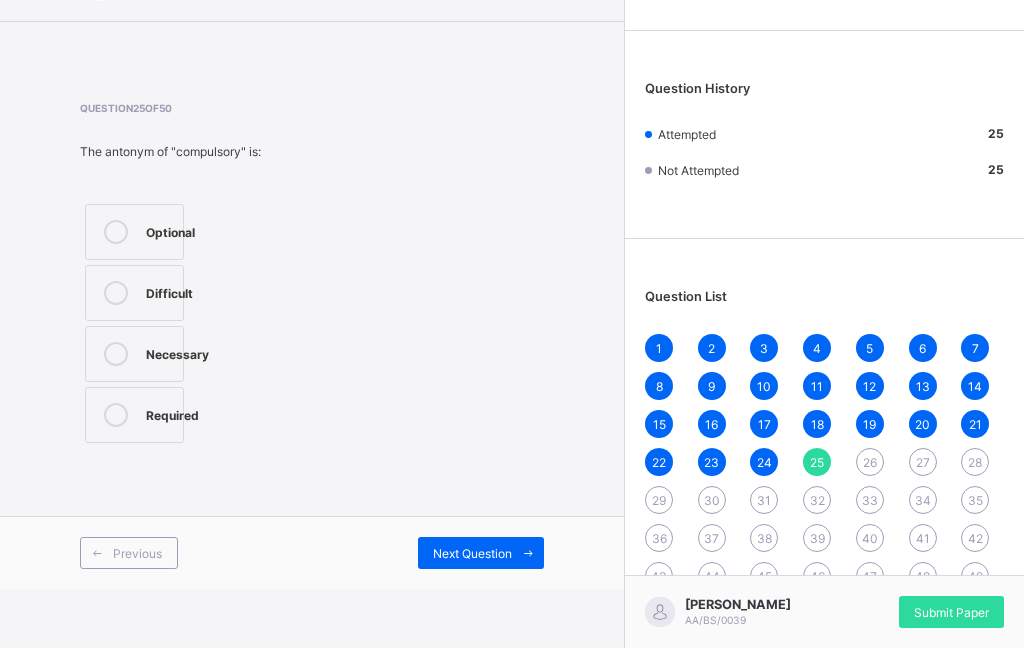 click on "Previous Next Question" at bounding box center (312, 552) 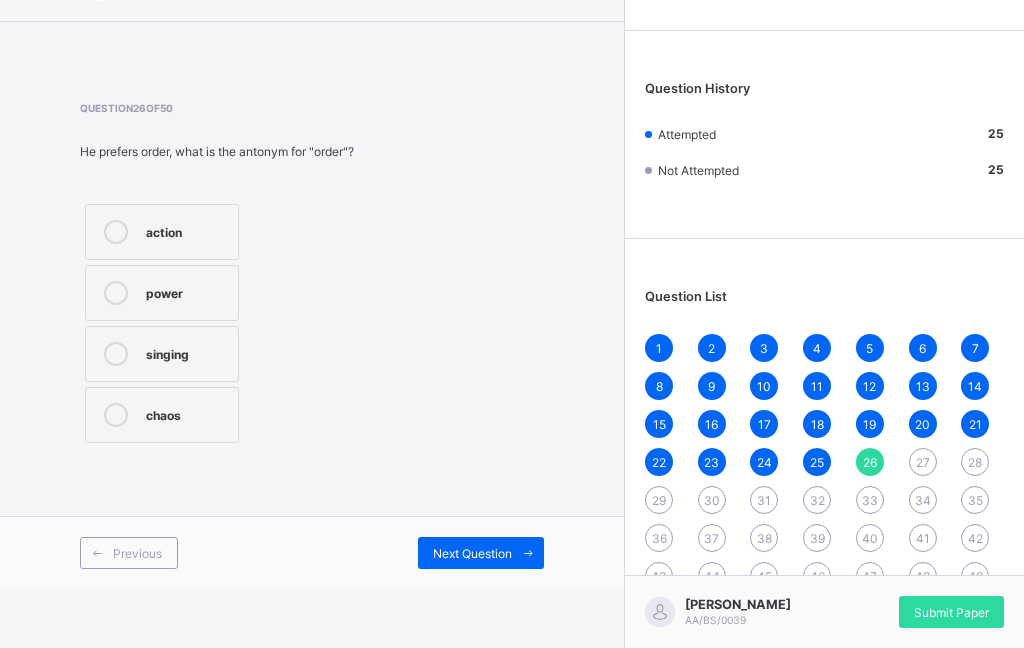 click on "chaos" at bounding box center (187, 413) 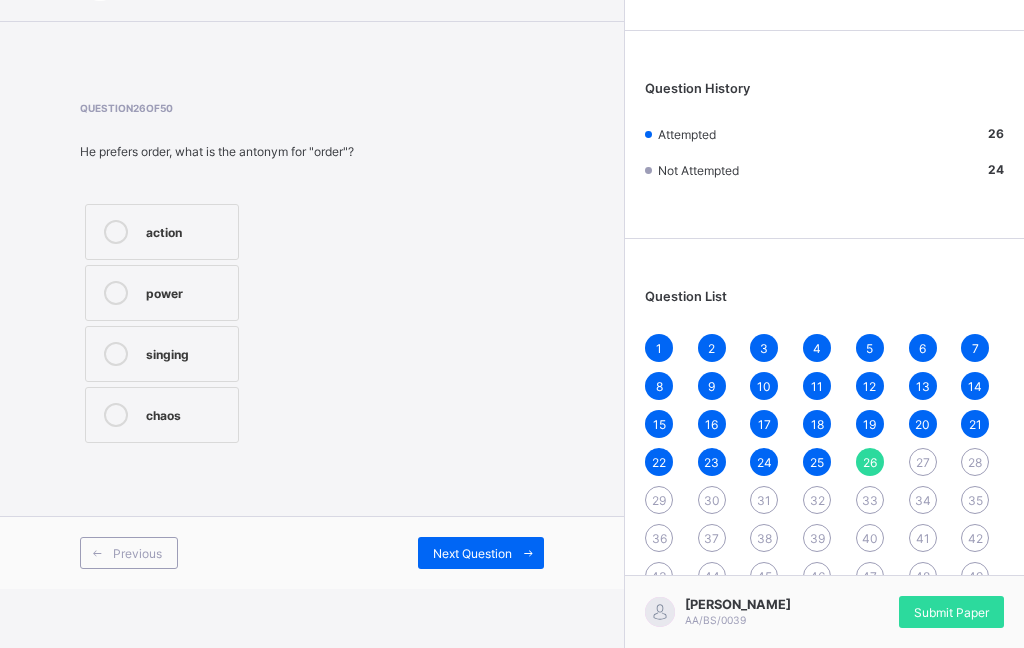 click on "Next Question" at bounding box center (481, 553) 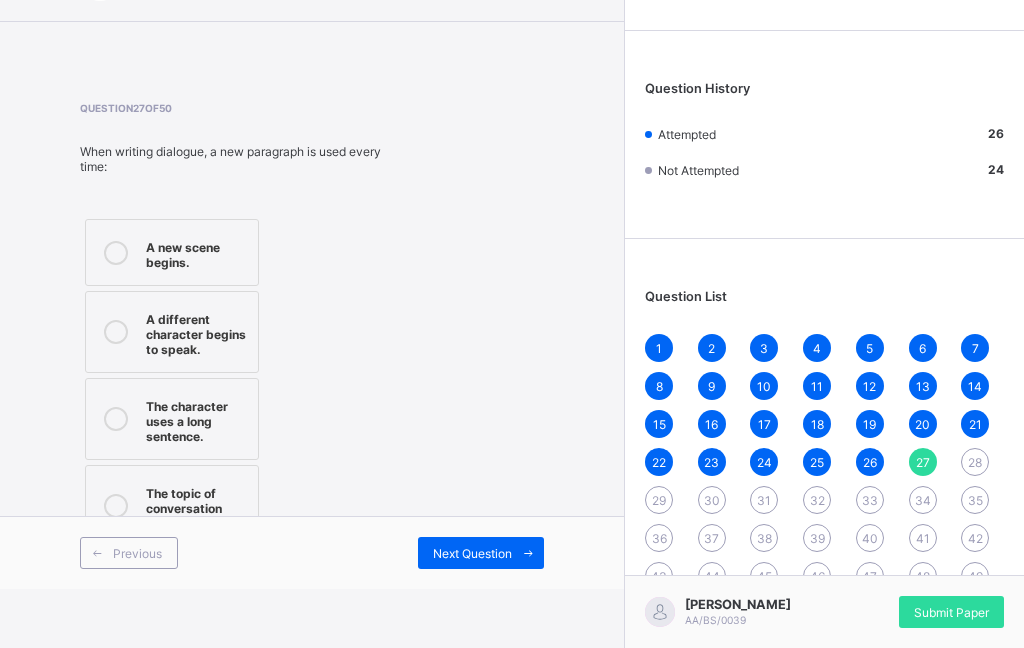click on "The topic of conversation changes." at bounding box center [197, 506] 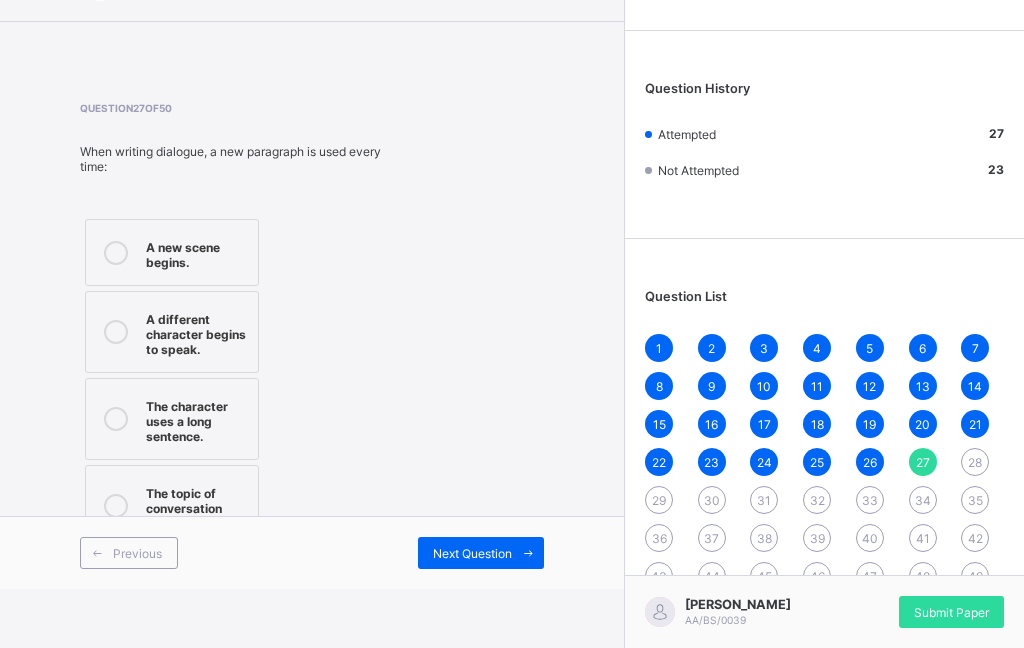 click on "Next Question" at bounding box center [481, 553] 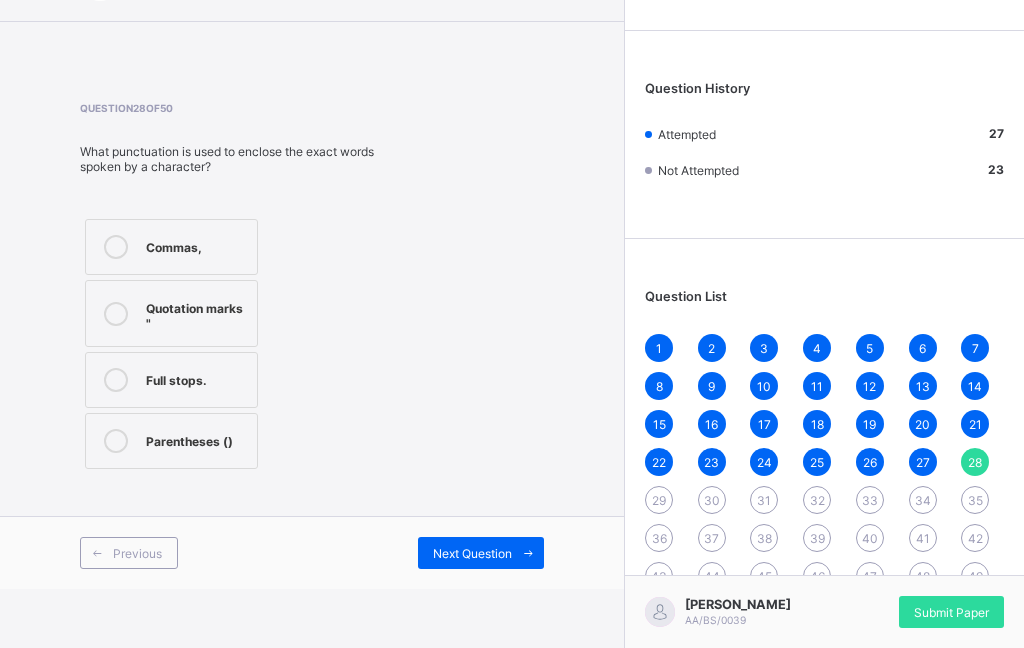 click on "Full stops." at bounding box center (171, 380) 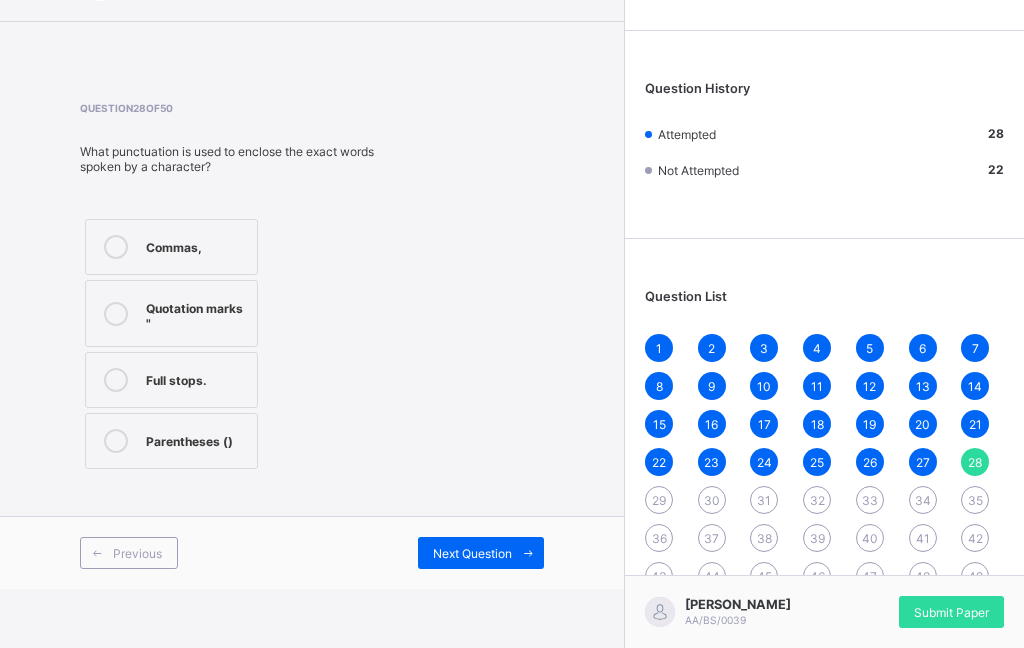 click on "Next Question" at bounding box center (481, 553) 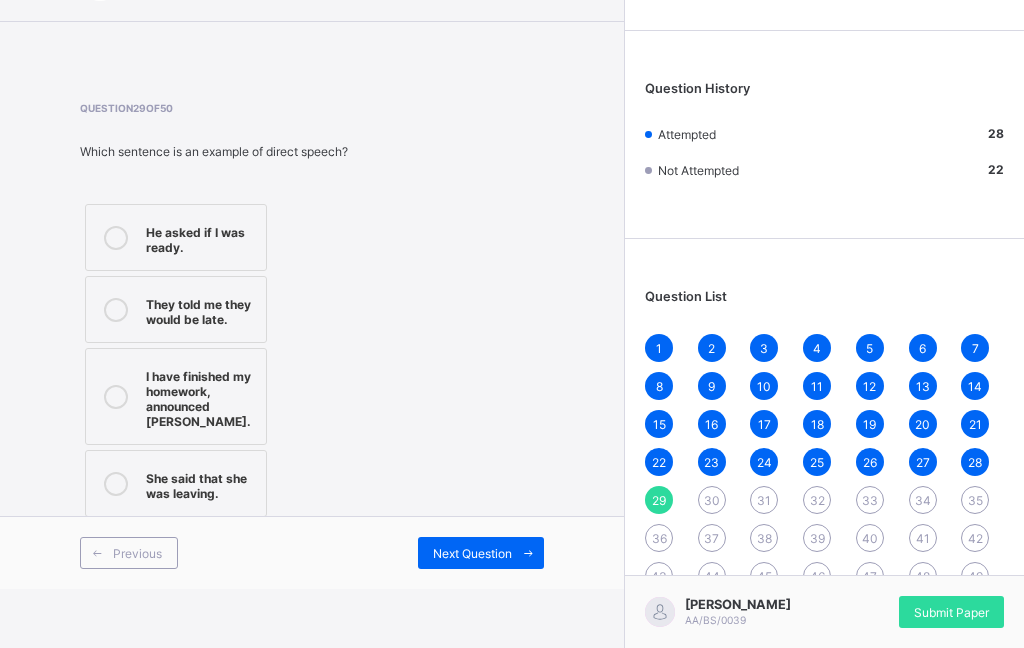 click at bounding box center (116, 237) 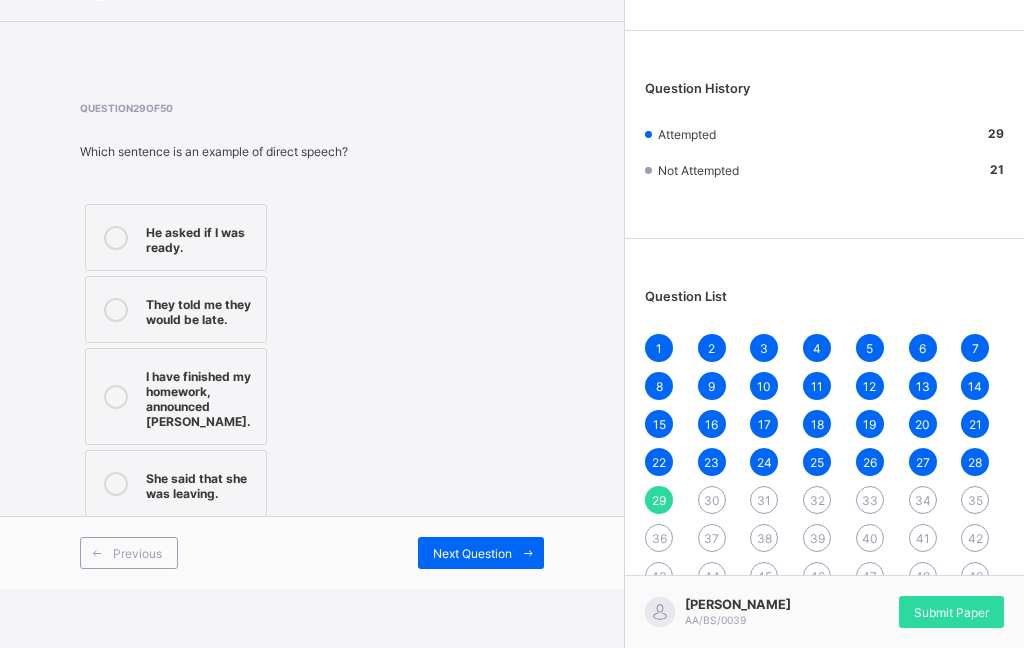 click on "Next Question" at bounding box center (472, 553) 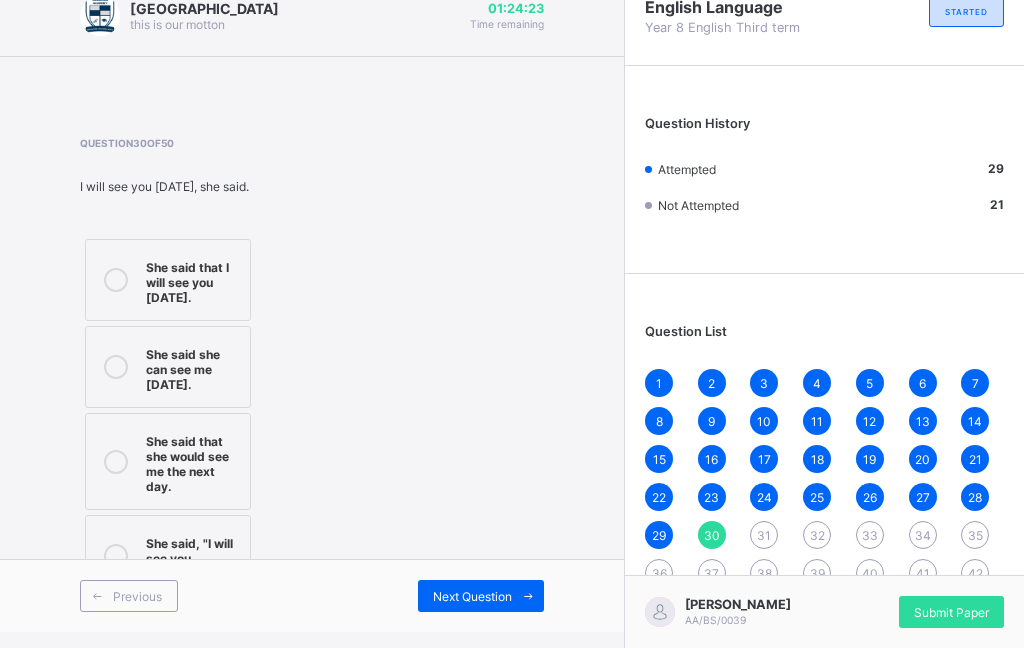 scroll, scrollTop: 65, scrollLeft: 0, axis: vertical 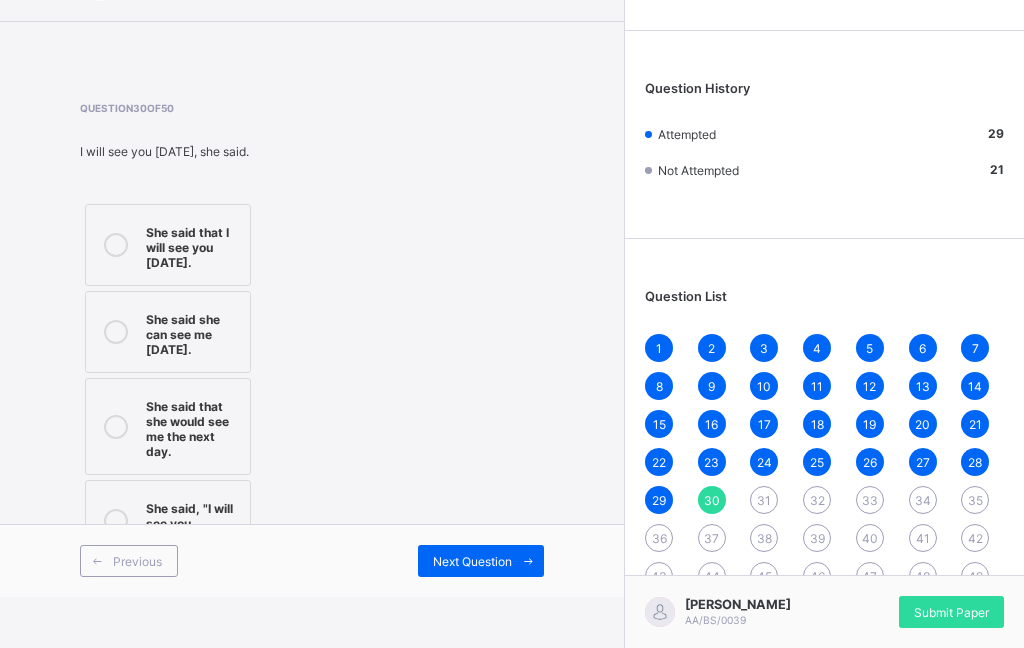 click at bounding box center [116, 332] 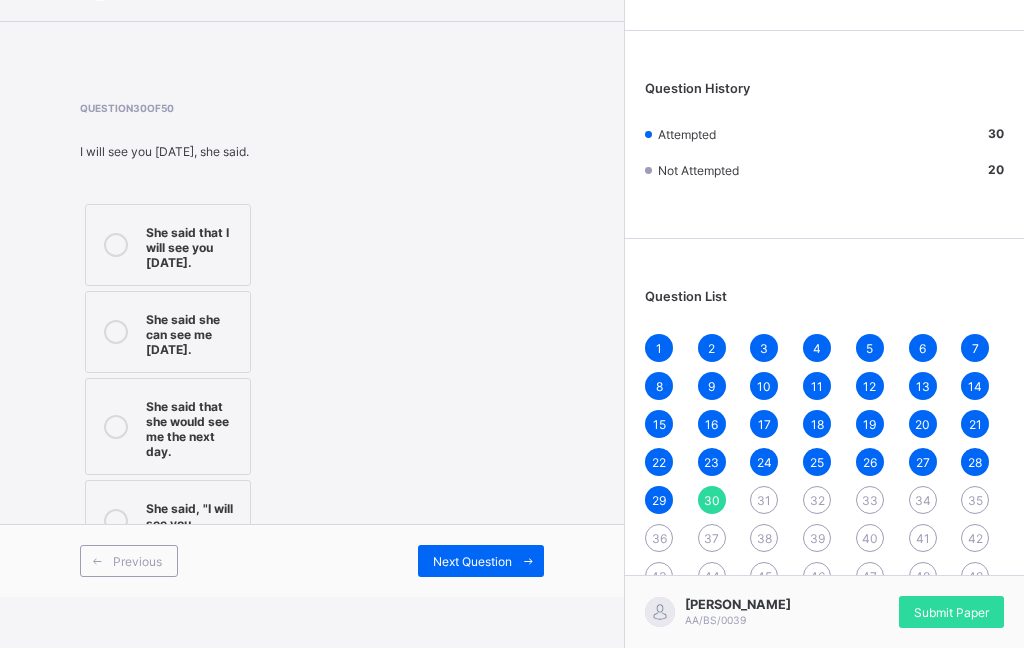 click on "Next Question" at bounding box center [472, 561] 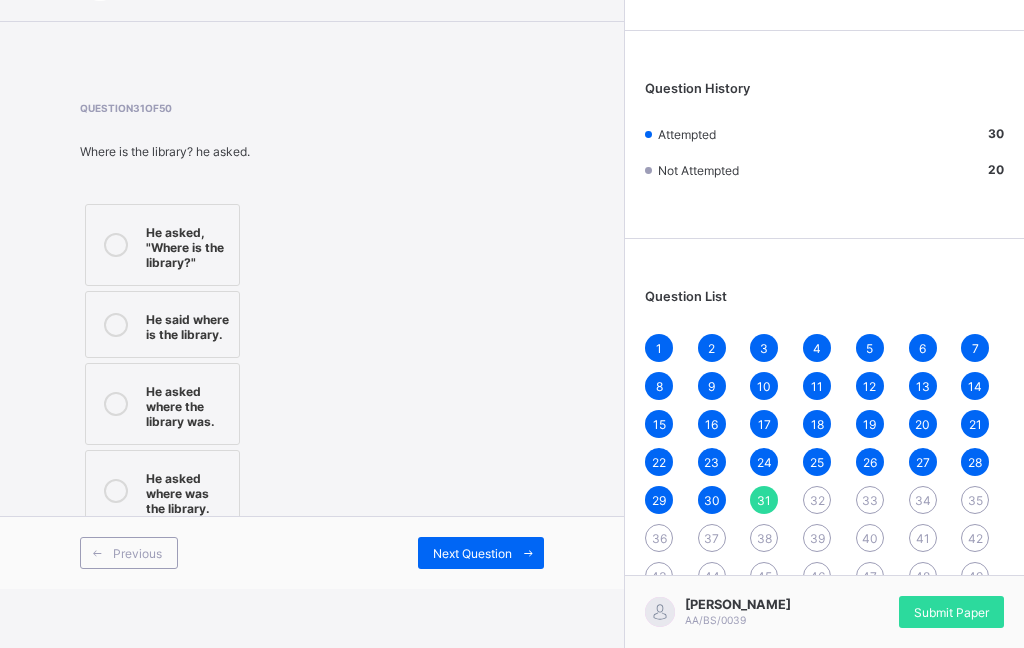 click on "27" at bounding box center [923, 462] 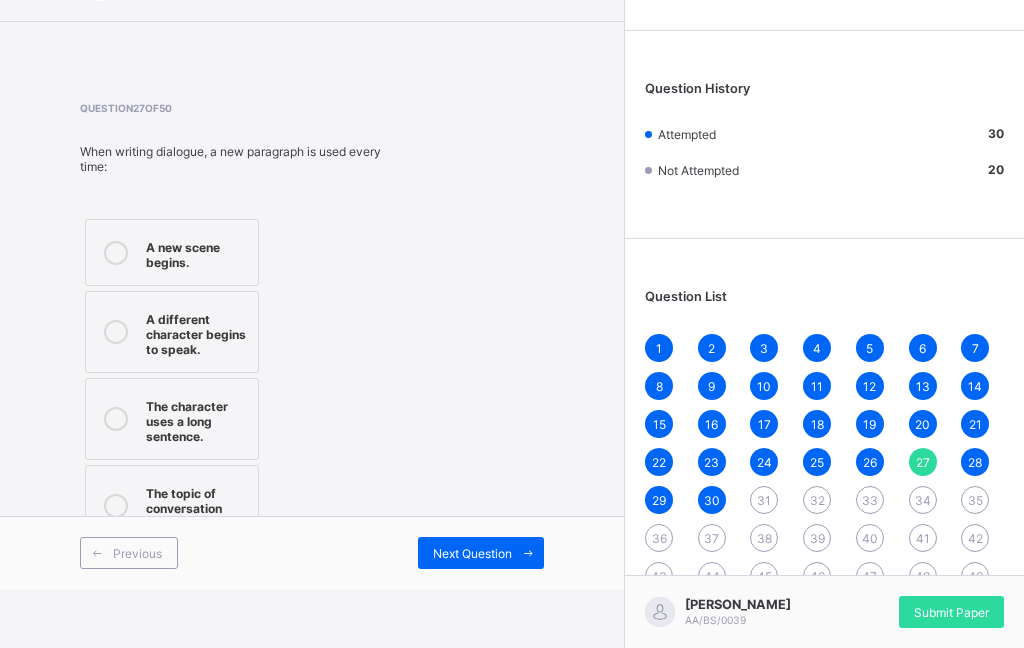 click on "Next Question" at bounding box center [481, 553] 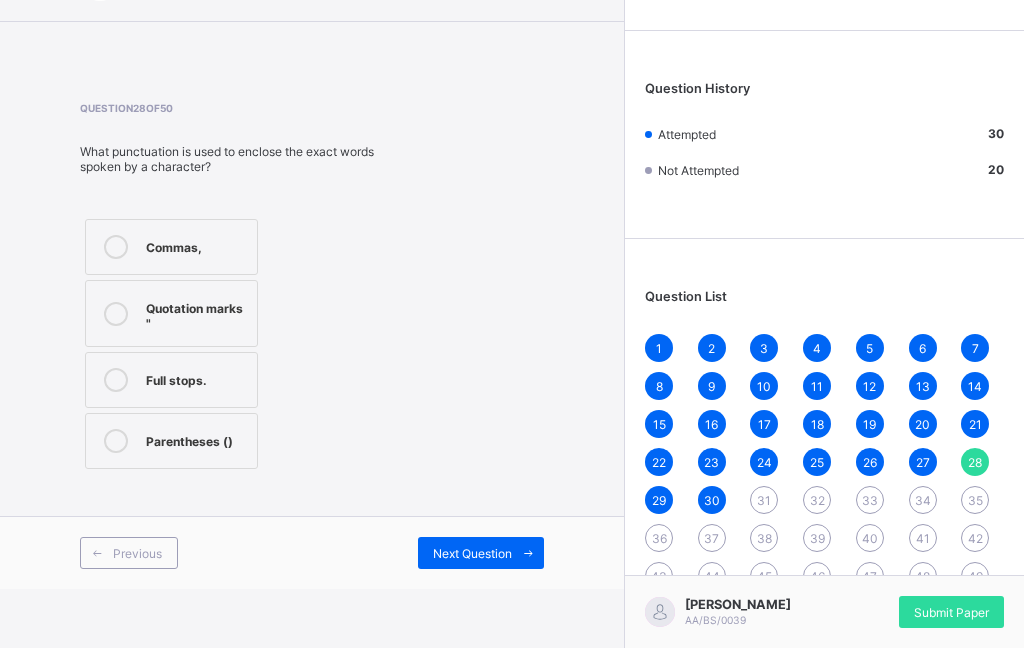 click on "Next Question" at bounding box center (481, 553) 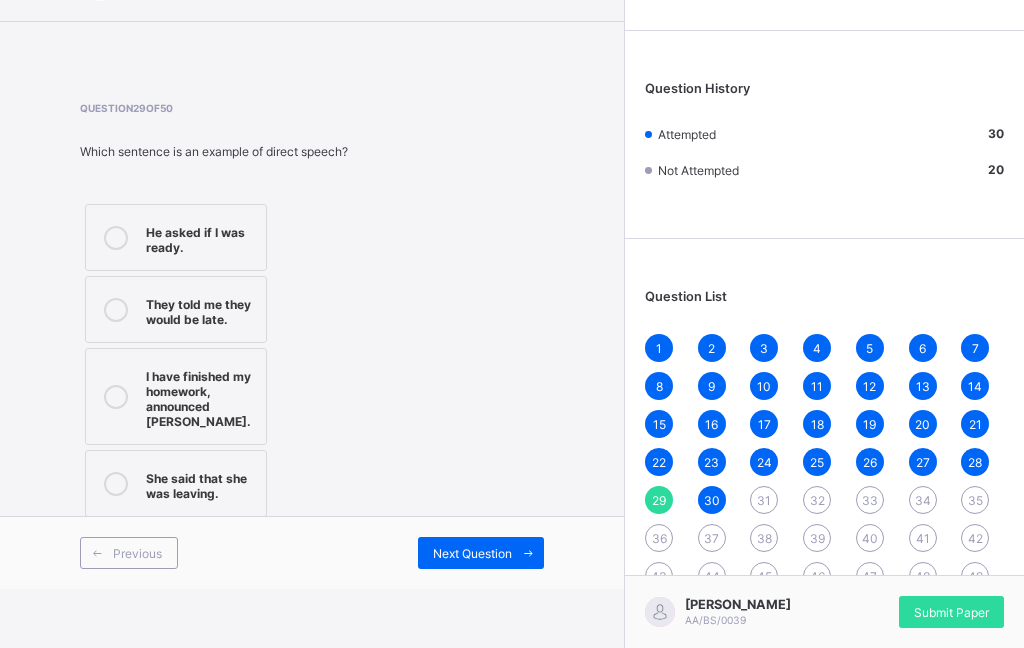 click on "31" at bounding box center (764, 500) 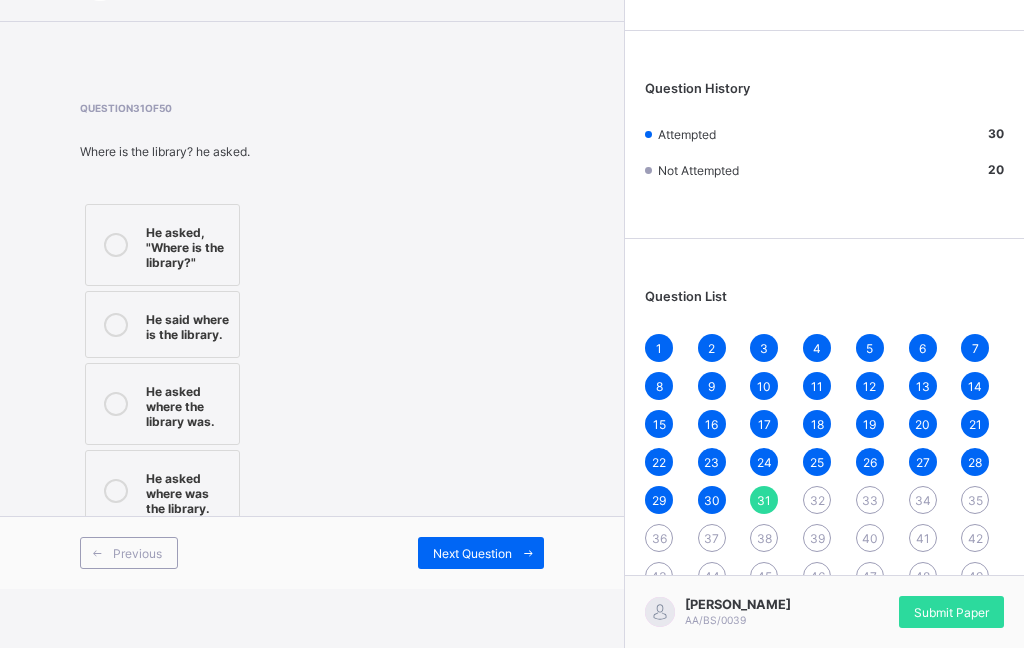 click at bounding box center [116, 245] 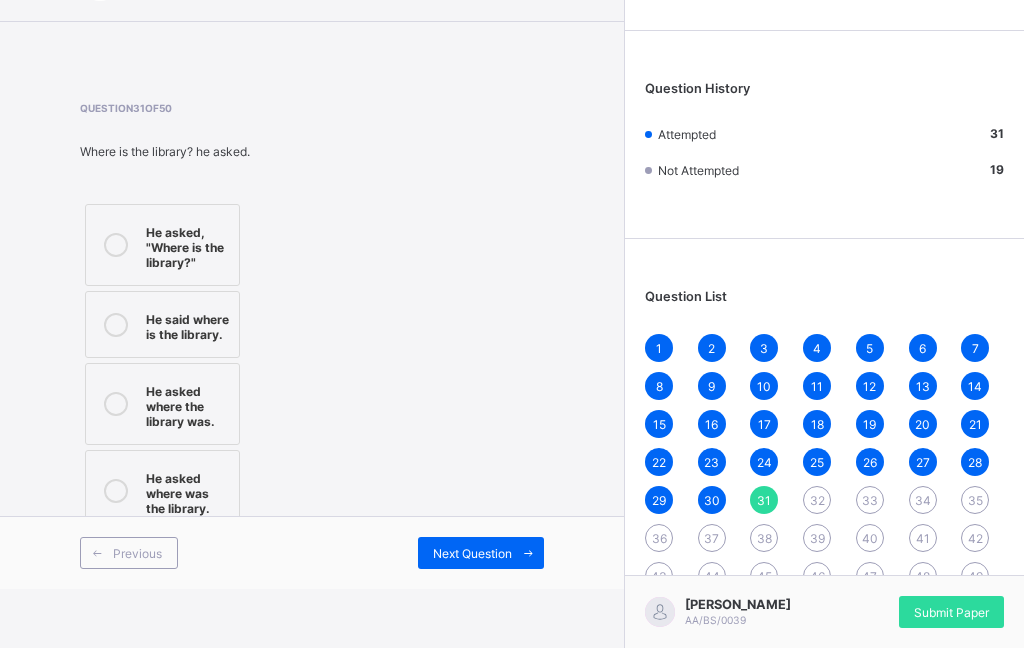 click on "Next Question" at bounding box center [481, 553] 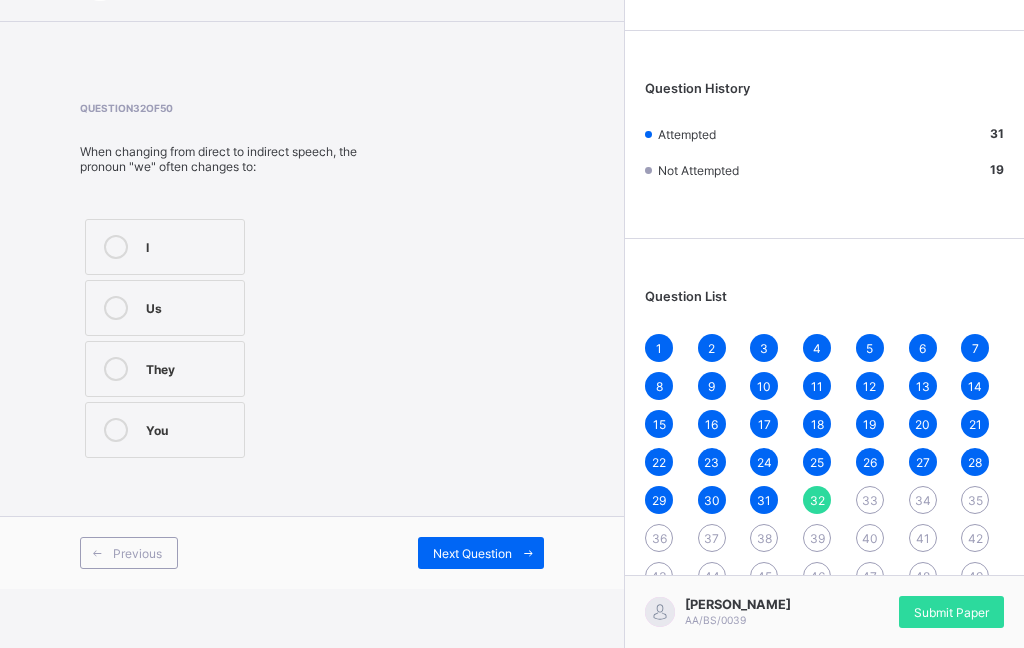 click on "They" at bounding box center (165, 369) 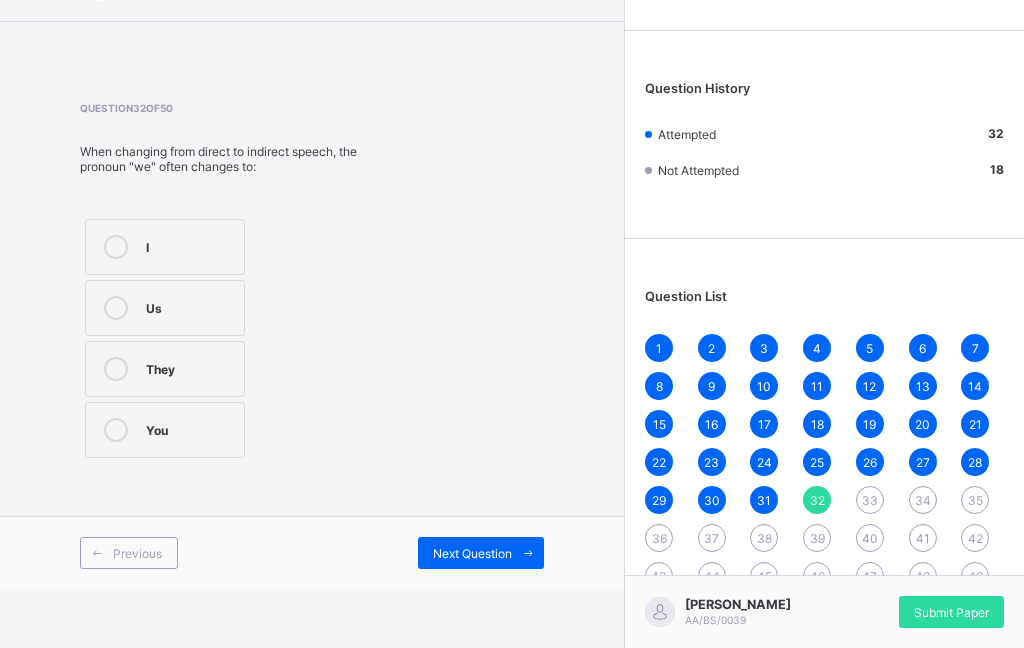 click on "Next Question" at bounding box center [481, 553] 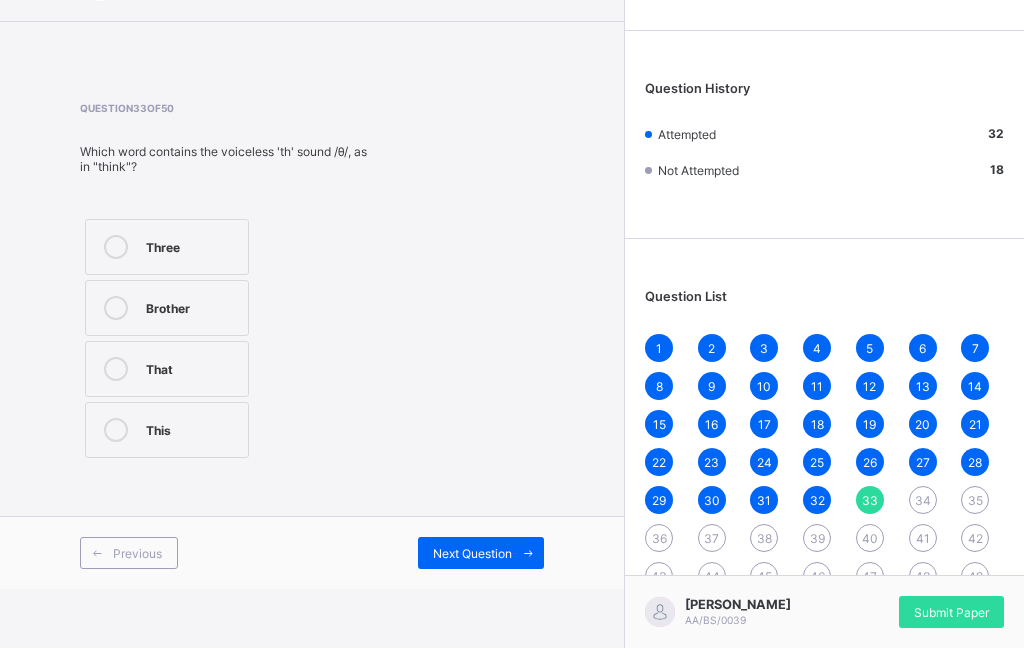 click on "This" at bounding box center [167, 430] 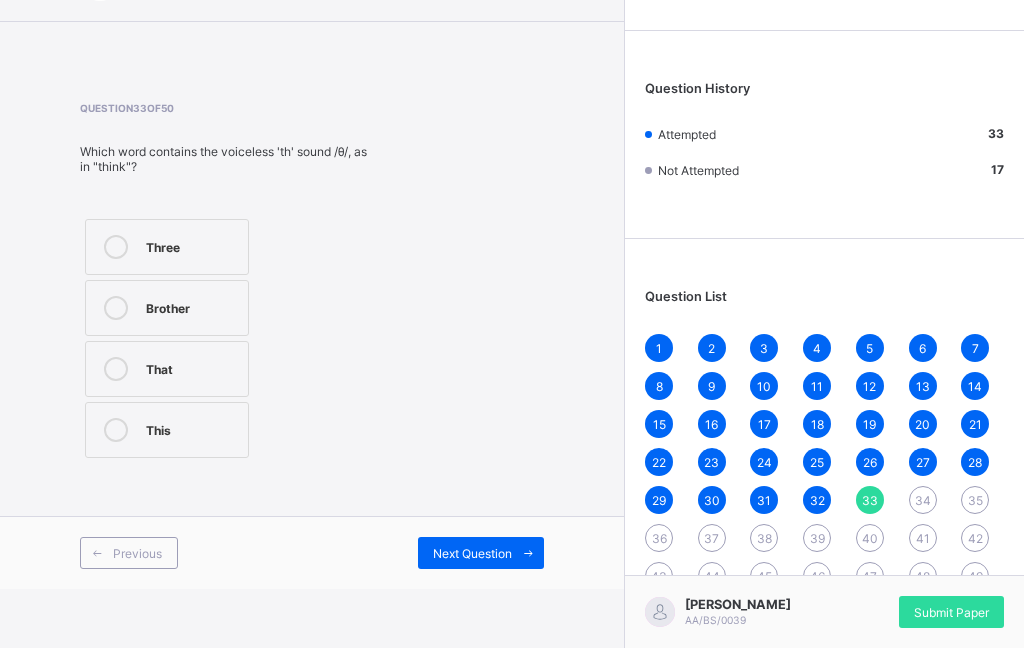 click on "Next Question" at bounding box center [481, 553] 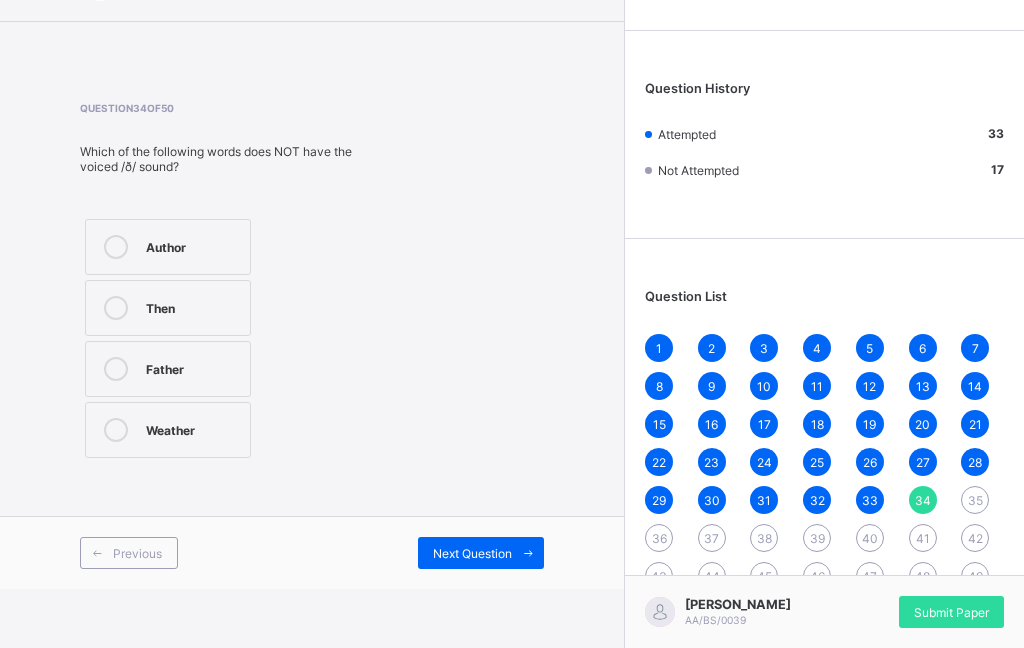 click on "27" at bounding box center (923, 462) 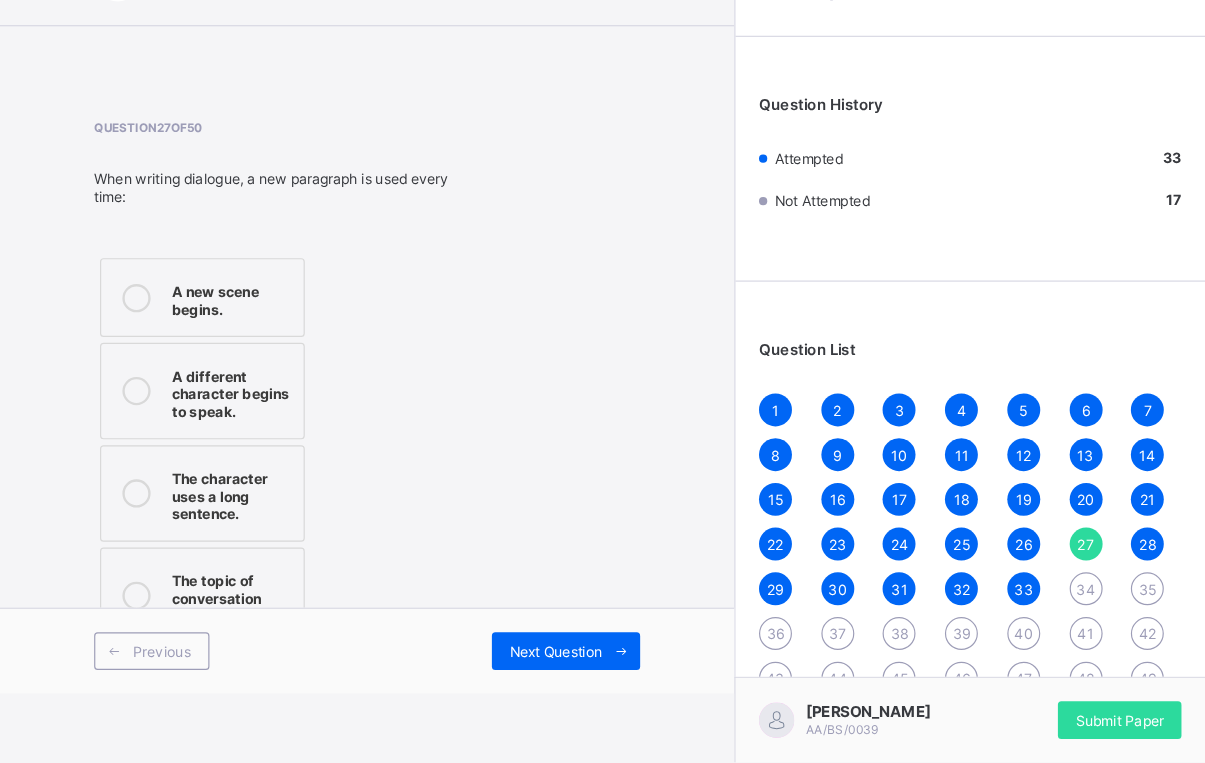 scroll, scrollTop: 0, scrollLeft: 0, axis: both 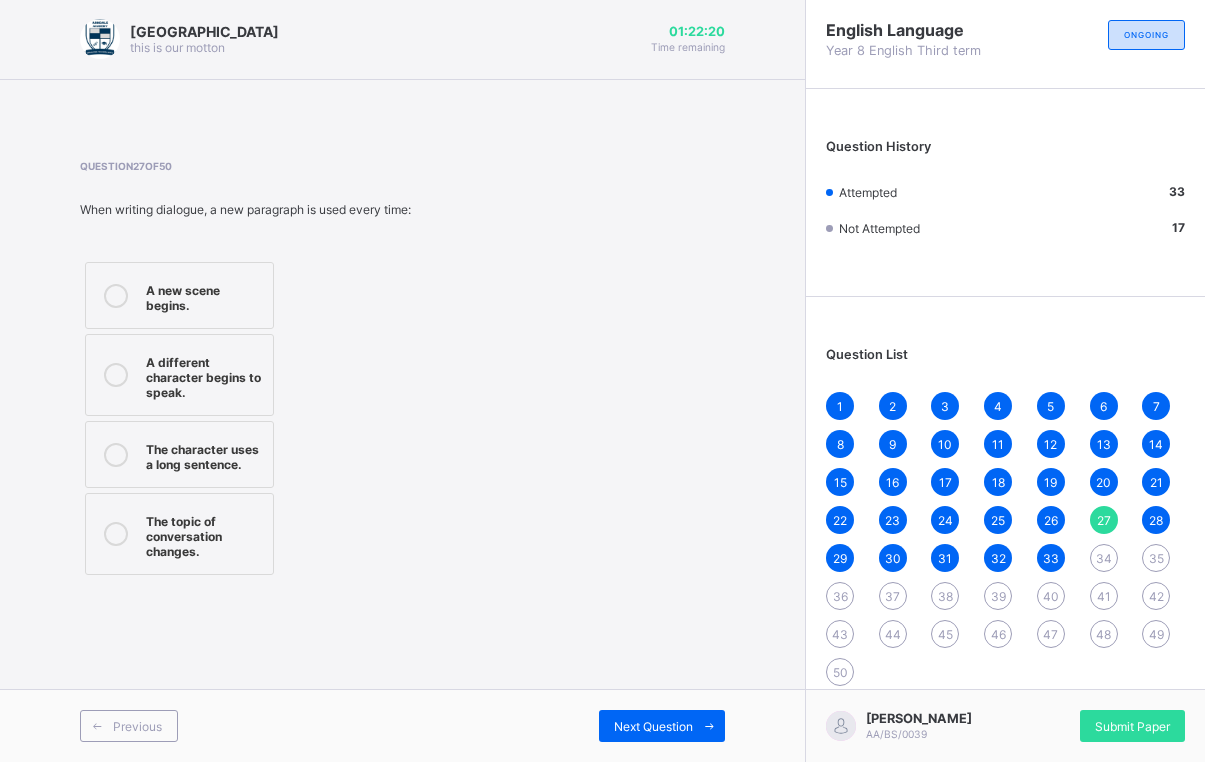 click on "Question  27  of  50 When writing dialogue, a new paragraph is used every time: A new scene begins. A different character begins to speak. The character uses a long sentence. The topic of conversation changes." at bounding box center (402, 371) 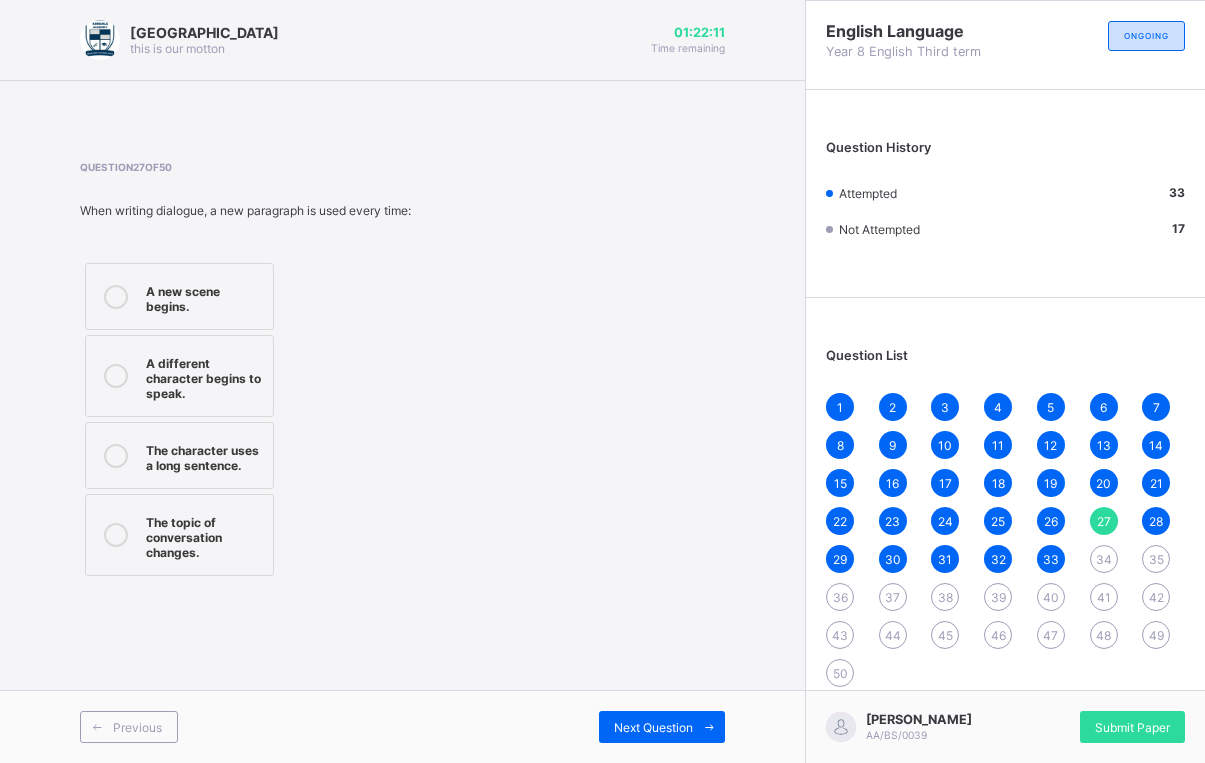 click on "Next Question" at bounding box center [653, 727] 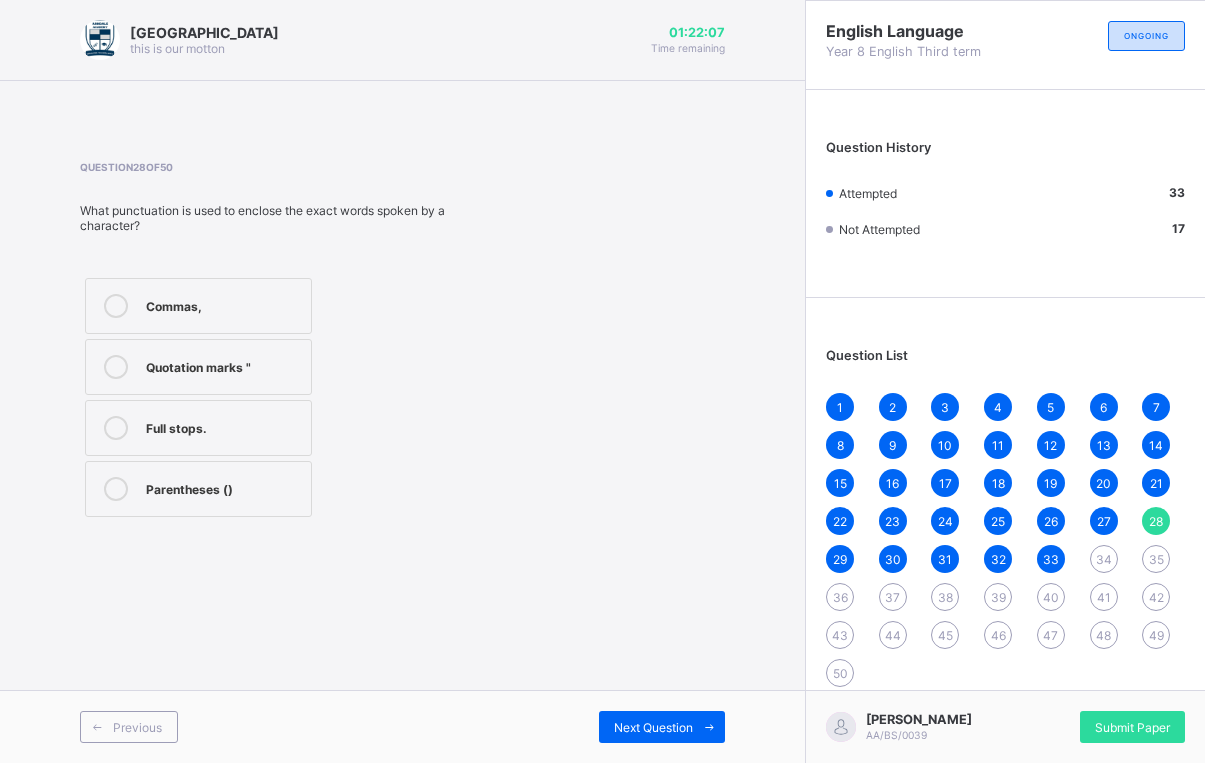 click on "34" at bounding box center [1104, 559] 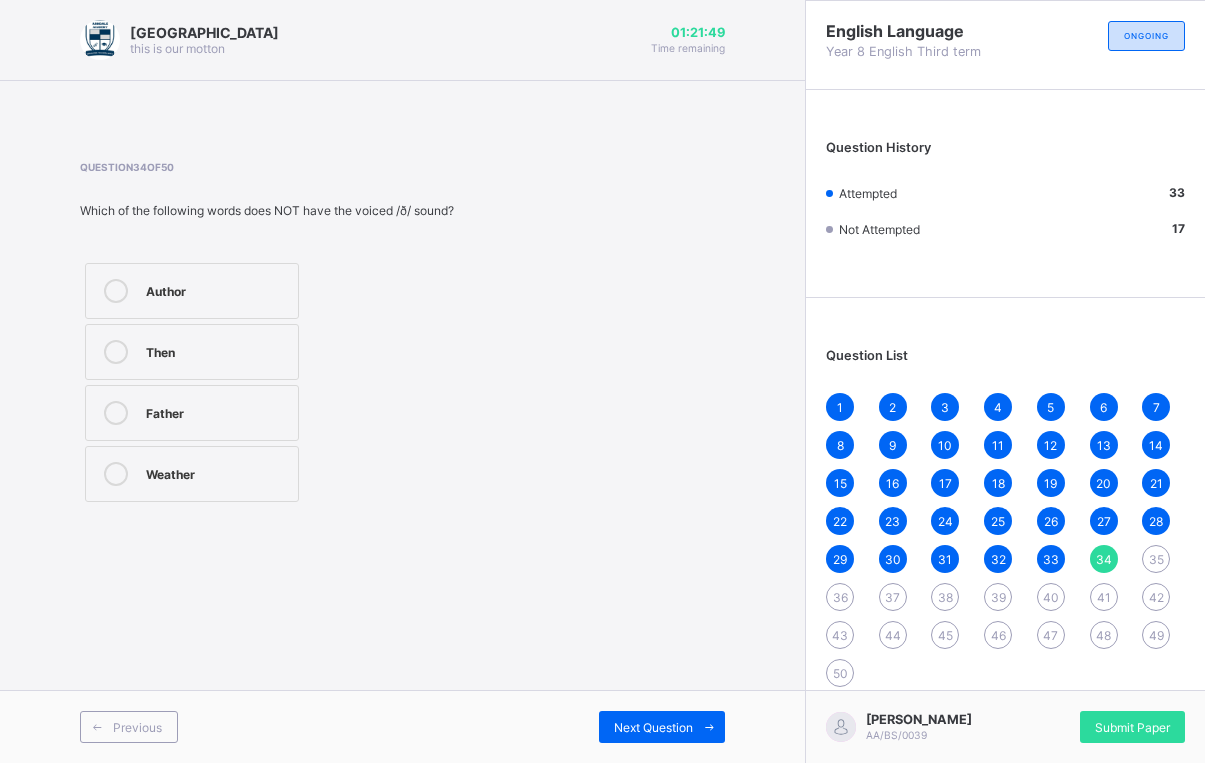 click on "Author" at bounding box center [217, 289] 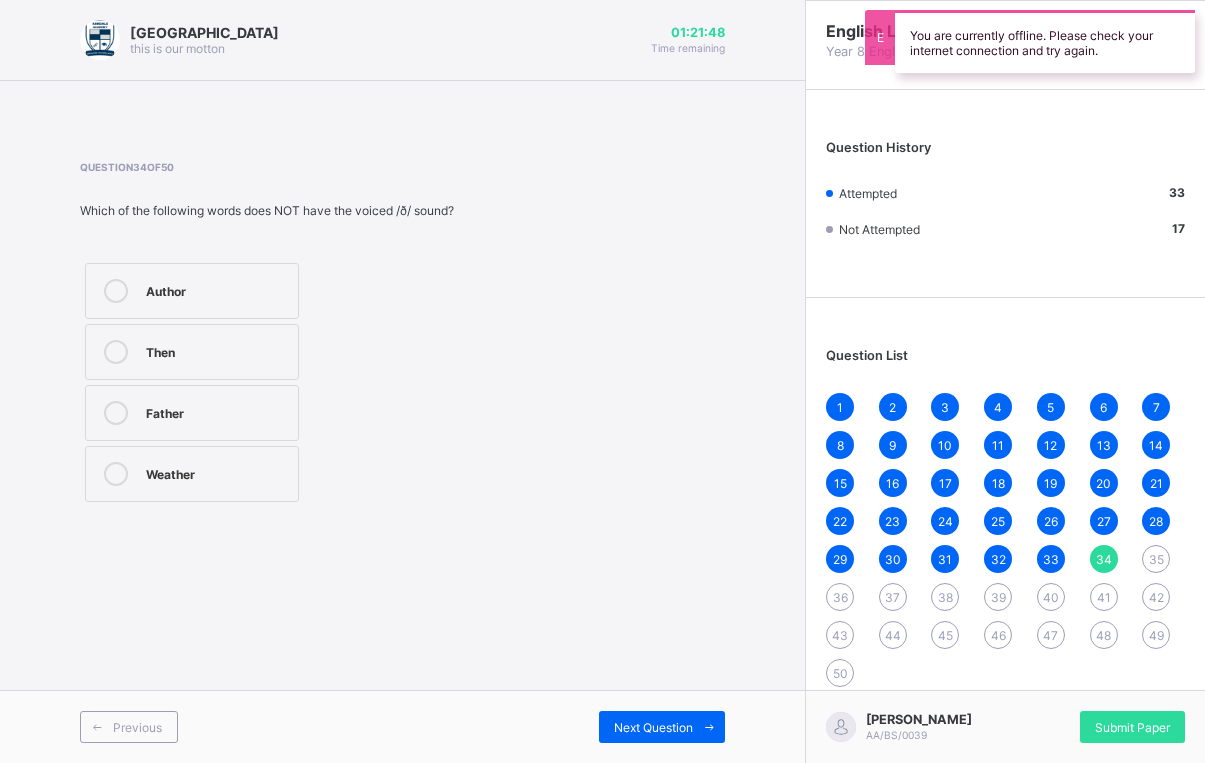 click on "Next Question" at bounding box center (662, 727) 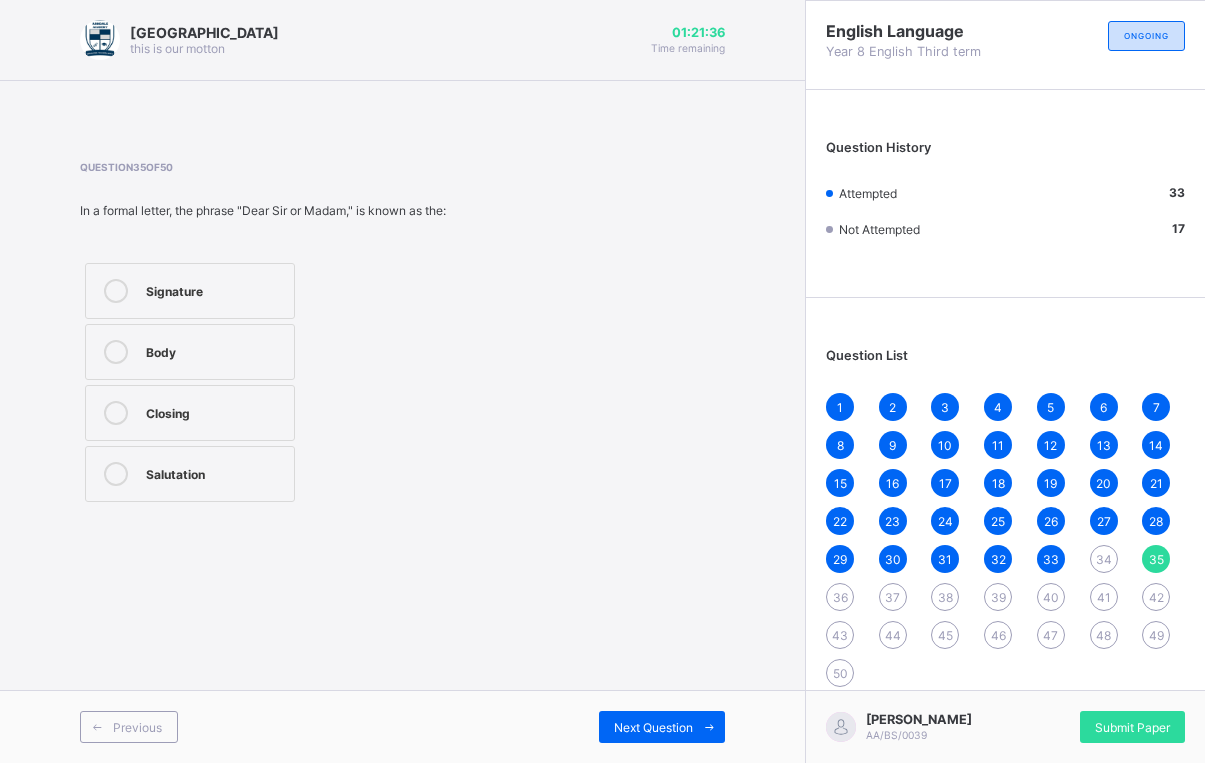 click on "Salutation" at bounding box center [190, 474] 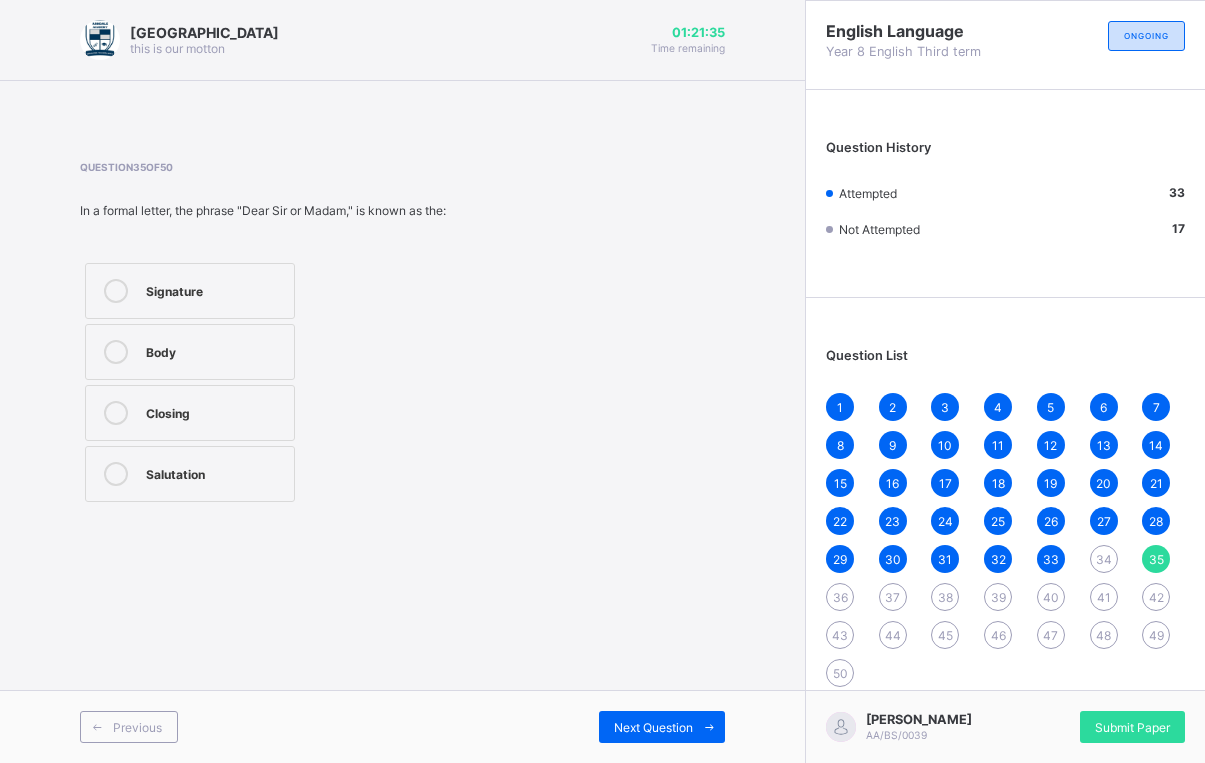 click on "Next Question" at bounding box center (662, 727) 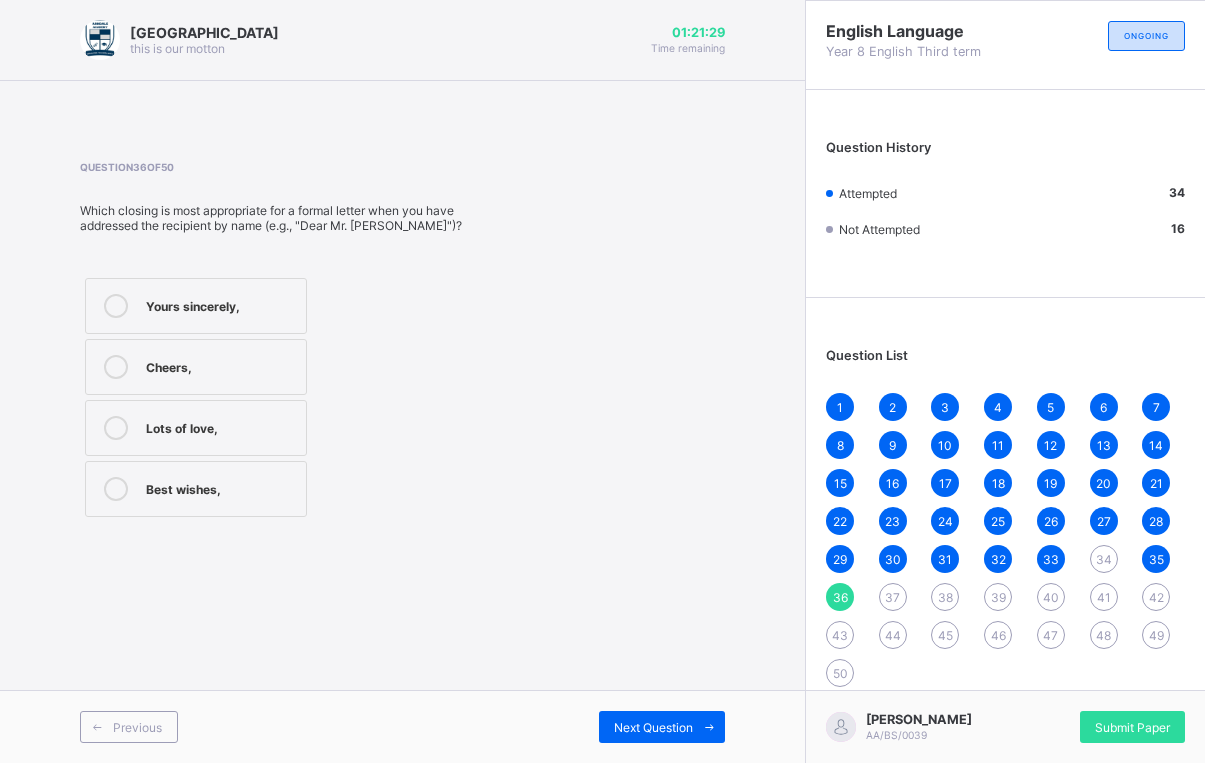 click on "Yours sincerely," at bounding box center [221, 304] 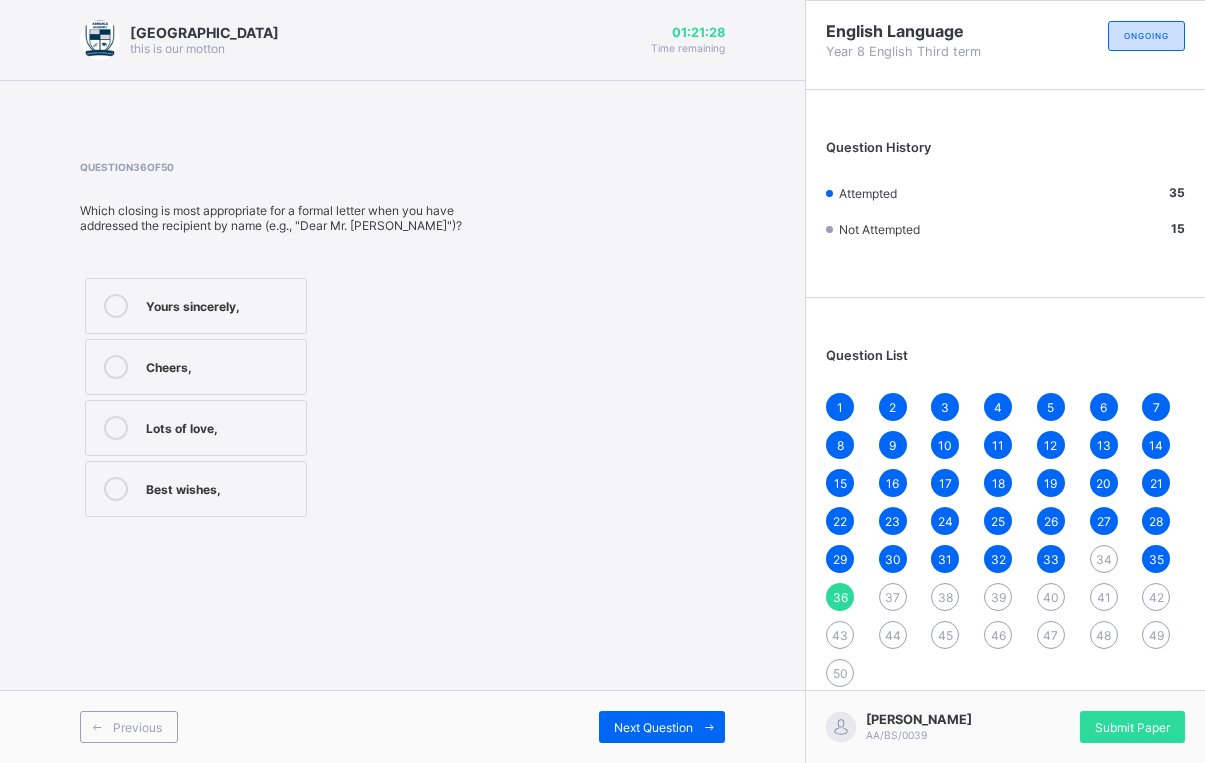 click at bounding box center [709, 727] 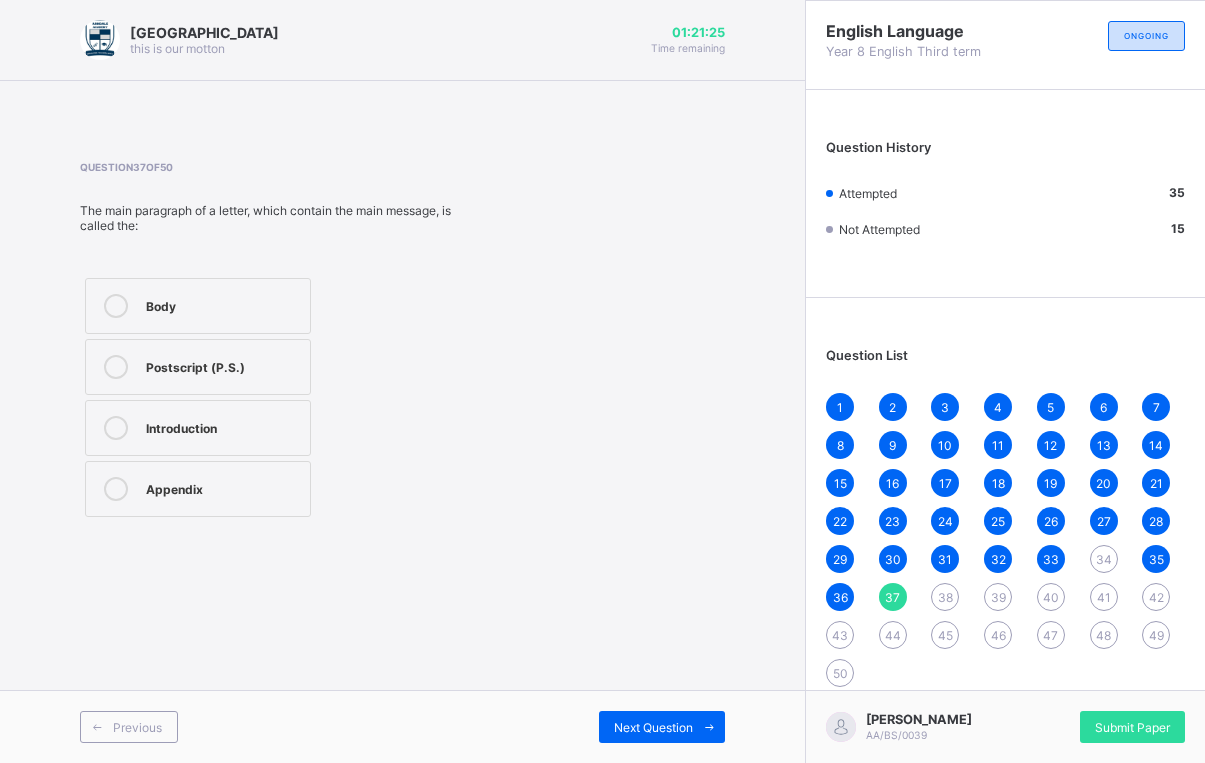 click on "Body" at bounding box center [198, 306] 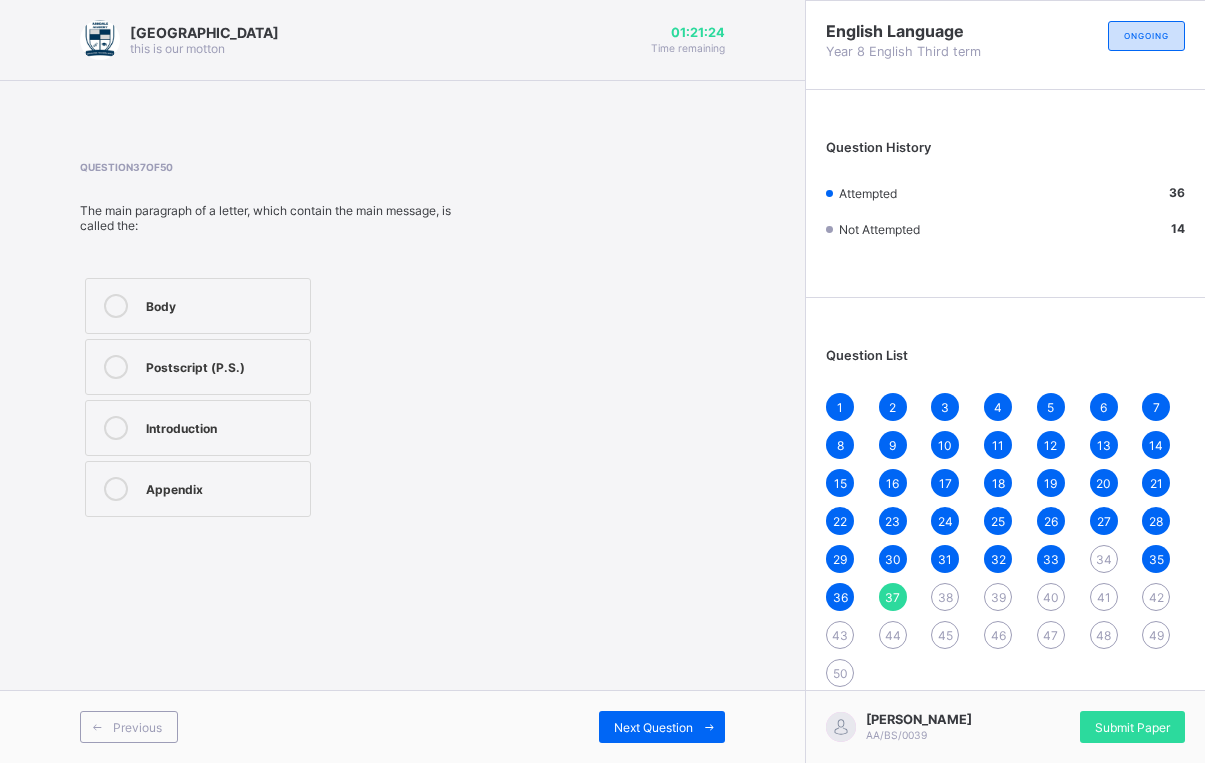 click on "Next Question" at bounding box center (653, 727) 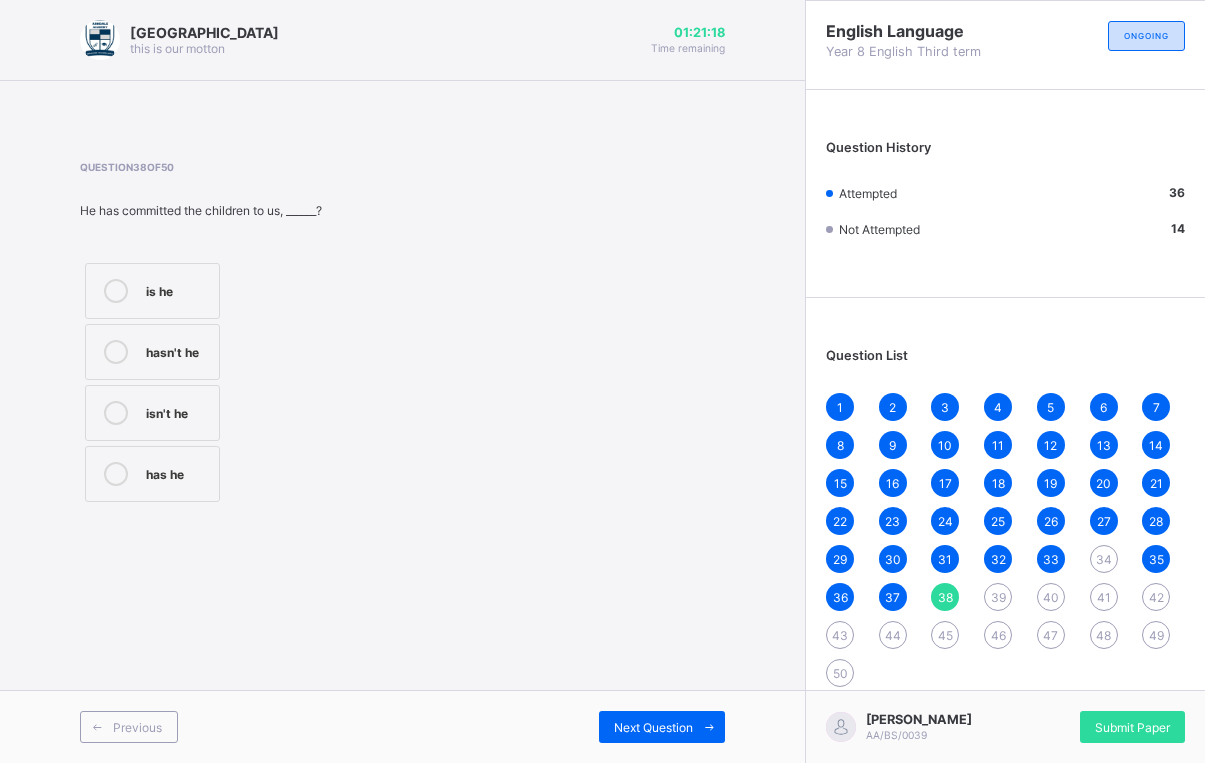 click on "hasn't he" at bounding box center (177, 350) 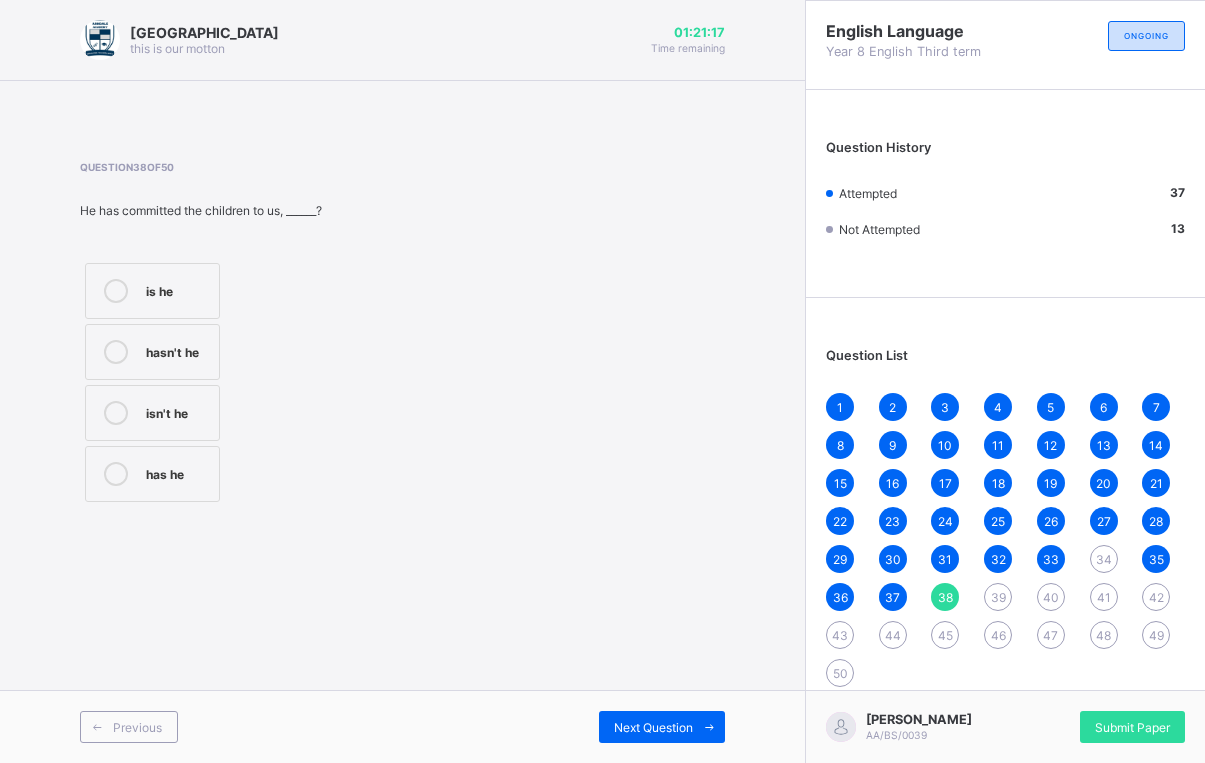 click at bounding box center [709, 727] 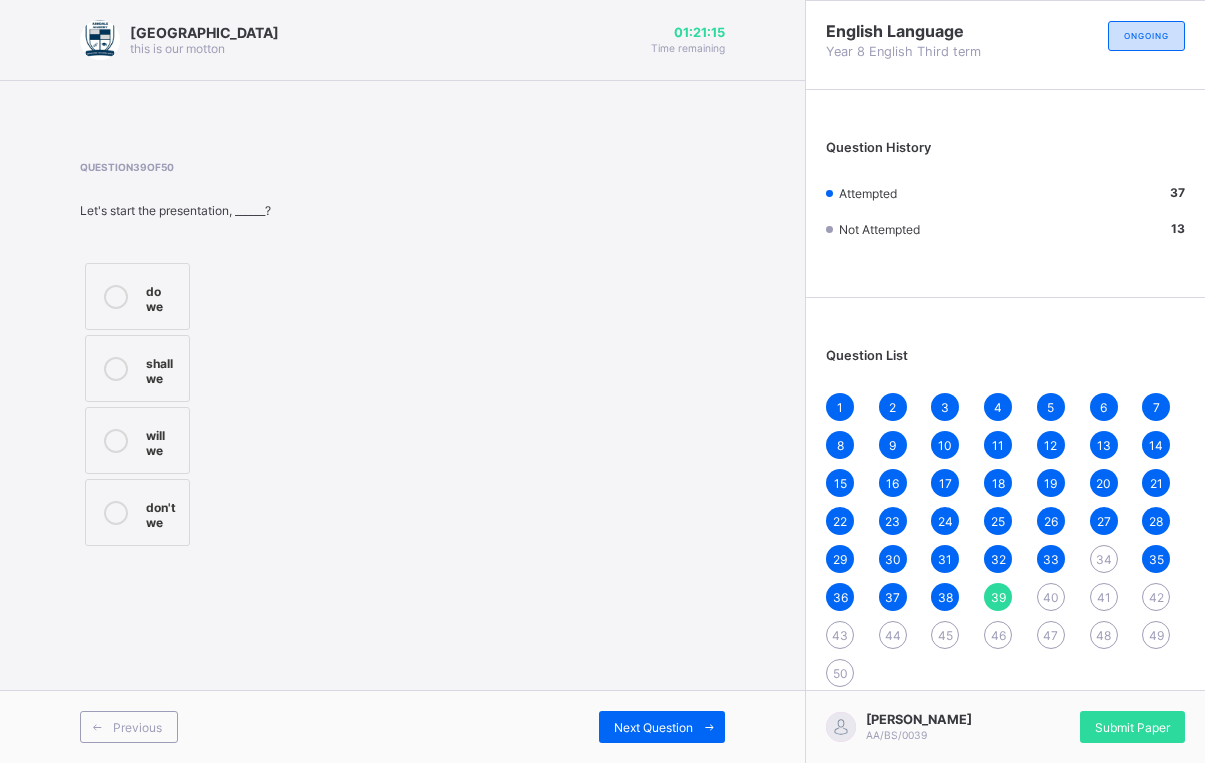click on "shall we" at bounding box center [137, 368] 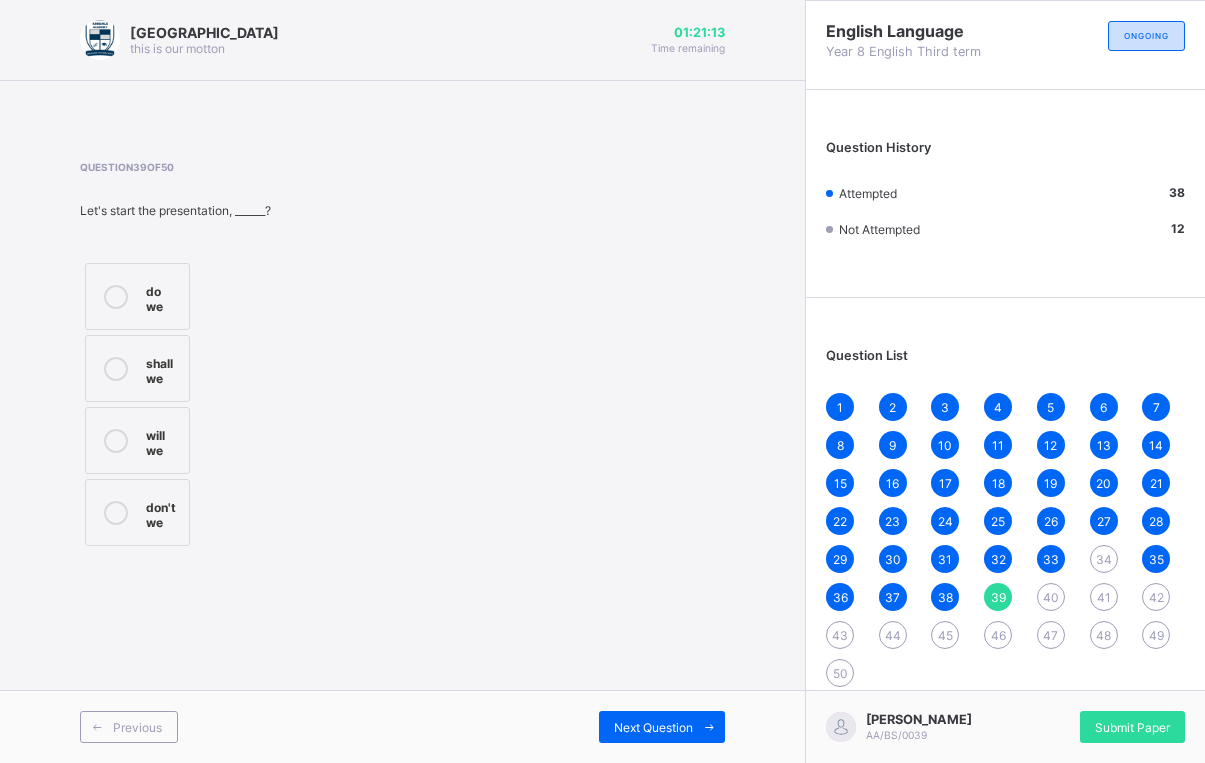 click on "Next Question" at bounding box center (653, 727) 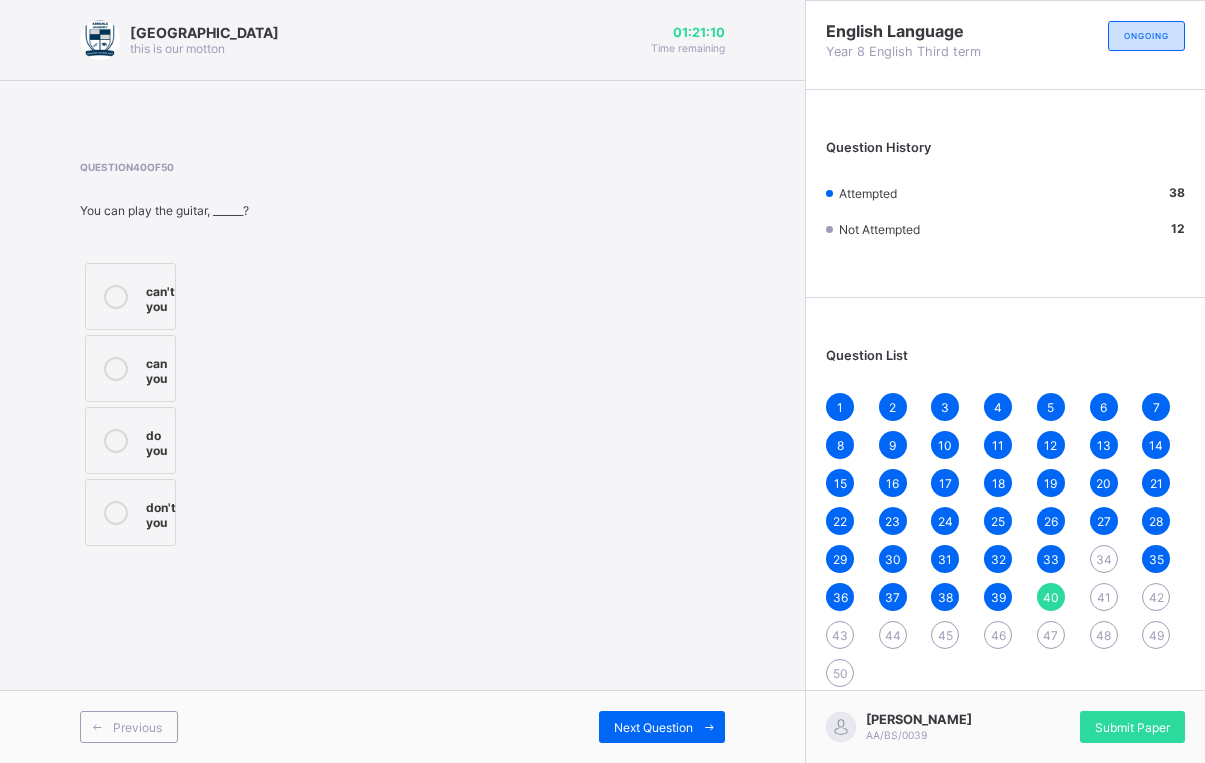 click on "can you" at bounding box center (130, 368) 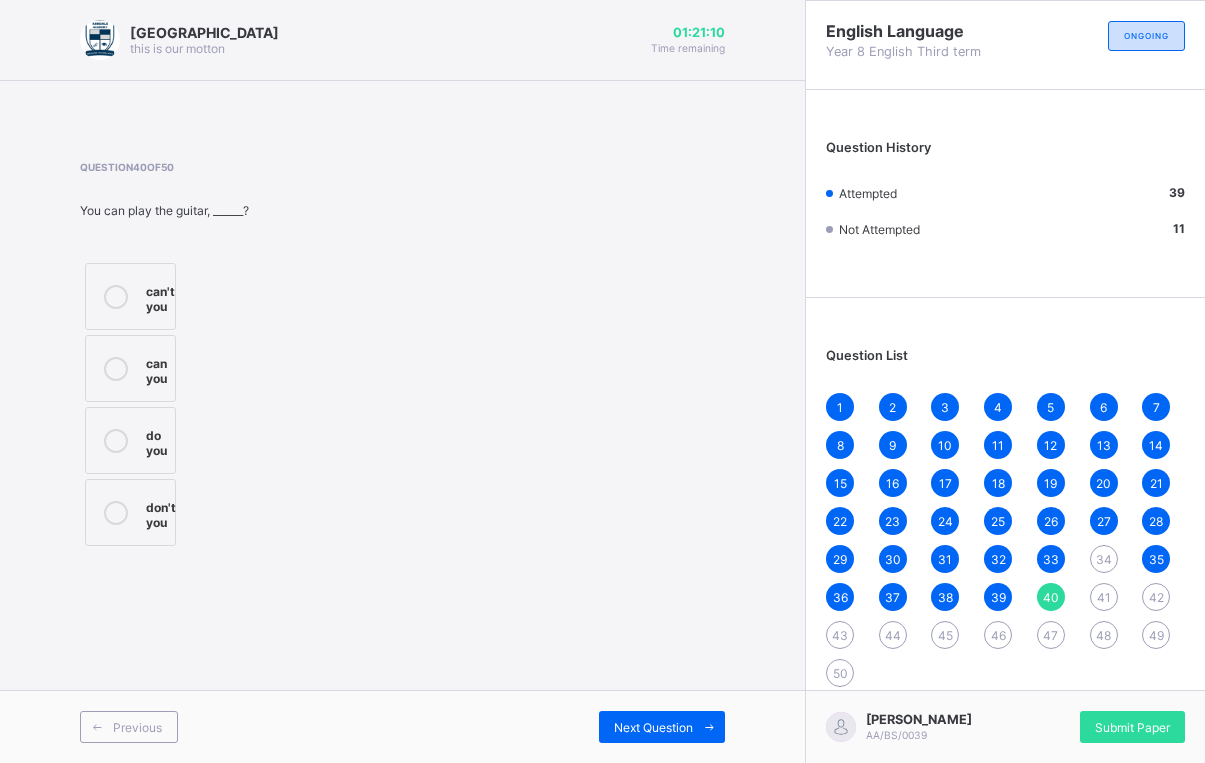 click on "Next Question" at bounding box center (653, 727) 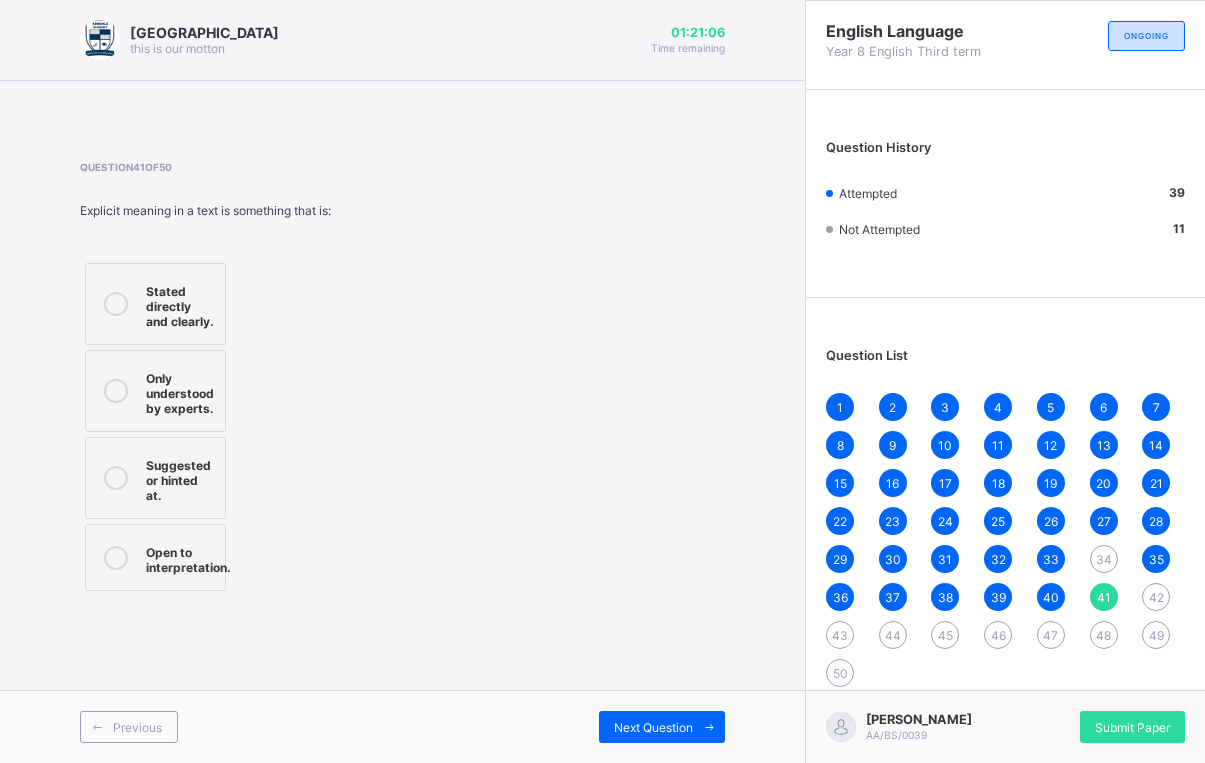 click on "Only understood by experts." at bounding box center (155, 391) 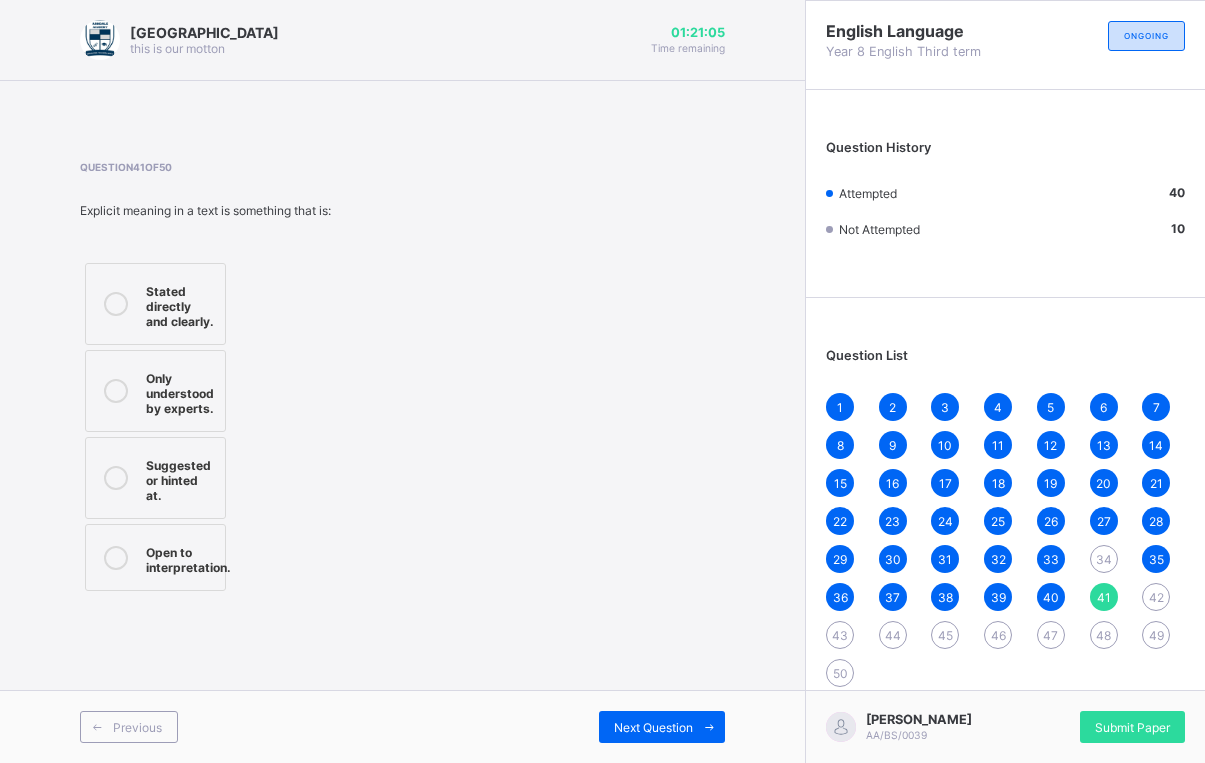 click on "Next Question" at bounding box center (653, 727) 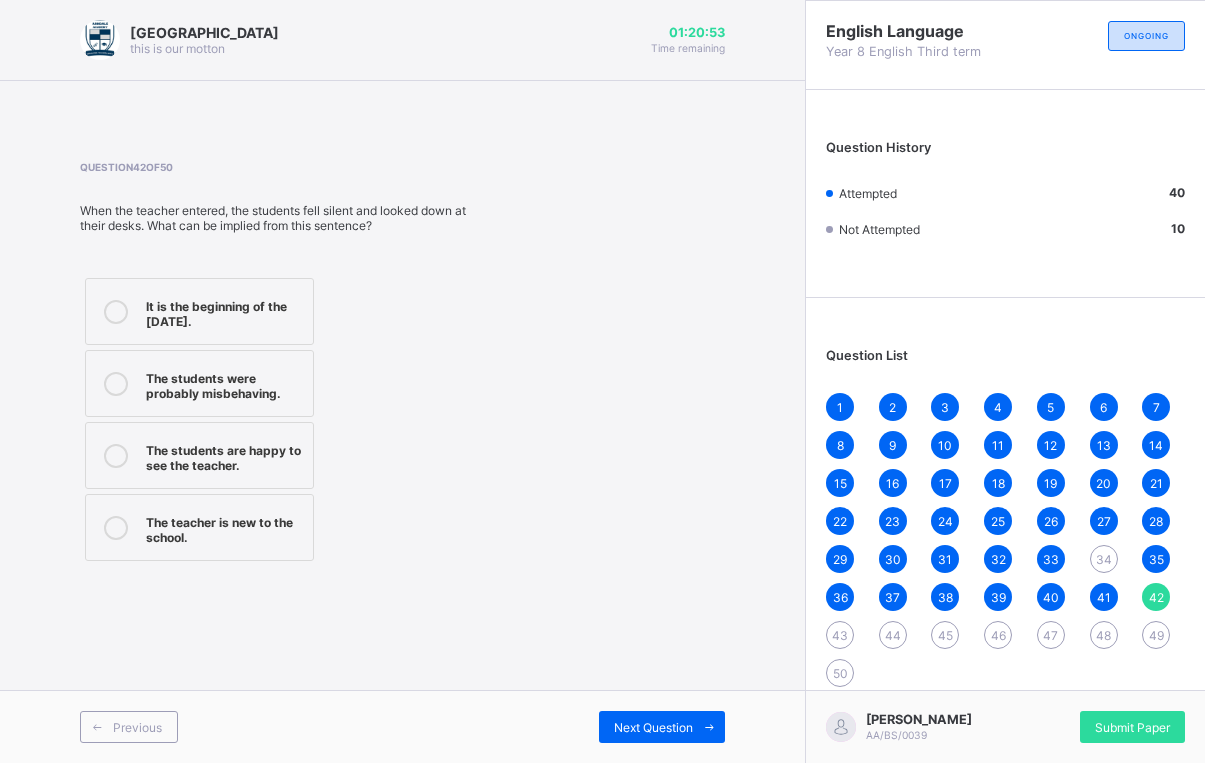 click on "The students were probably misbehaving." at bounding box center [199, 383] 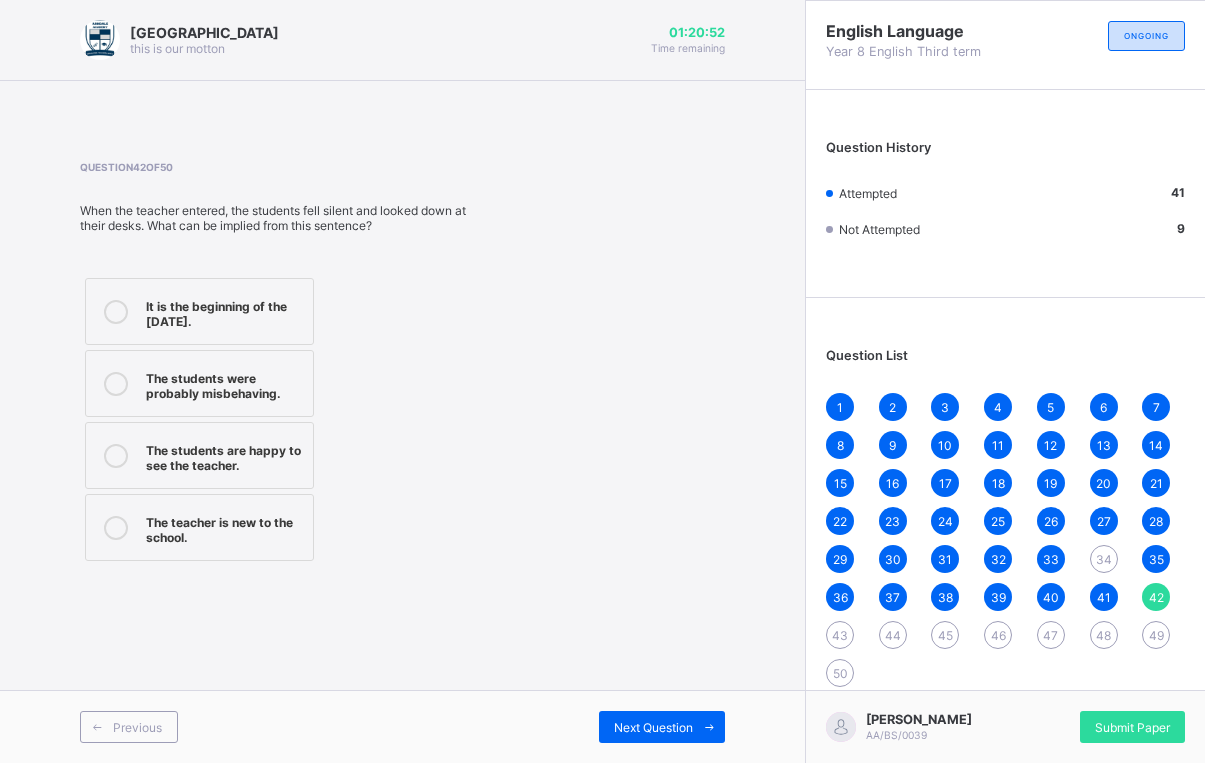 click at bounding box center [97, 727] 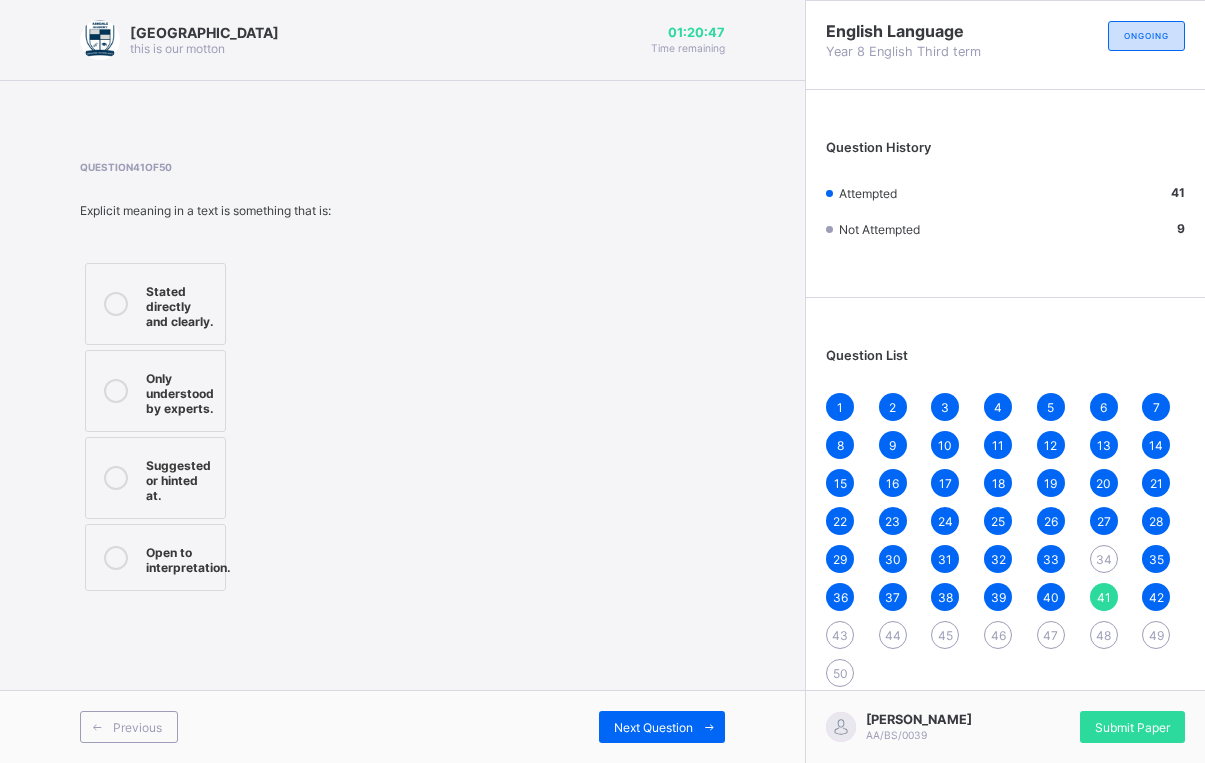 click on "Stated directly and clearly." at bounding box center [180, 304] 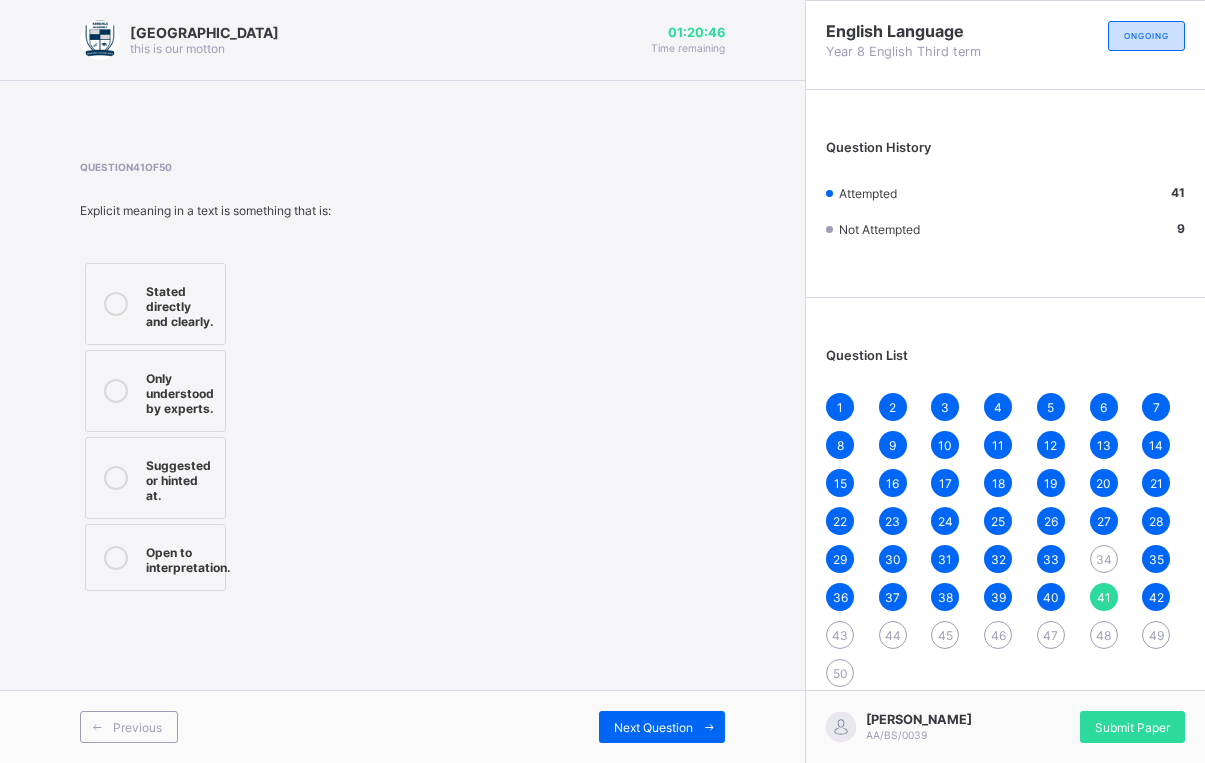 click on "Next Question" at bounding box center (653, 727) 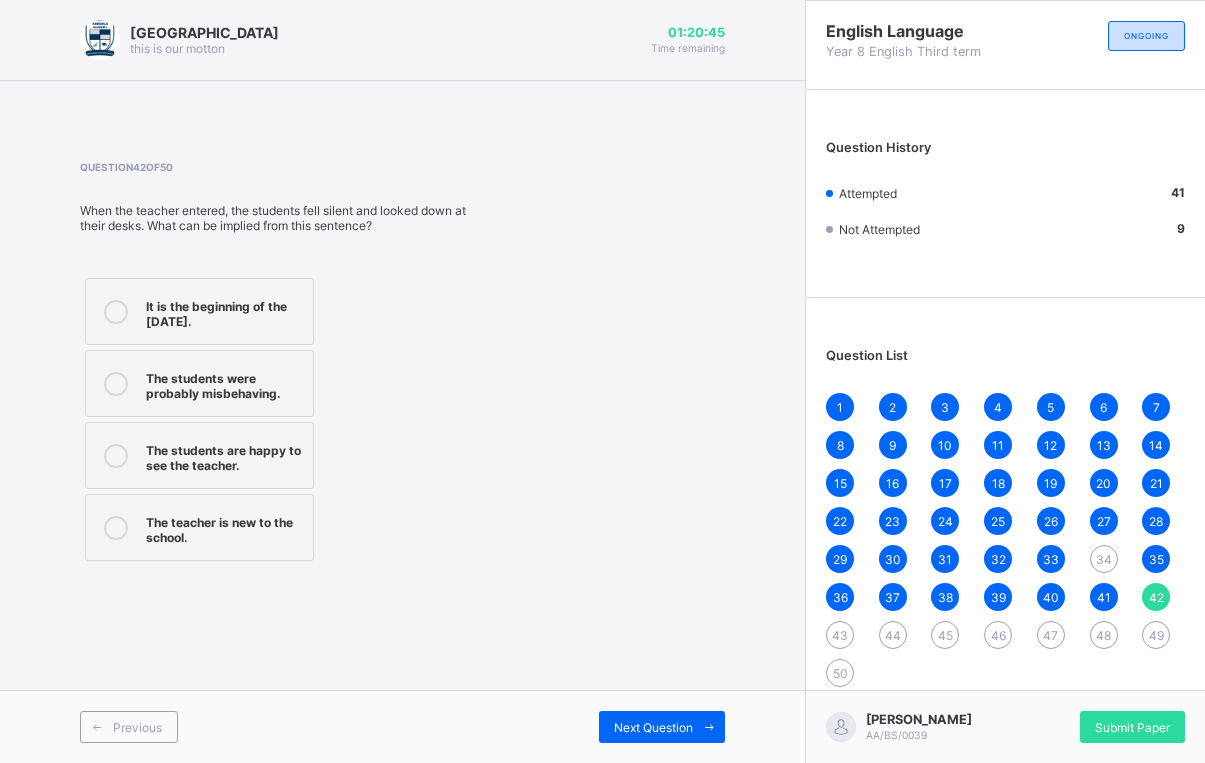 click on "Next Question" at bounding box center (653, 727) 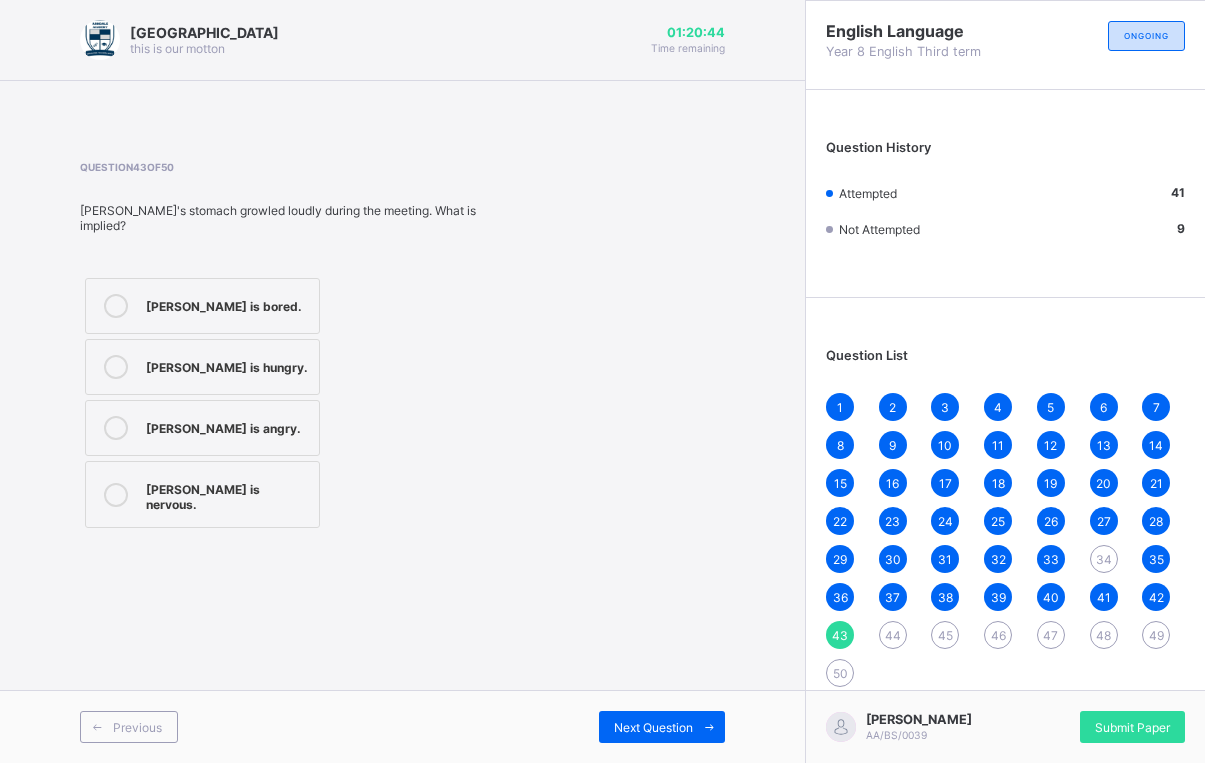 click on "34" at bounding box center (1104, 559) 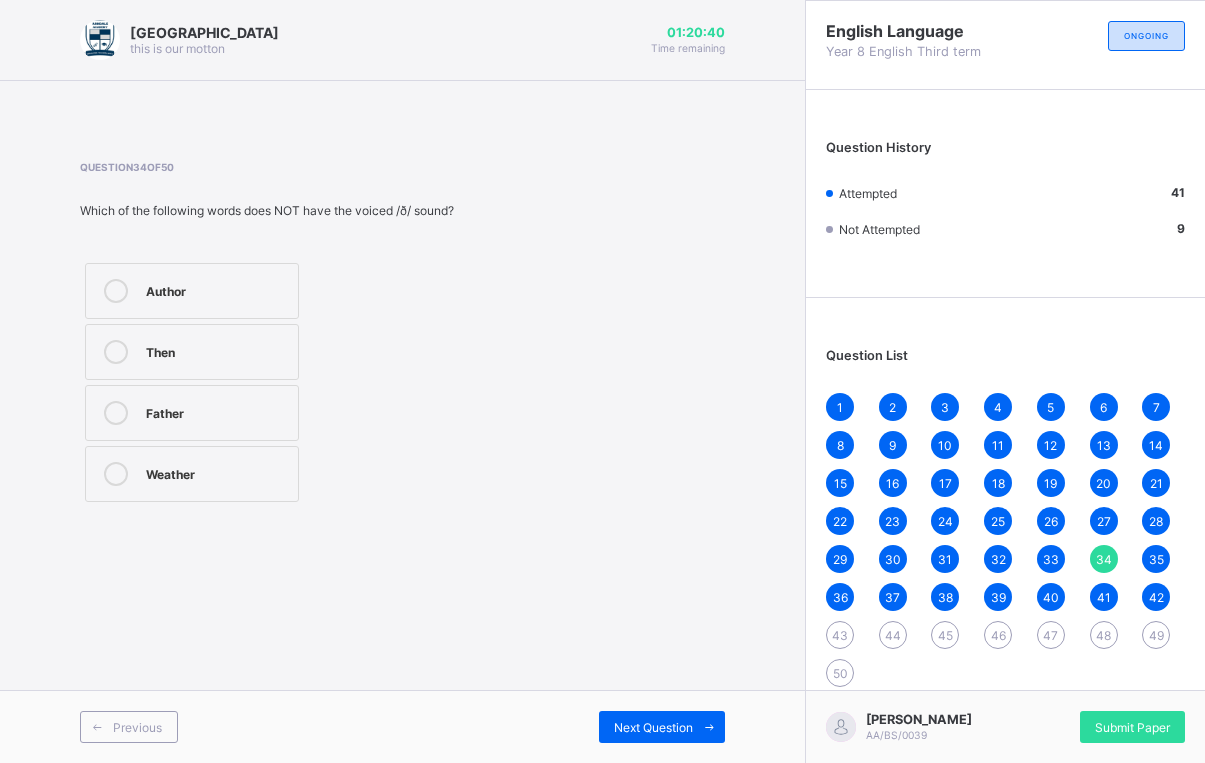 click at bounding box center [116, 291] 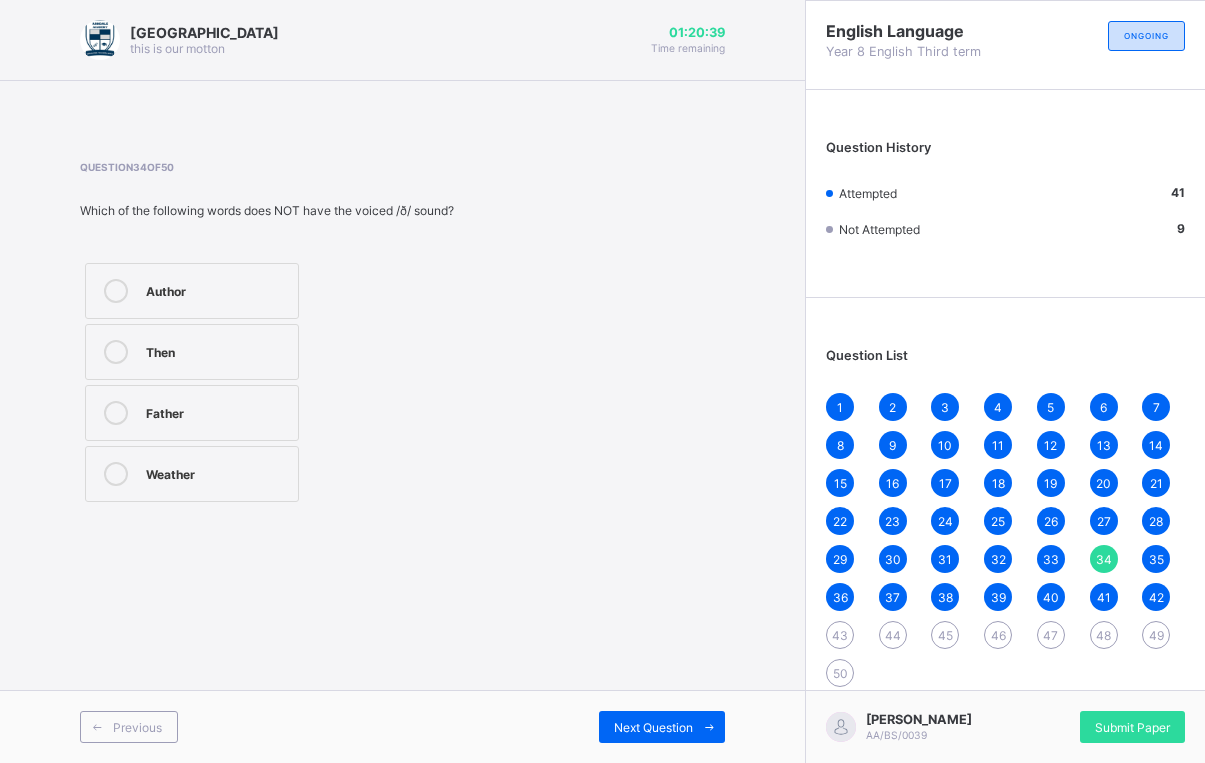 click on "Next Question" at bounding box center [653, 727] 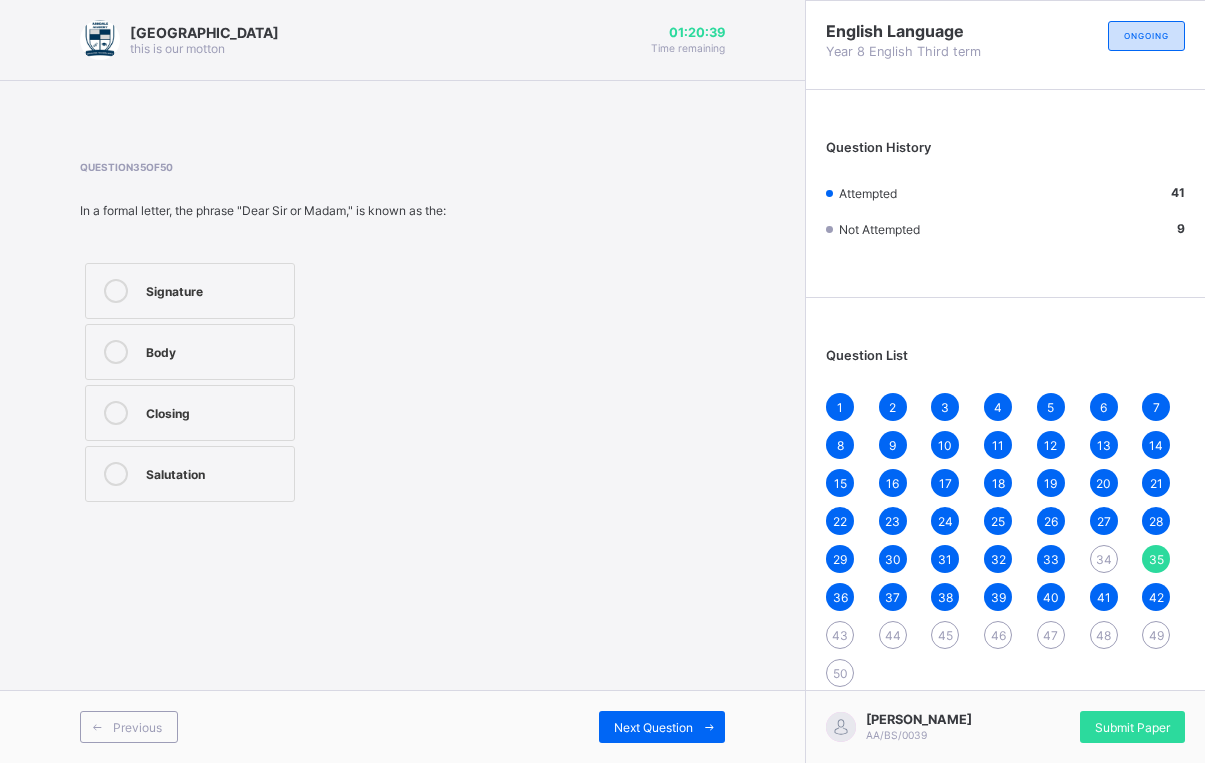 click on "Next Question" at bounding box center [653, 727] 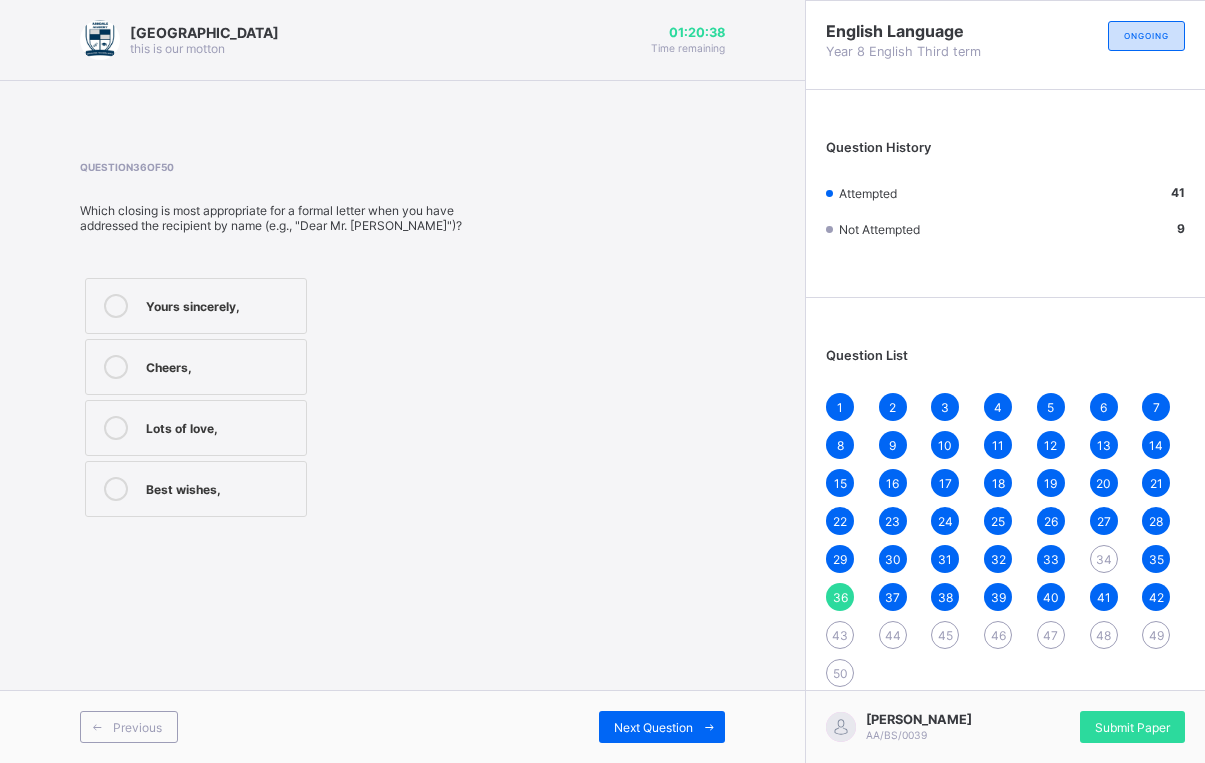 click on "Next Question" at bounding box center (662, 727) 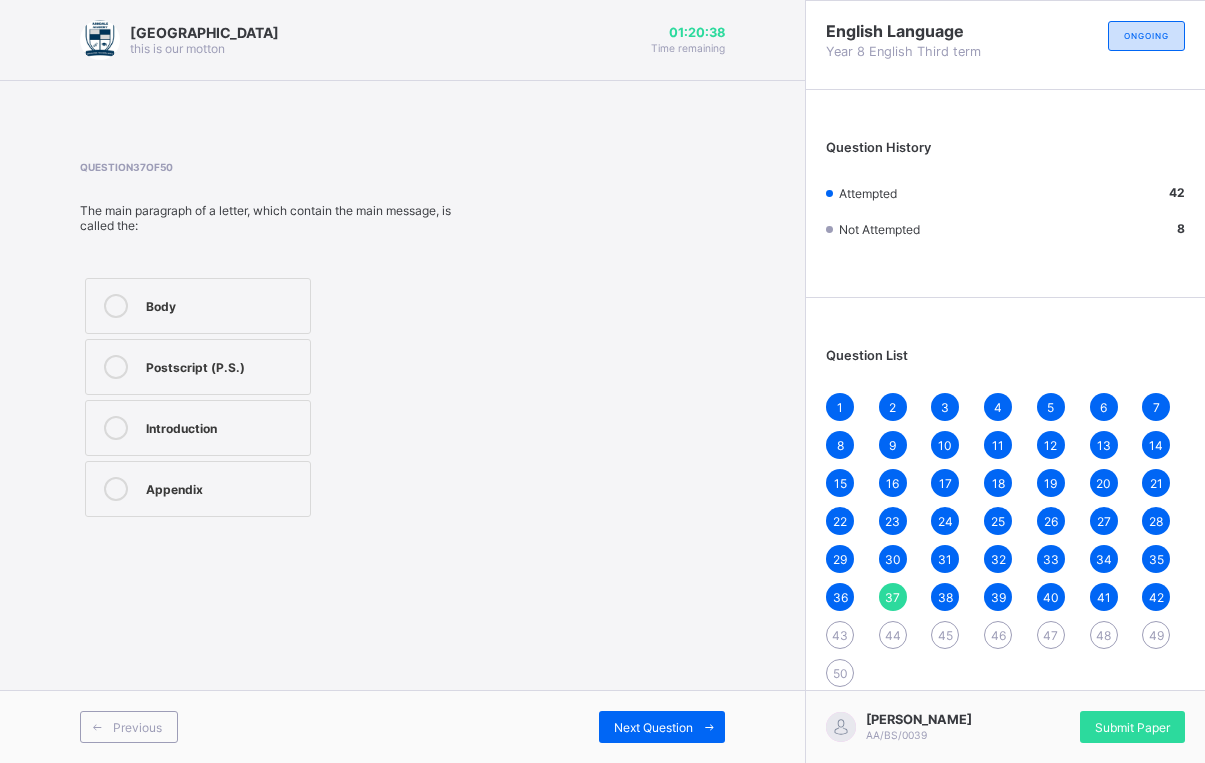 click on "Previous Next Question" at bounding box center (402, 726) 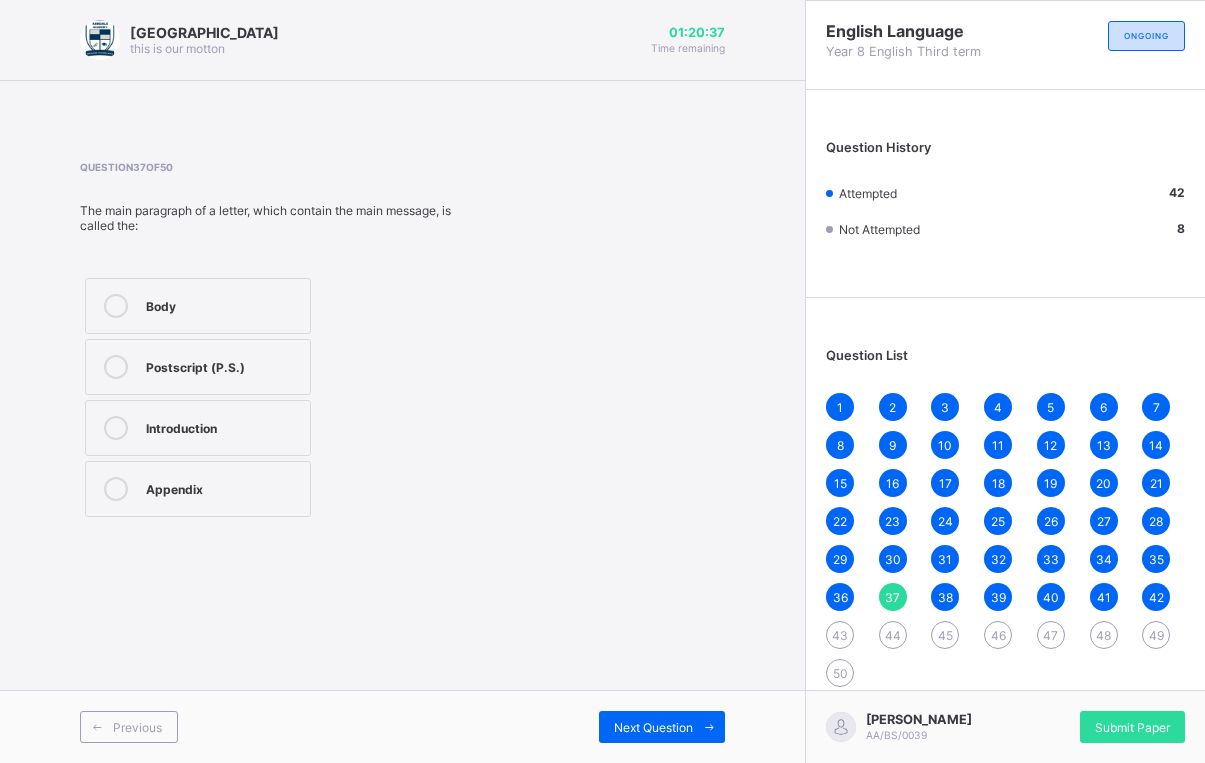 click on "Previous Next Question" at bounding box center [402, 726] 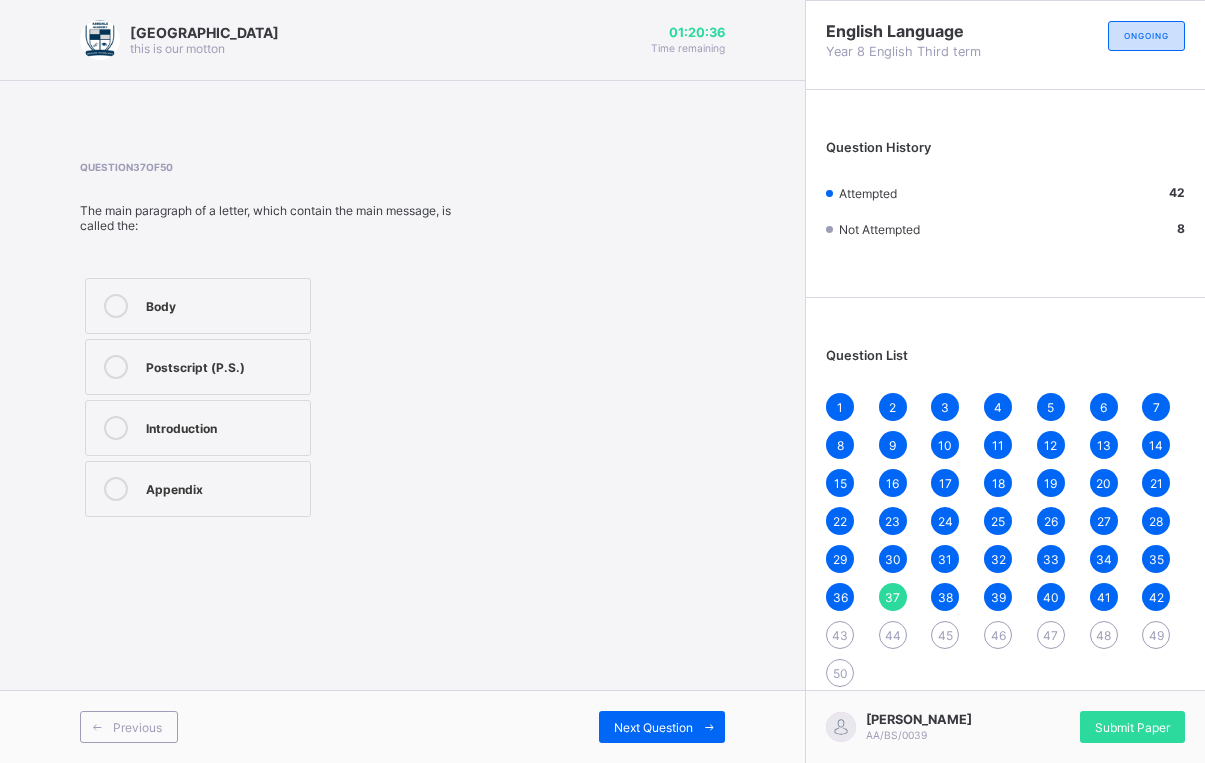click on "43" at bounding box center (840, 635) 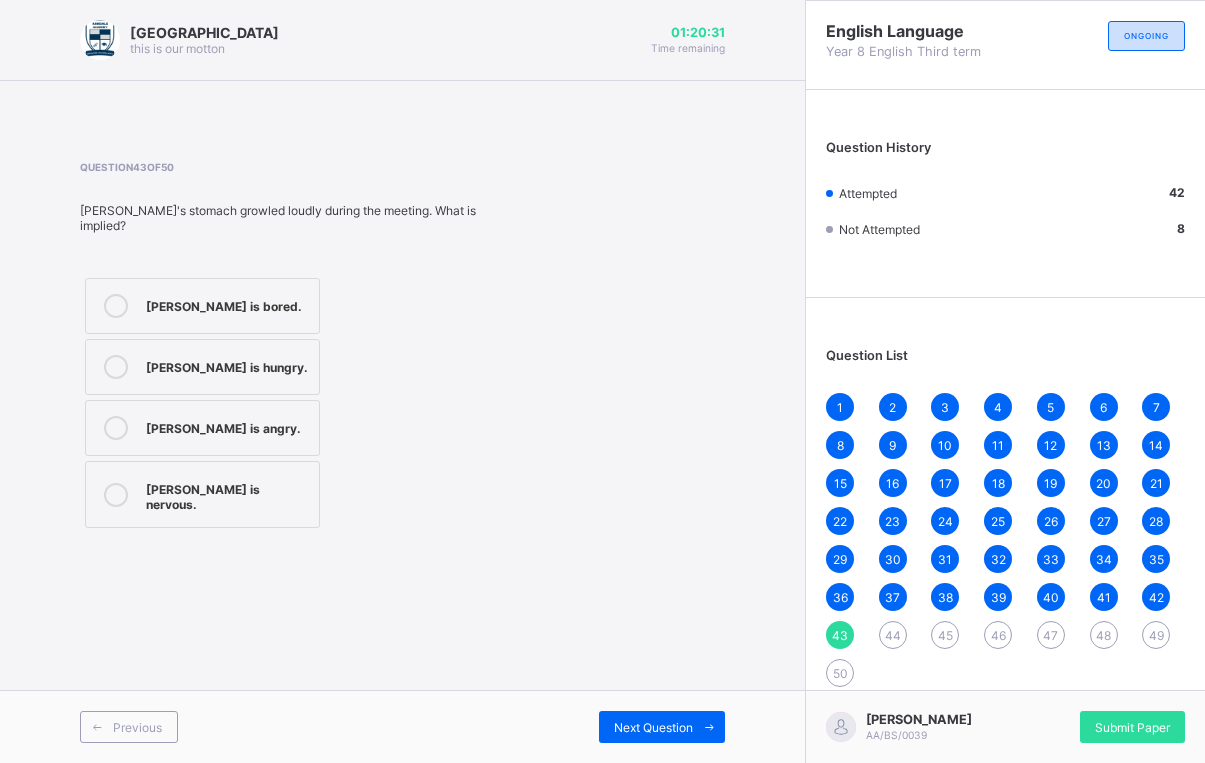 click on "Tom is hungry." at bounding box center [227, 365] 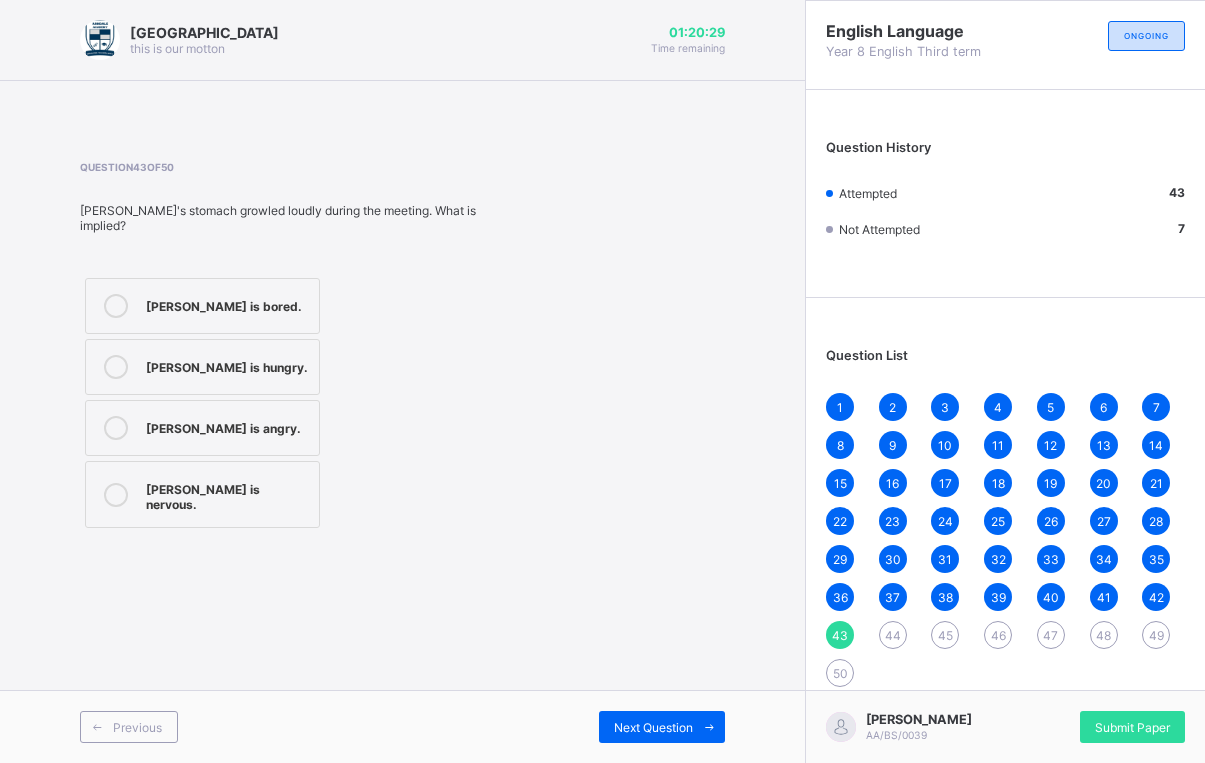 click on "Next Question" at bounding box center (653, 727) 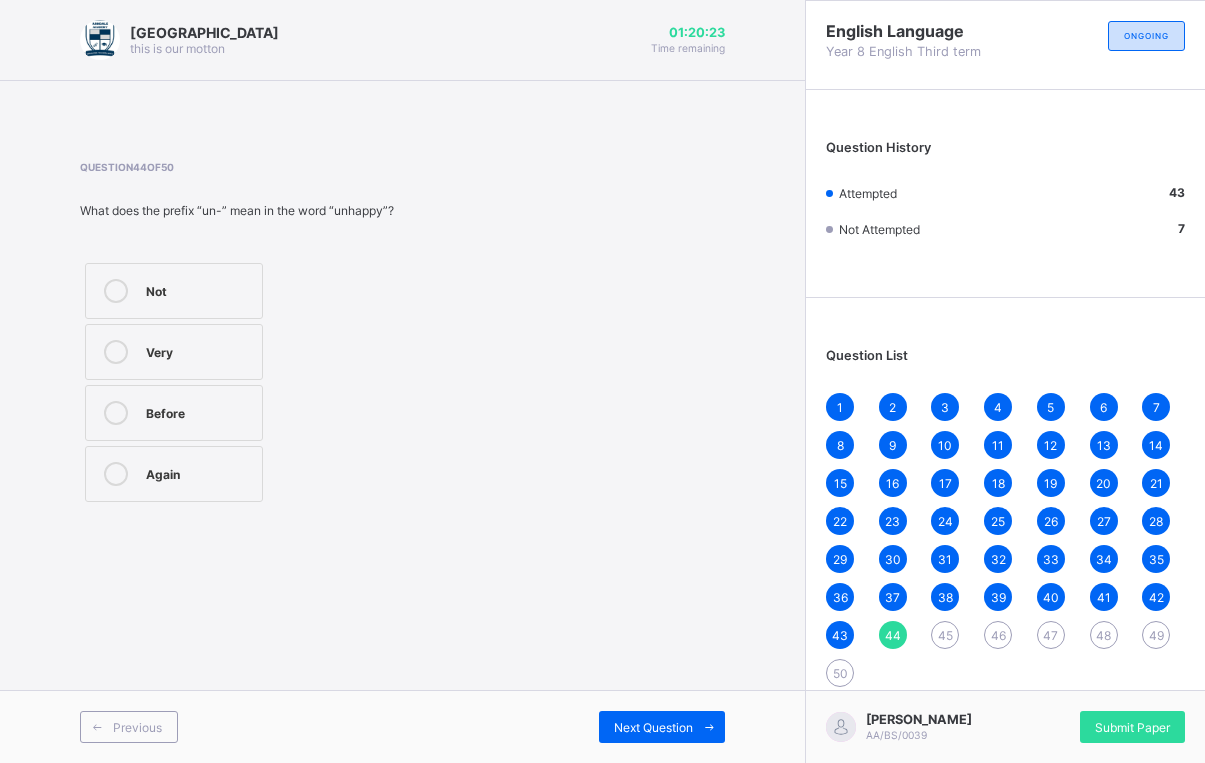 click on "Not" at bounding box center [174, 291] 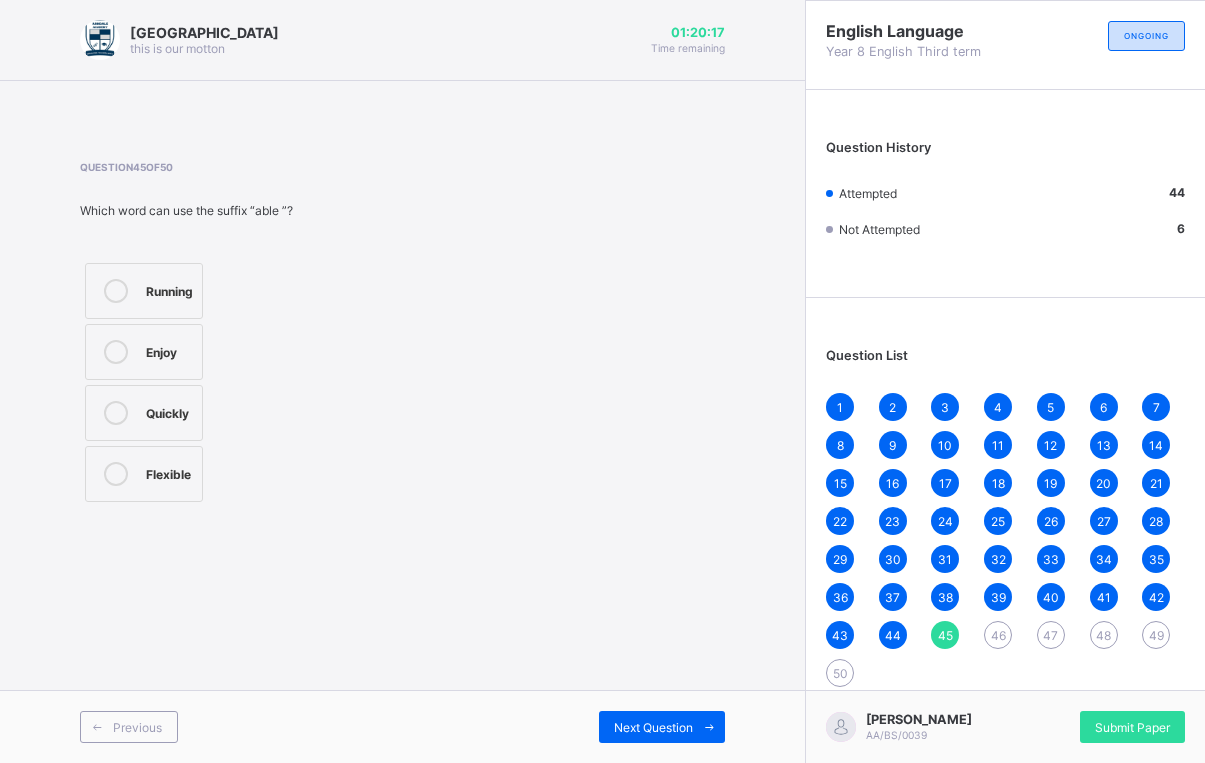 click on "Enjoy" at bounding box center (144, 352) 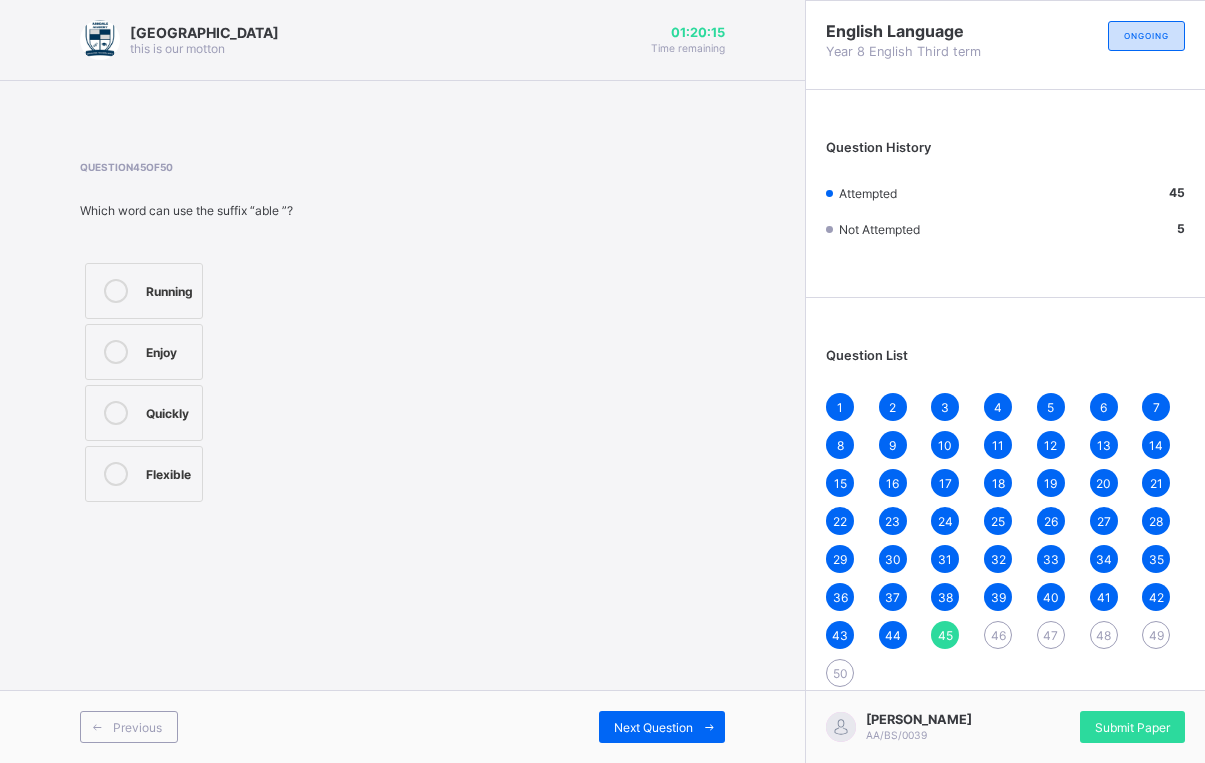 click on "Next Question" at bounding box center [662, 727] 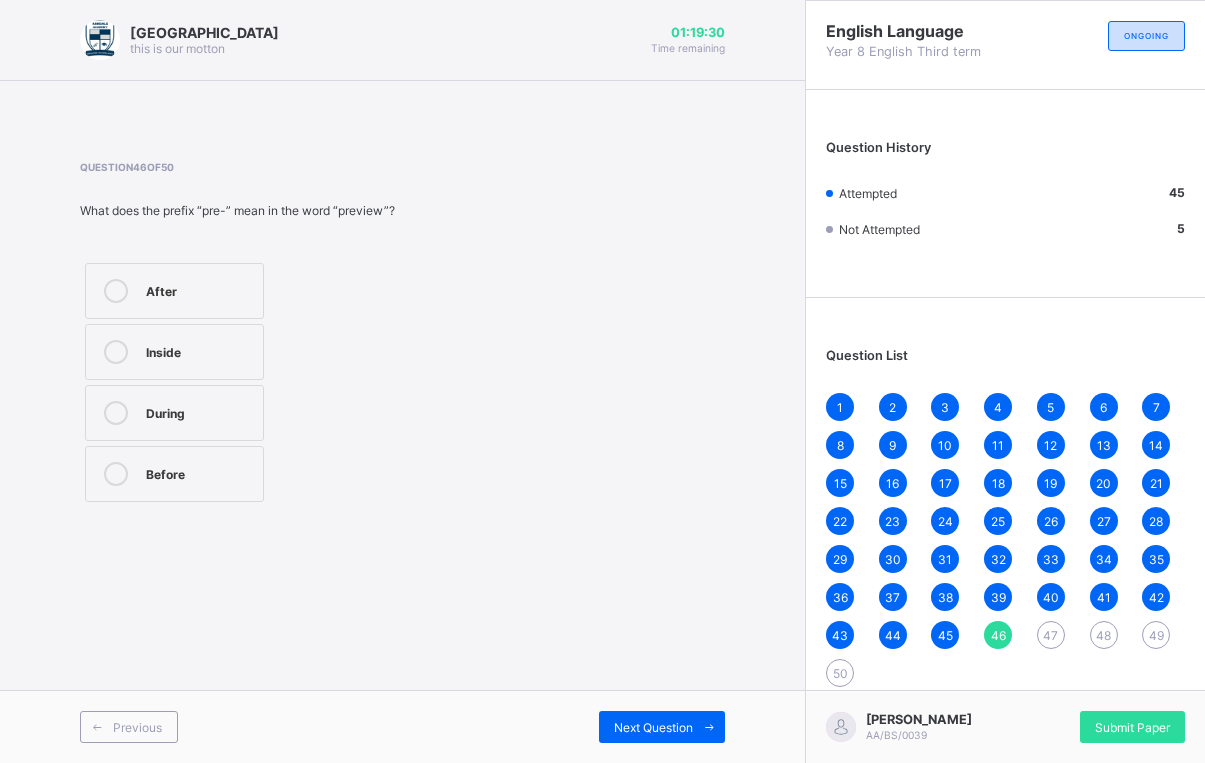 click on "Before" at bounding box center [199, 474] 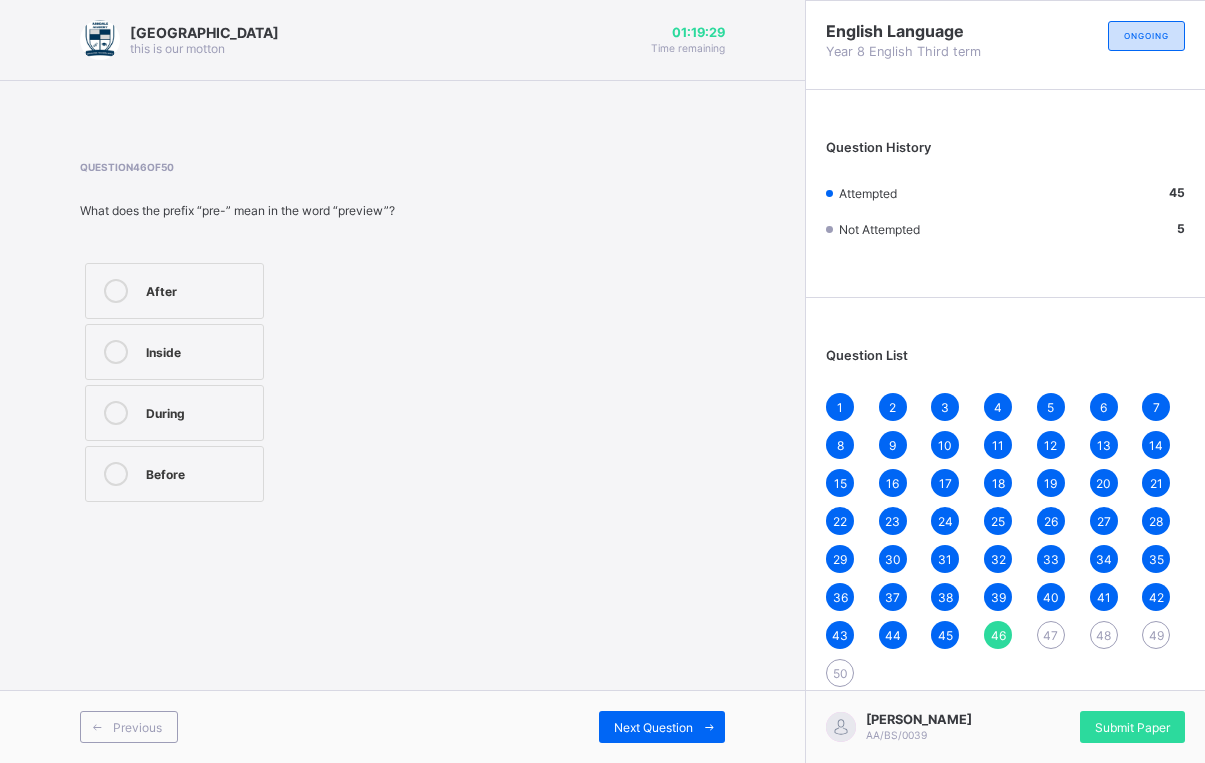 click on "Next Question" at bounding box center [653, 727] 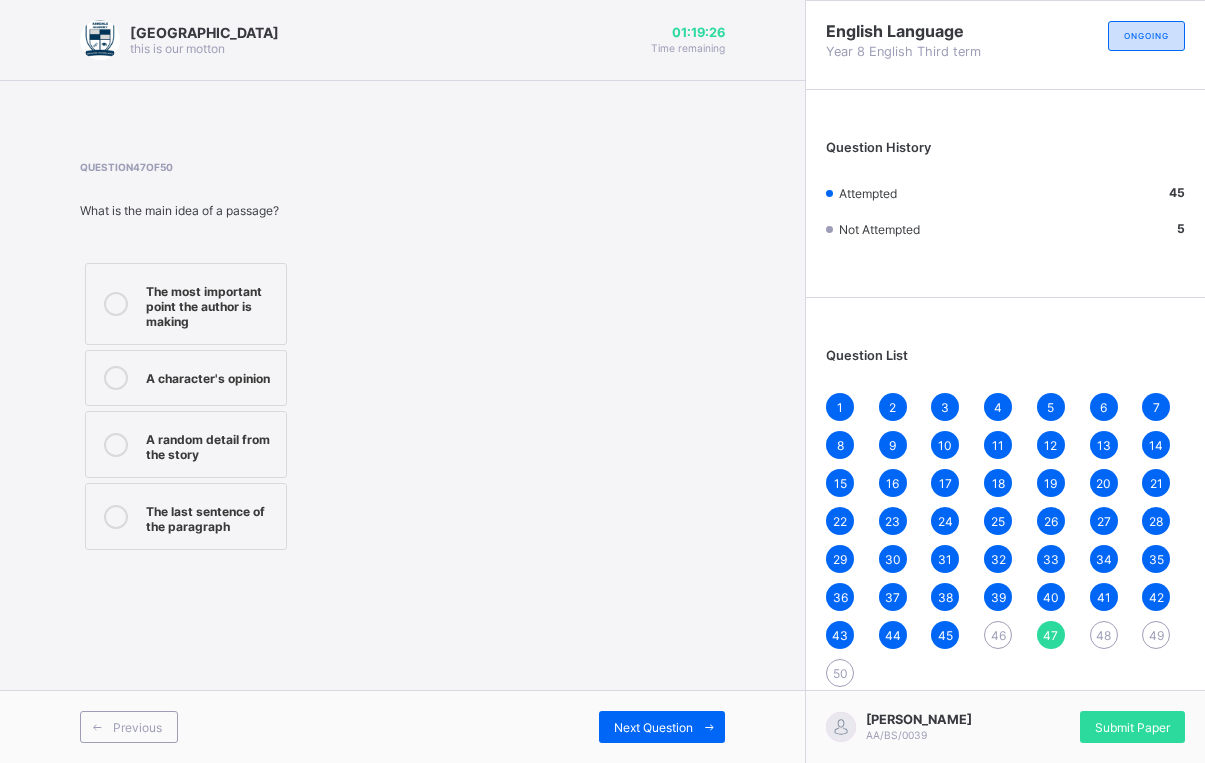 click at bounding box center (97, 727) 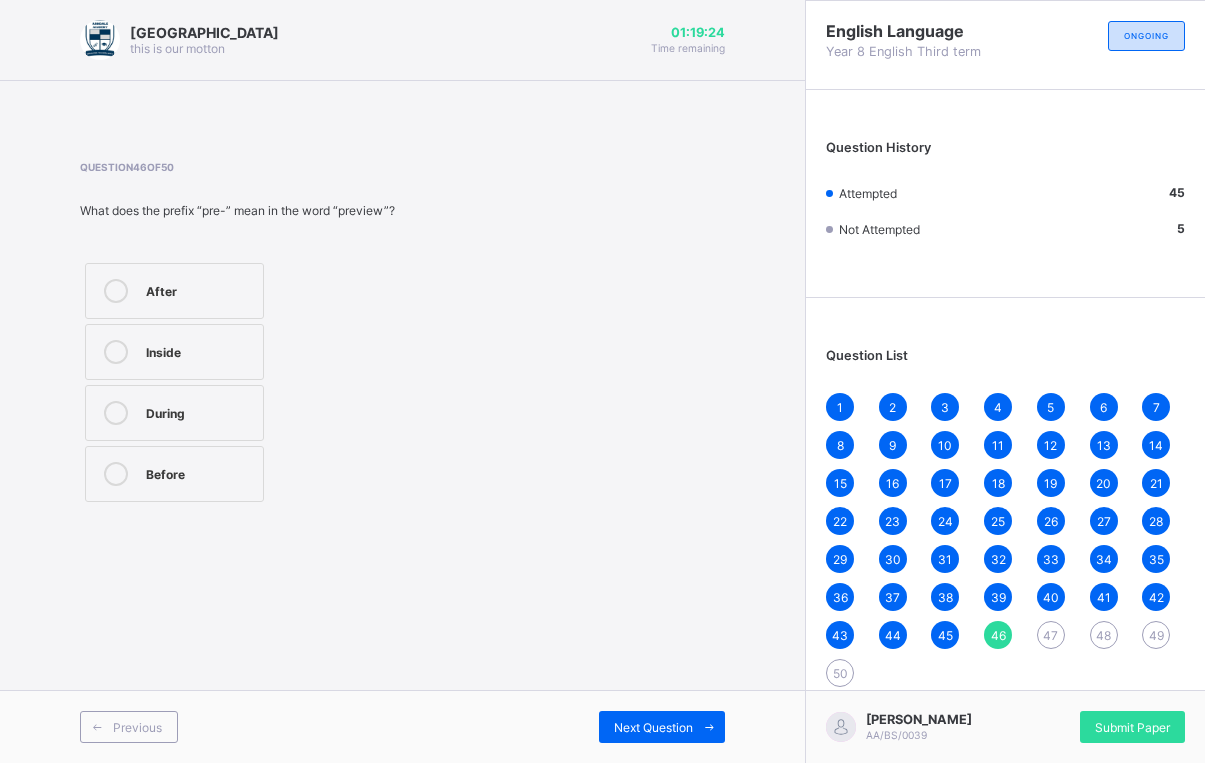 click on "Before" at bounding box center (199, 472) 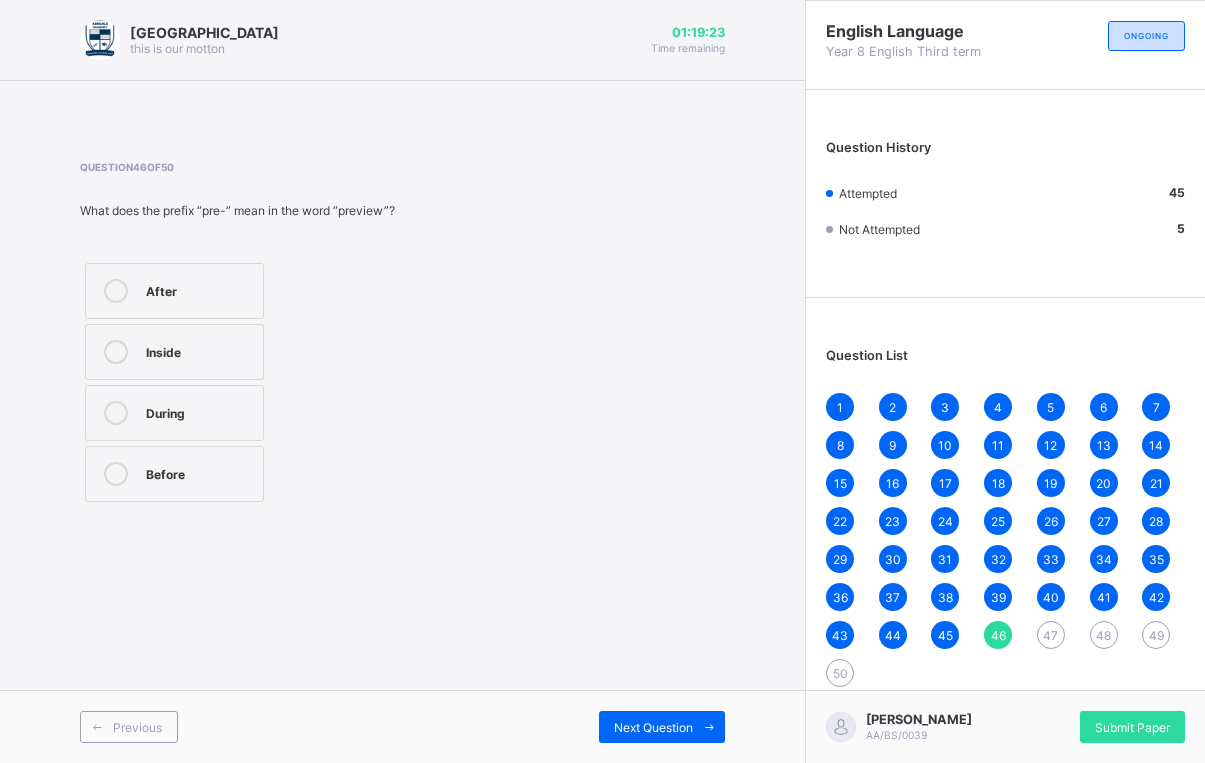 click on "Next Question" at bounding box center (662, 727) 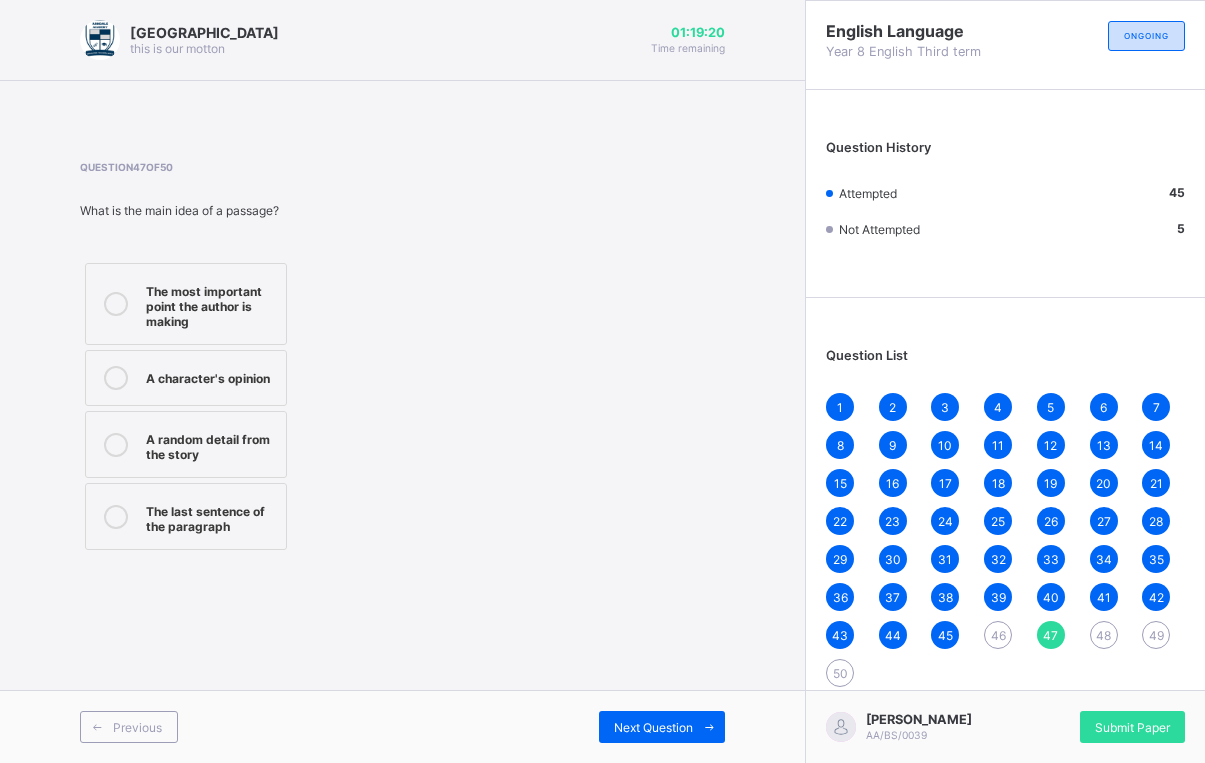 click on "Previous" at bounding box center (129, 727) 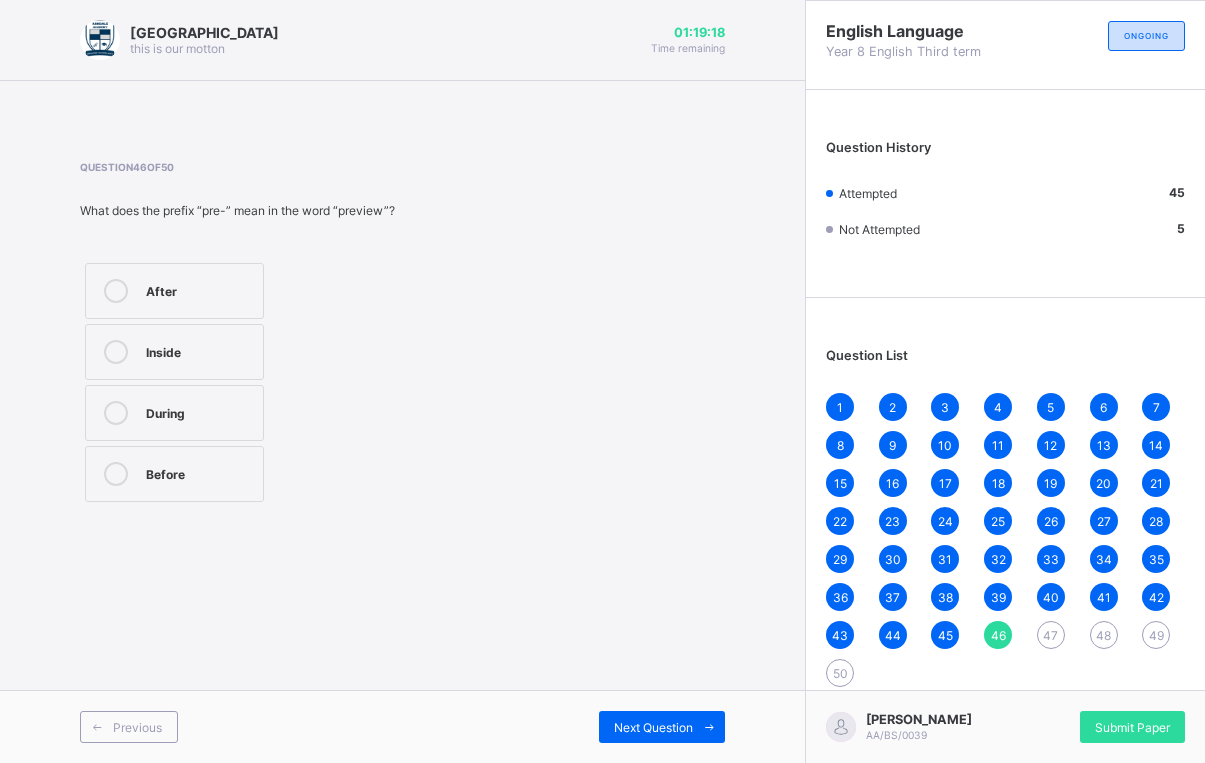 click on "Before" at bounding box center (174, 474) 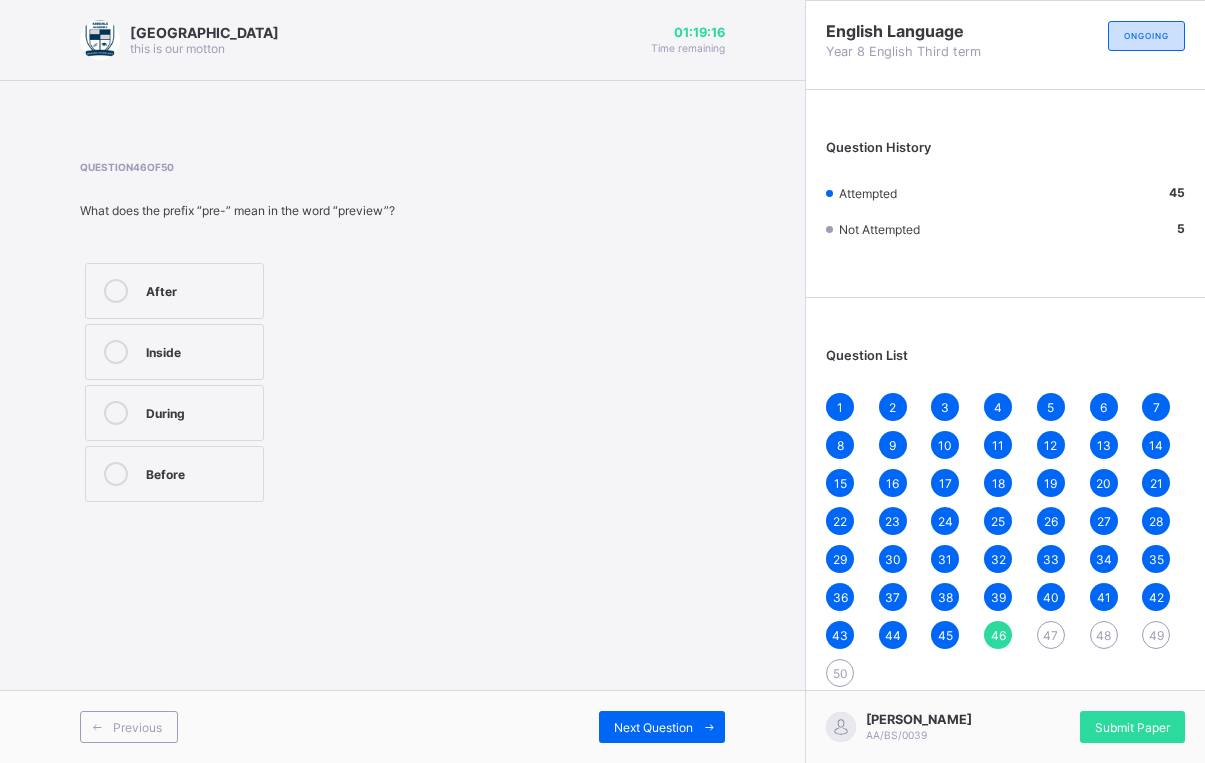 click on "Next Question" at bounding box center (662, 727) 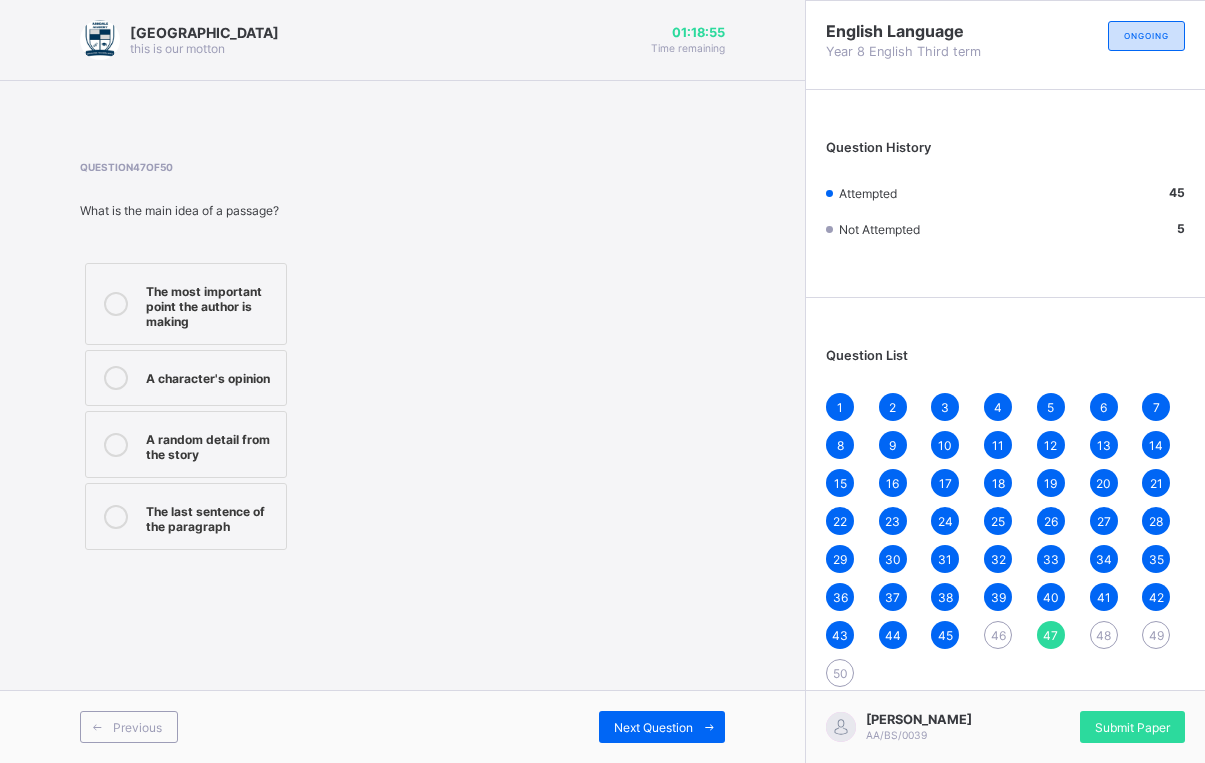 click on "46" at bounding box center (998, 635) 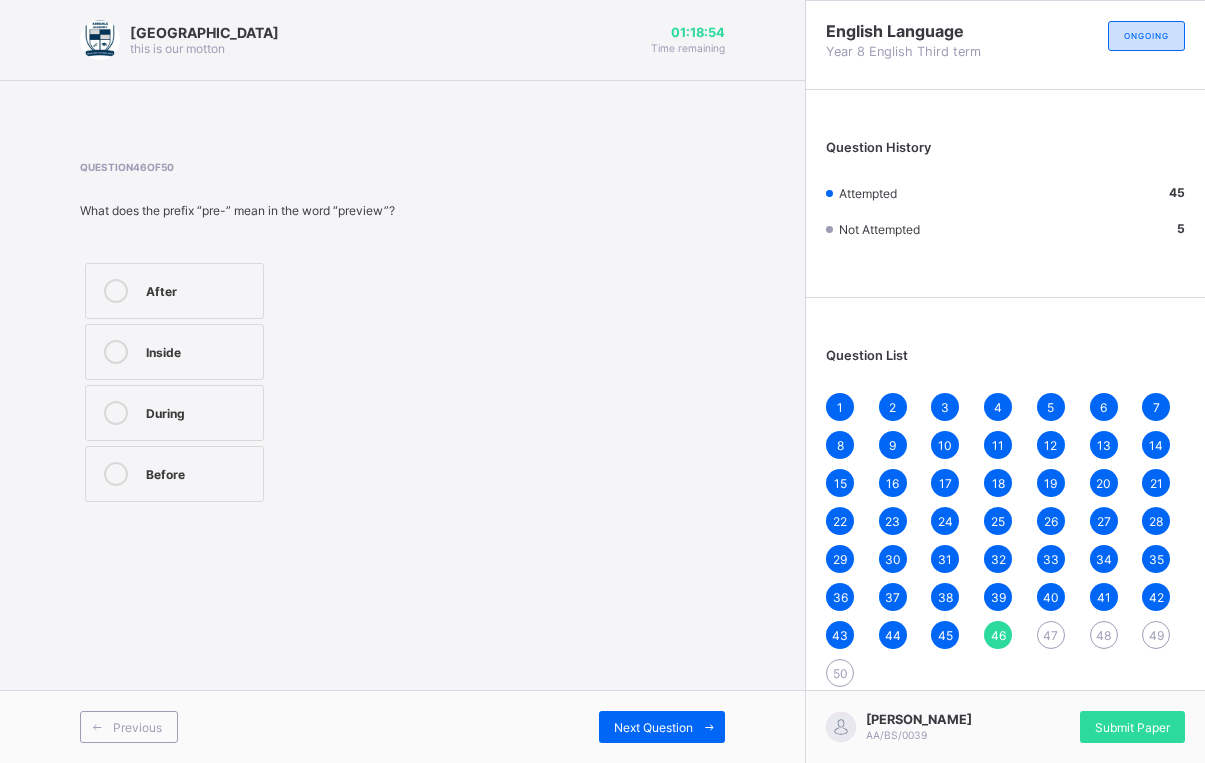 click at bounding box center (97, 727) 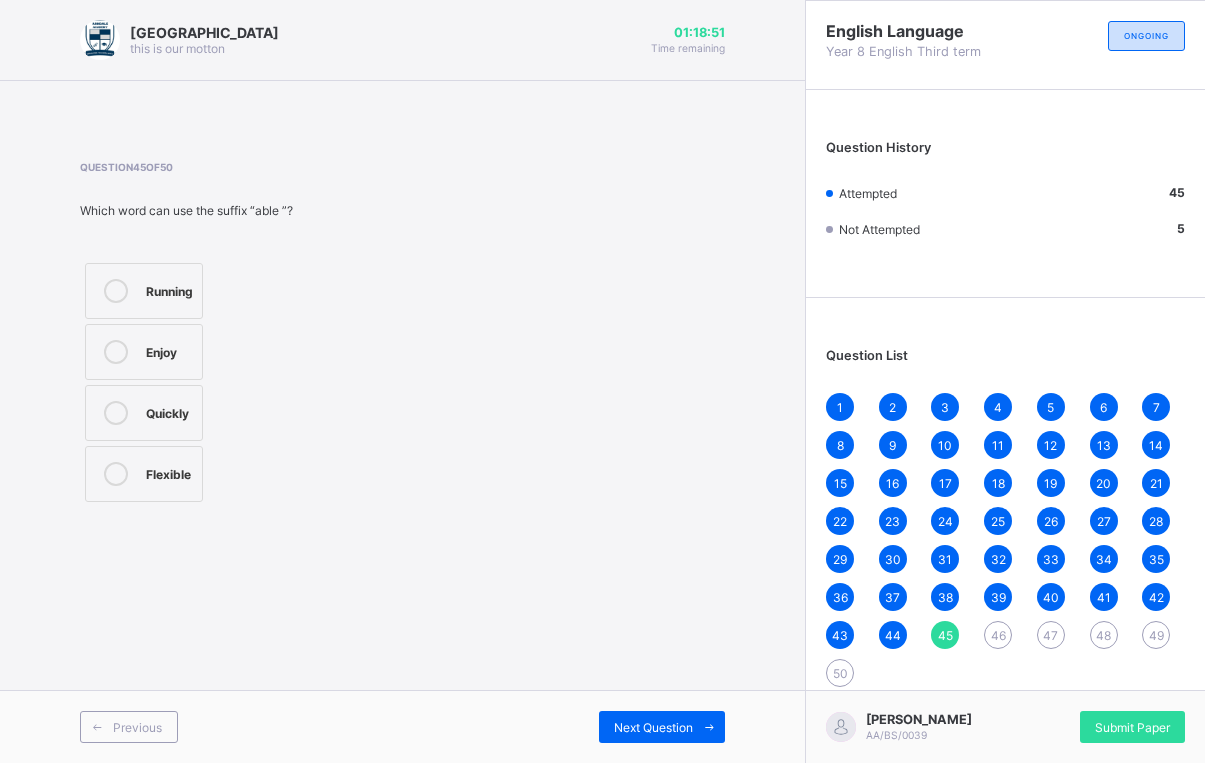 click on "Previous" at bounding box center [129, 727] 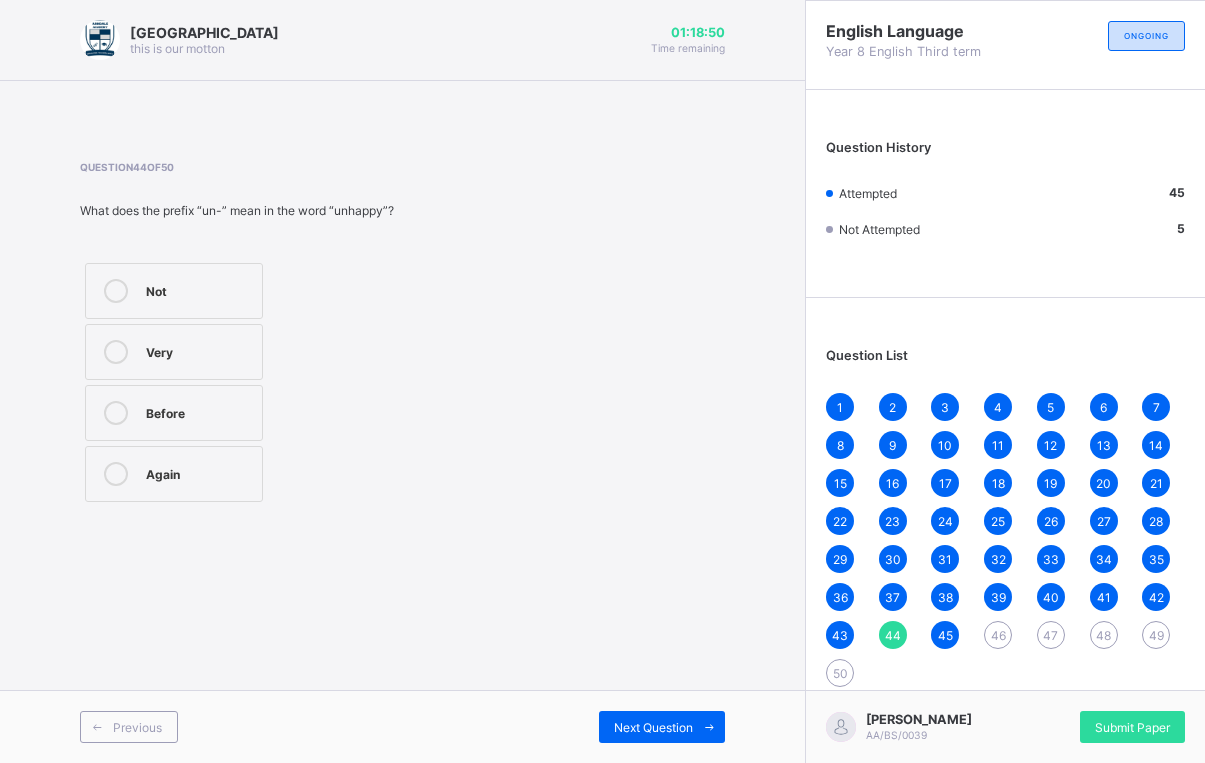 click on "Previous Next Question" at bounding box center (402, 726) 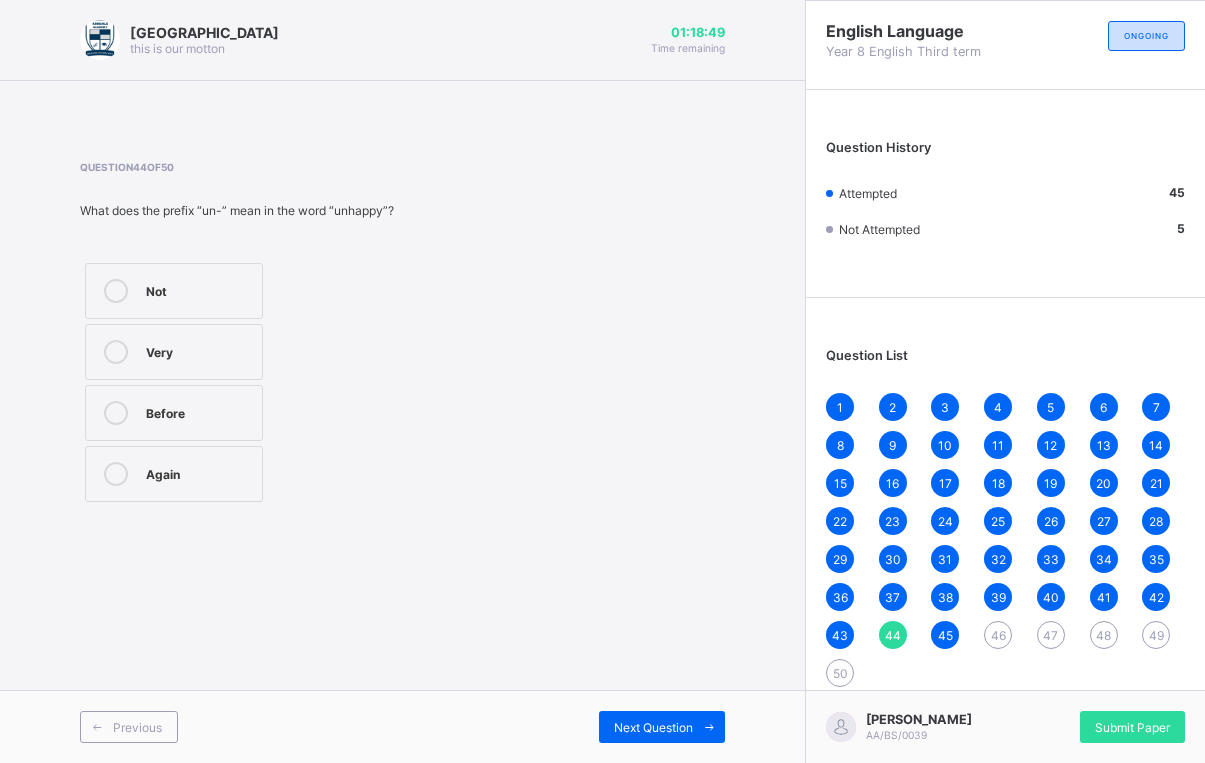 click at bounding box center [97, 727] 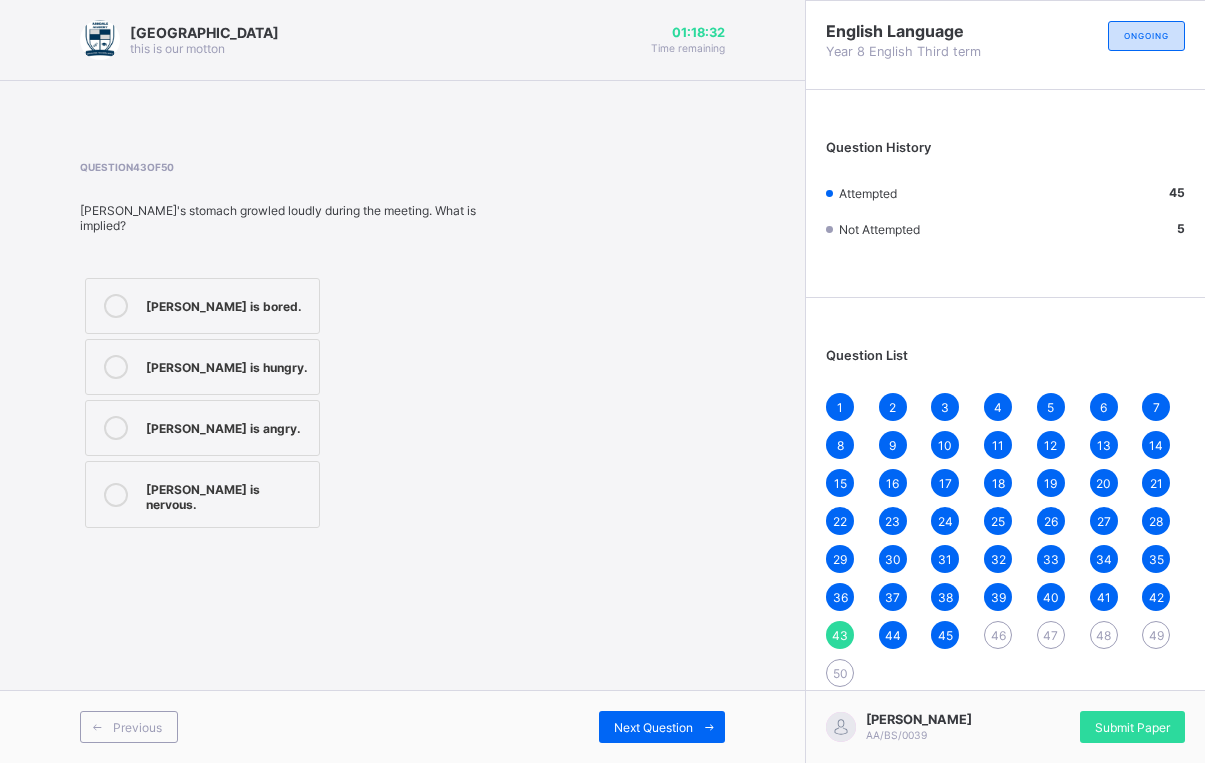 click on "Question  43  of  50" at bounding box center (284, 167) 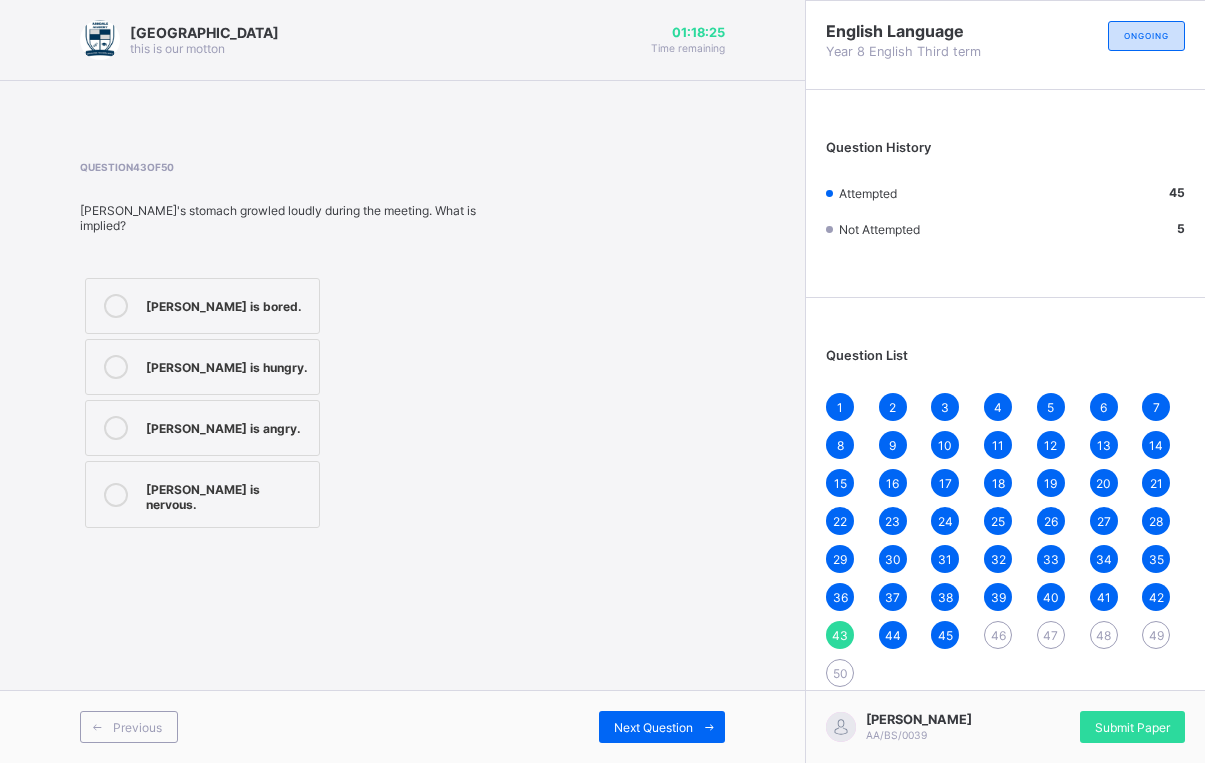 click on "Tom is hungry." at bounding box center [202, 367] 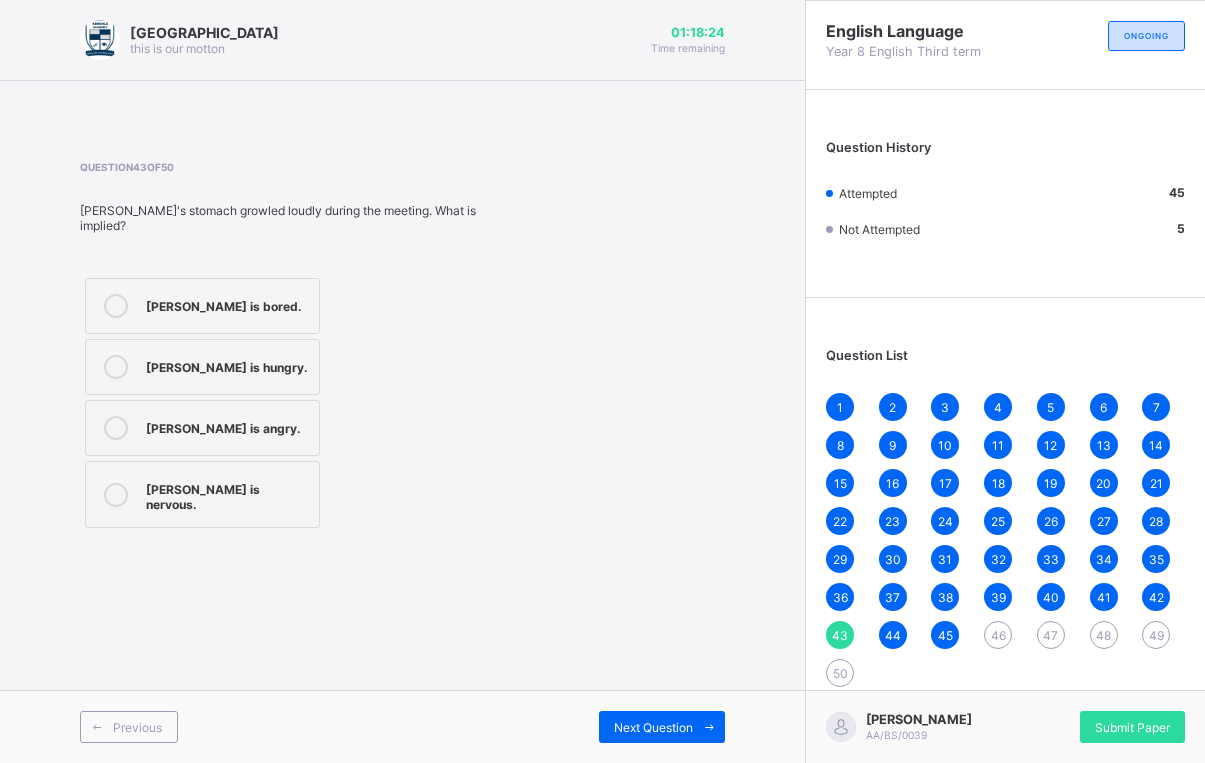 click on "Tom is hungry." at bounding box center (202, 367) 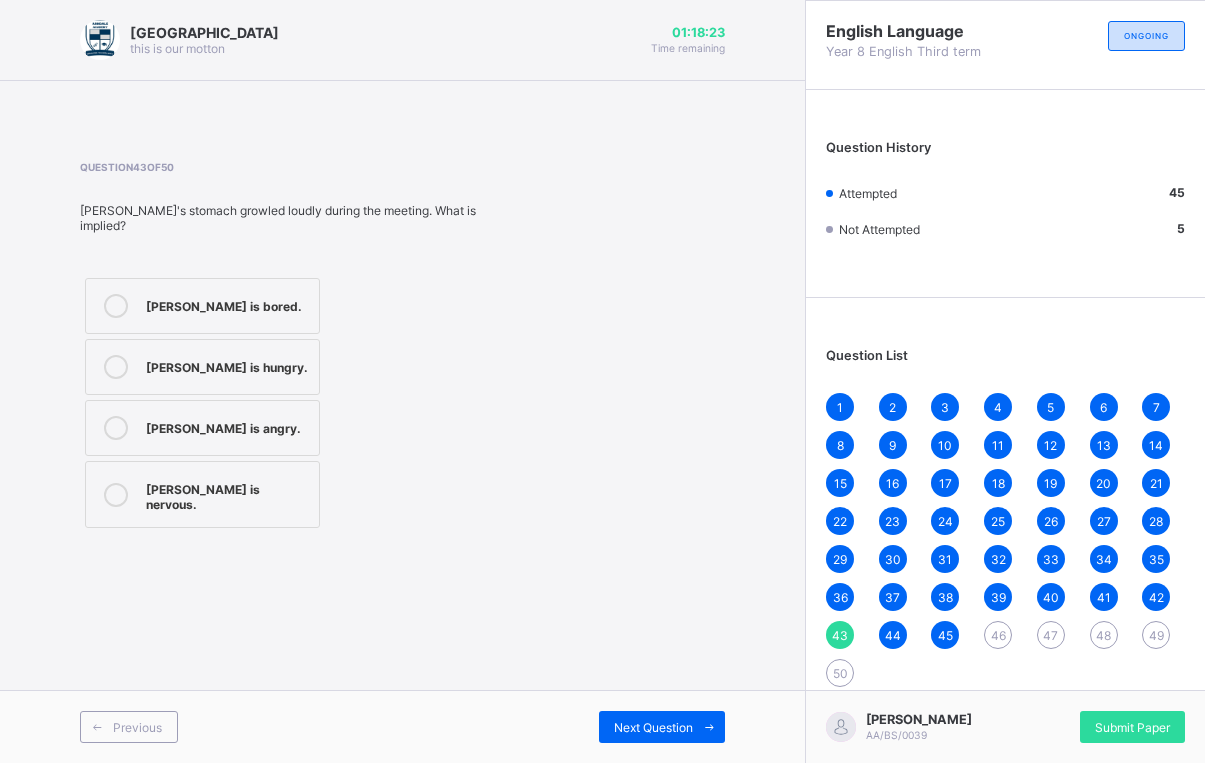 click on "Tom is angry." at bounding box center [227, 426] 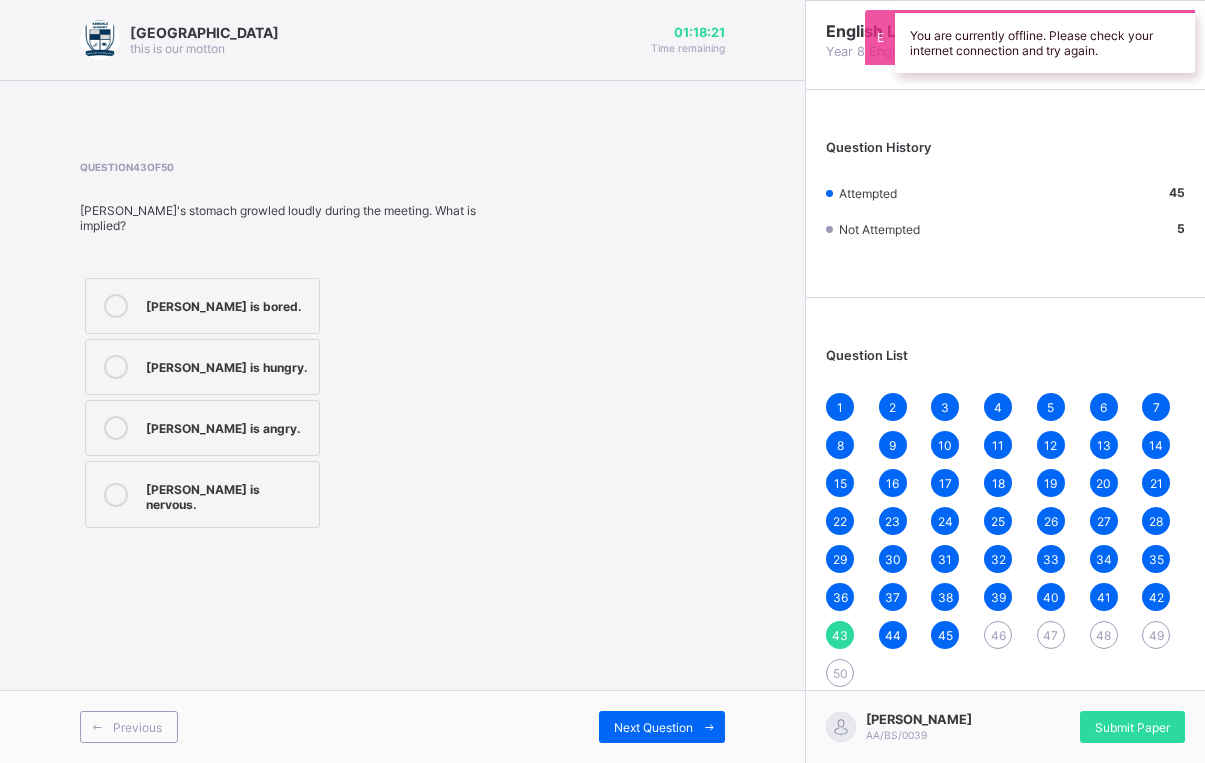 click on "Tom is bored." at bounding box center [227, 304] 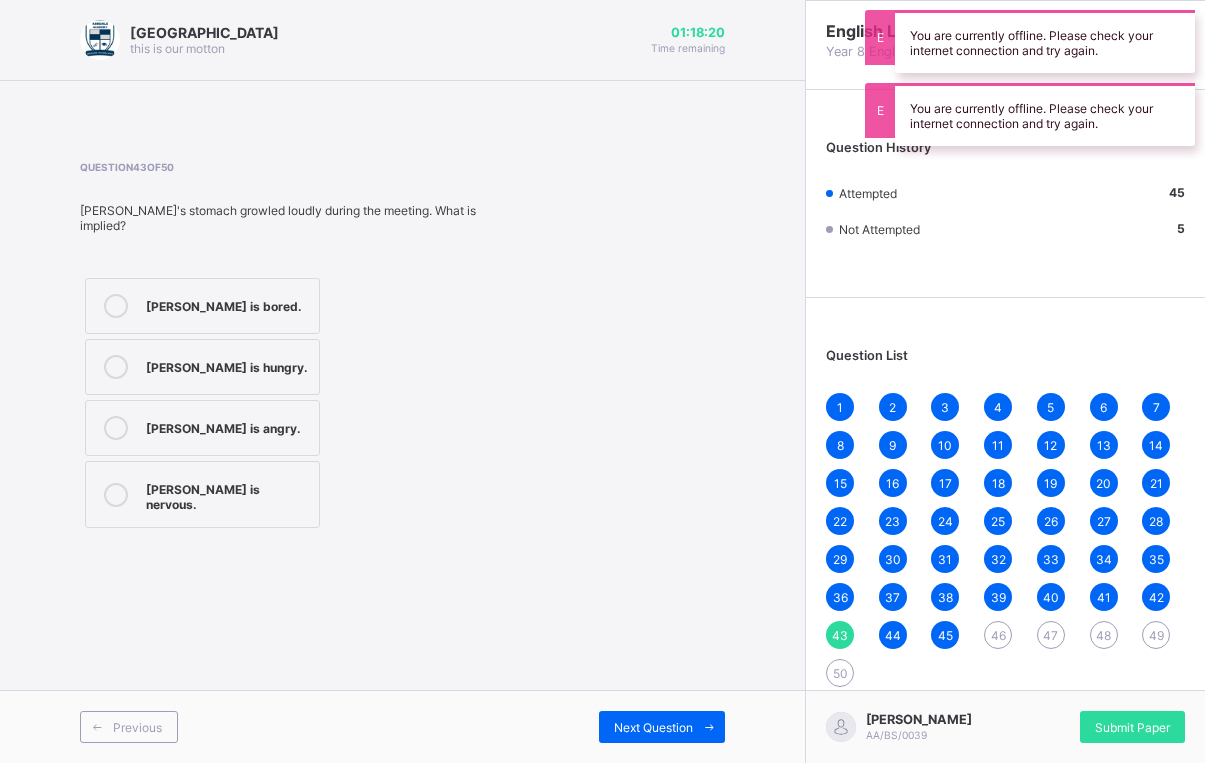 click on "Tom is bored." at bounding box center (227, 304) 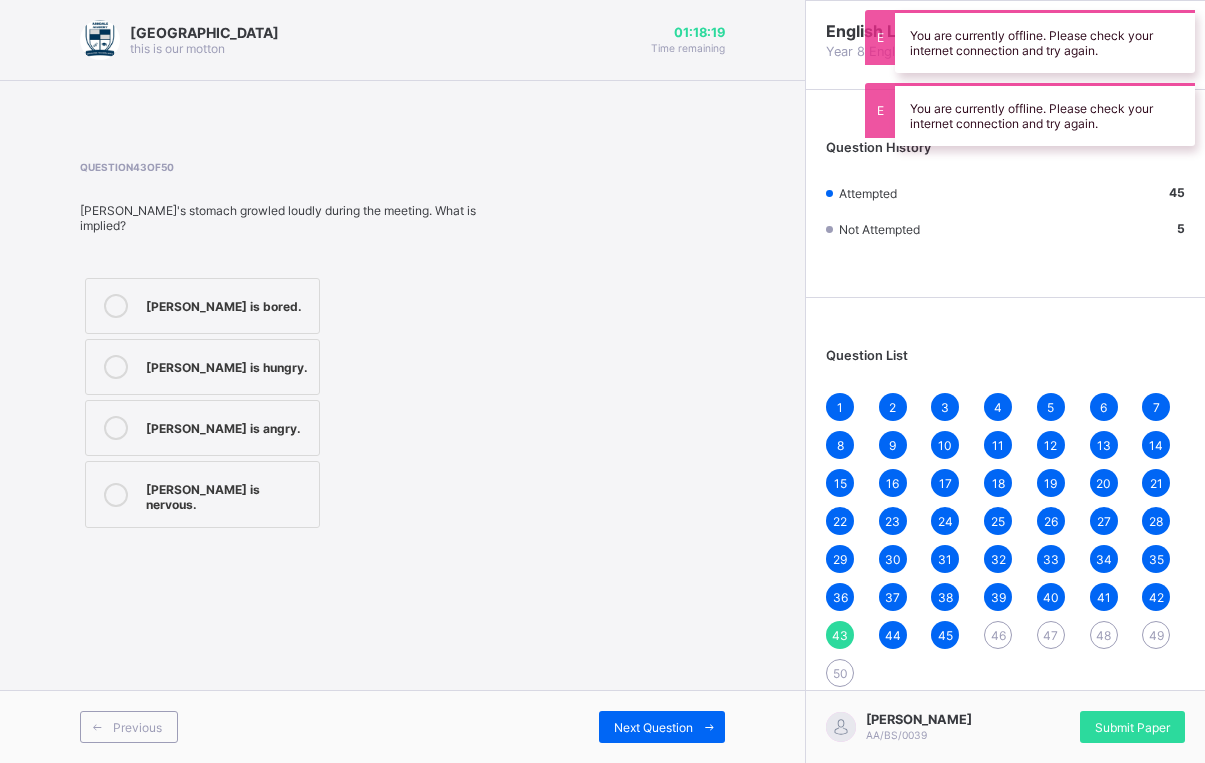 click on "Arndale Academy this is our motton 01:18:19 Time remaining Question  43  of  50 Tom's stomach growled loudly during the meeting. What is implied? Tom is bored. Tom is hungry. Tom is angry. Tom is nervous. Previous Next Question" at bounding box center [402, 381] 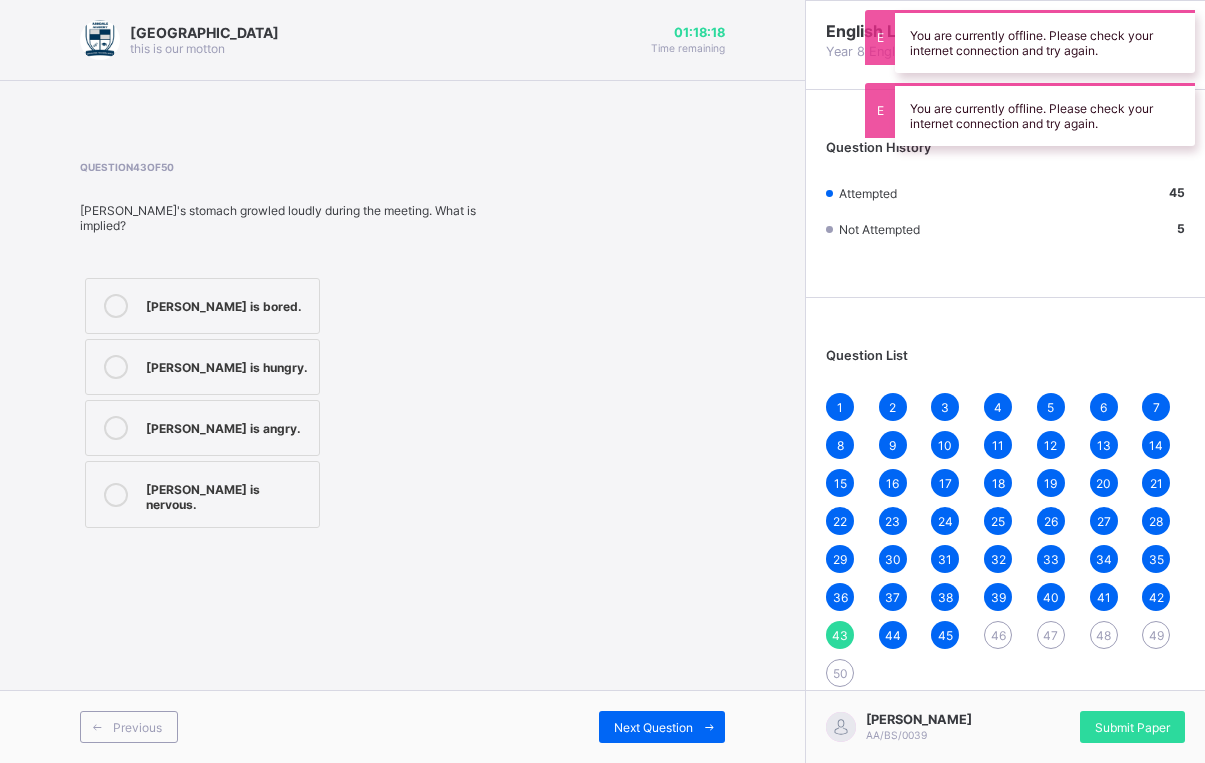 click on "Arndale Academy this is our motton 01:18:18 Time remaining Question  43  of  50 Tom's stomach growled loudly during the meeting. What is implied? Tom is bored. Tom is hungry. Tom is angry. Tom is nervous. Previous Next Question" at bounding box center [402, 381] 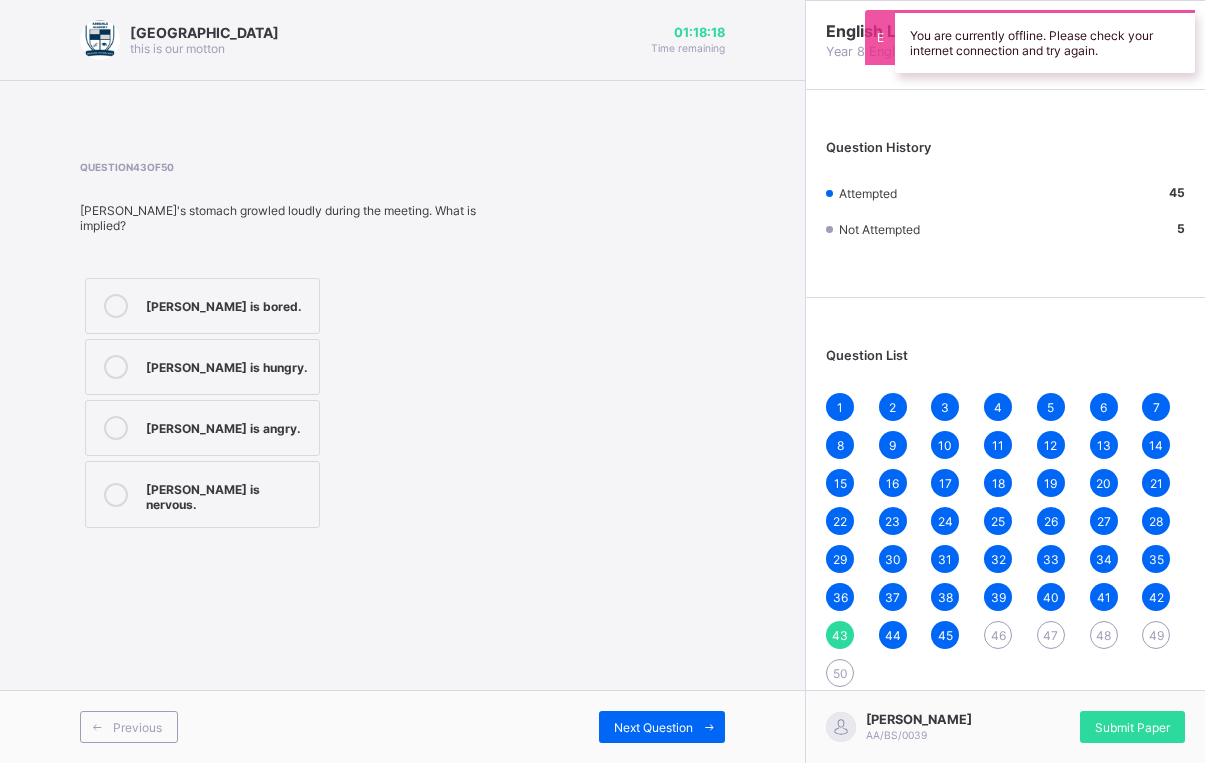 click on "Arndale Academy this is our motton 01:18:18 Time remaining Question  43  of  50 Tom's stomach growled loudly during the meeting. What is implied? Tom is bored. Tom is hungry. Tom is angry. Tom is nervous. Previous Next Question" at bounding box center [402, 381] 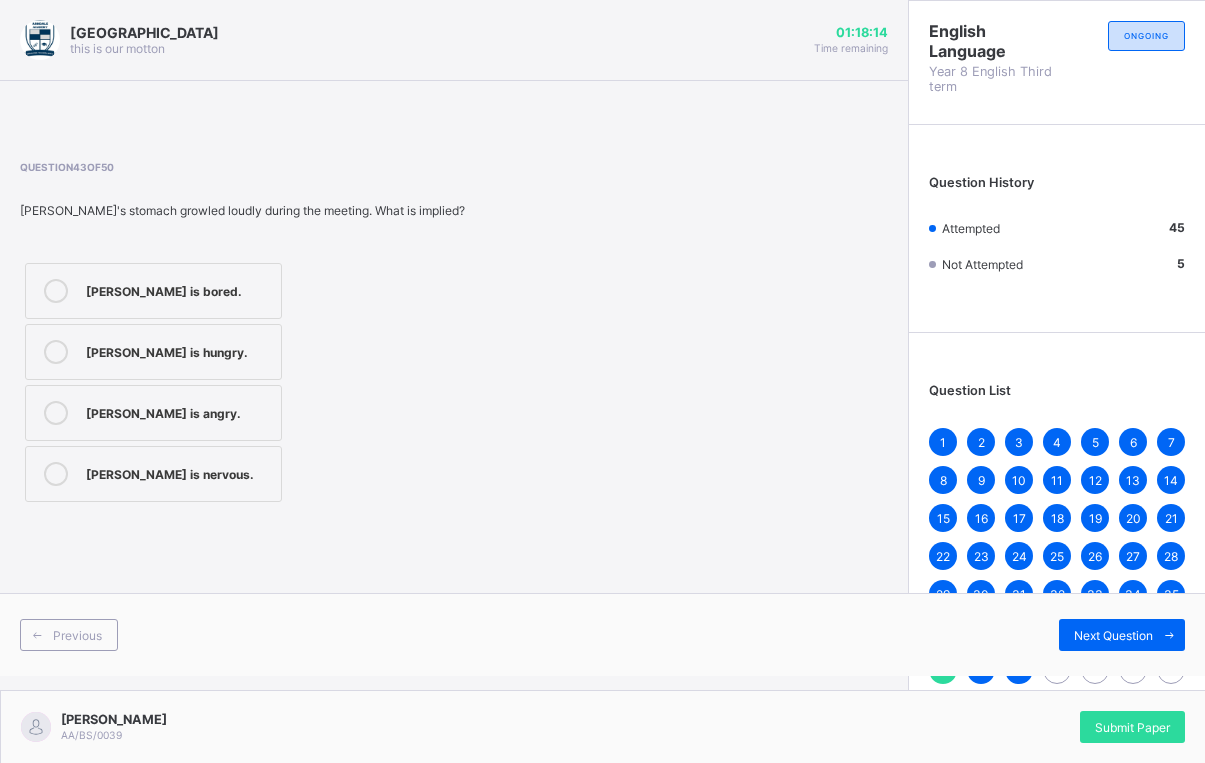 click on "Tom is angry." at bounding box center [178, 413] 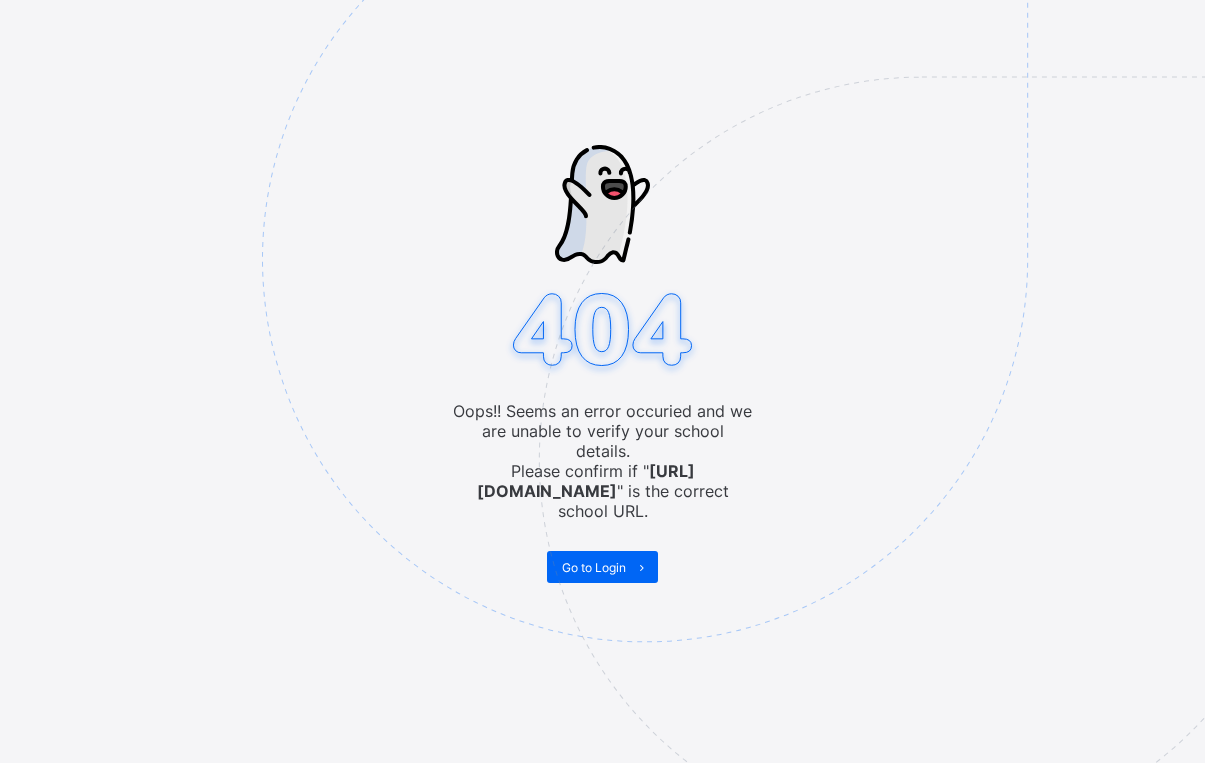 scroll, scrollTop: 0, scrollLeft: 0, axis: both 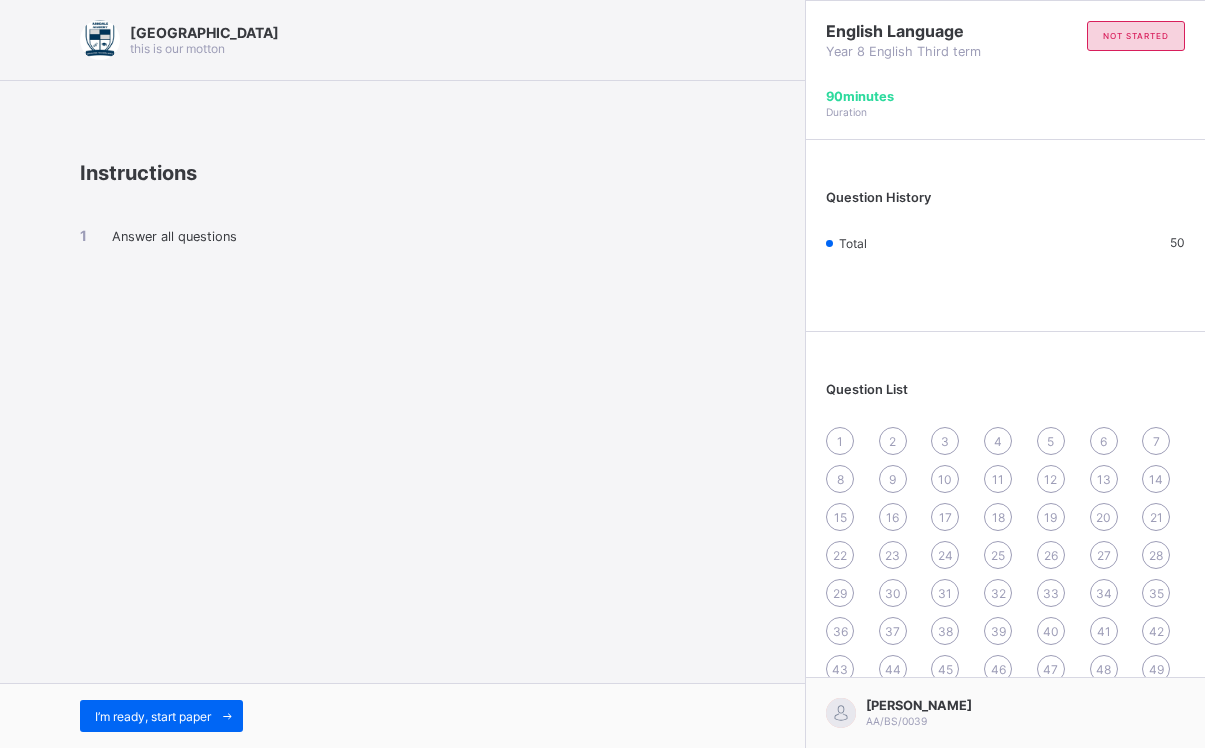 click on "I’m ready, start paper" at bounding box center (402, 715) 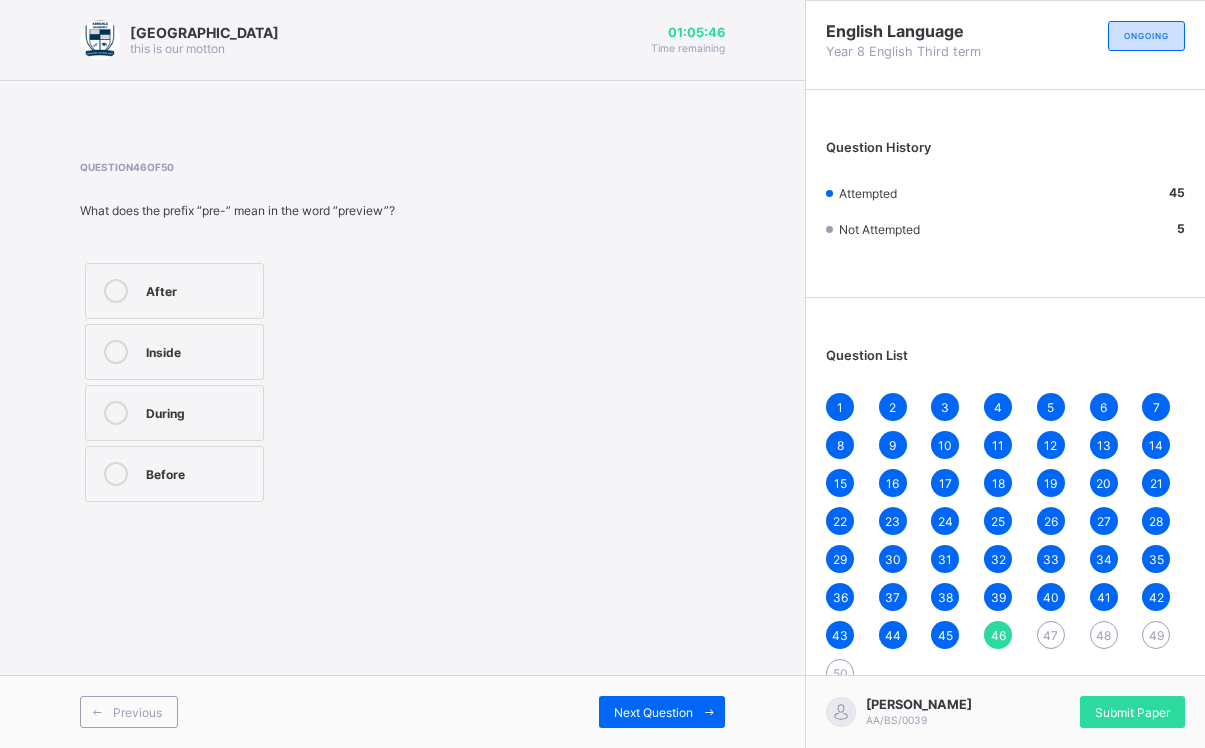 click on "During" at bounding box center [174, 413] 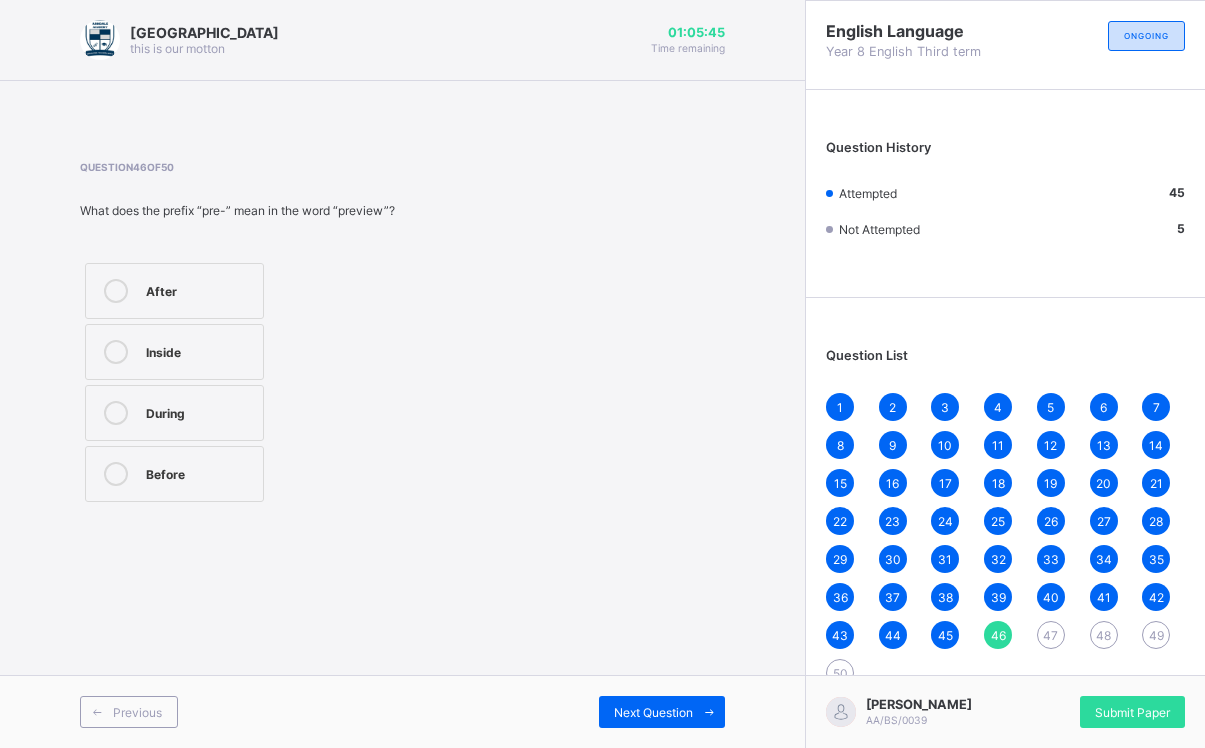 click on "Before" at bounding box center [174, 474] 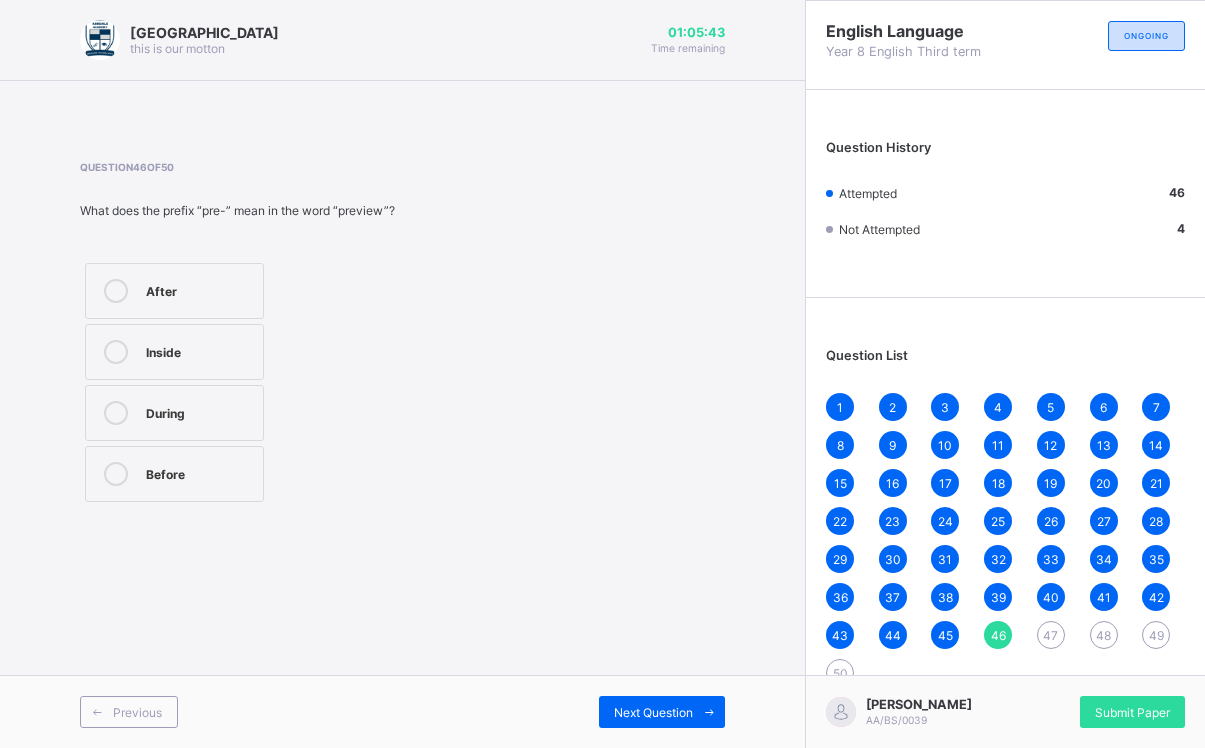 click at bounding box center (709, 712) 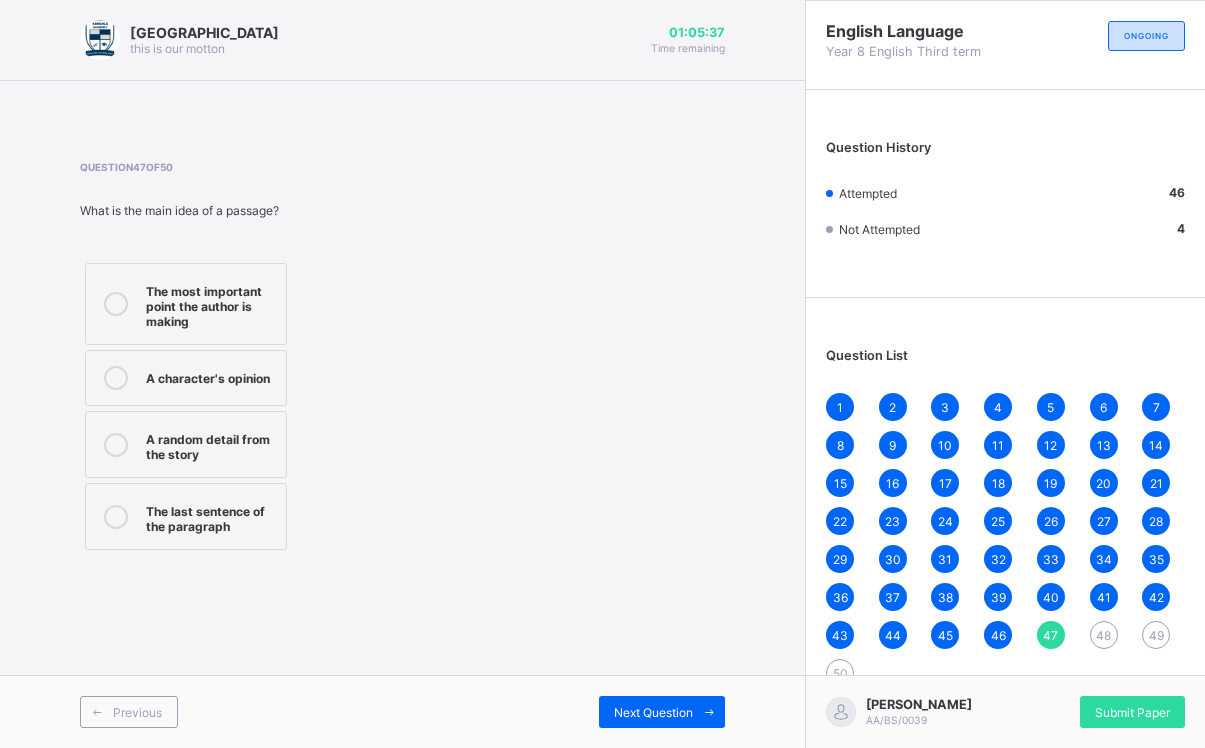 click on "The most important point the author is making" at bounding box center [186, 304] 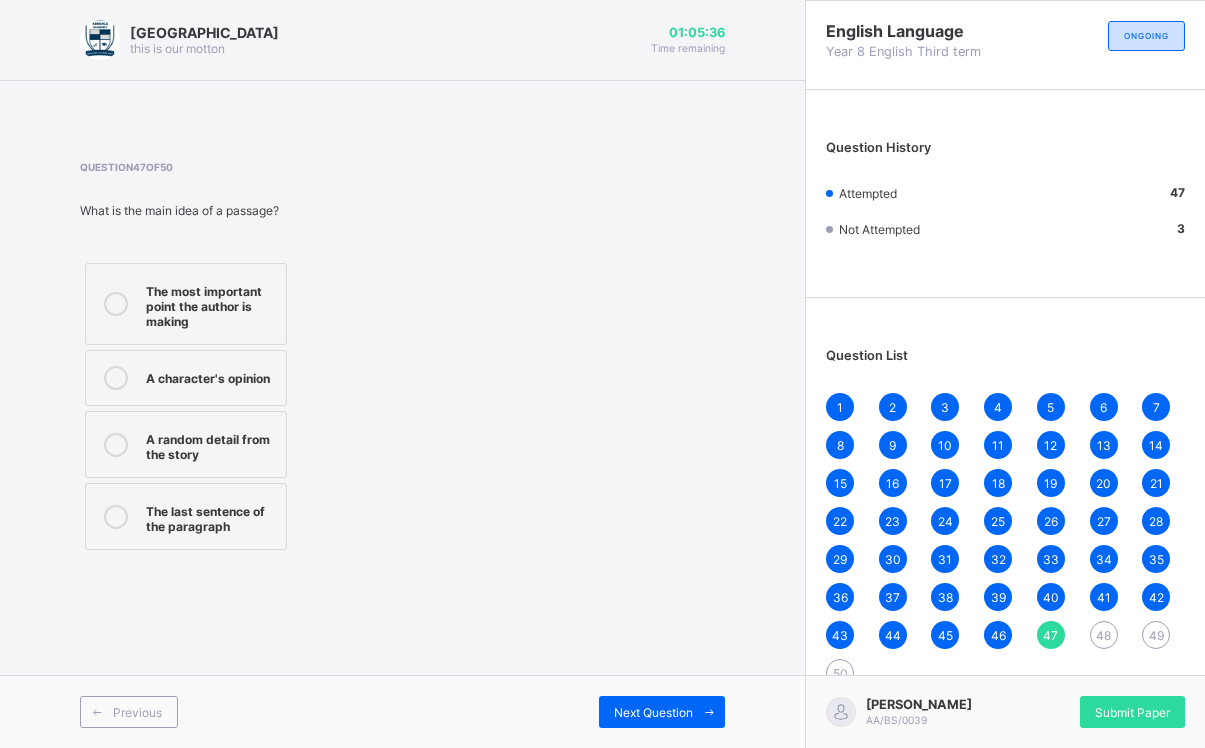 click on "Next Question" at bounding box center (662, 712) 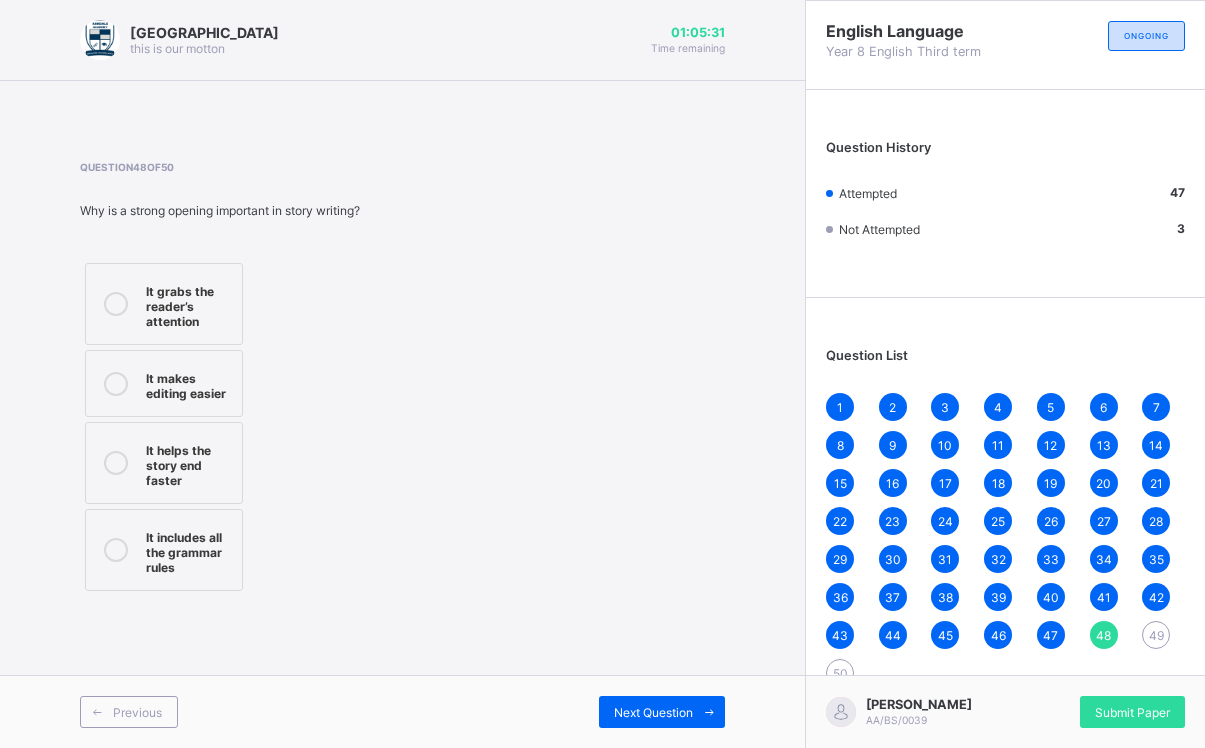 click on "It grabs the reader’s attention" at bounding box center [189, 304] 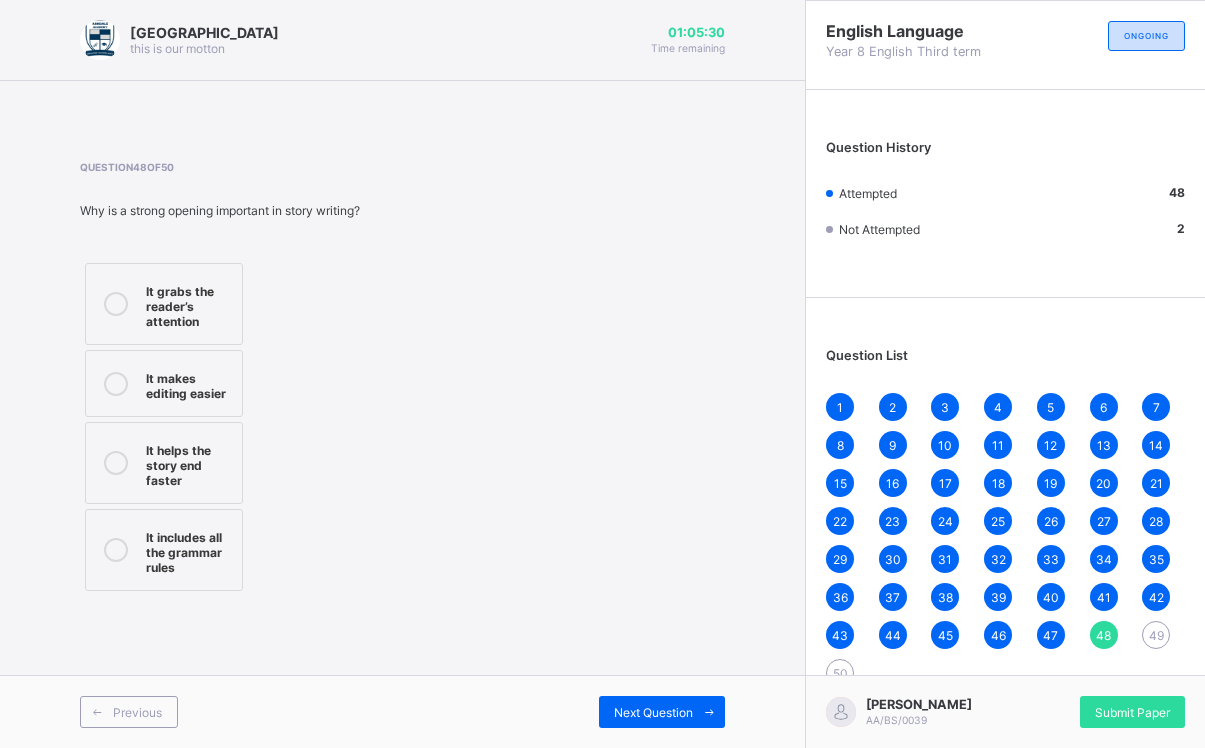 click on "Next Question" at bounding box center (653, 712) 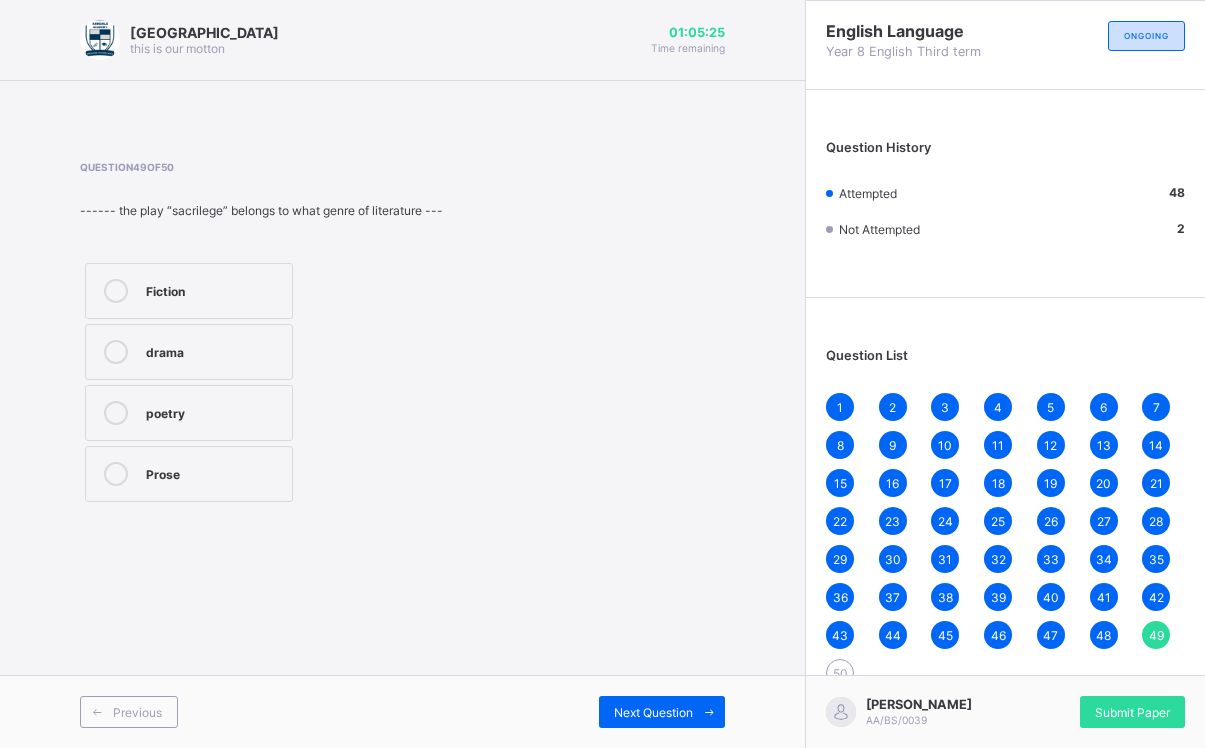 click on "poetry" at bounding box center (214, 411) 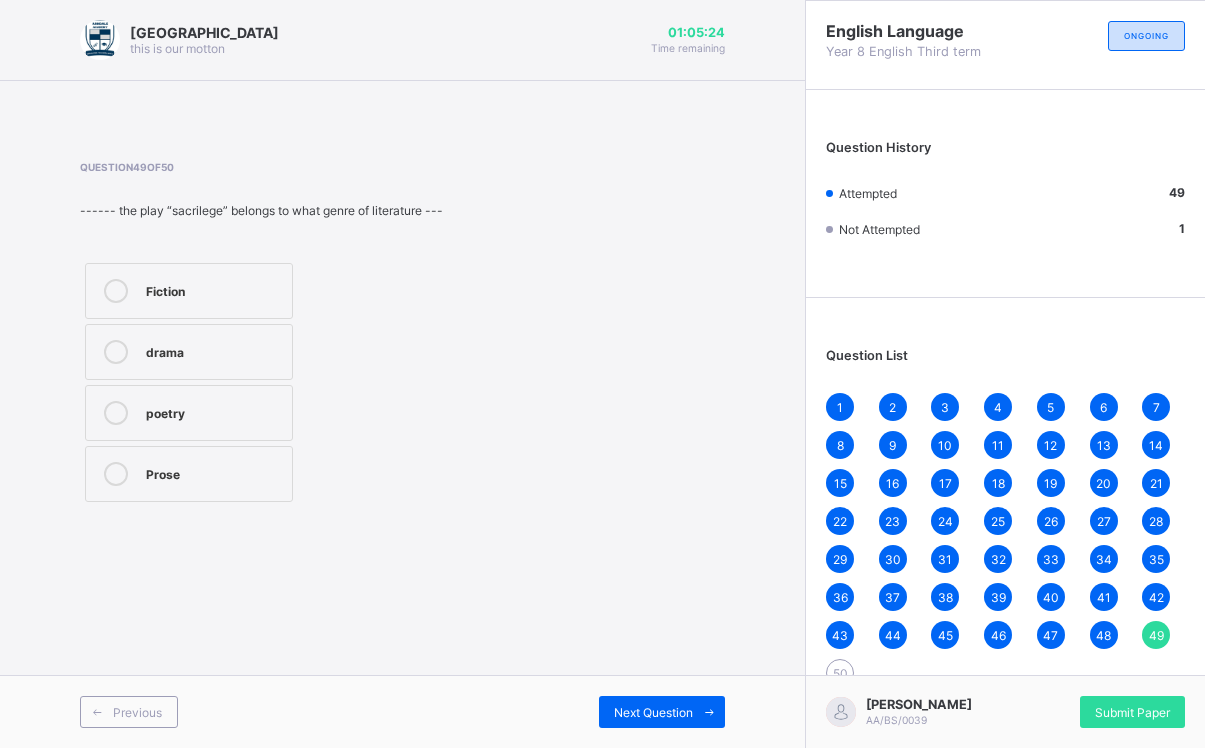 click on "Next Question" at bounding box center (662, 712) 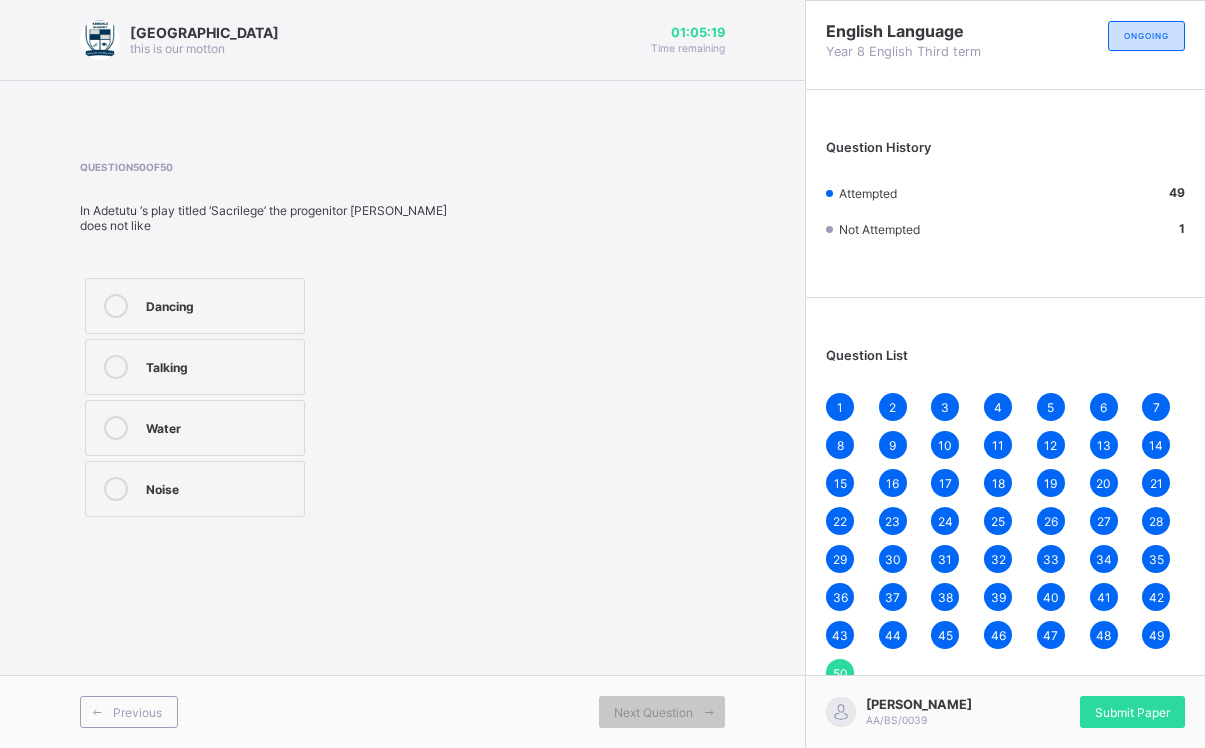 click on "Noise" at bounding box center (195, 489) 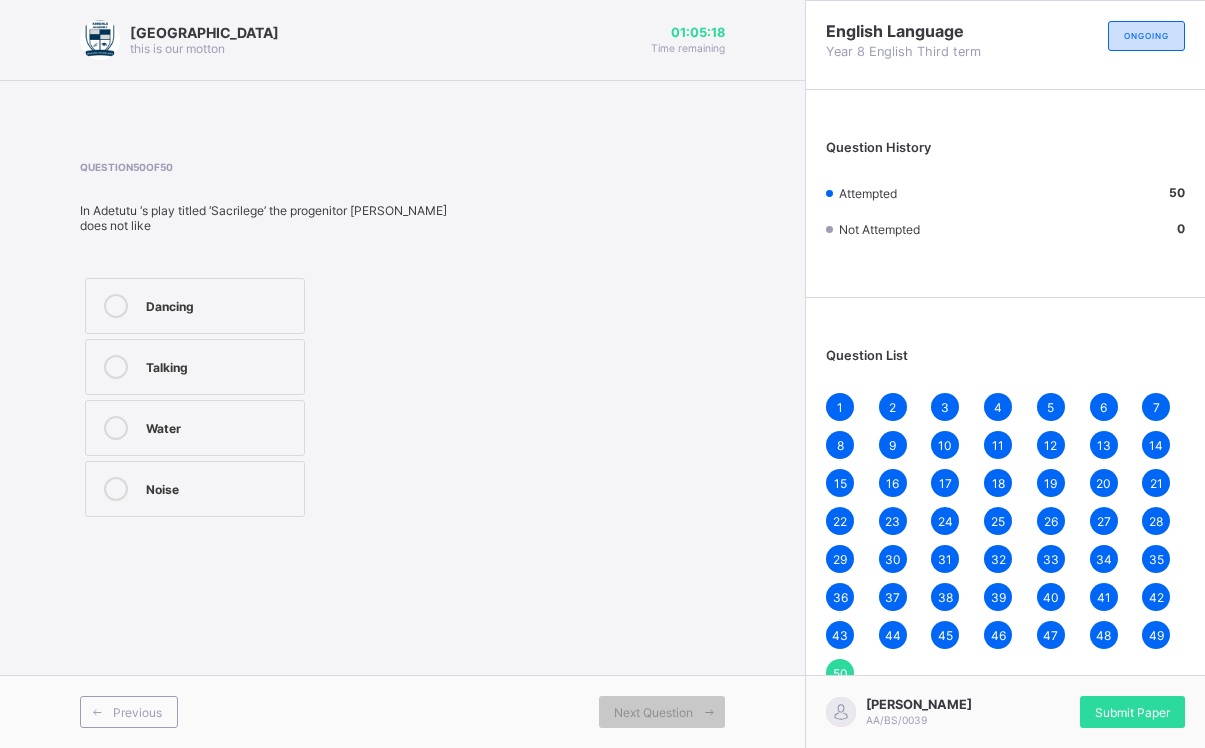 click on "Next Question" at bounding box center (653, 712) 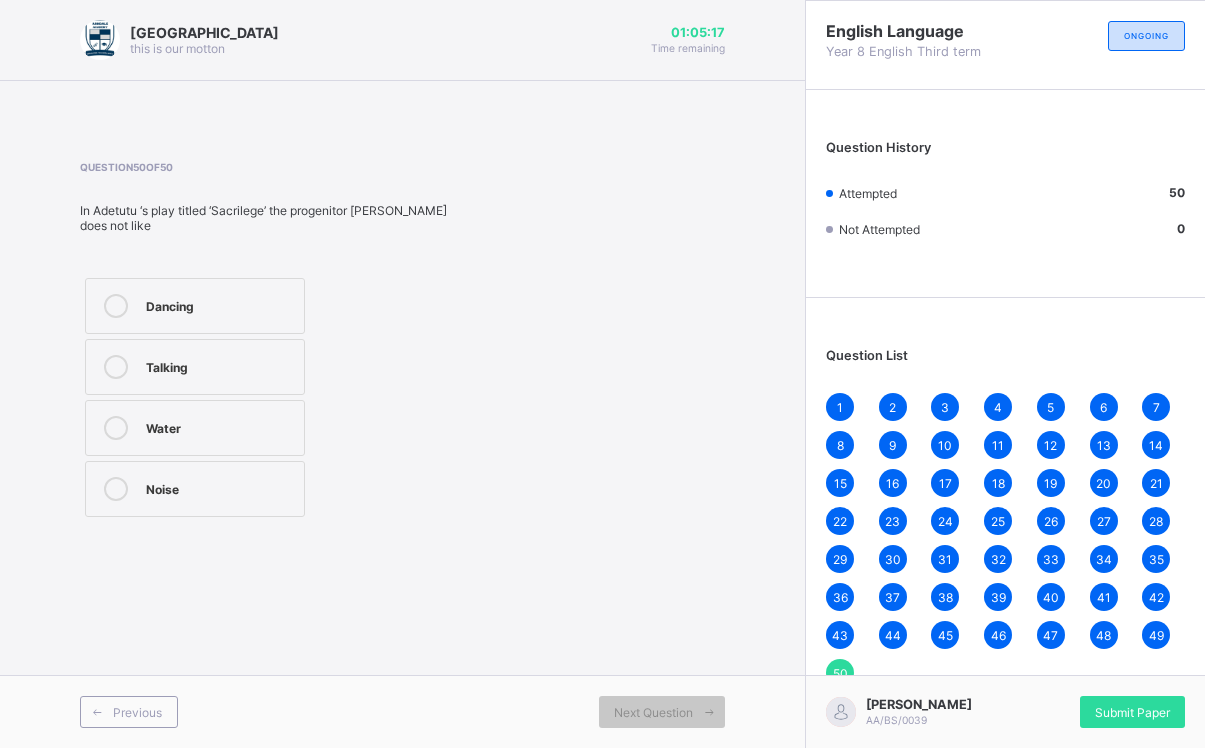 click on "Submit Paper" at bounding box center [1132, 712] 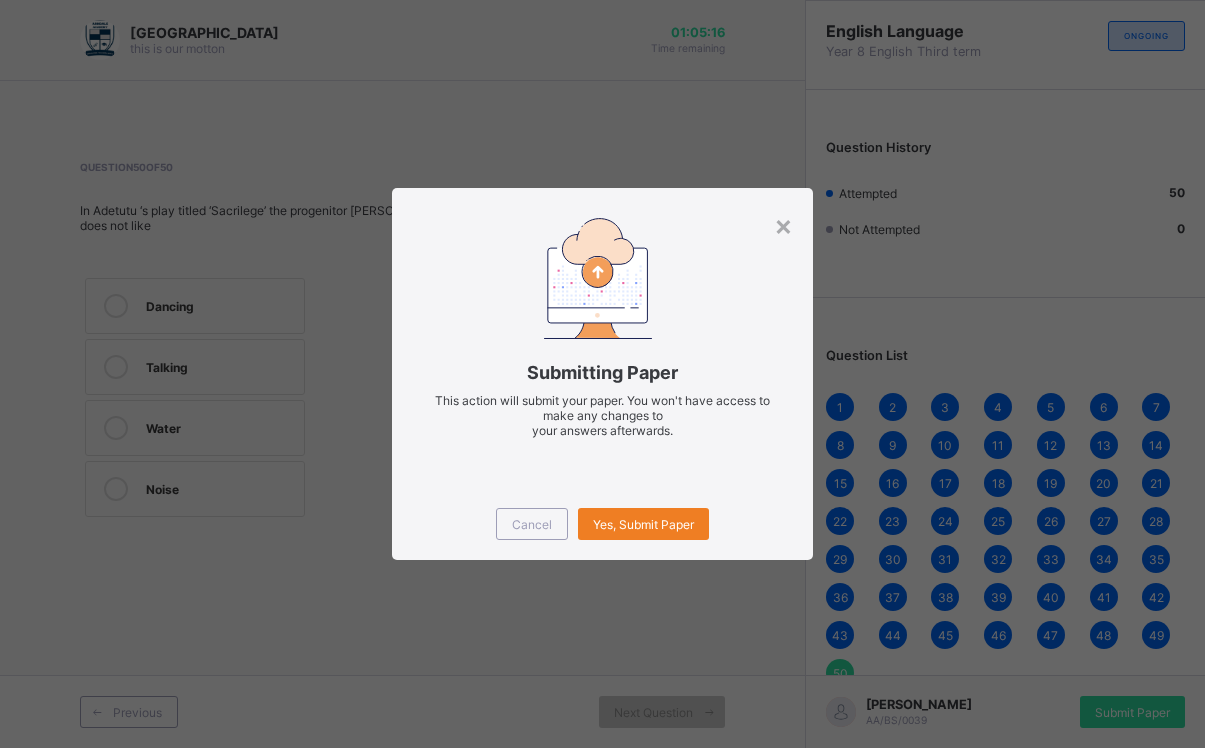 click on "Yes, Submit Paper" at bounding box center (643, 524) 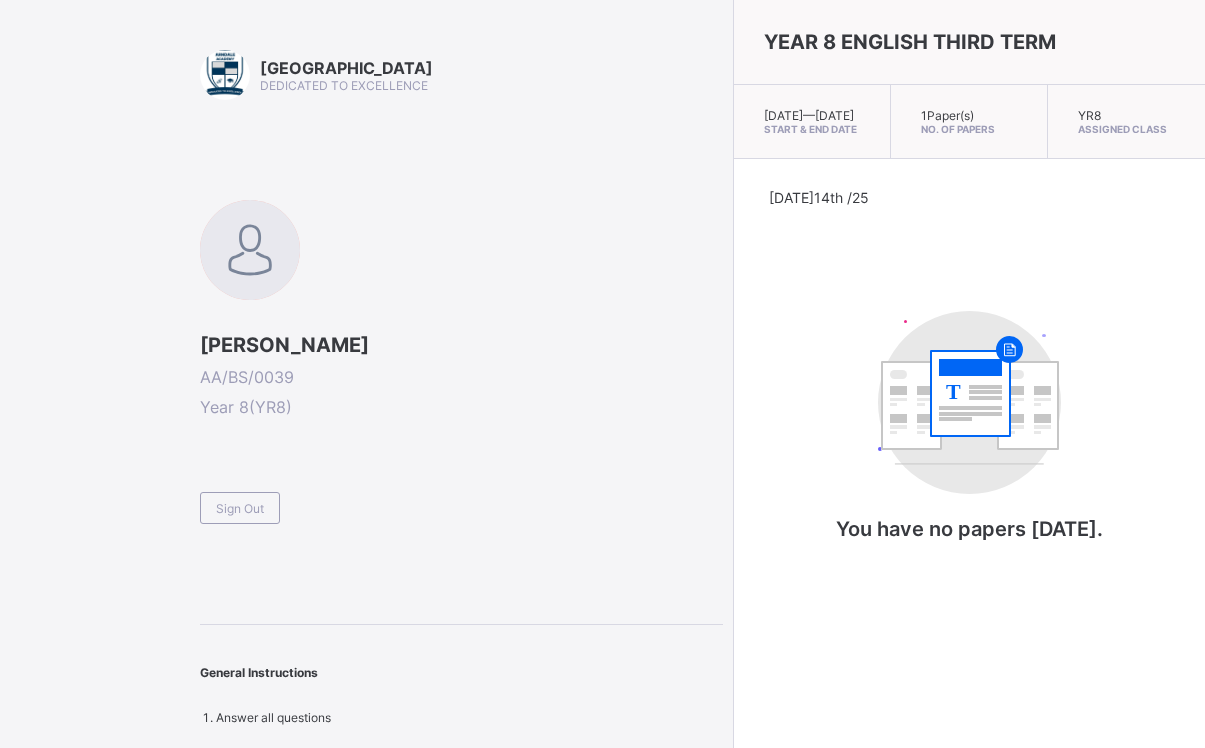 click on "Sign Out" at bounding box center (240, 508) 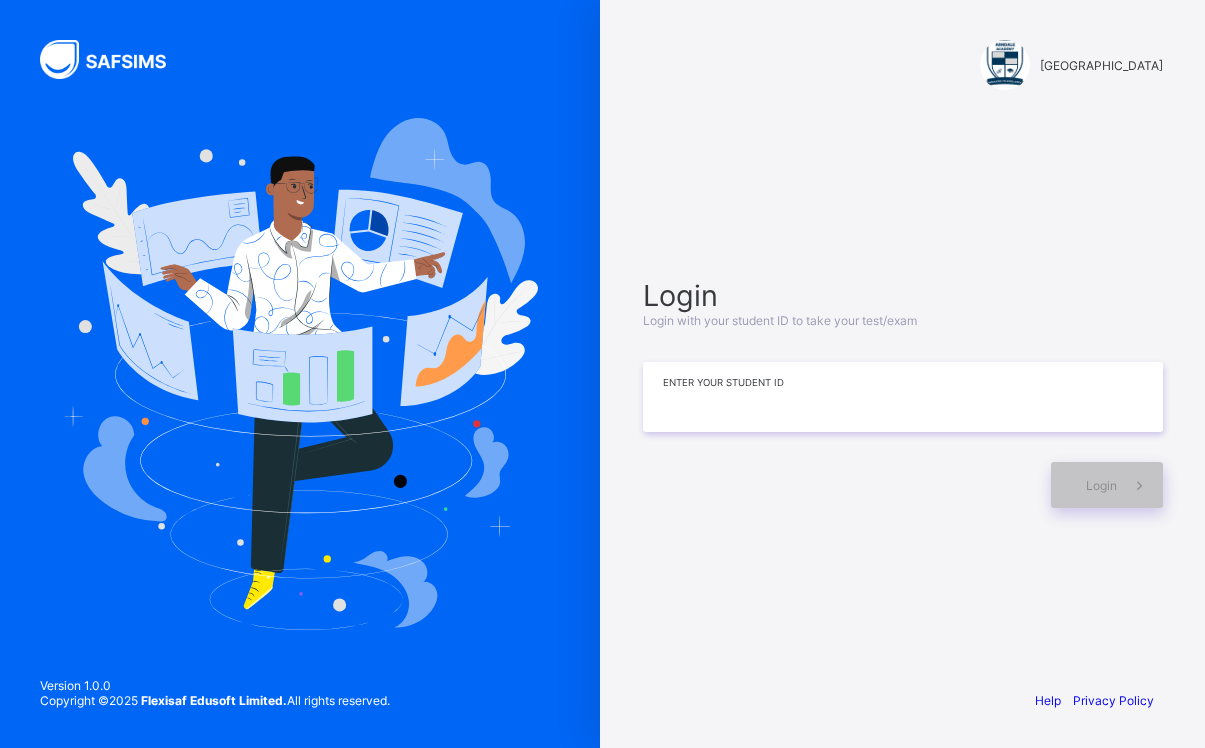 click at bounding box center (903, 397) 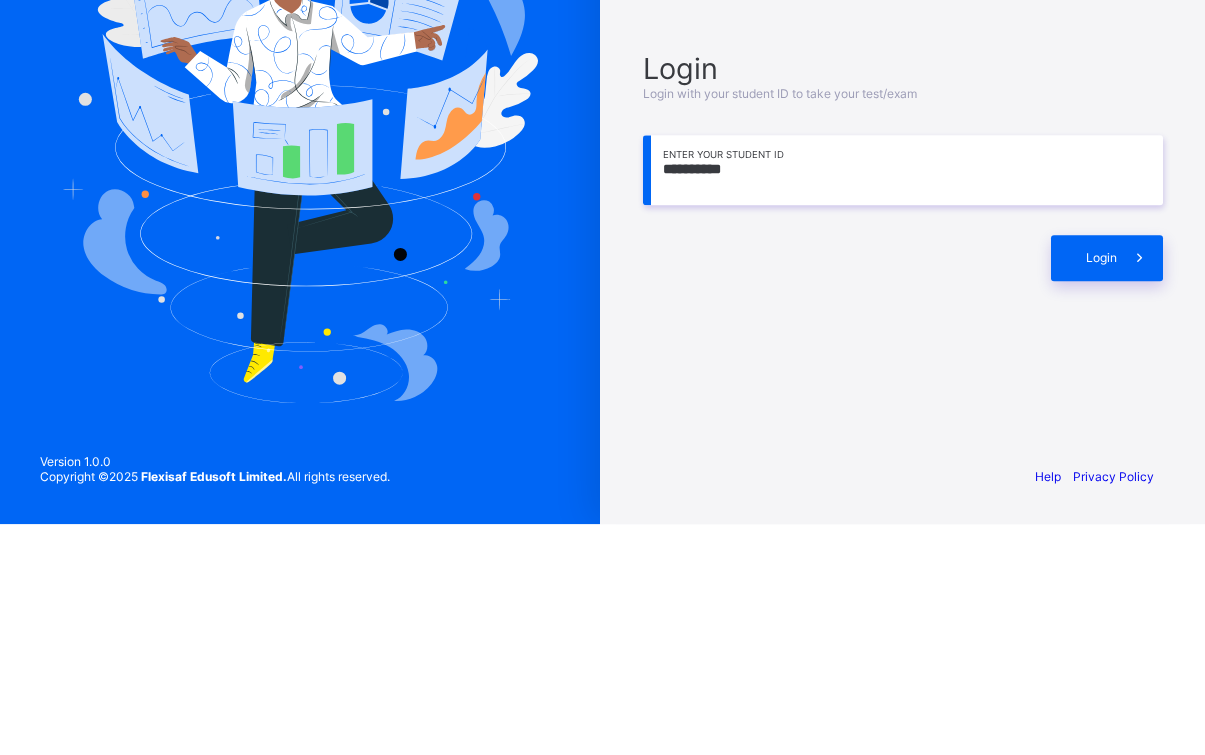 type on "**********" 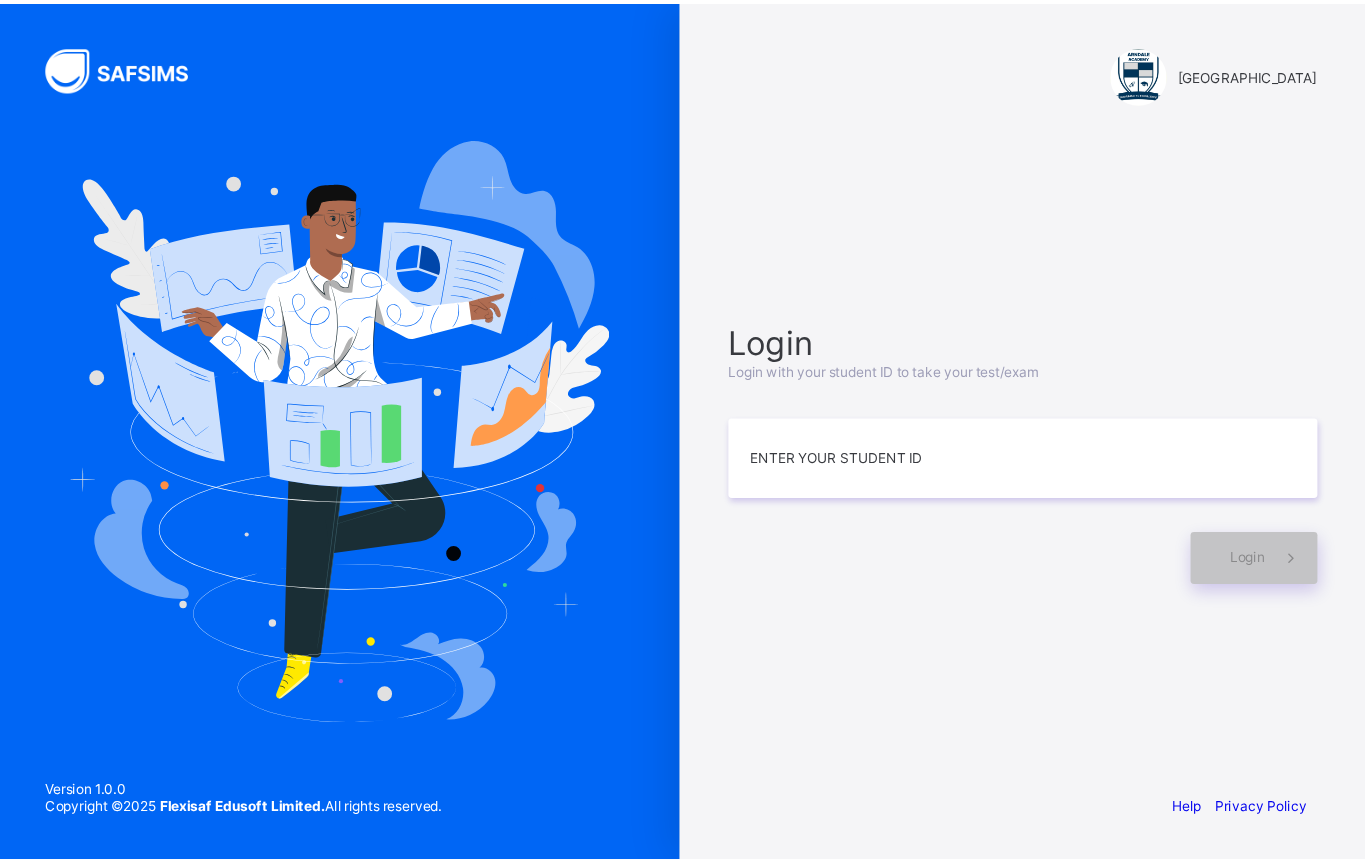scroll, scrollTop: 231, scrollLeft: 0, axis: vertical 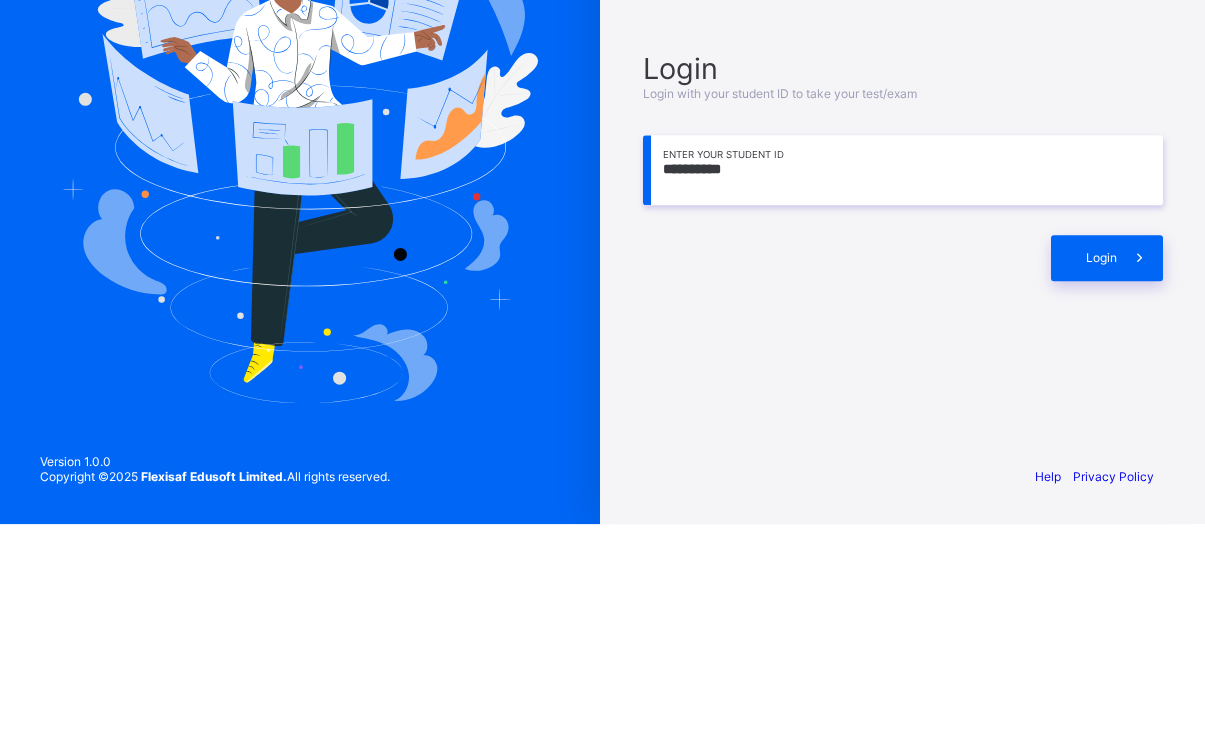 type on "**********" 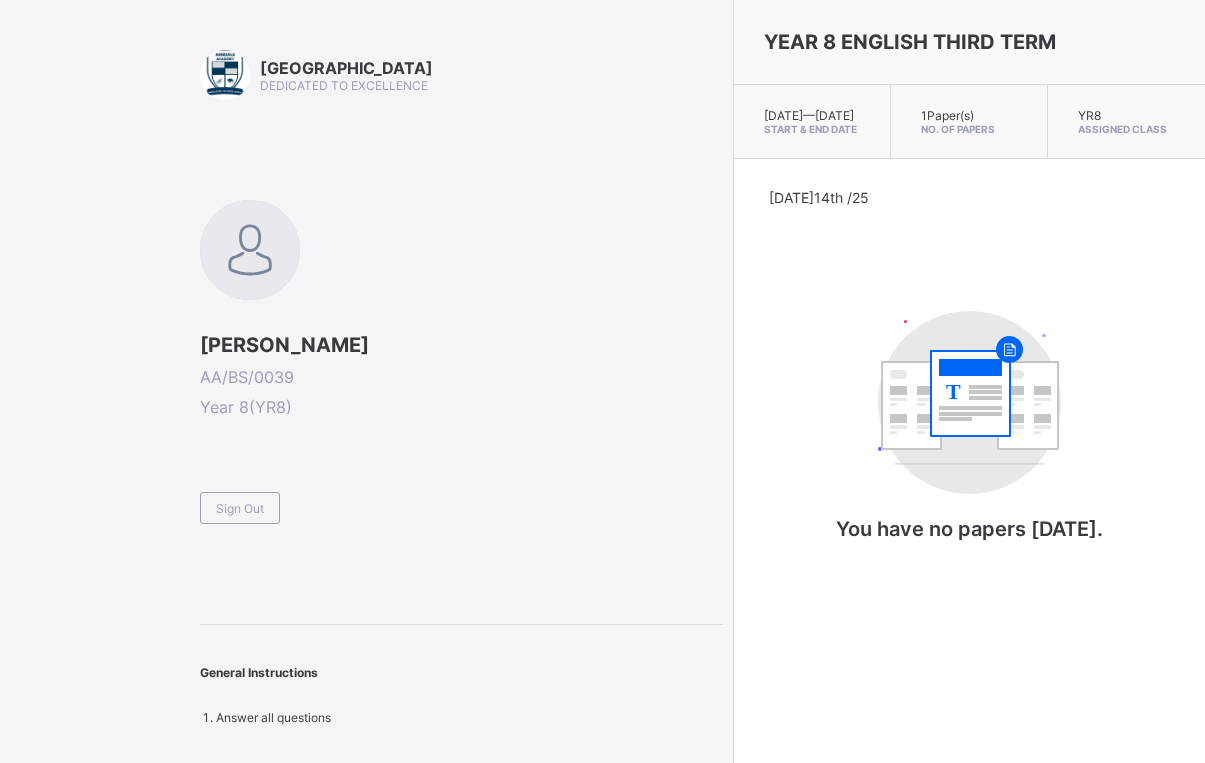 click at bounding box center (461, 483) 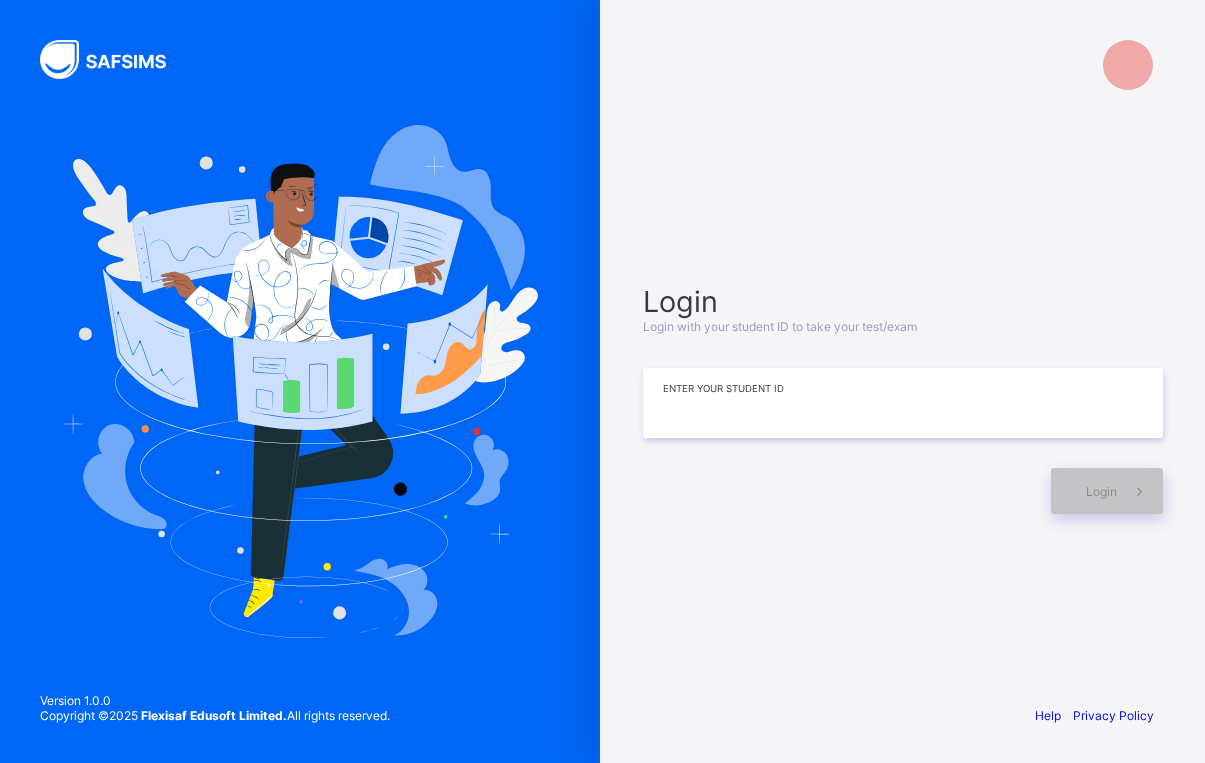 click at bounding box center (903, 403) 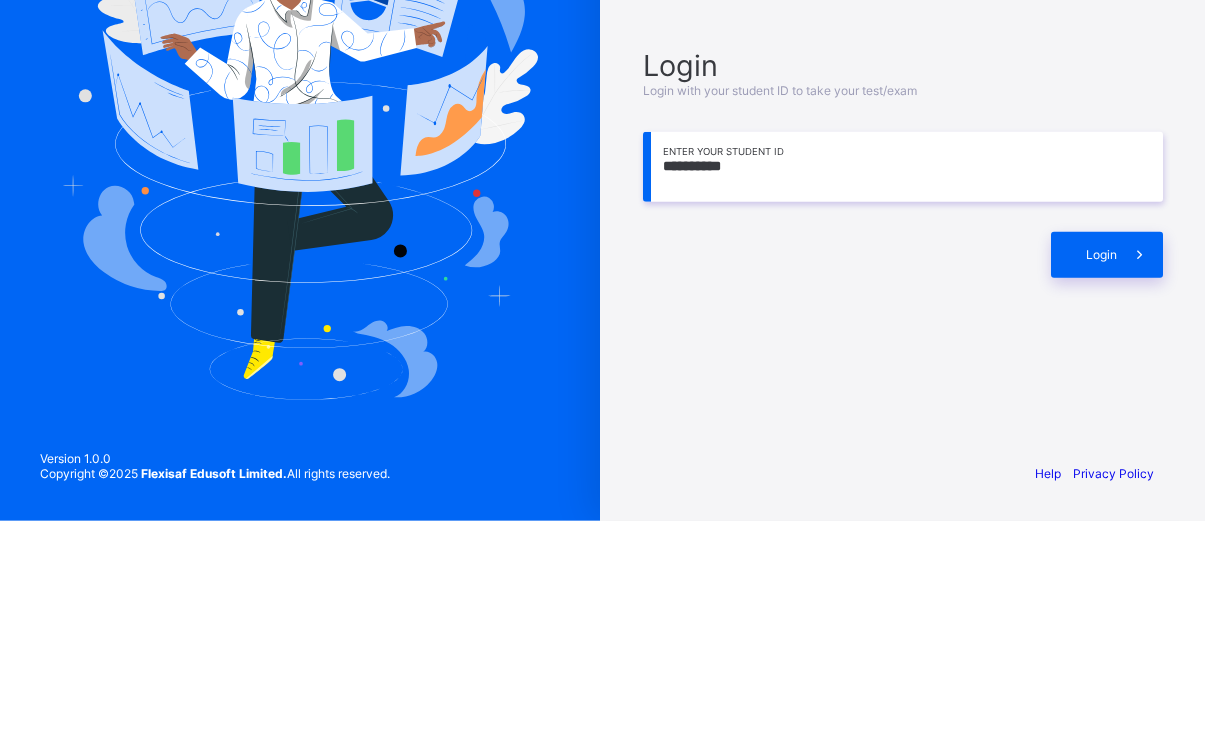 type on "**********" 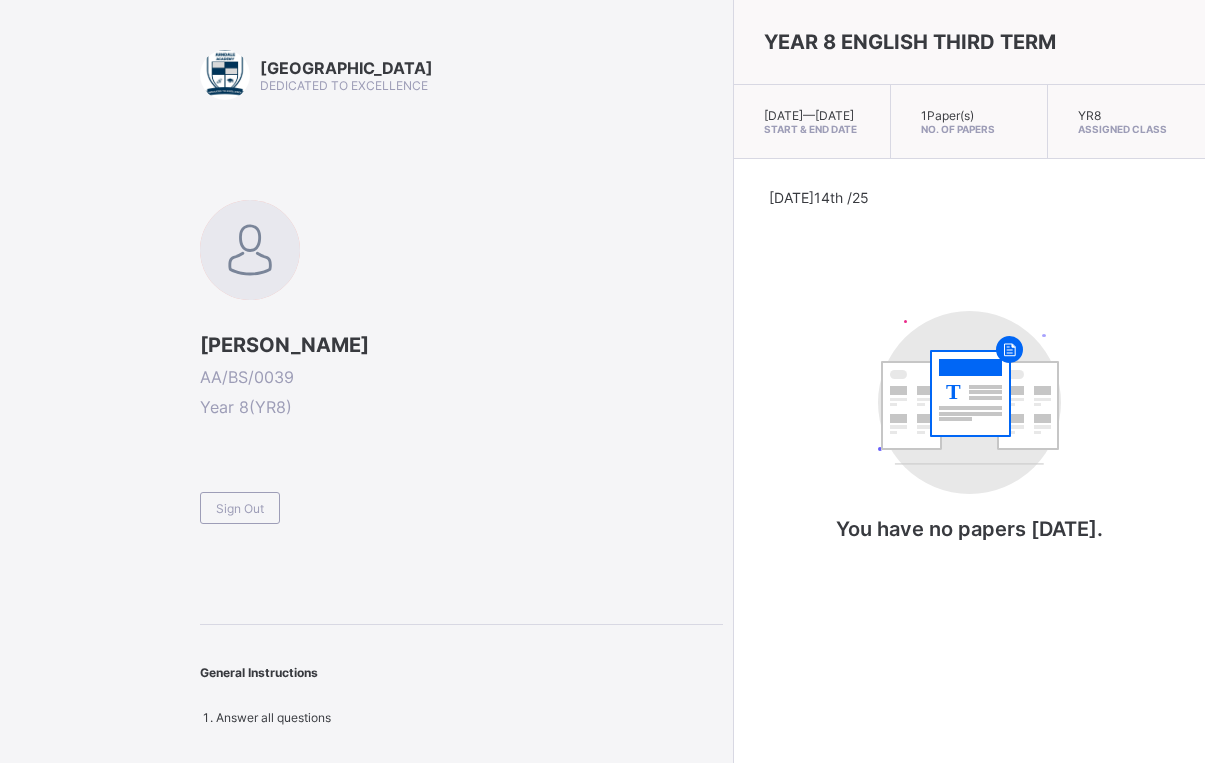 click on "Sign Out" at bounding box center [240, 508] 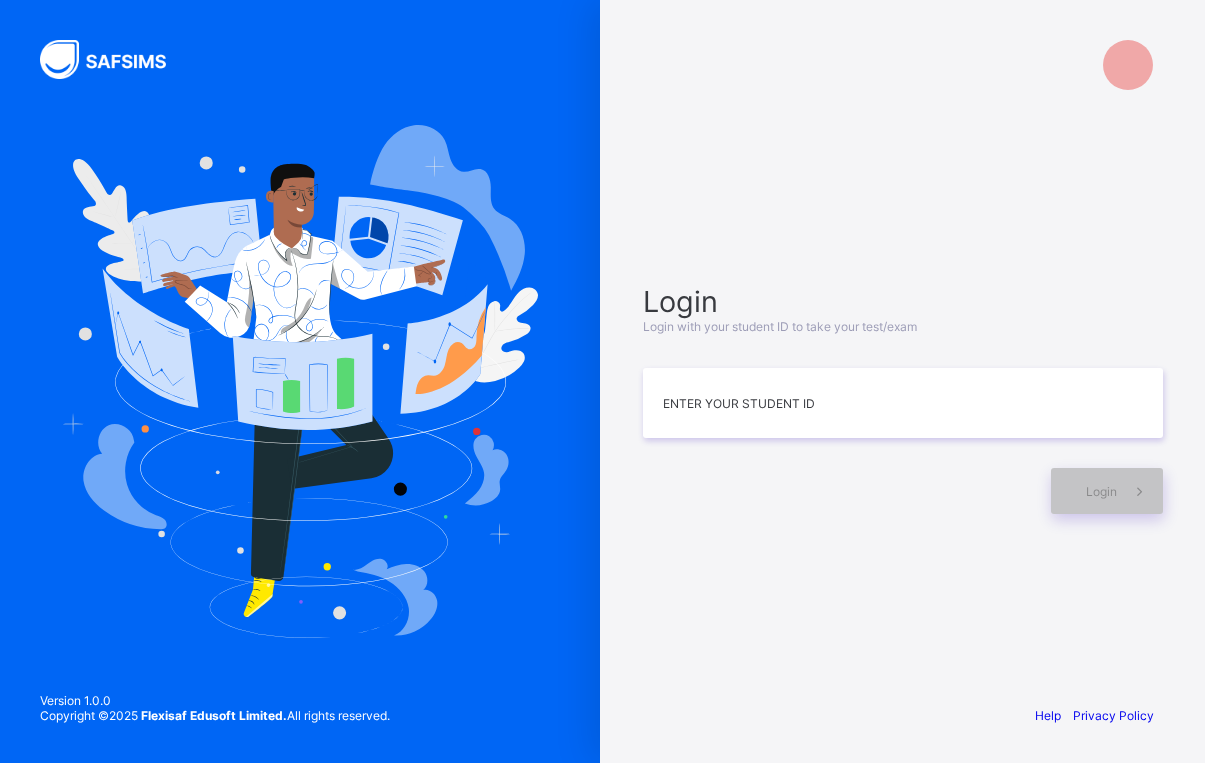click on "Login Login with your student ID to take your test/exam Enter your Student ID Login" at bounding box center [903, 399] 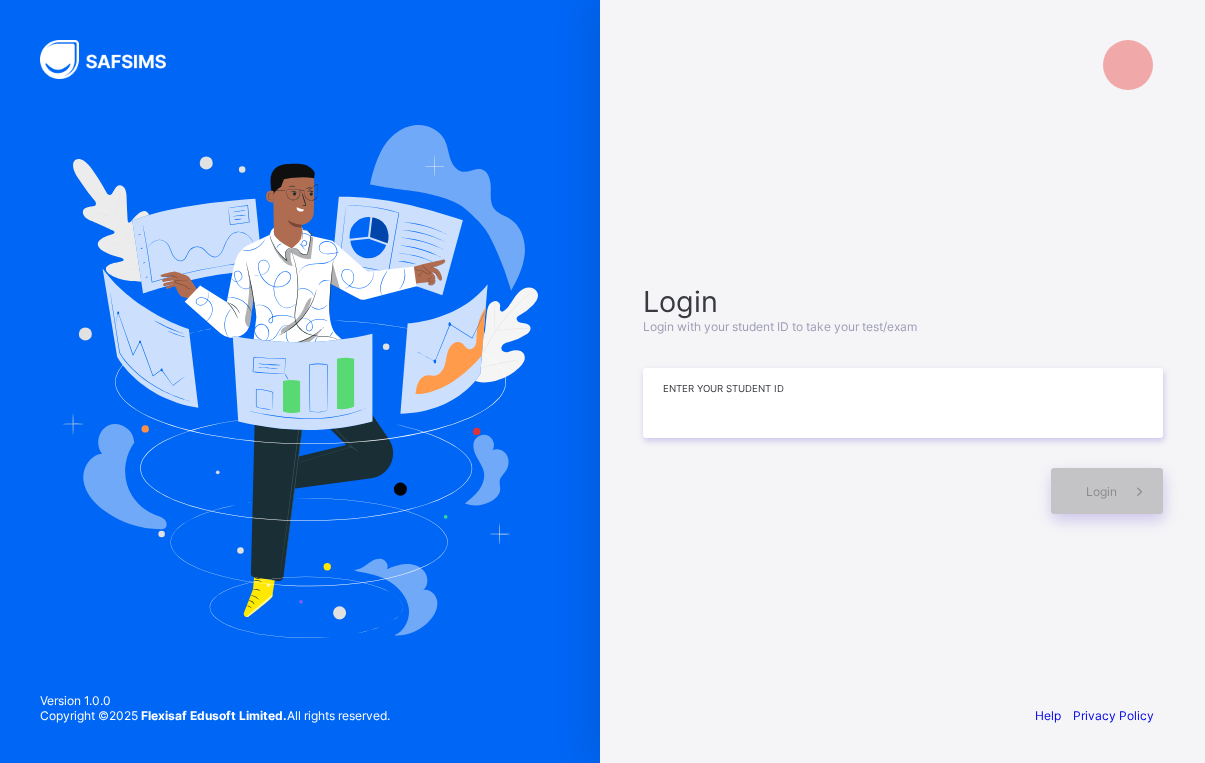 click at bounding box center [903, 403] 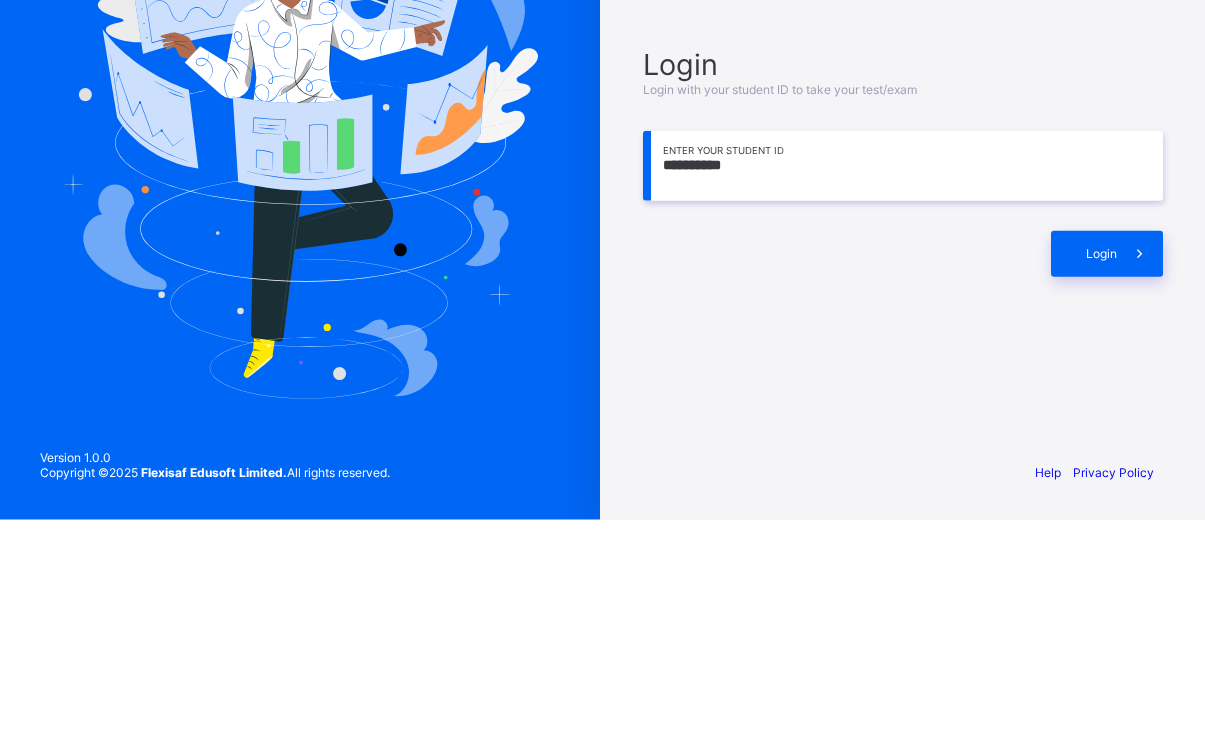 type on "**********" 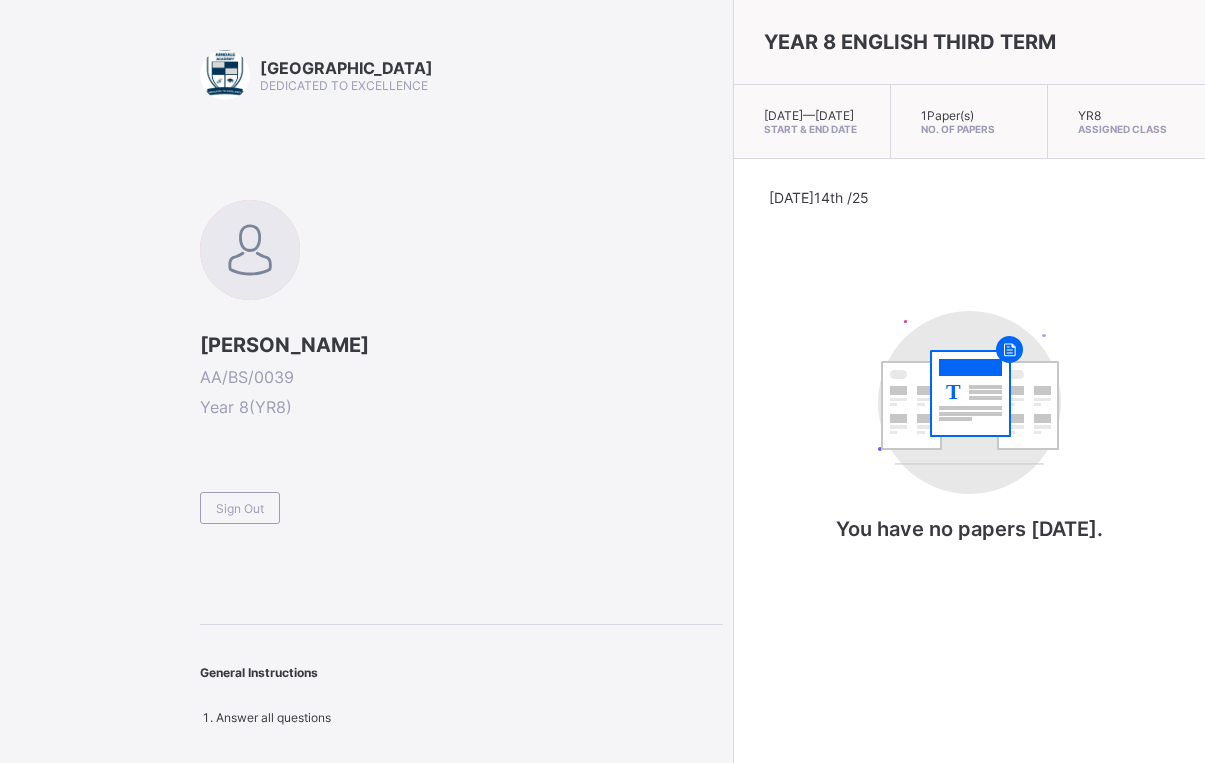 click on "Sign Out" at bounding box center (240, 508) 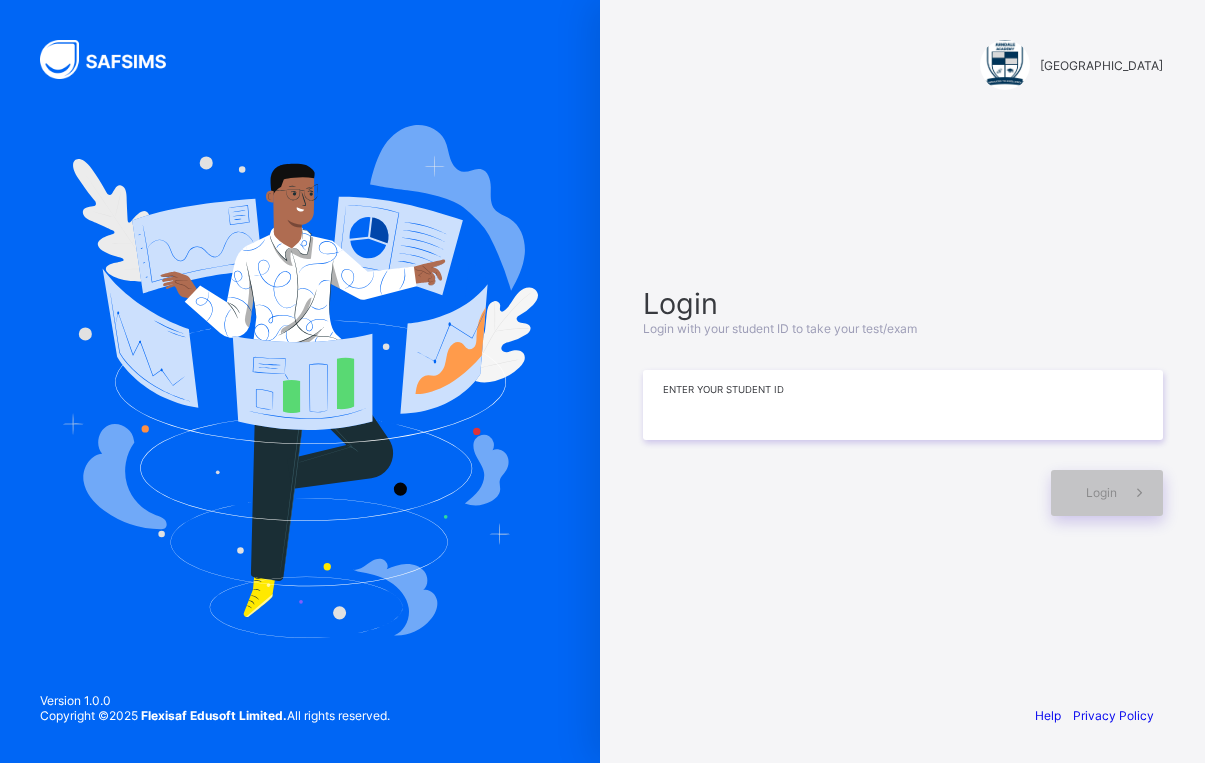 click at bounding box center [903, 405] 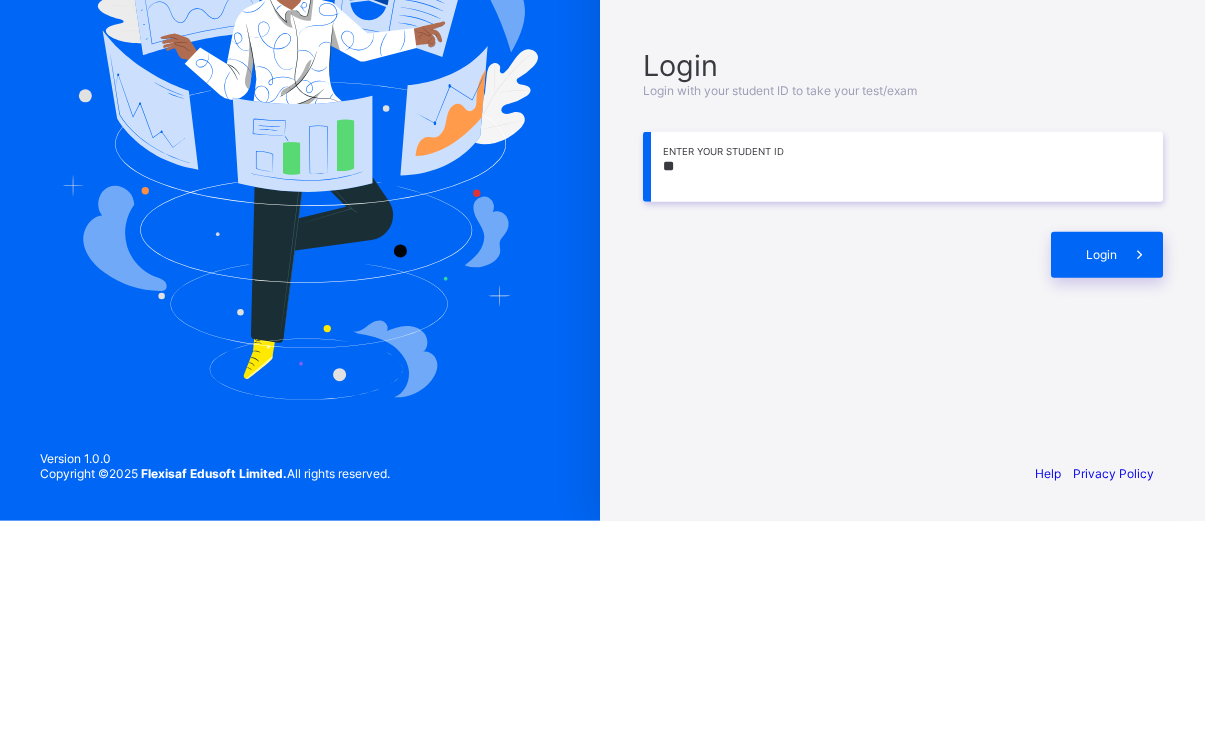 type on "*" 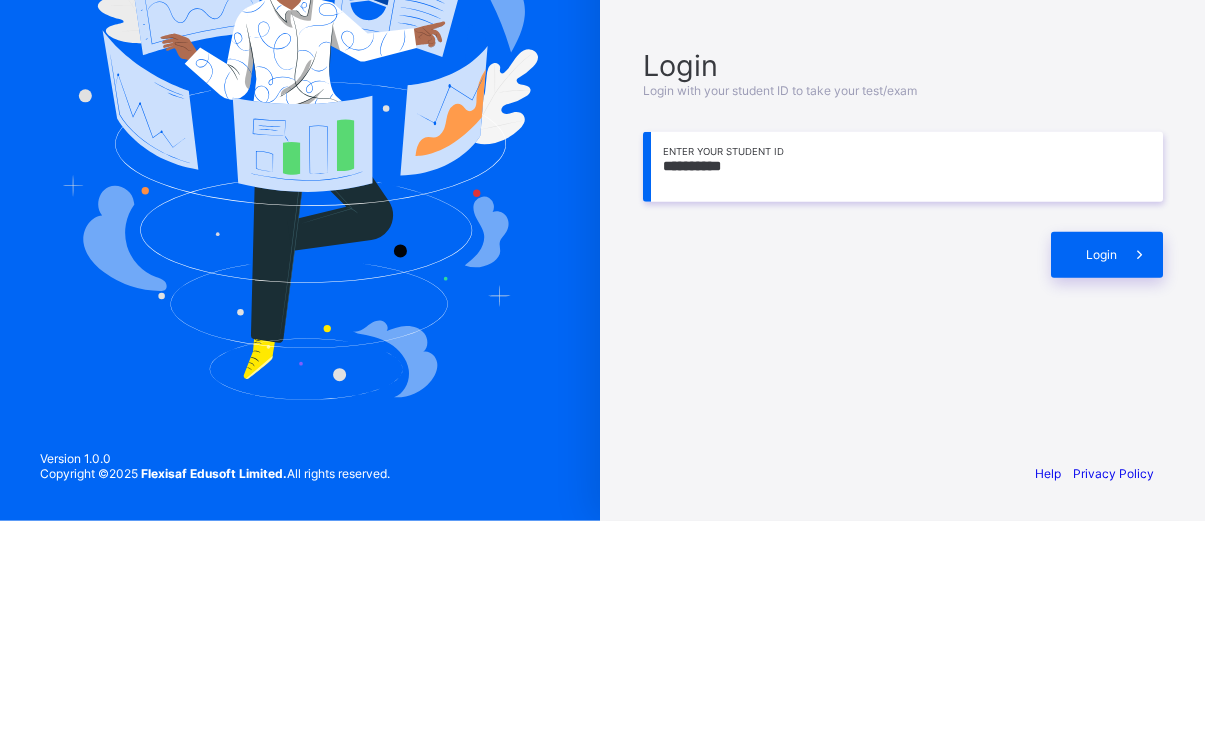 type on "**********" 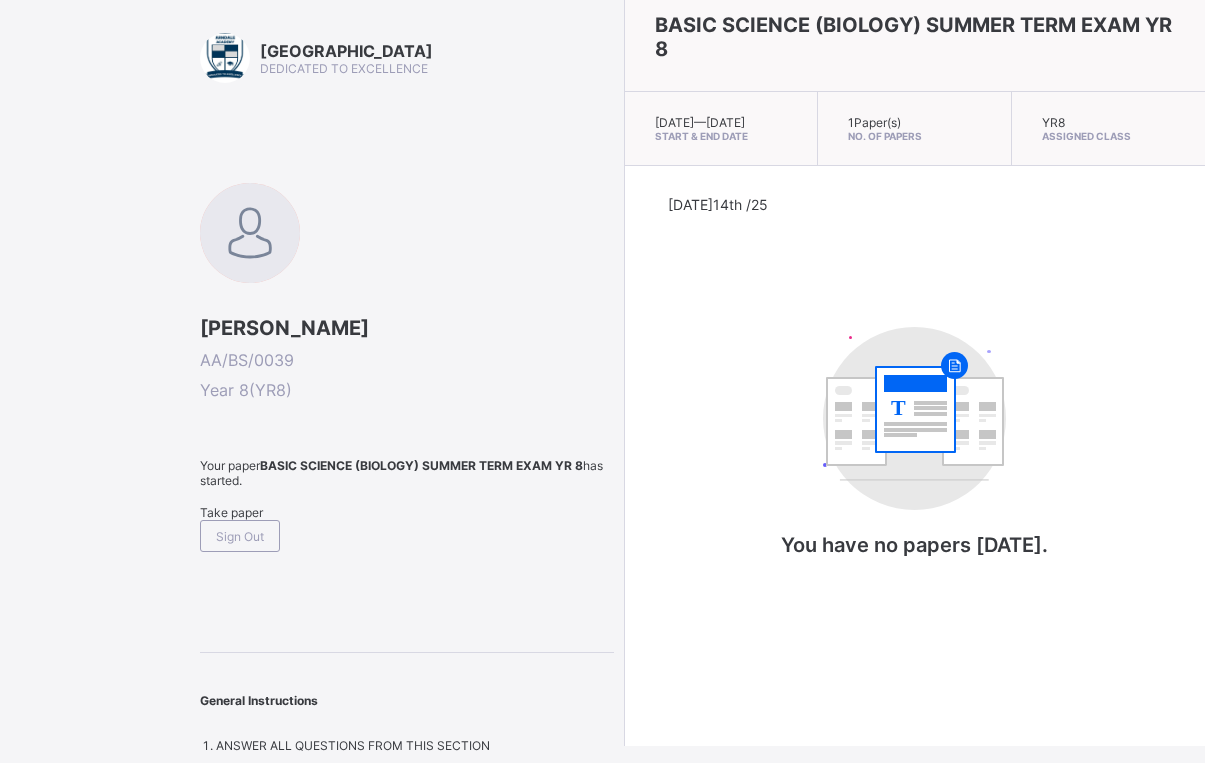 click at bounding box center (407, 496) 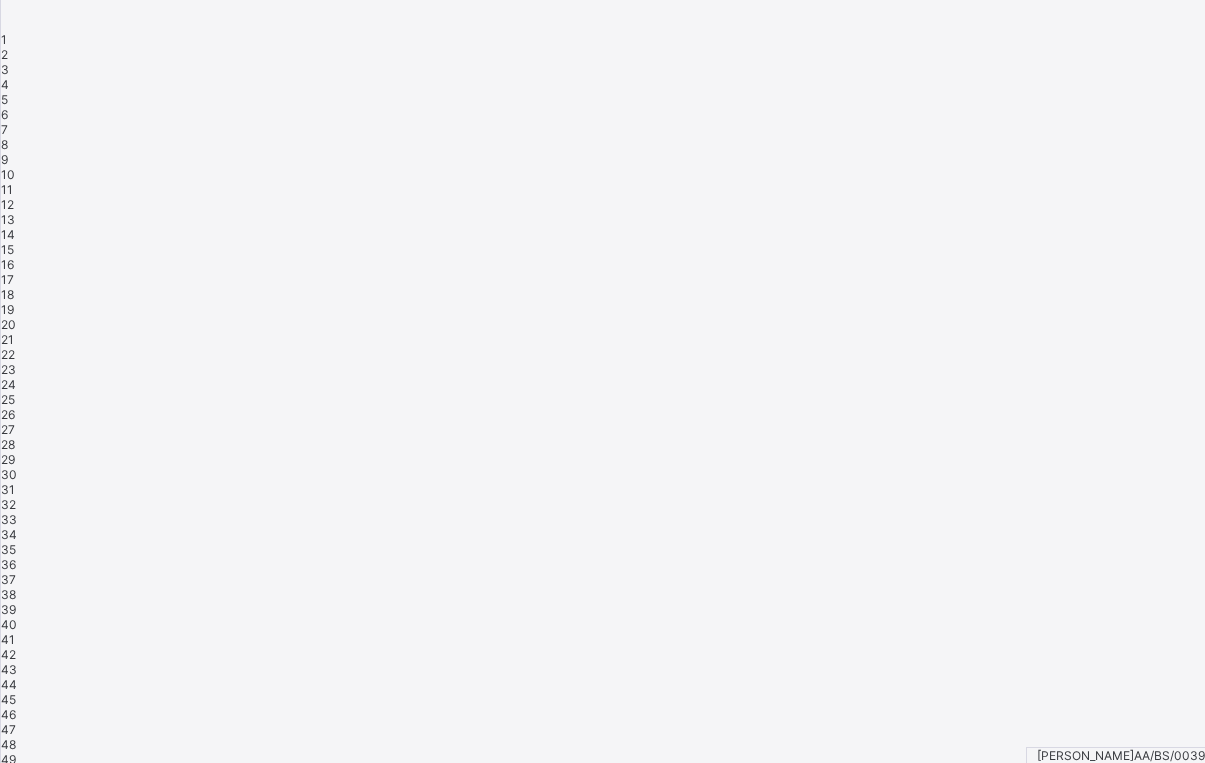 click on "I’m ready, start paper" at bounding box center (1138, -181) 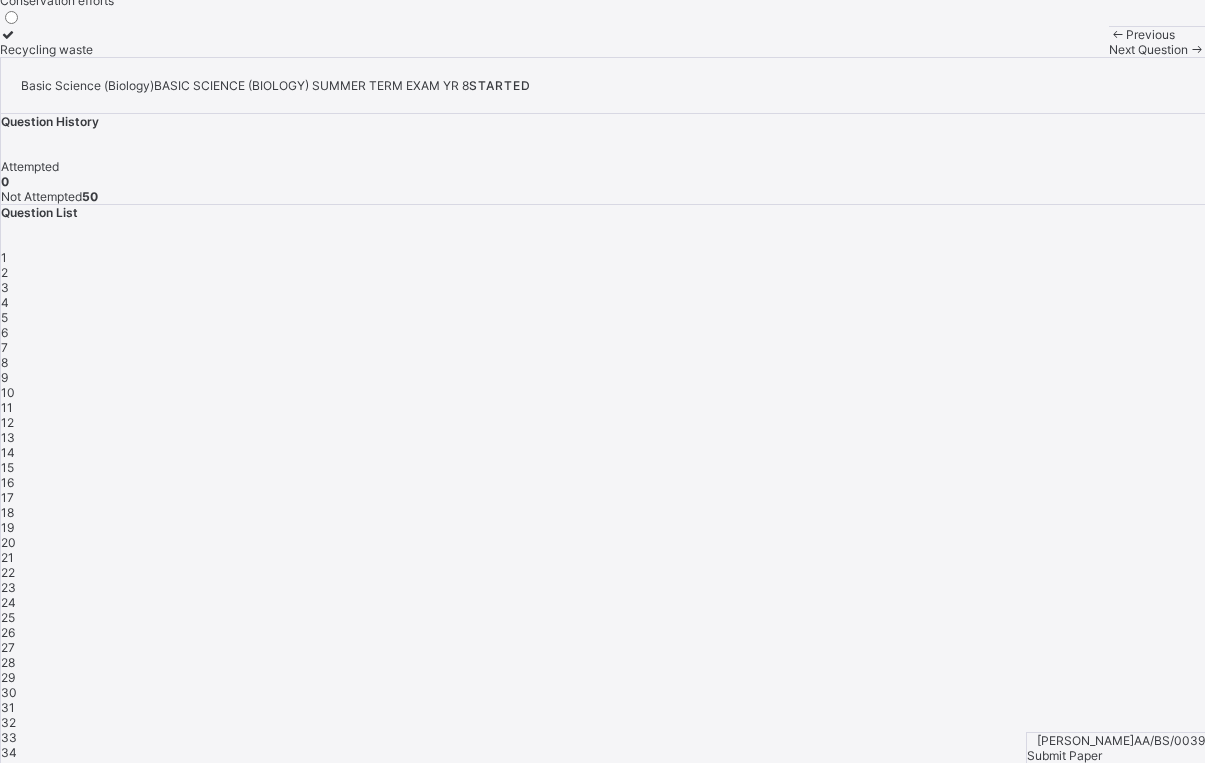 click on "Urbanization and industrialization" at bounding box center (94, -98) 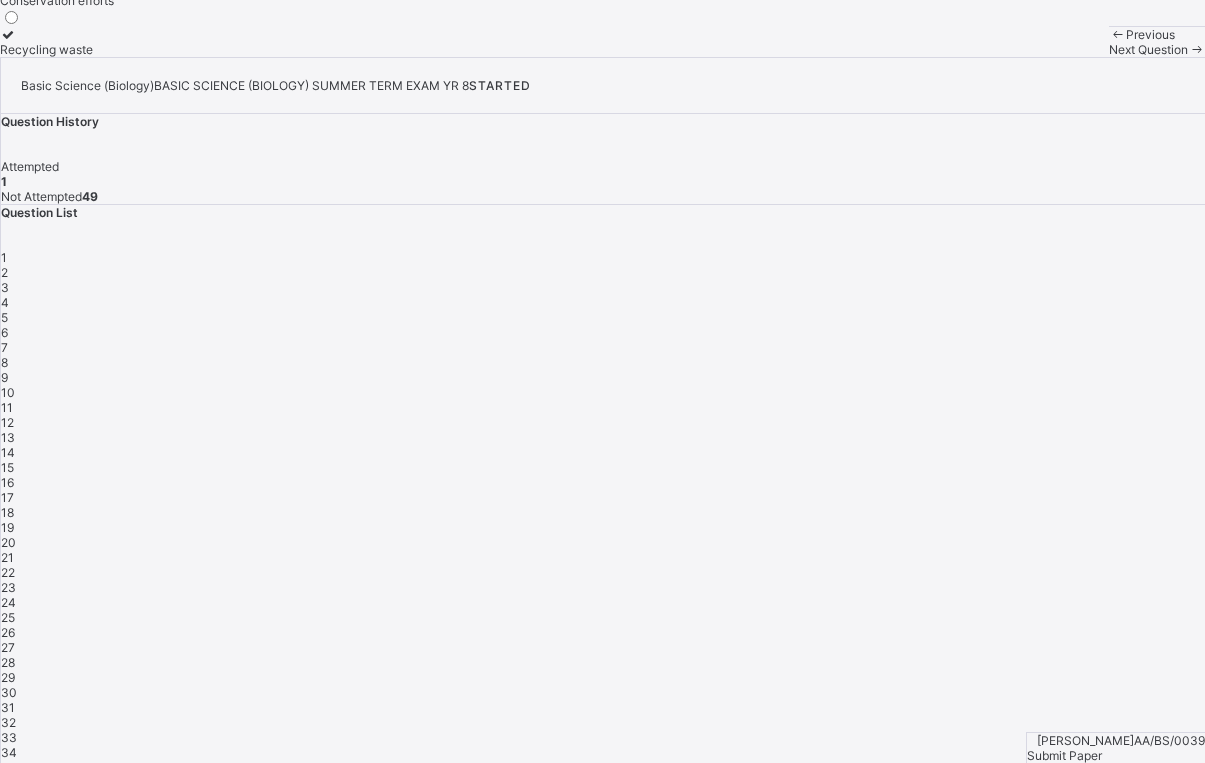 click on "Next Question" at bounding box center [1148, 49] 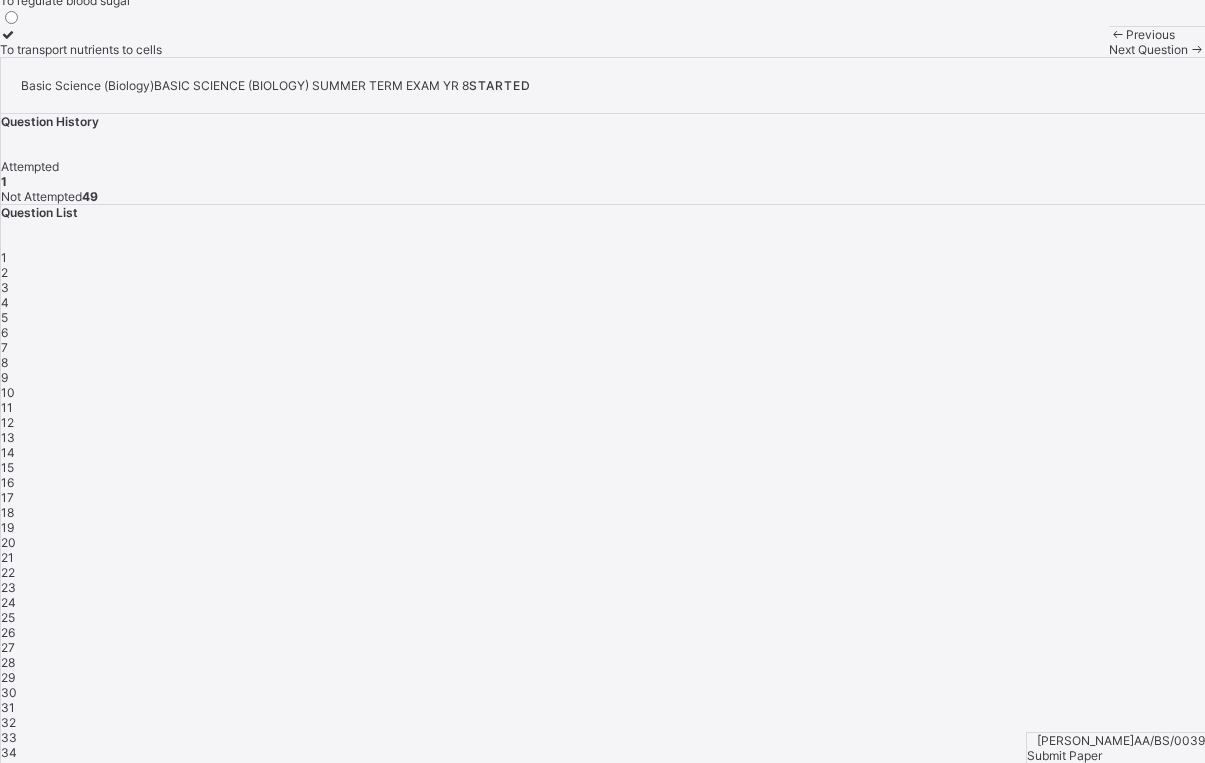 click on "To break down food into absorbable molecules" at bounding box center (130, -49) 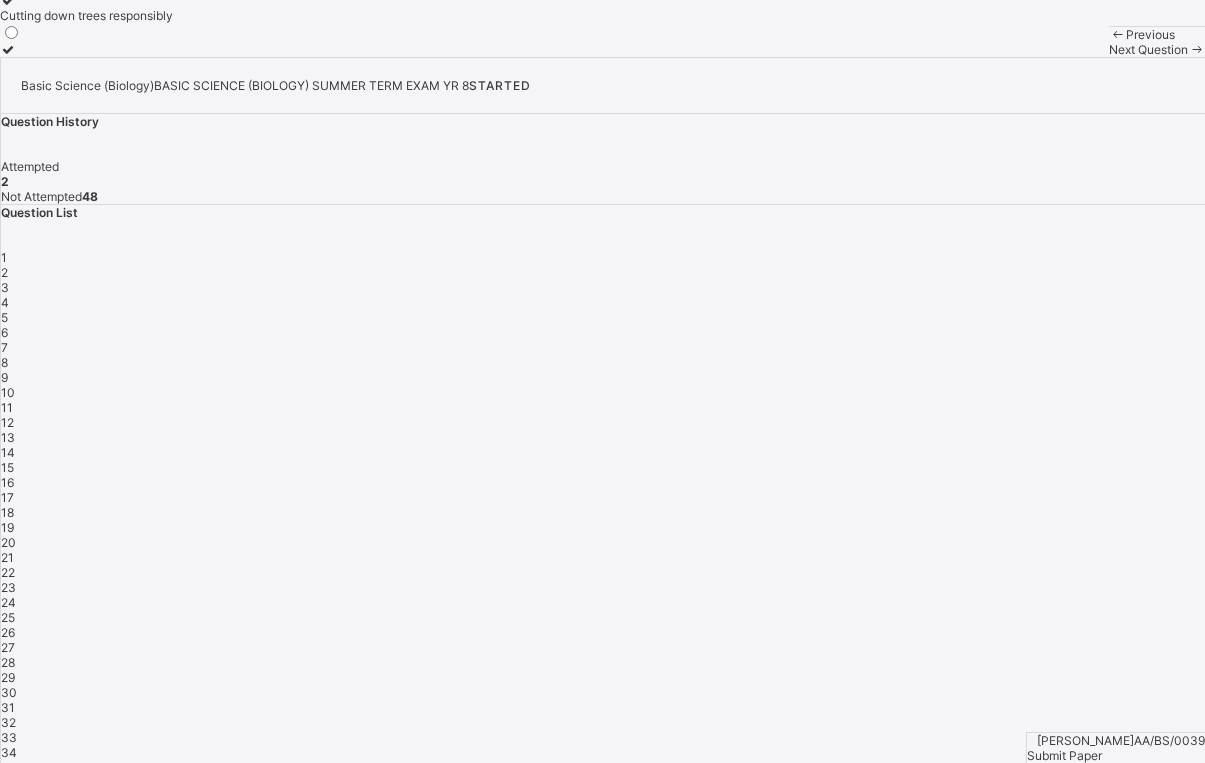 click on "Cutting down trees responsibly" at bounding box center (86, 15) 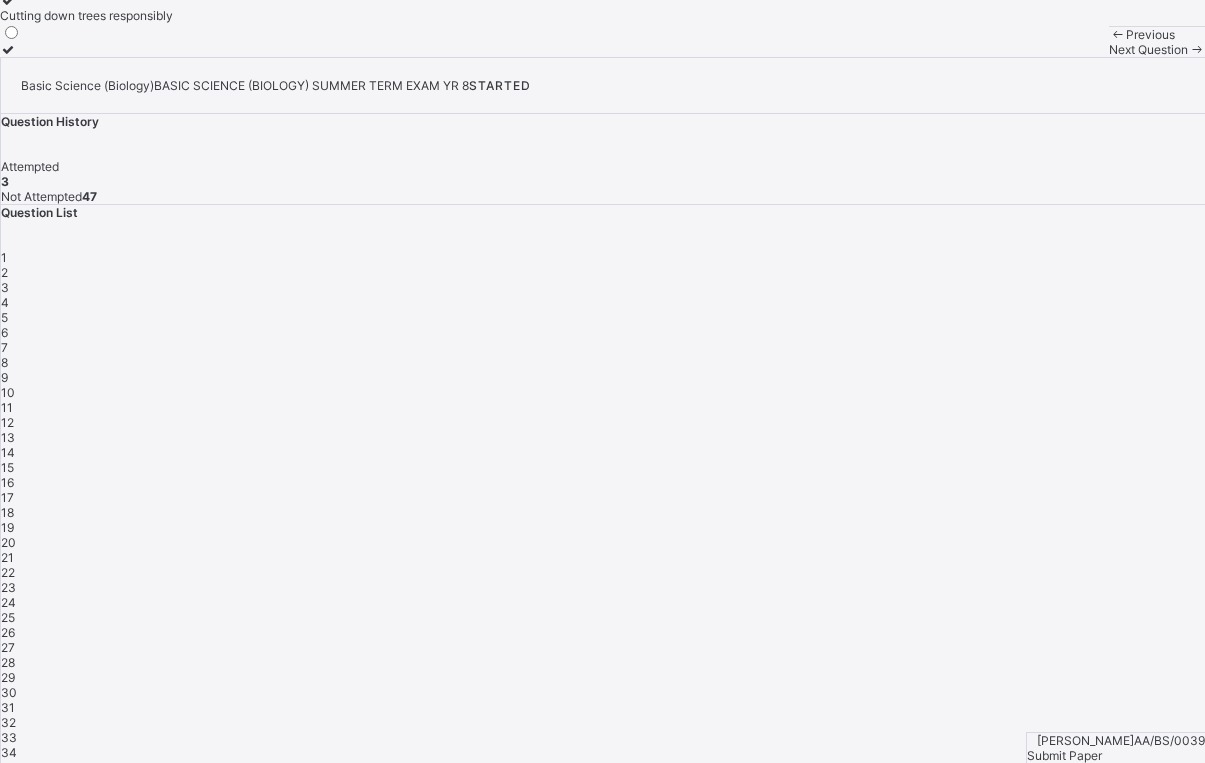 click on "Next Question" at bounding box center [1157, 49] 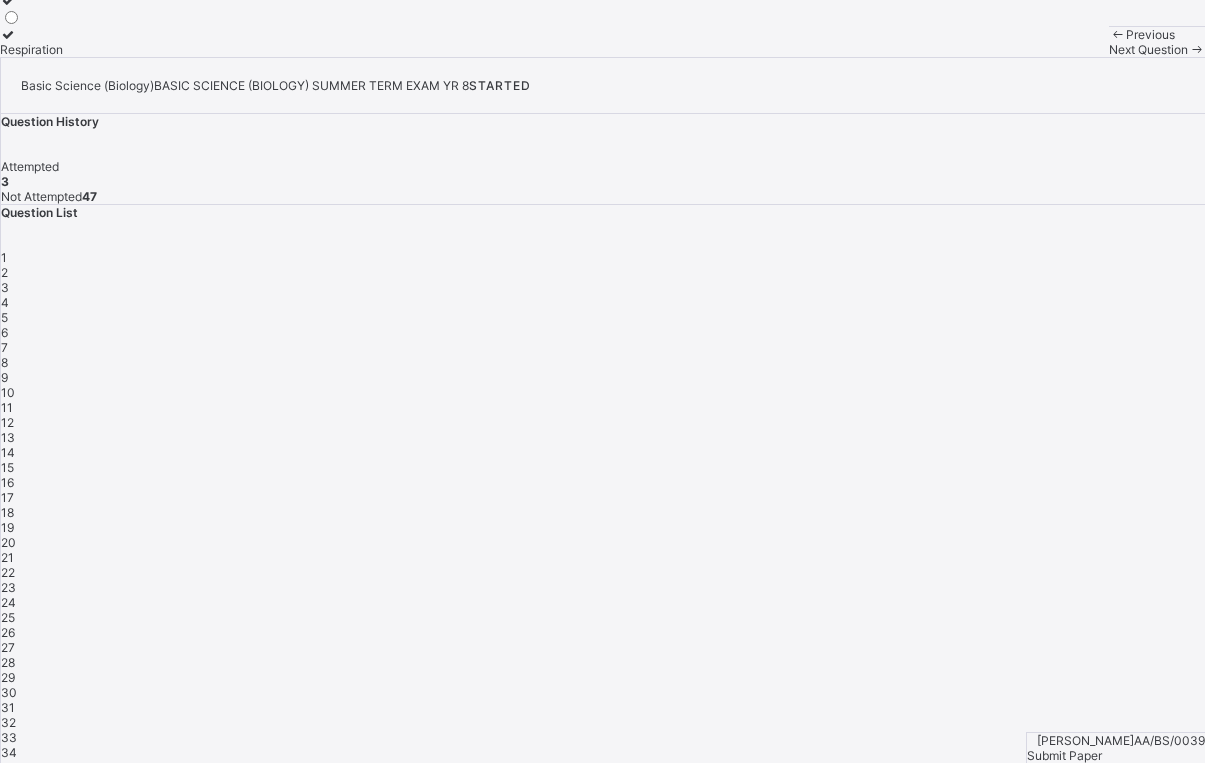 click on "Respiration" at bounding box center (43, 42) 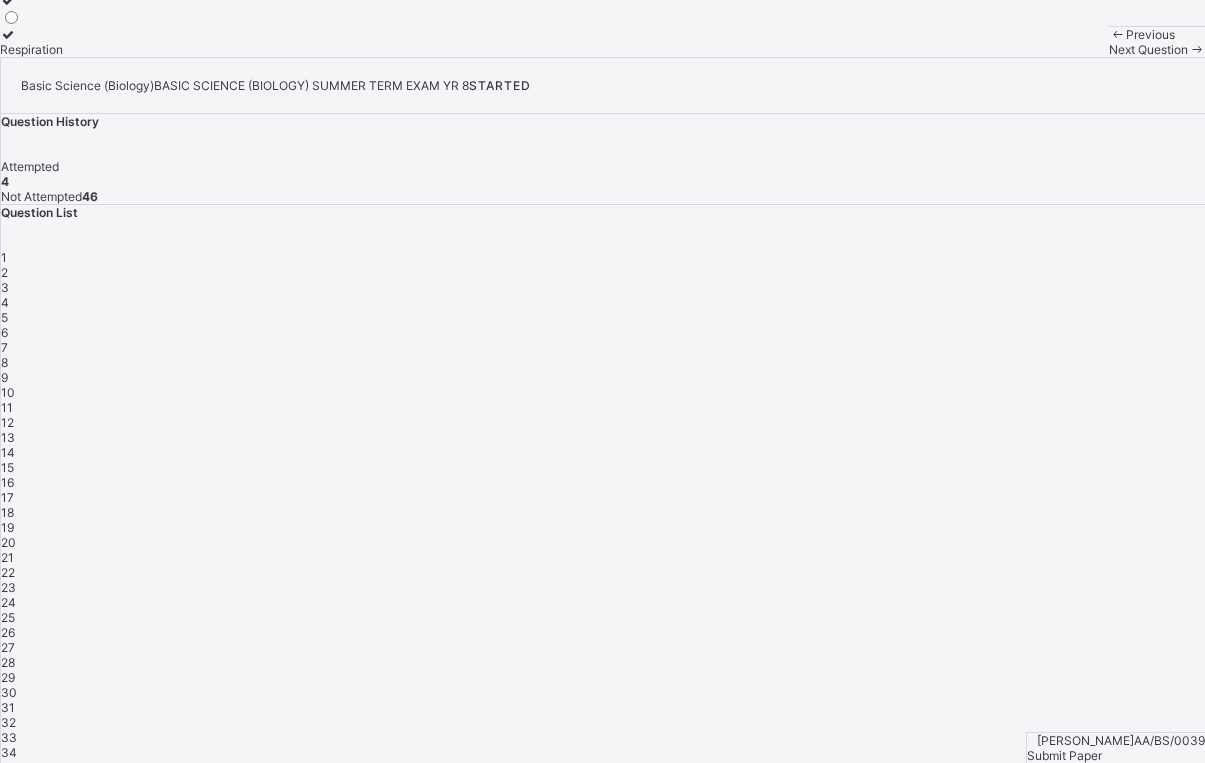 click on "Previous Next Question" at bounding box center (1157, 41) 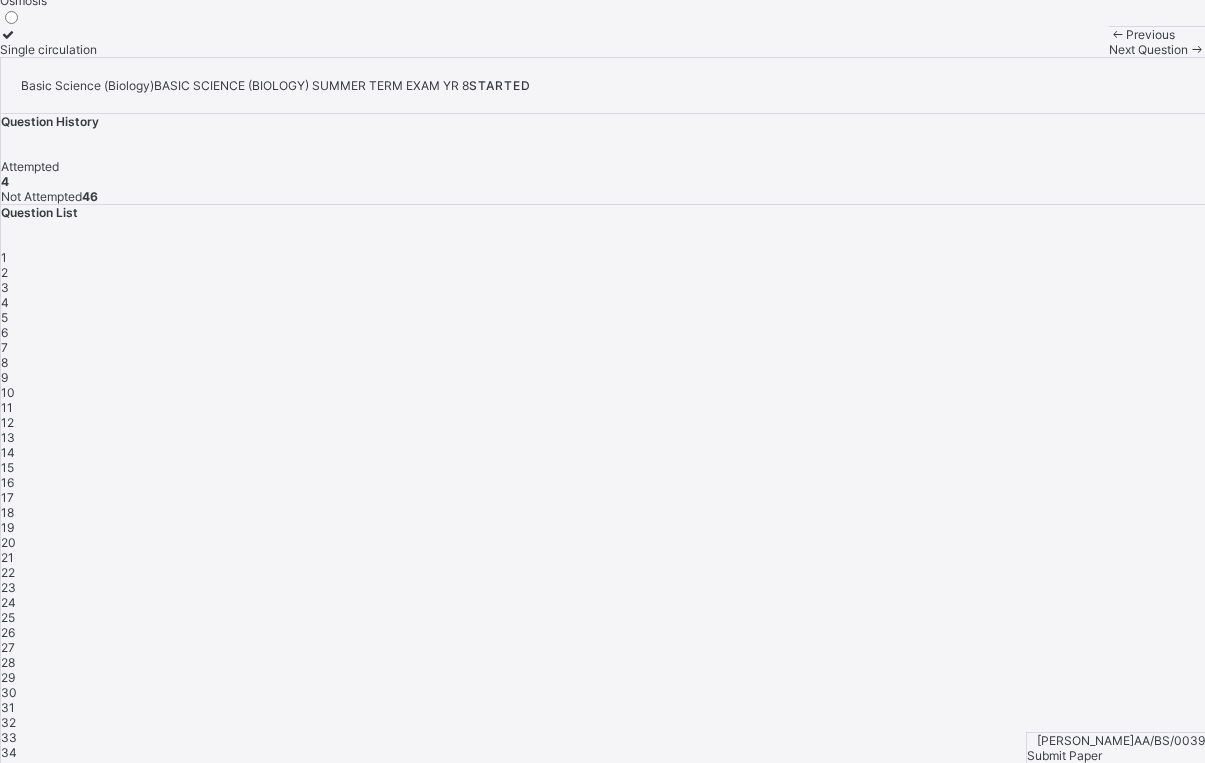 click on "Osmosis" at bounding box center (51, -7) 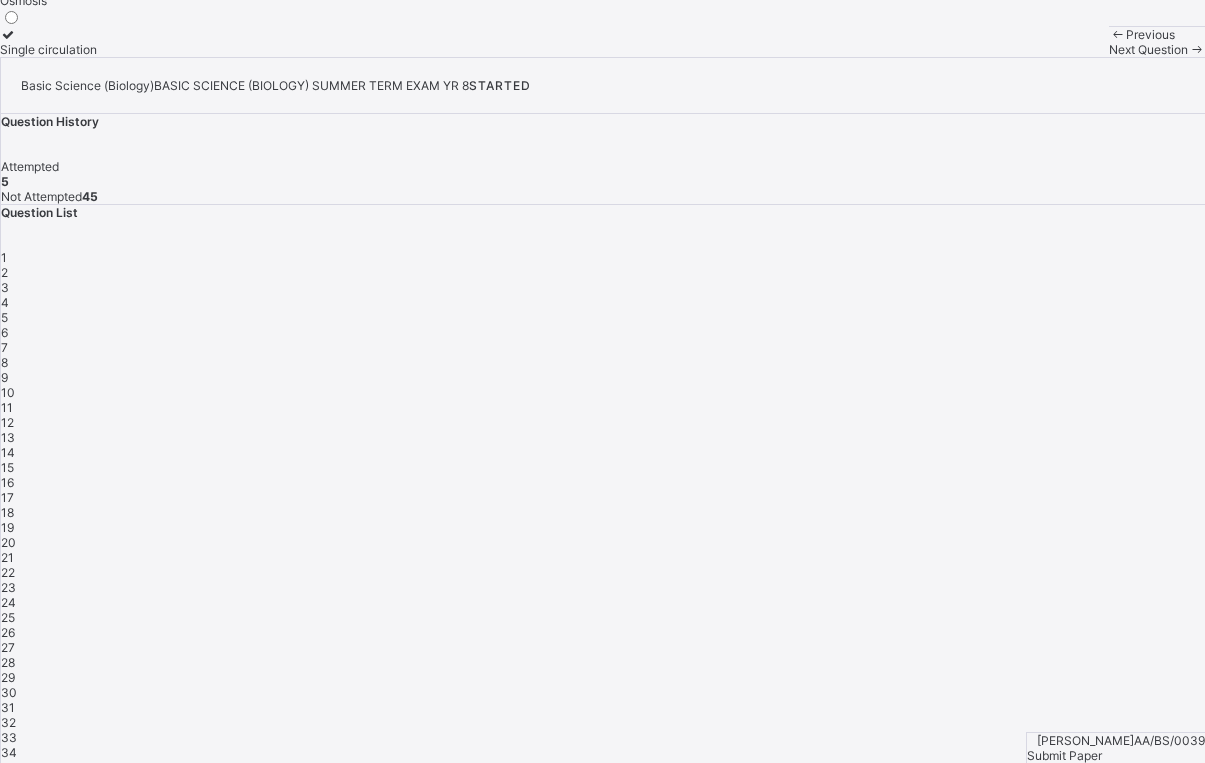 click on "Next Question" at bounding box center [1148, 49] 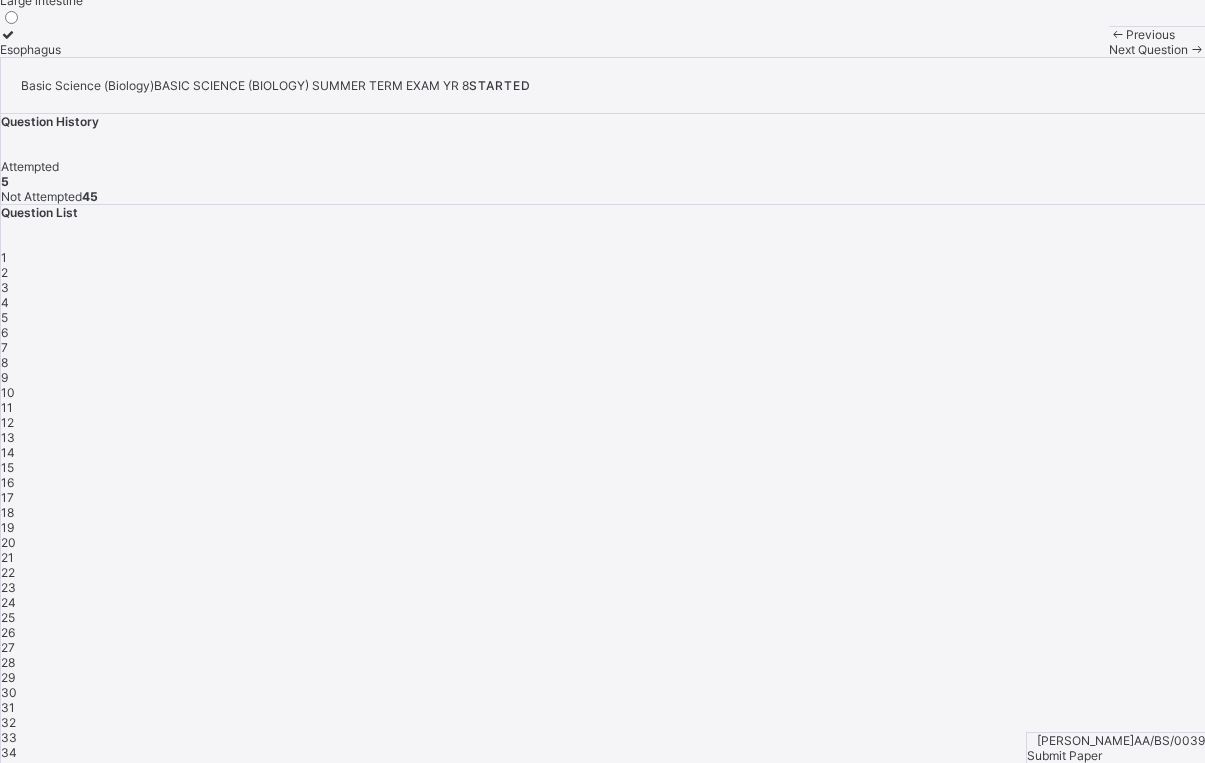 click on "Large intestine" at bounding box center [41, 0] 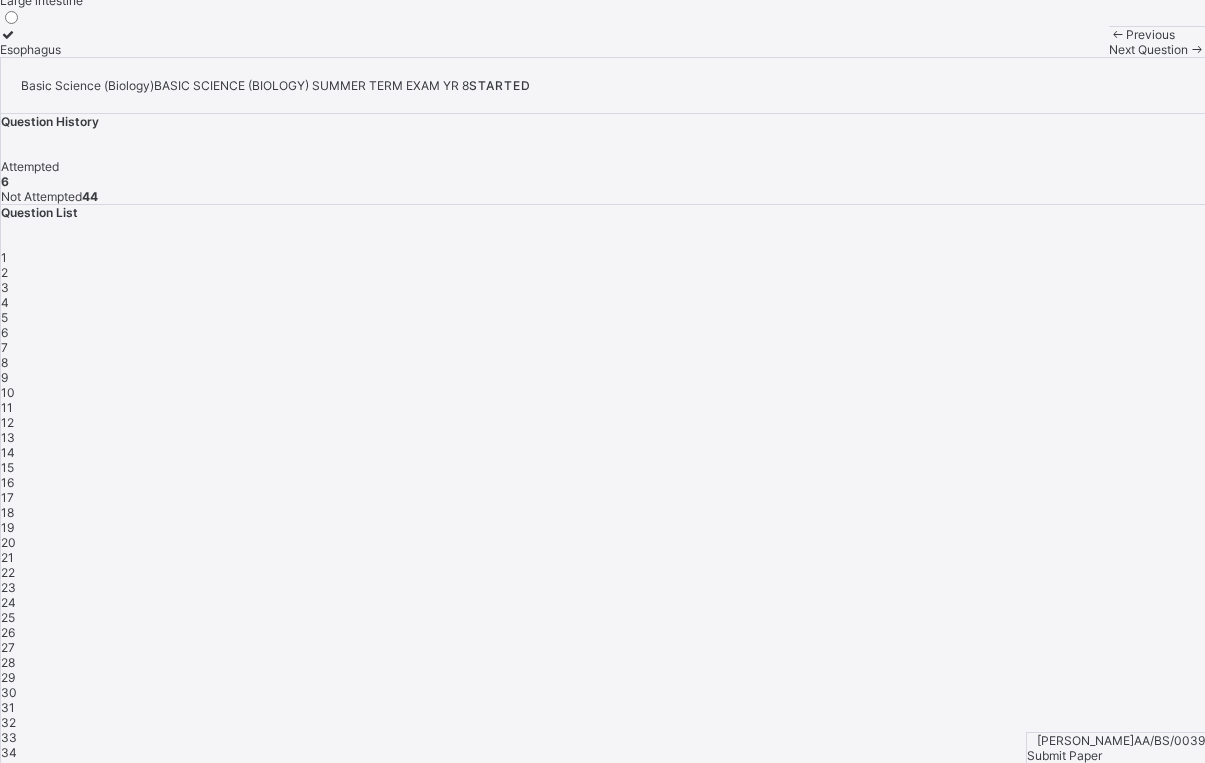 click on "Previous Next Question" at bounding box center (1157, 41) 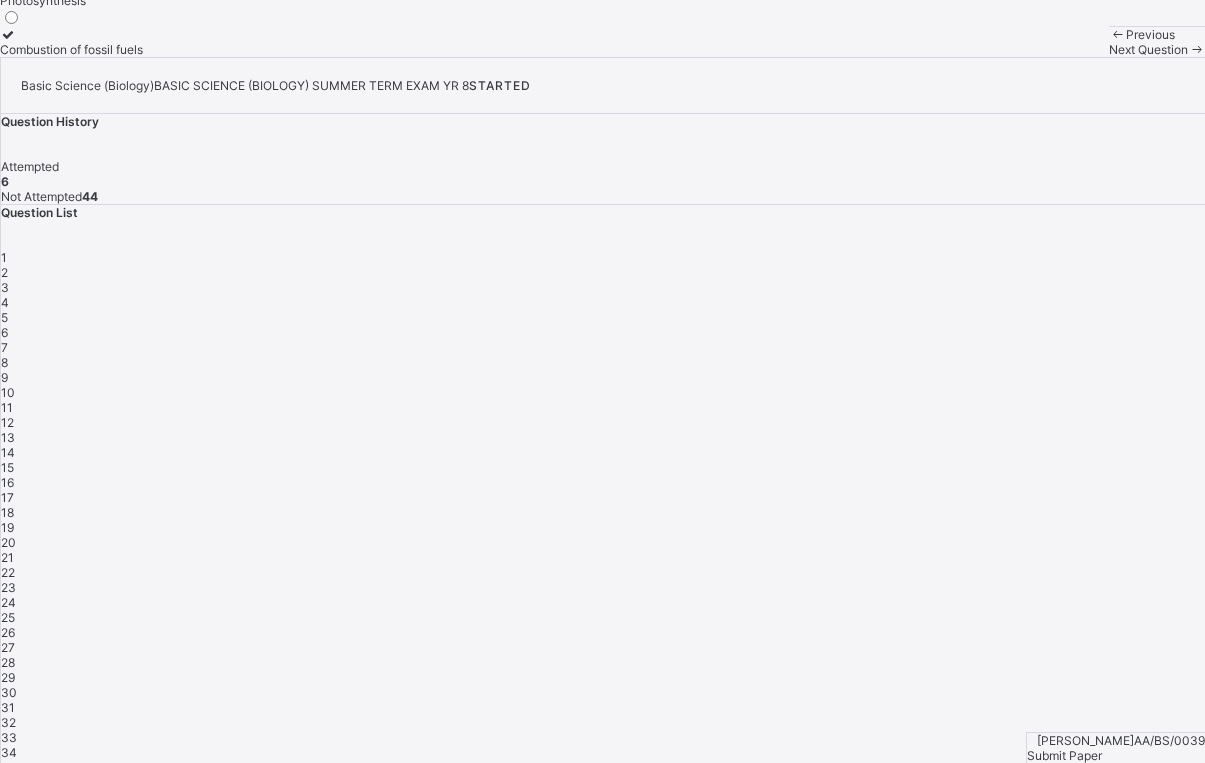 click on "Decomposition of organic matter" at bounding box center [91, -105] 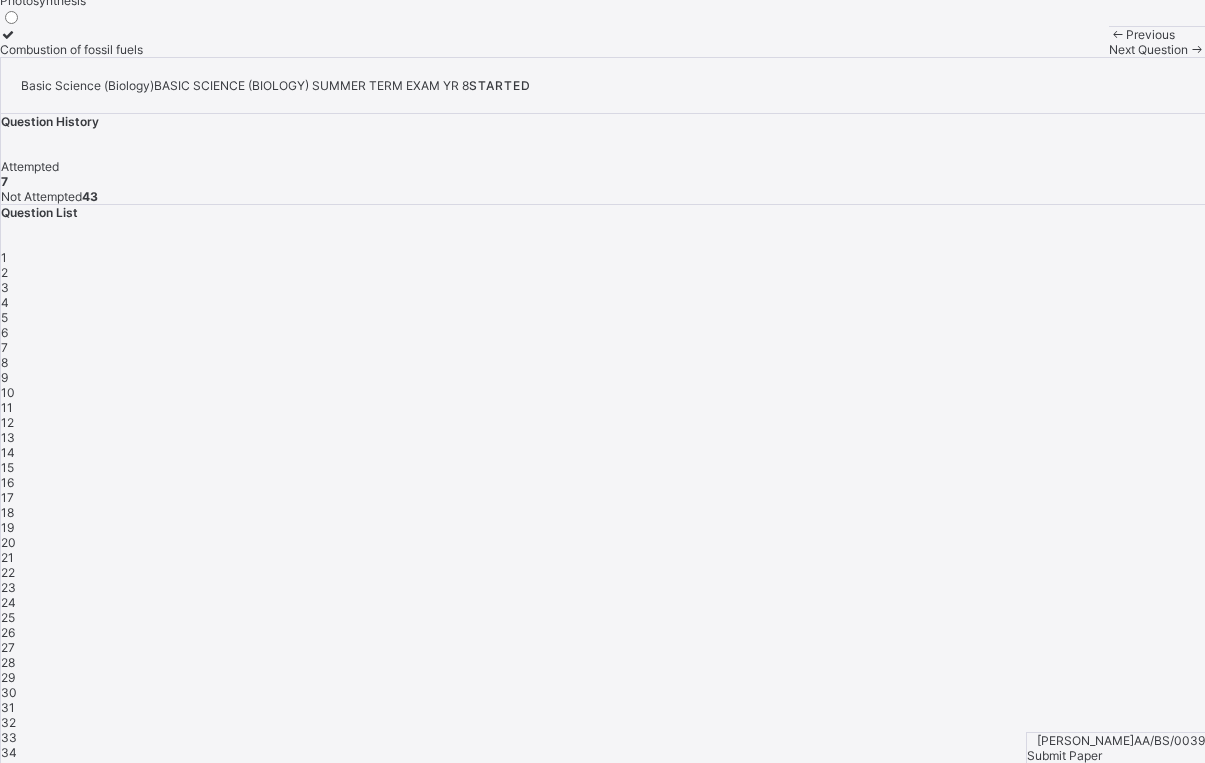click on "Next Question" at bounding box center [1148, 49] 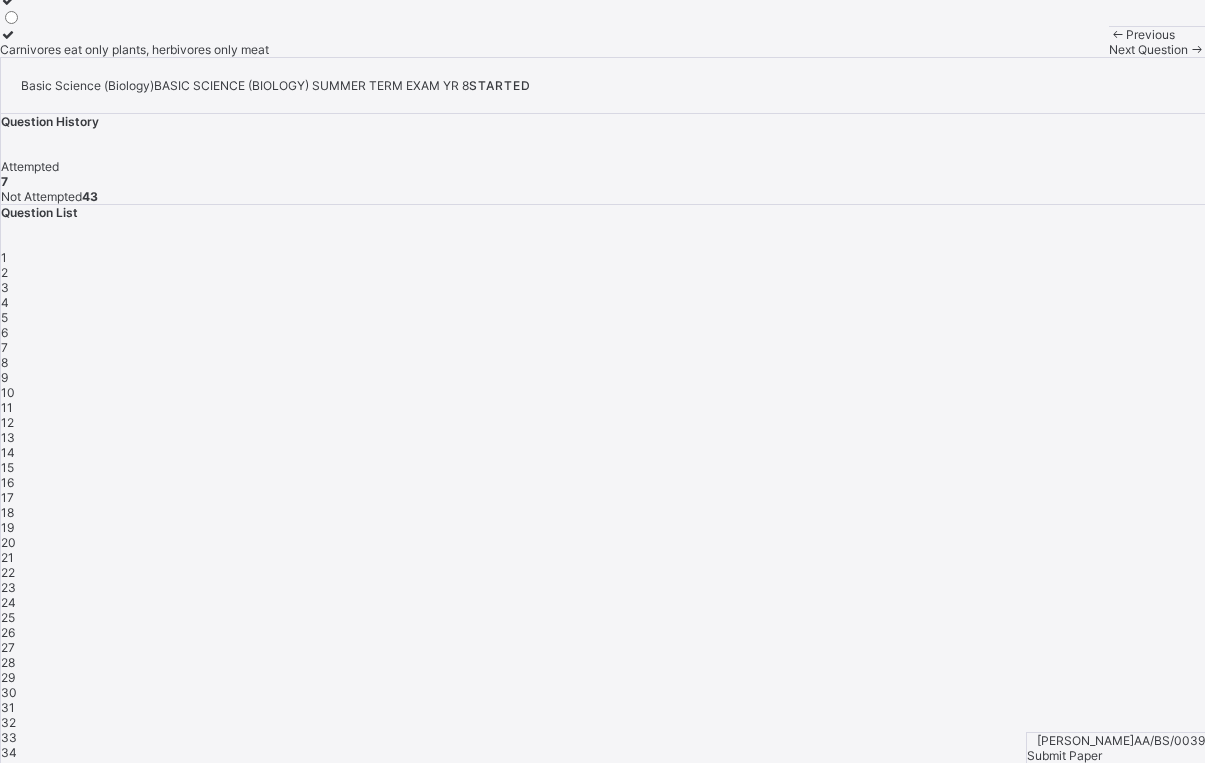 click on "Carnivores eat only meat, herbivores only plants" at bounding box center (134, -139) 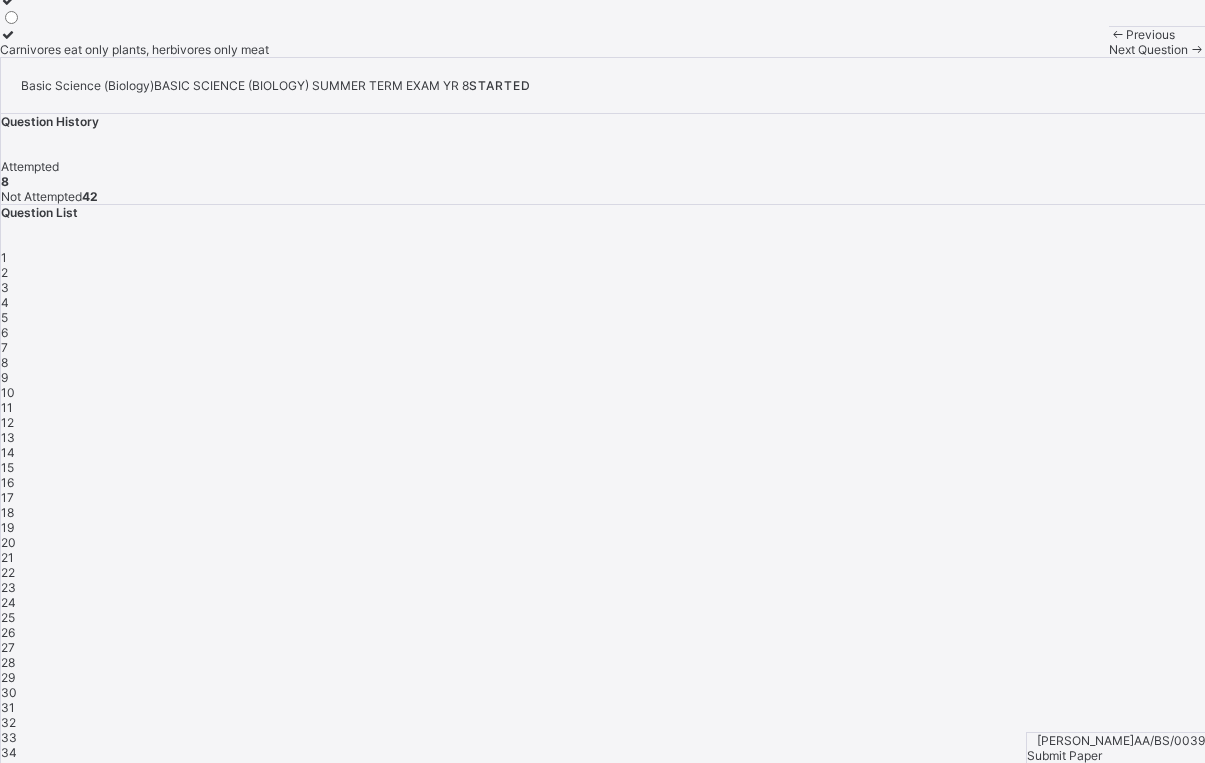 click on "Next Question" at bounding box center (1148, 49) 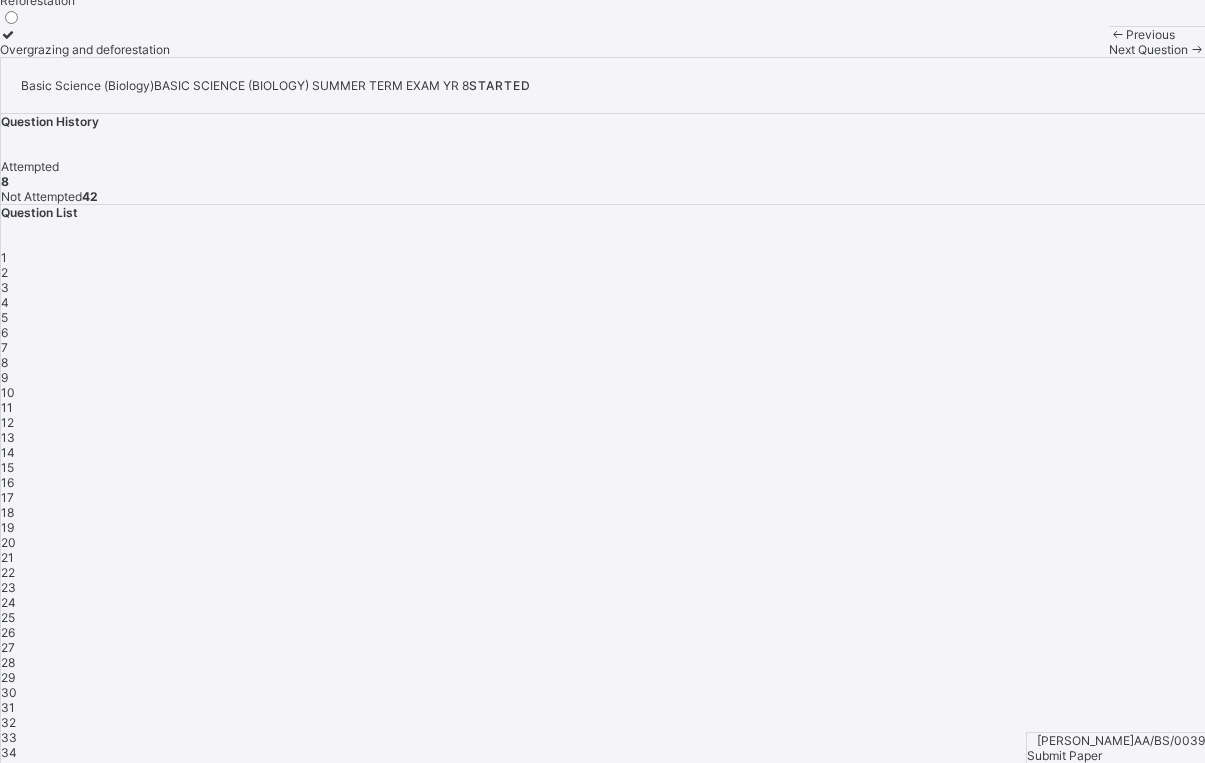 click on "Overgrazing and deforestation" at bounding box center (85, 49) 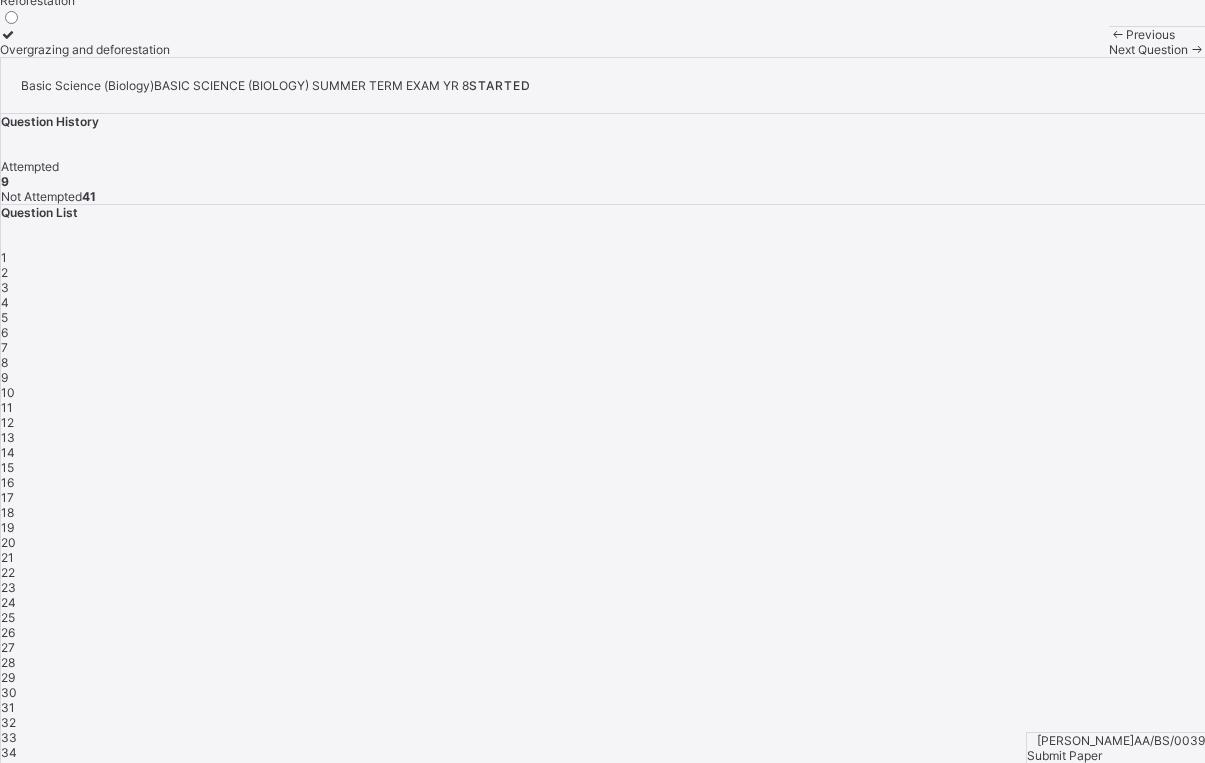 click on "Previous Next Question" at bounding box center [1157, 41] 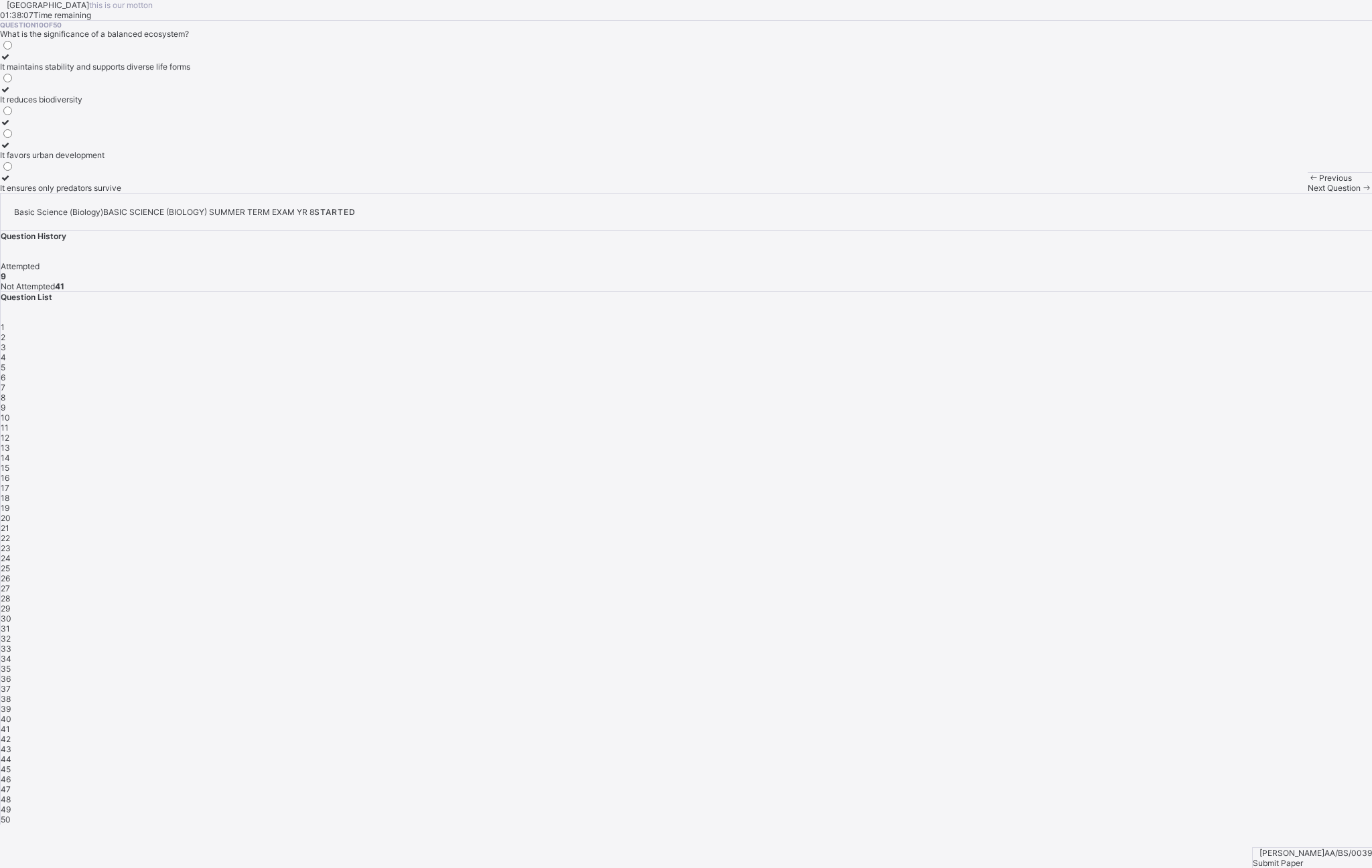 click on "Question List 1 2 3 4 5 6 7 8 9 10 11 12 13 14 15 16 17 18 19 20 21 22 23 24 25 26 27 28 29 30 31 32 33 34 35 36 37 38 39 40 41 42 43 44 45 46 47 48 49 50" at bounding box center (686, 558) 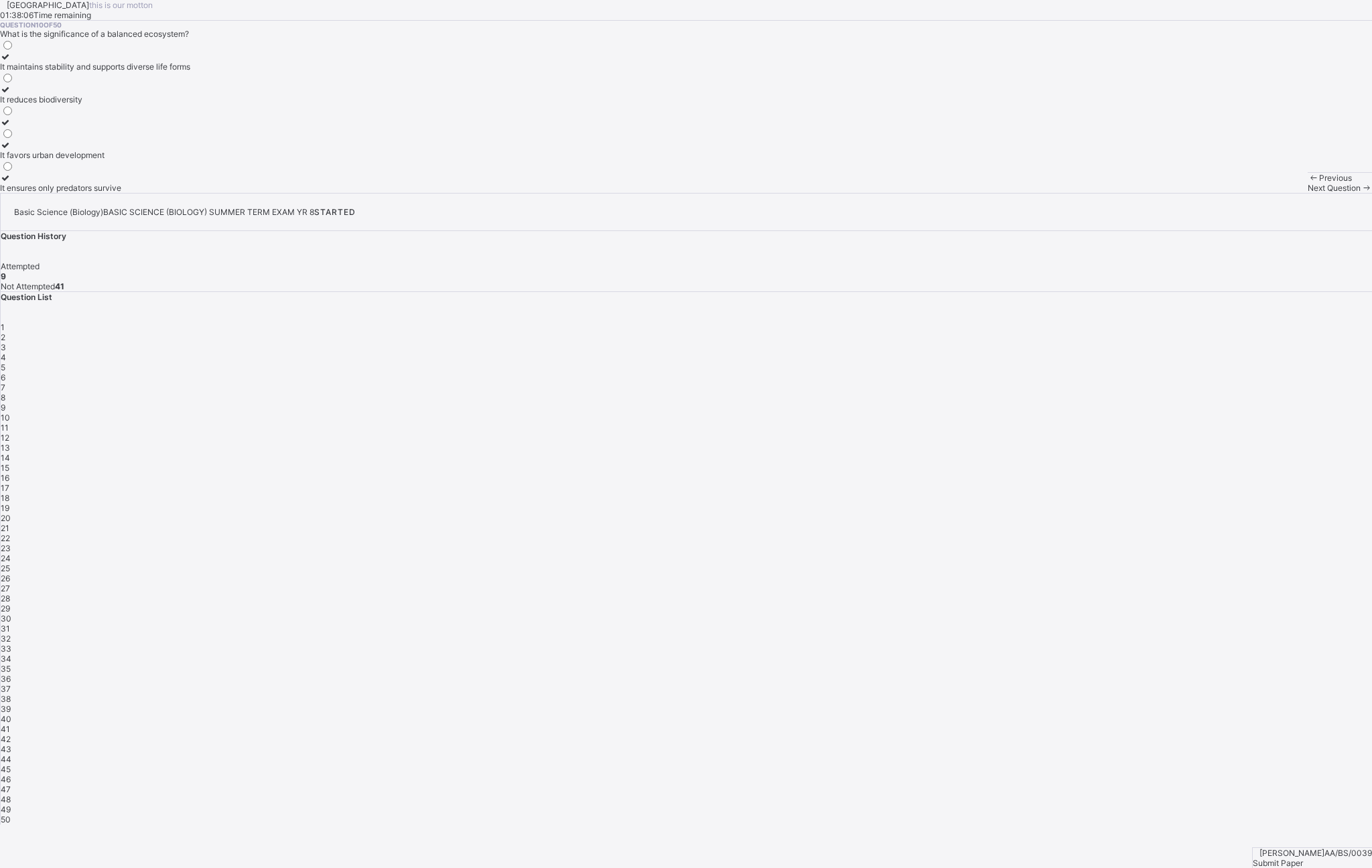 click on "43" at bounding box center [686, 749] 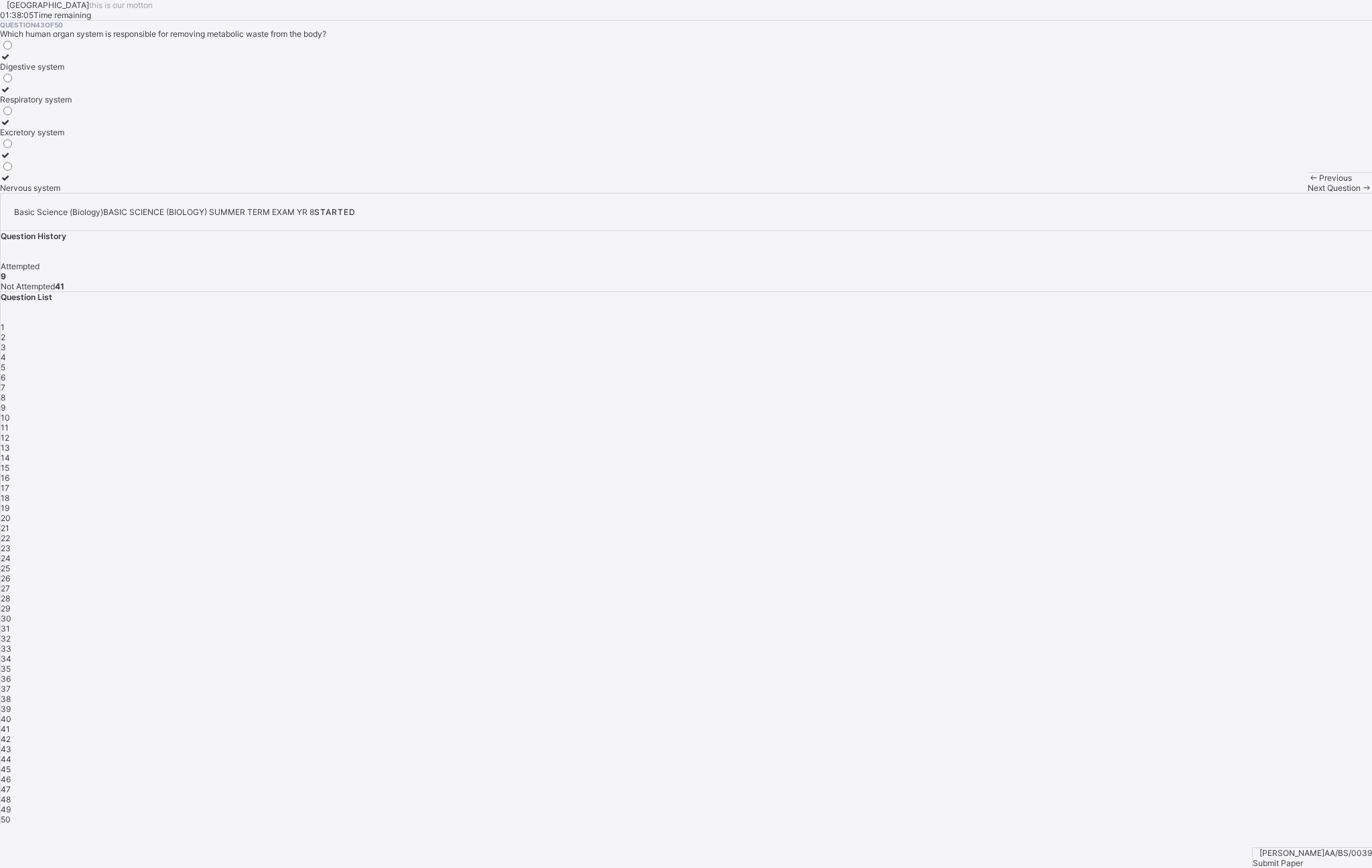 click on "50" at bounding box center (686, 819) 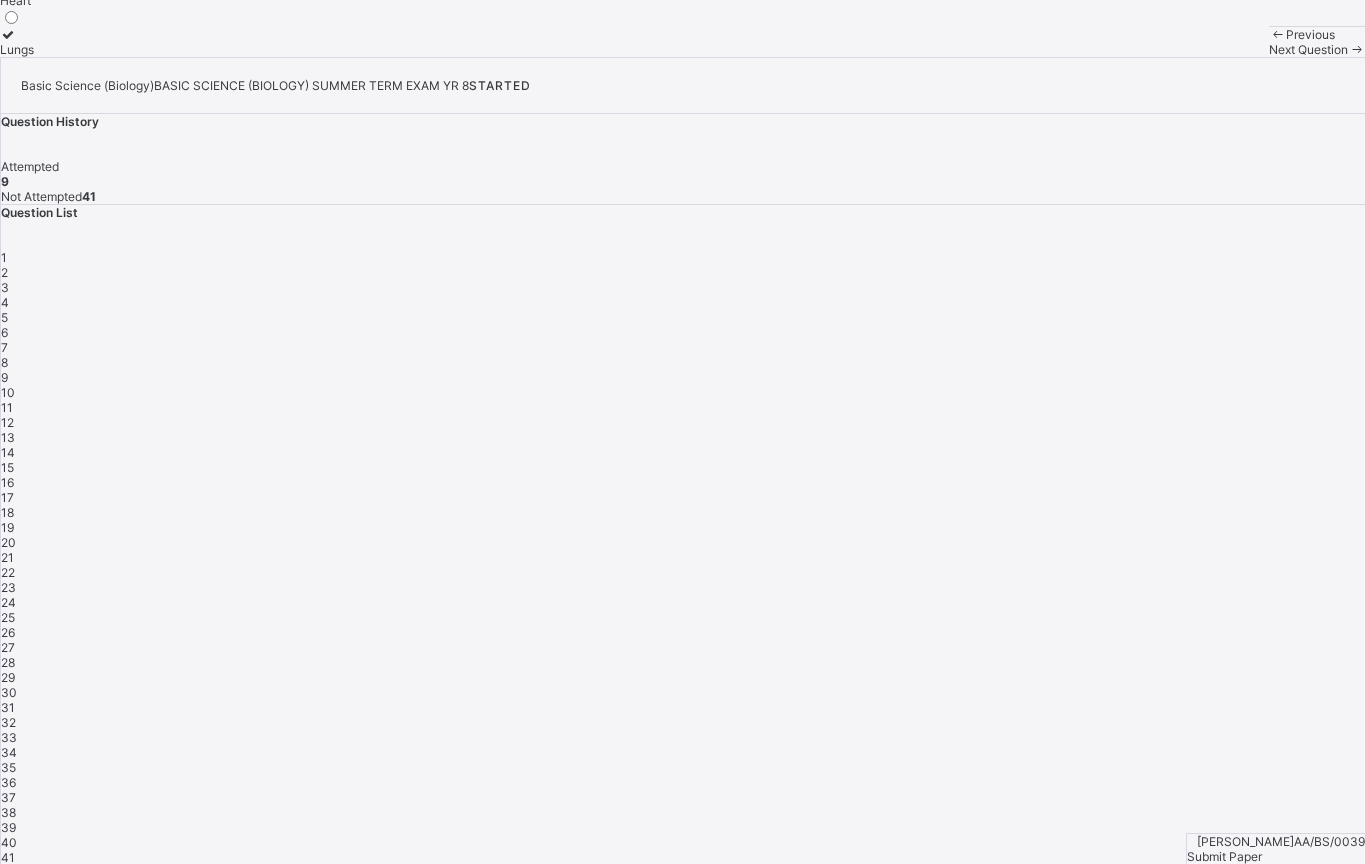 click on "Question  50  of  50 Which organ is part of the transport system in humans? Liver Kidneys Heart Lungs" at bounding box center [682, -72] 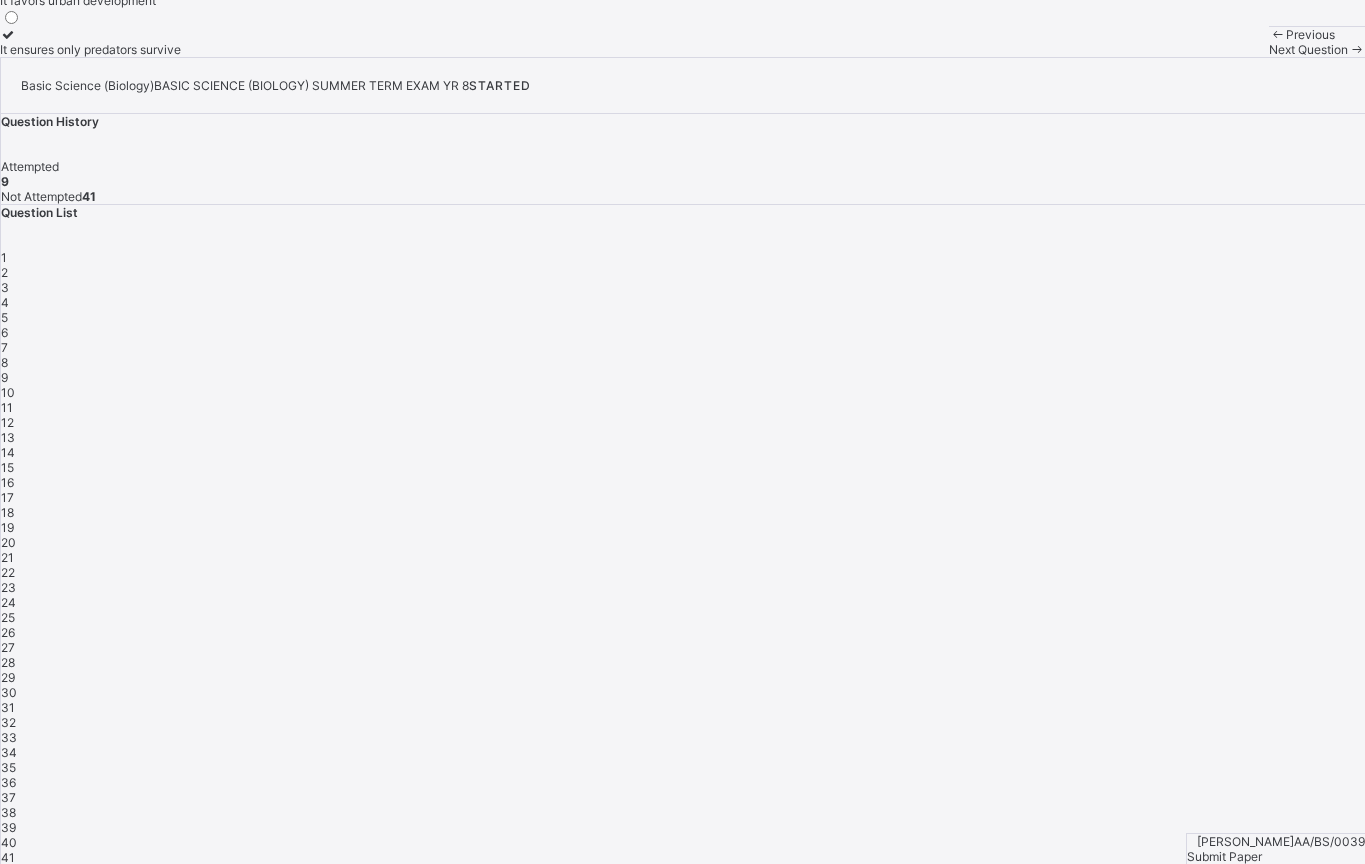click on "It maintains stability and supports diverse life forms" at bounding box center (142, -132) 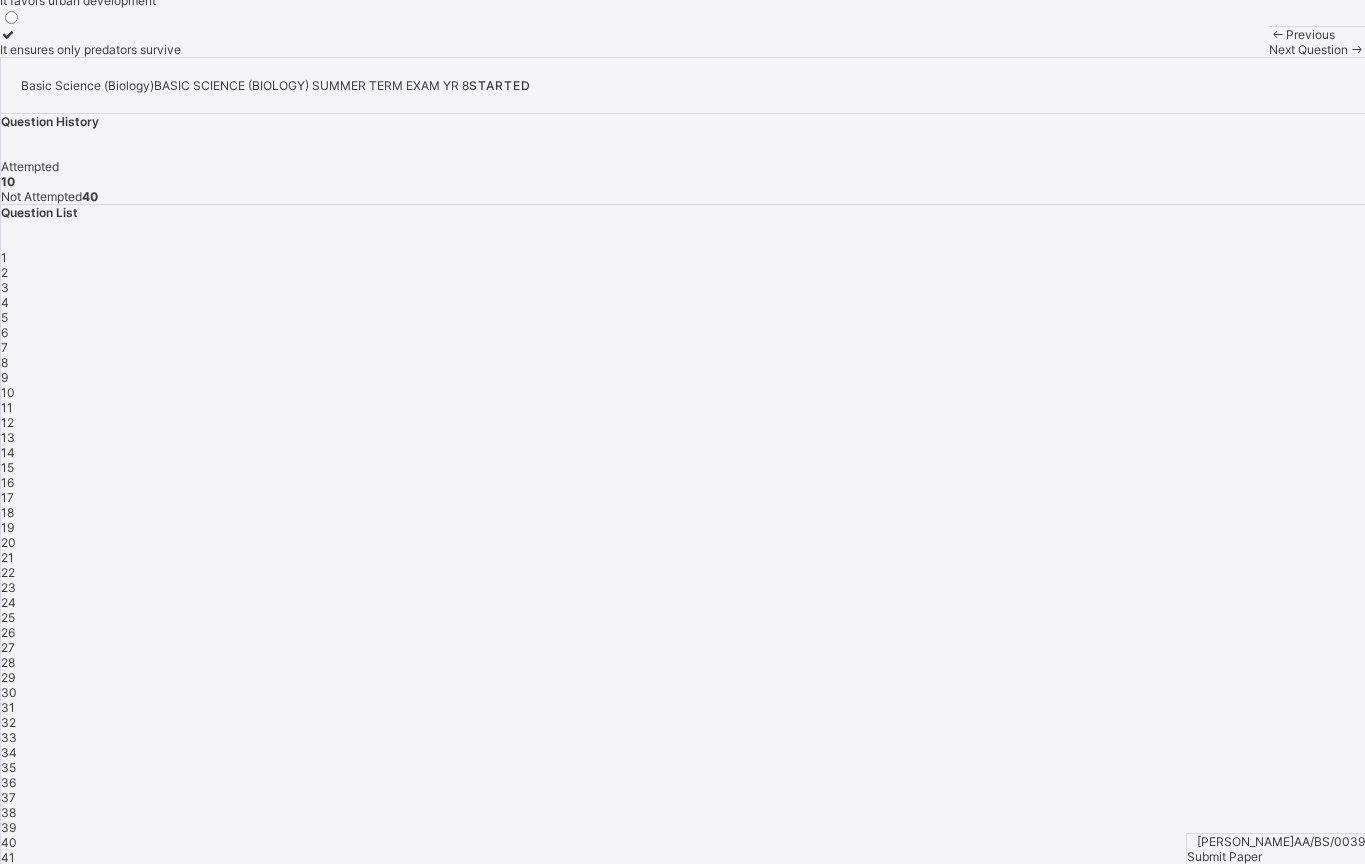 click on "Arndale Academy this is our [PERSON_NAME] 01:37:40 Time remaining Question  10  of  50 What is the significance of a balanced ecosystem? It maintains stability and supports diverse life forms It reduces biodiversity It favors urban development It ensures only predators survive Previous Next Question" at bounding box center [682, -87] 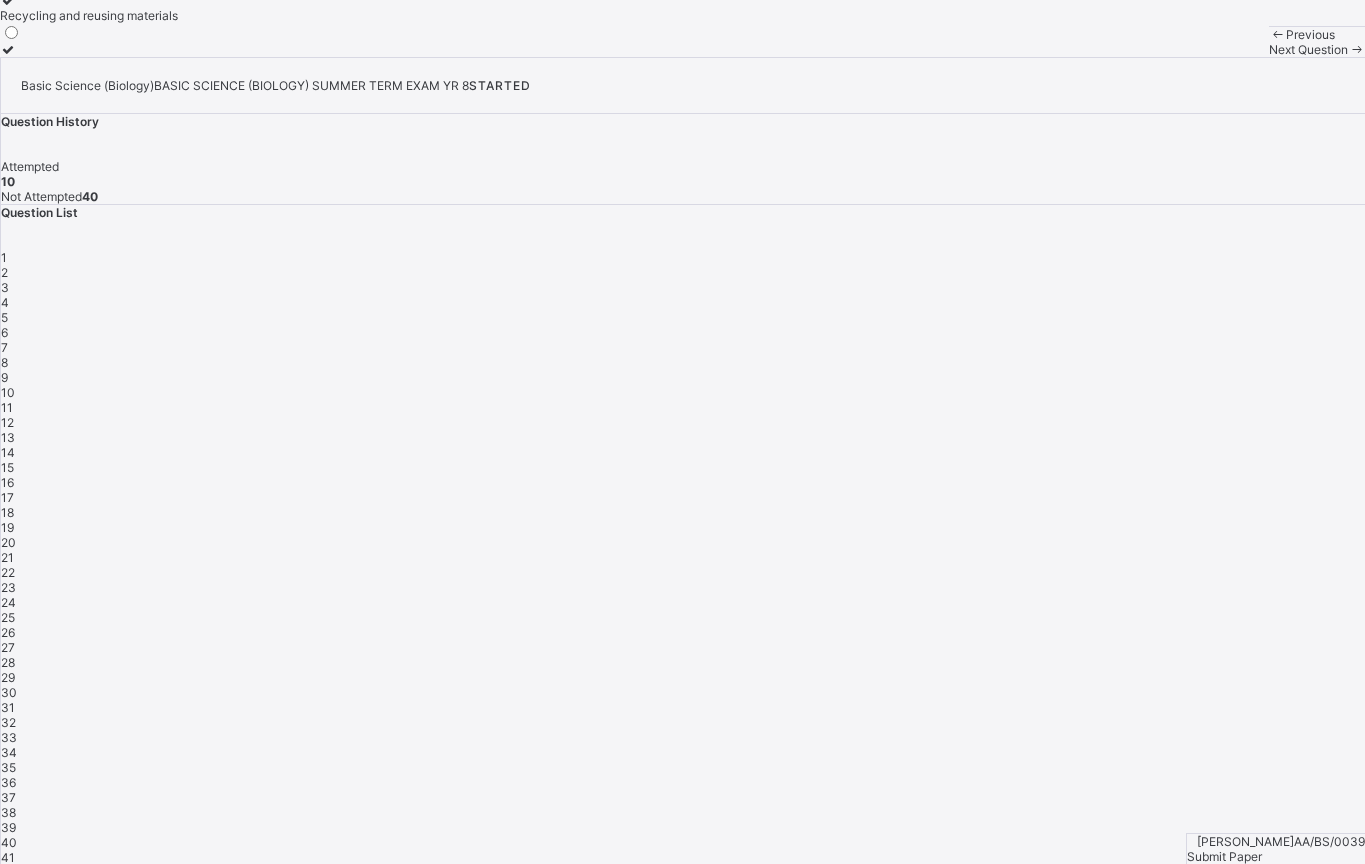 click on "Question  11  of  50 Which is a way humans can reduce their impact on the environment? Increasing water waste Cutting down more trees Burning more fossil fuels Recycling and reusing materials" at bounding box center [682, -72] 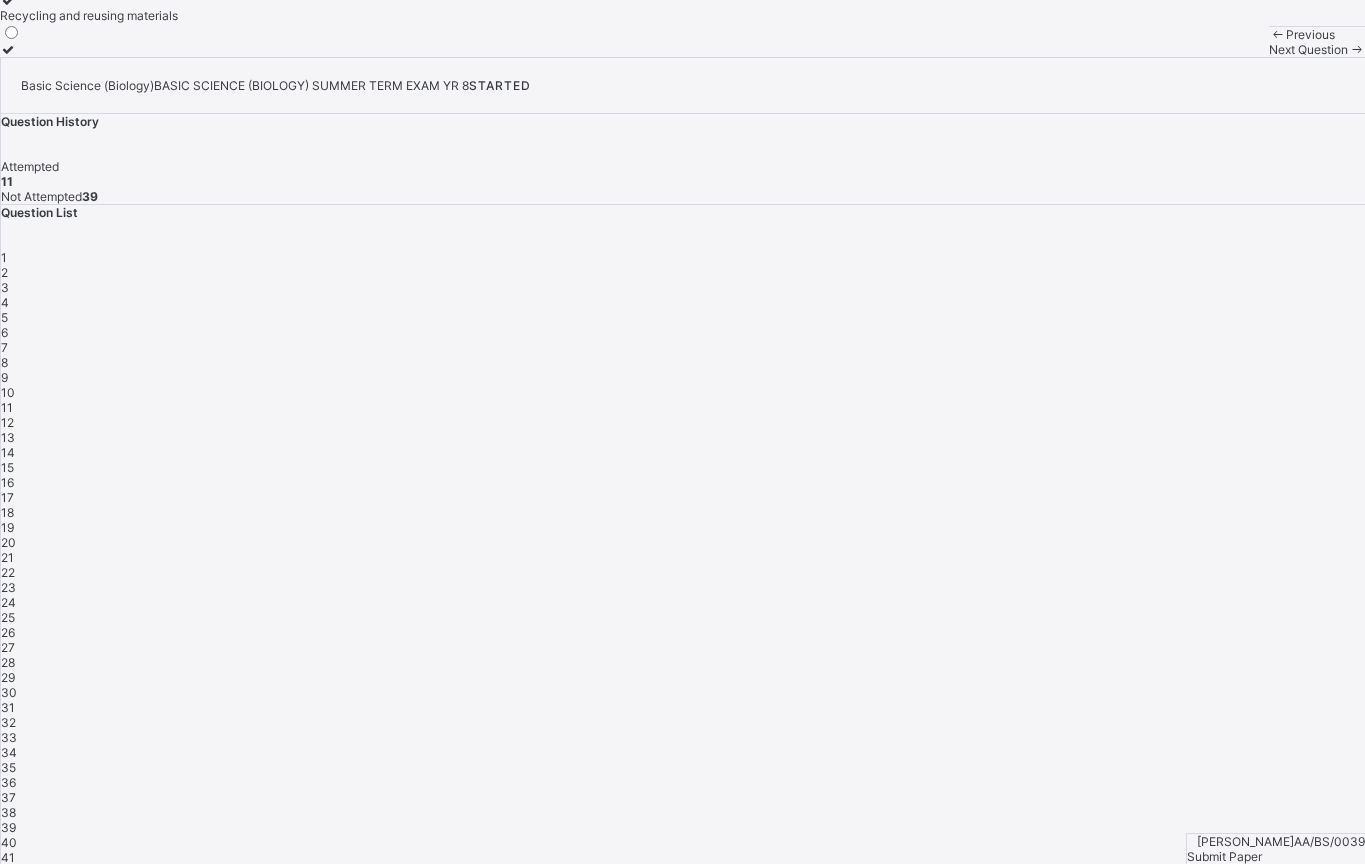 click on "Recycling and reusing materials" at bounding box center (89, 15) 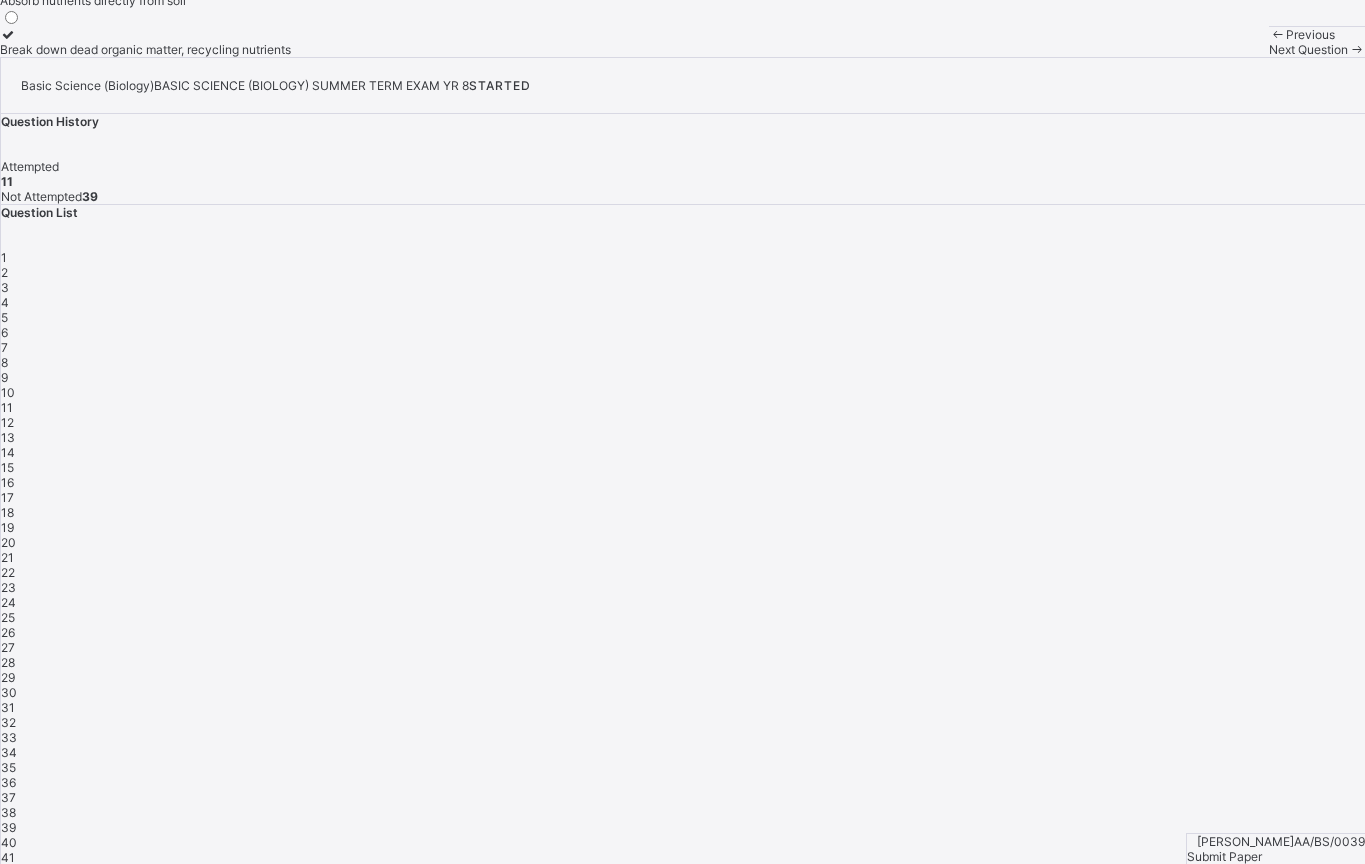 click on "Absorb nutrients directly from soil" at bounding box center (145, -7) 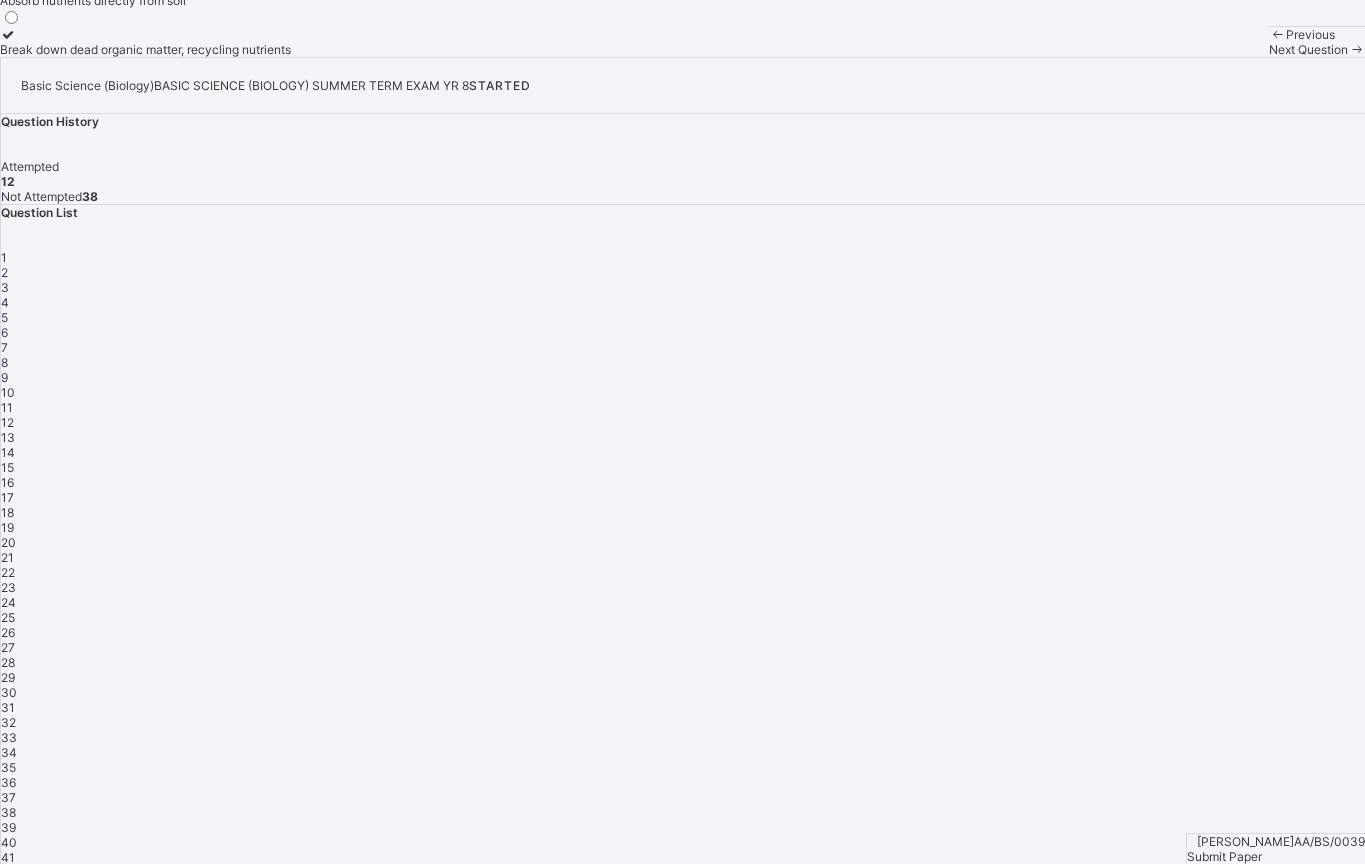 click on "Break down dead organic matter, recycling nutrients" at bounding box center [145, 49] 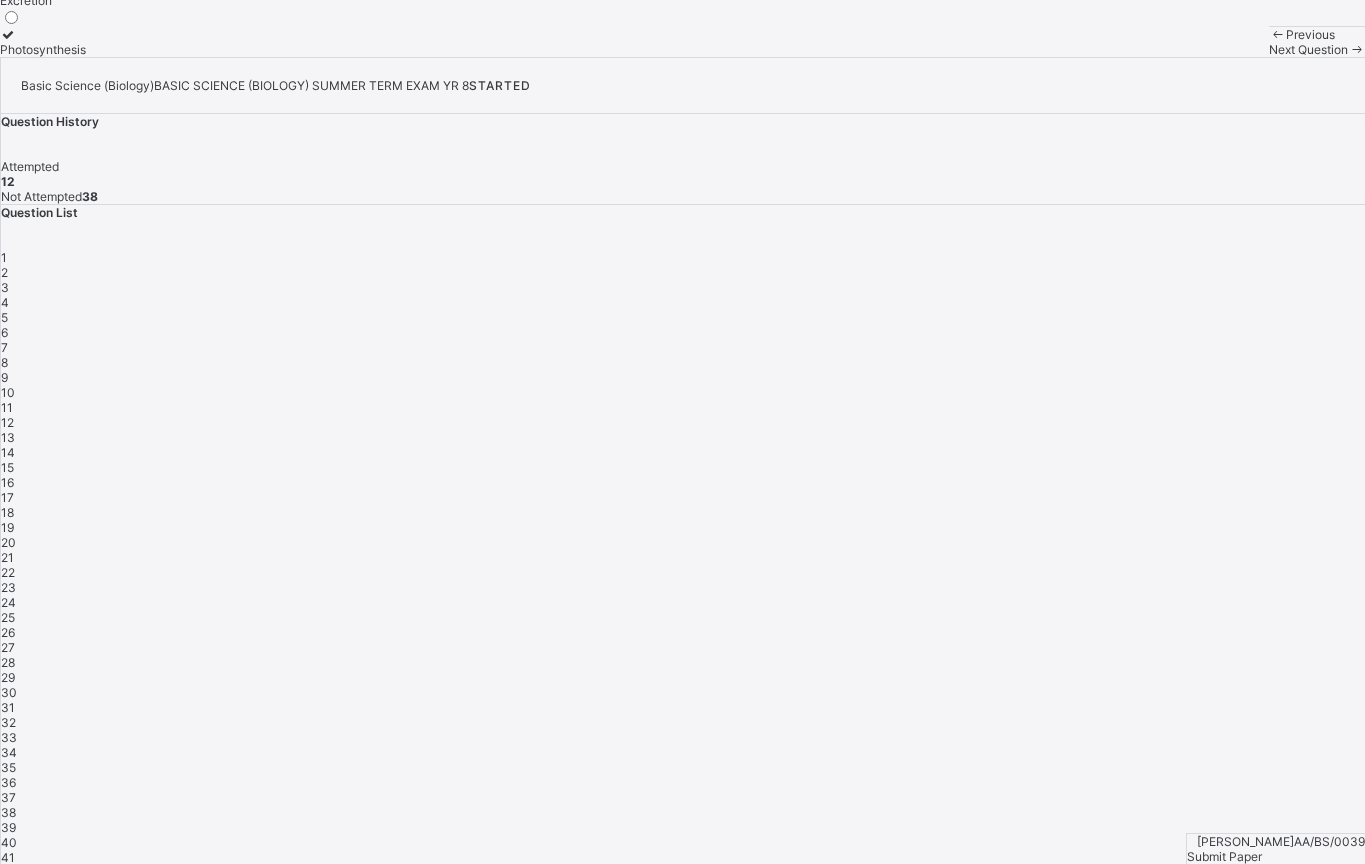 click on "Respiration" at bounding box center (43, -56) 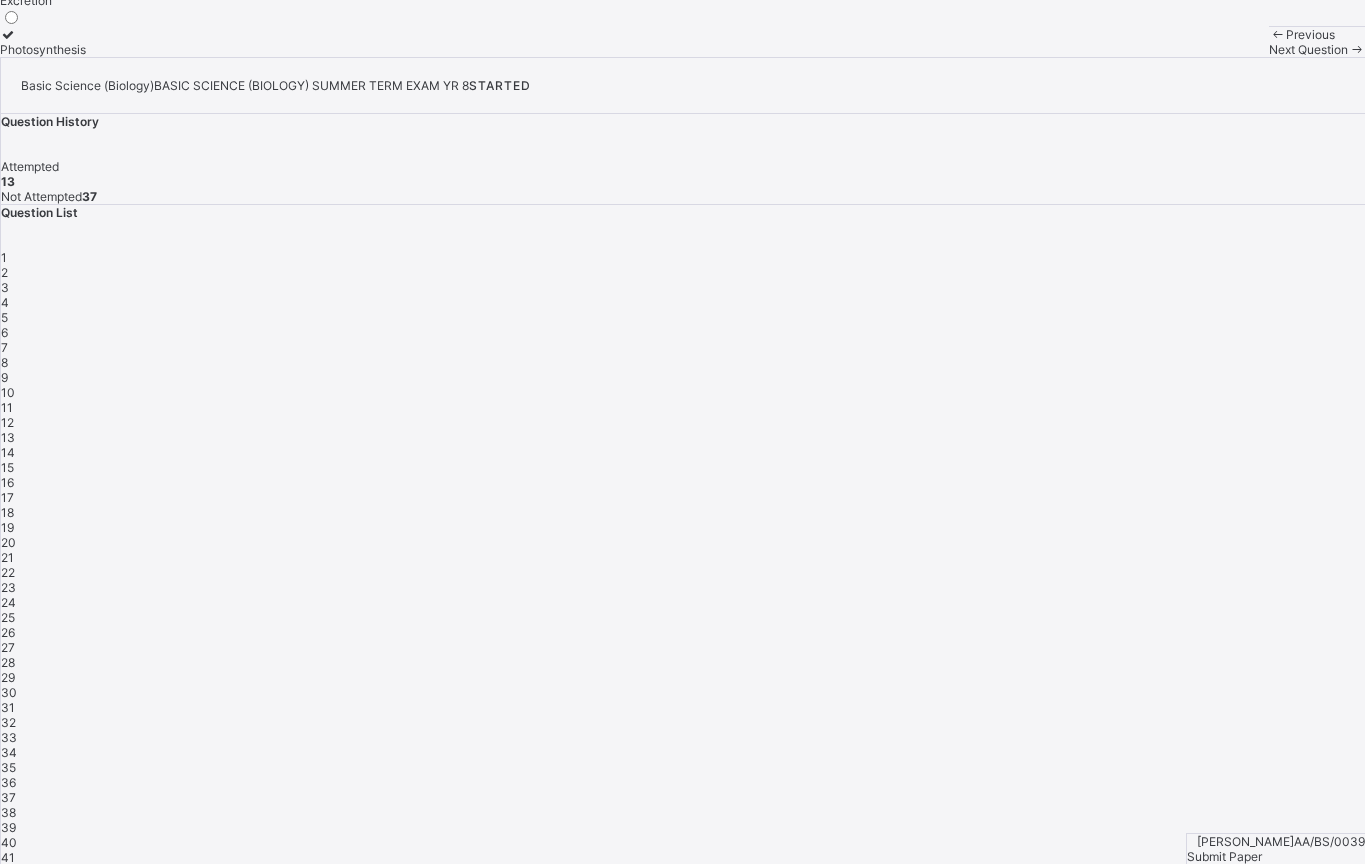 click on "Excretion" at bounding box center (43, 0) 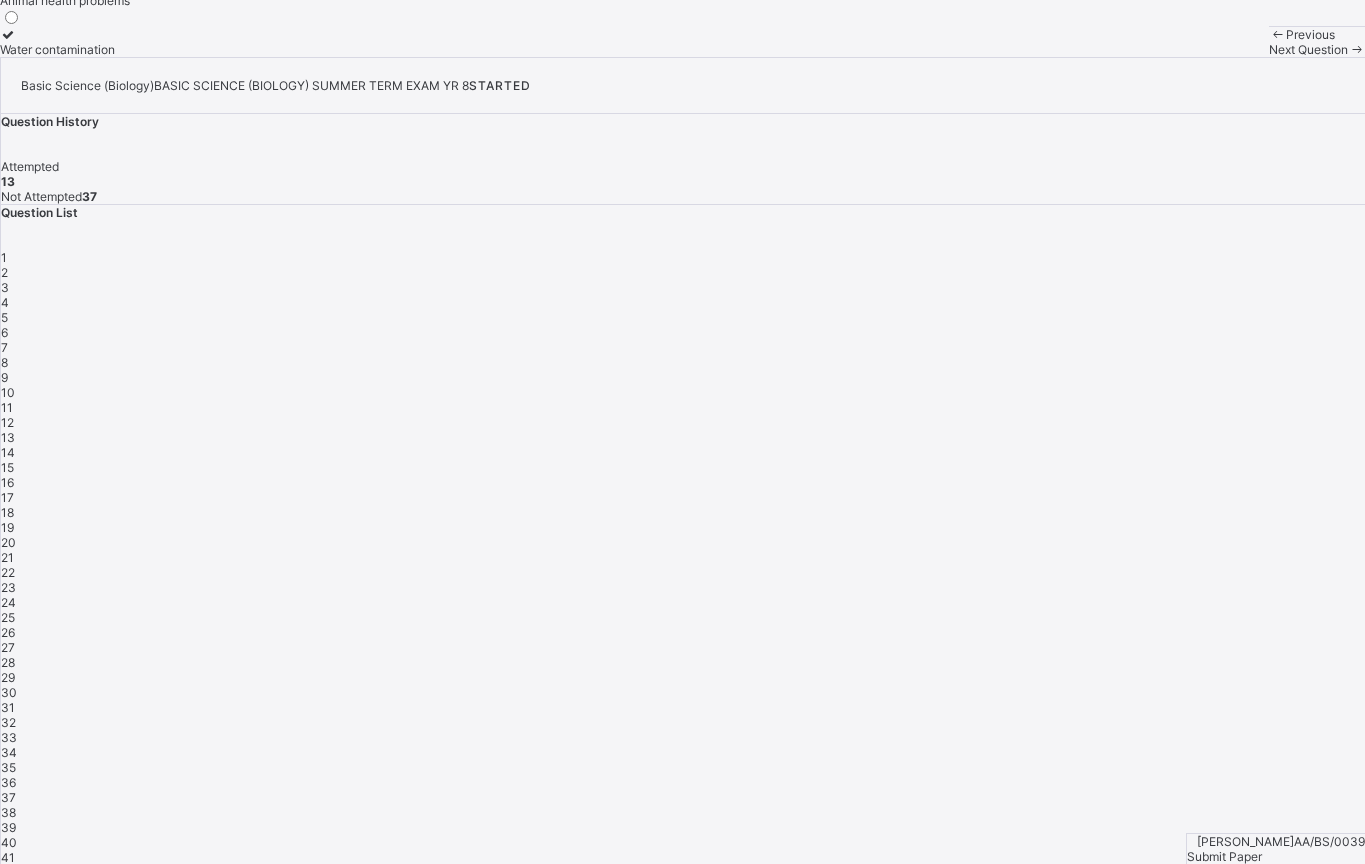 click on "Increased plant diversity" at bounding box center [68, -49] 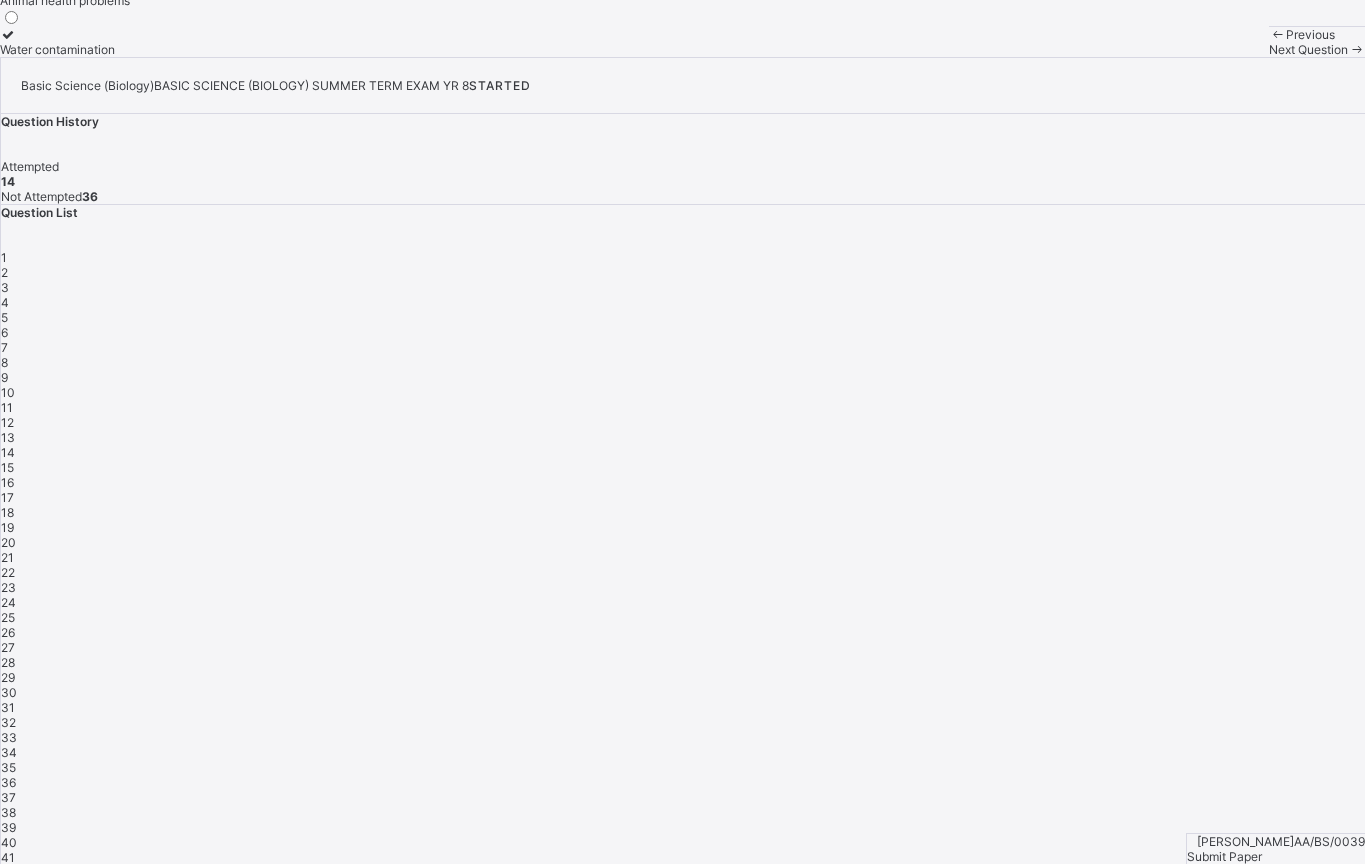 click on "Previous Next Question" at bounding box center [1317, 41] 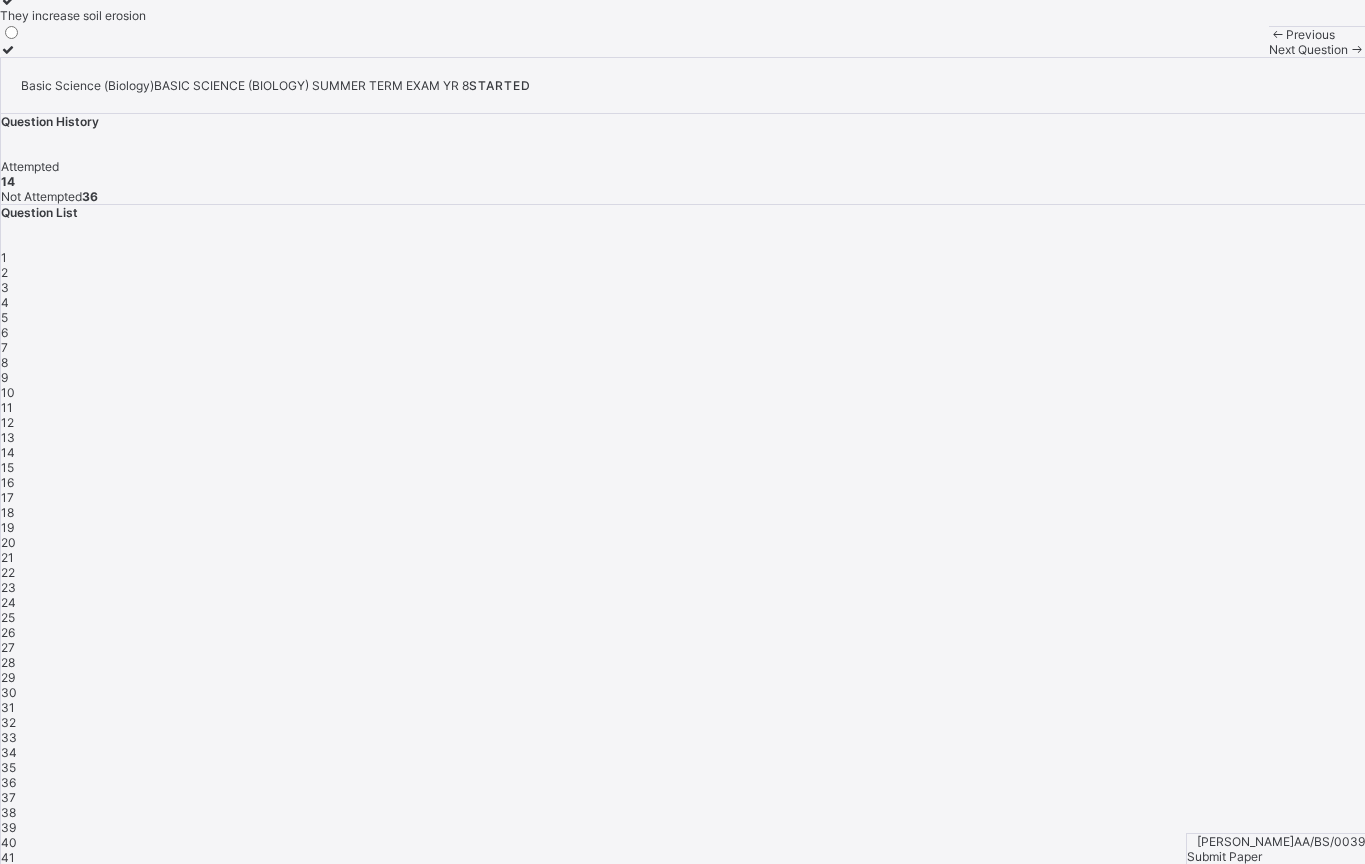 click on "They serve as water filters and habitats" at bounding box center [110, -41] 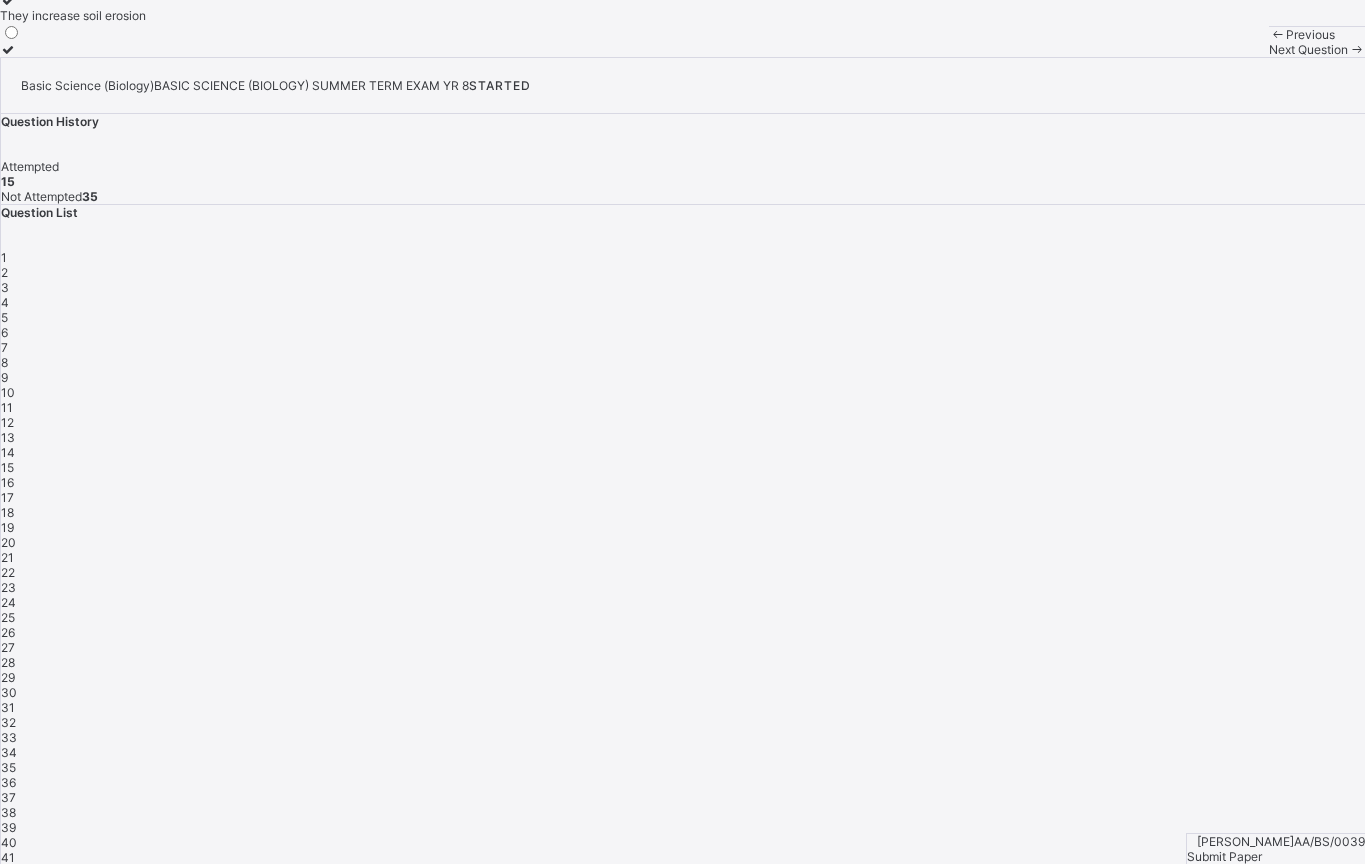 click on "Next Question" at bounding box center [1317, 49] 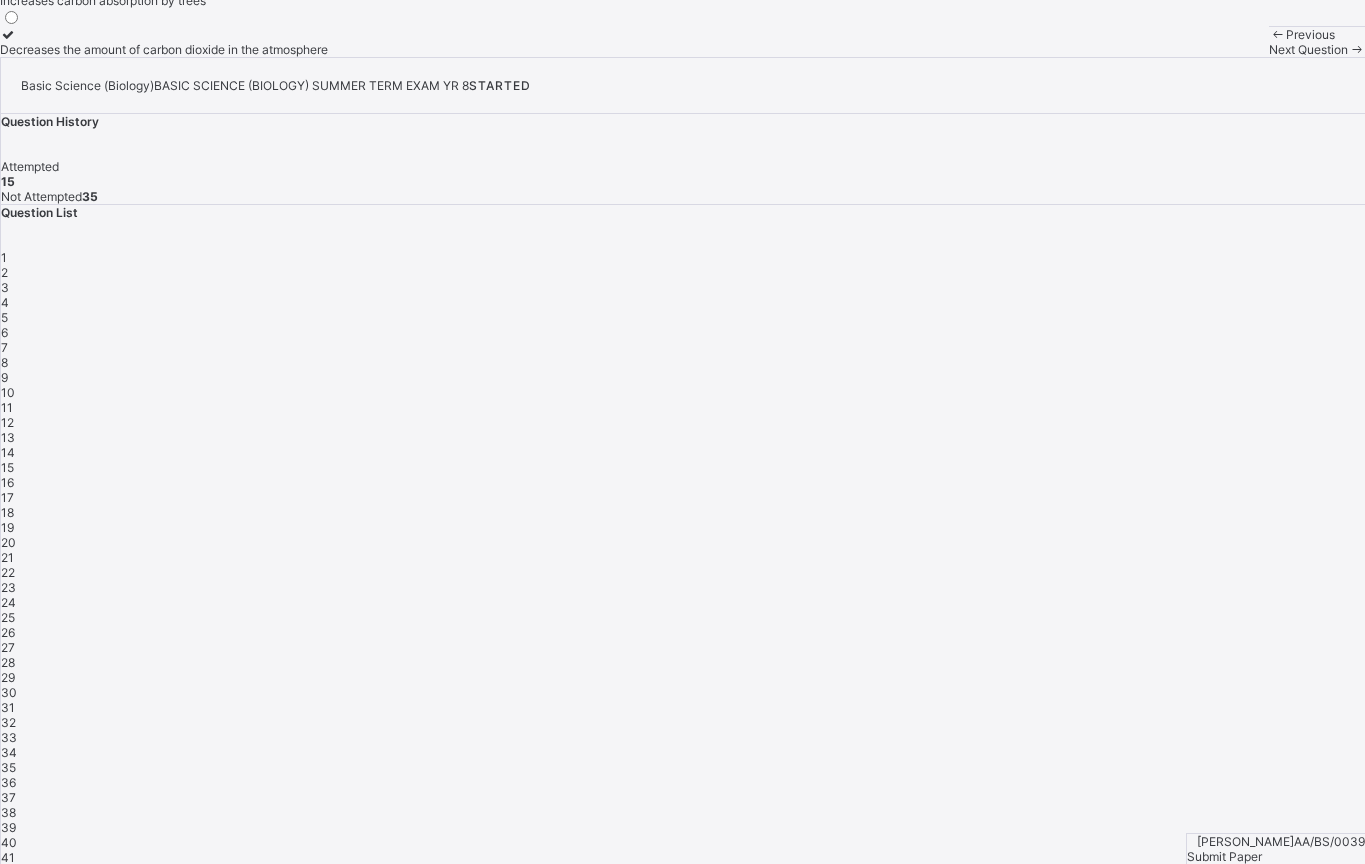 click on "Decreases the amount of carbon dioxide in the atmosphere" at bounding box center (164, 49) 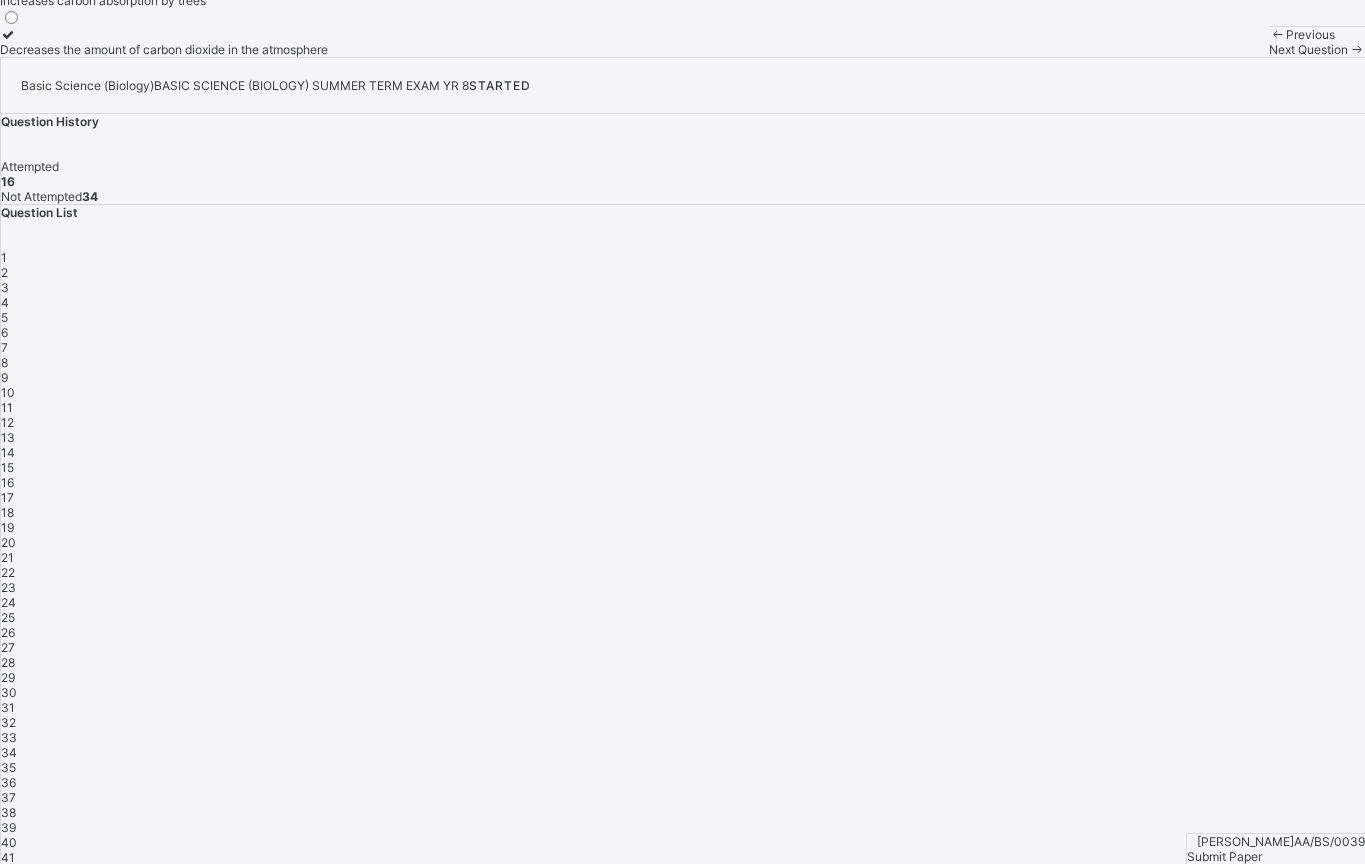 click on "Next Question" at bounding box center (1317, 49) 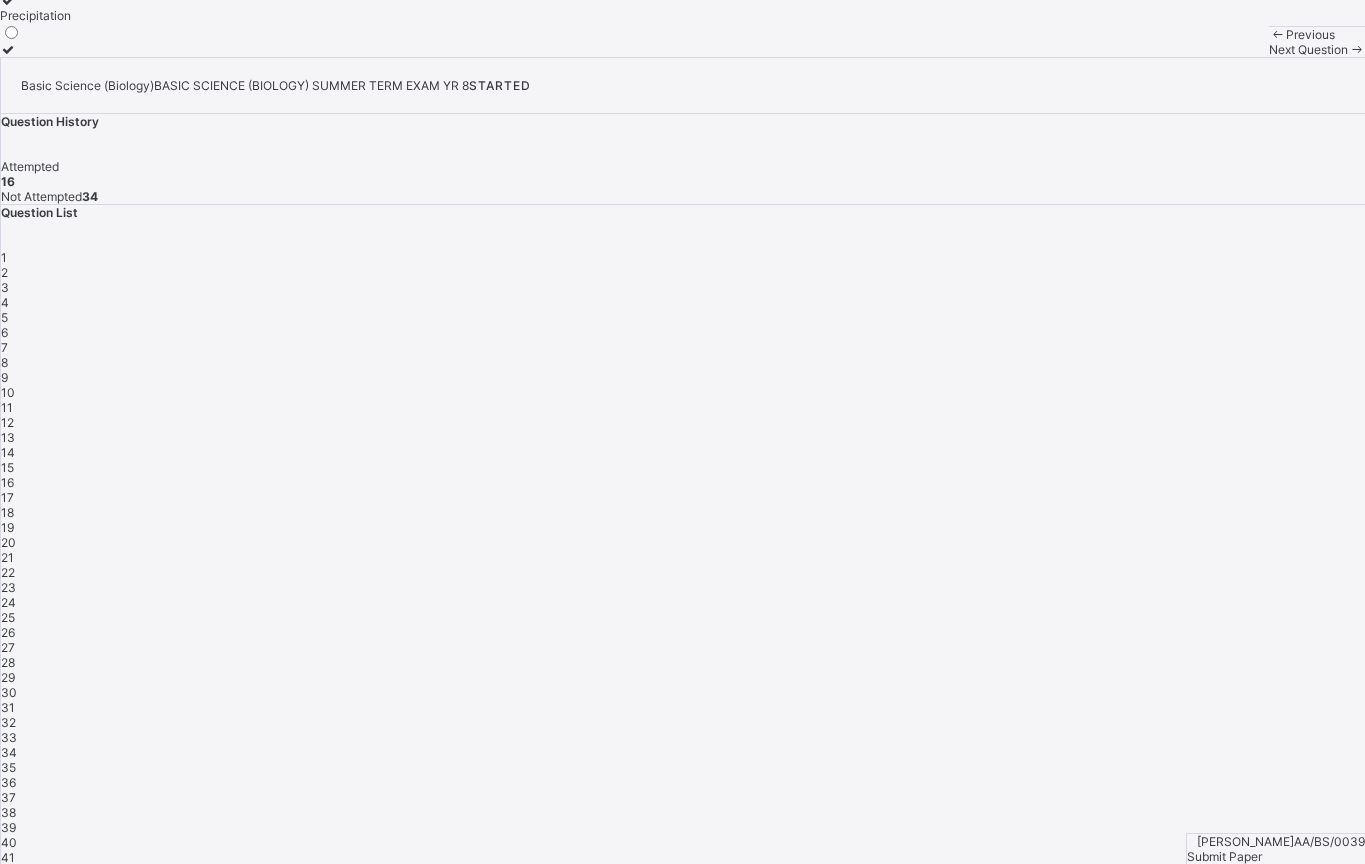 click at bounding box center (8, -98) 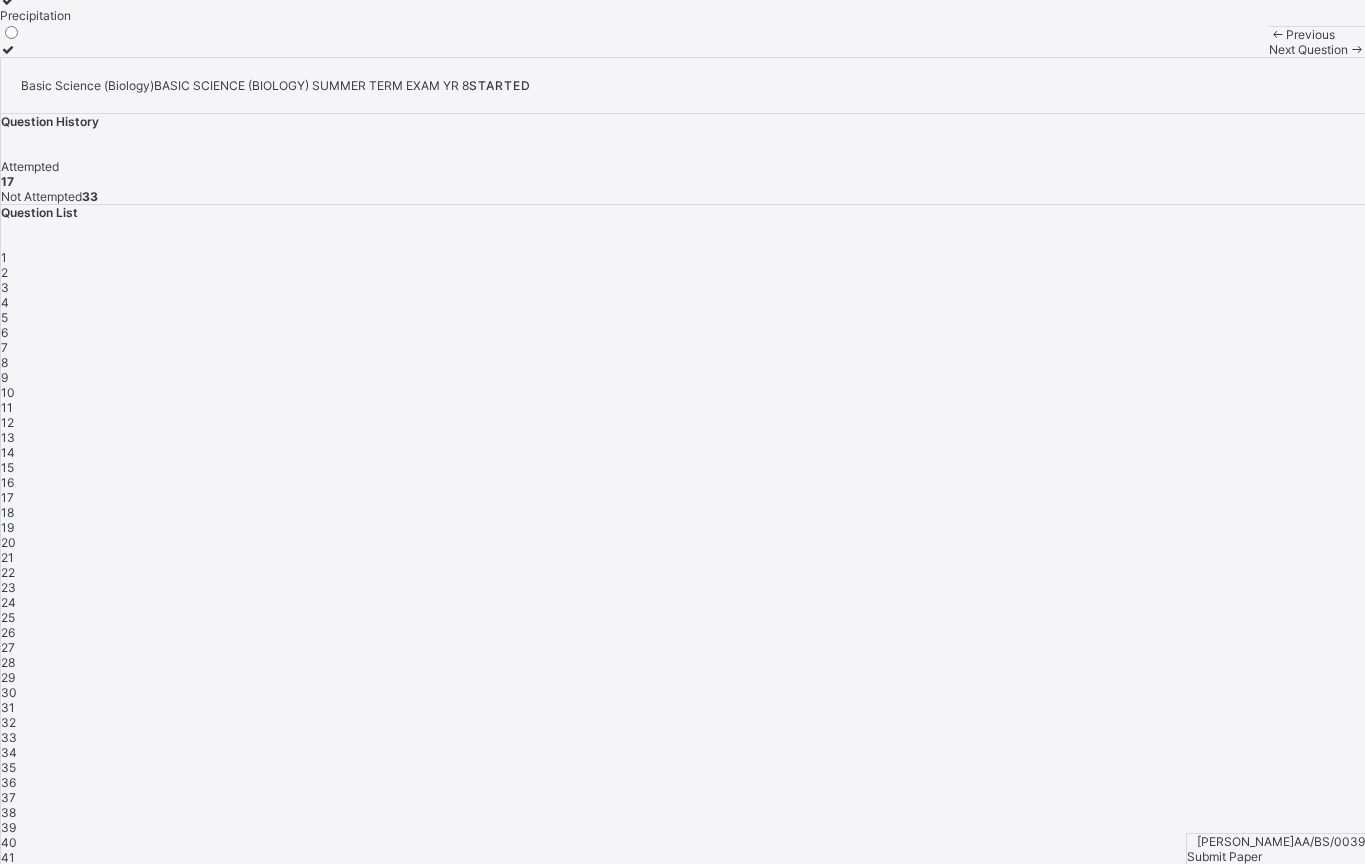 click on "Next Question" at bounding box center (1308, 49) 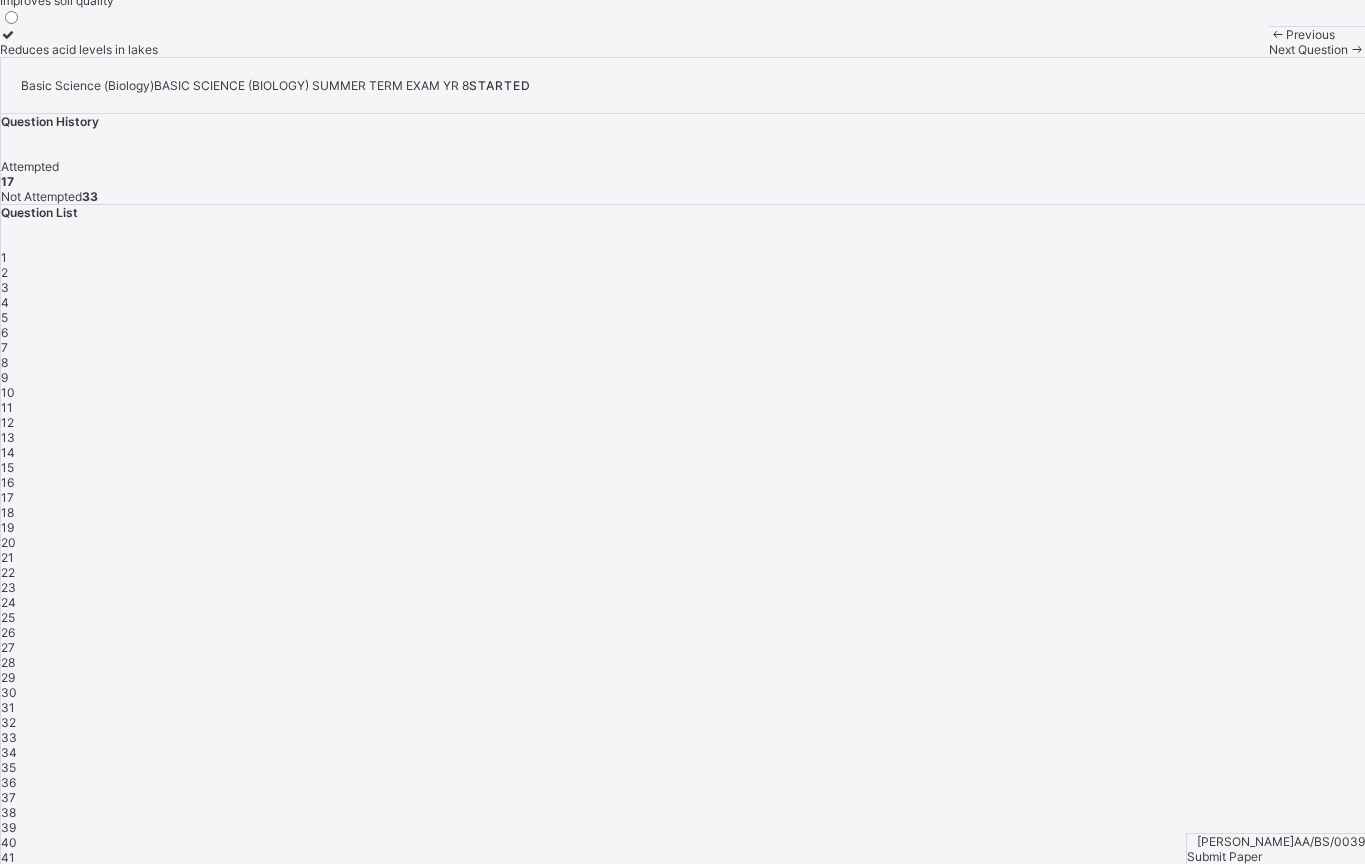 click on "Damages plants and aquatic life" at bounding box center (89, -90) 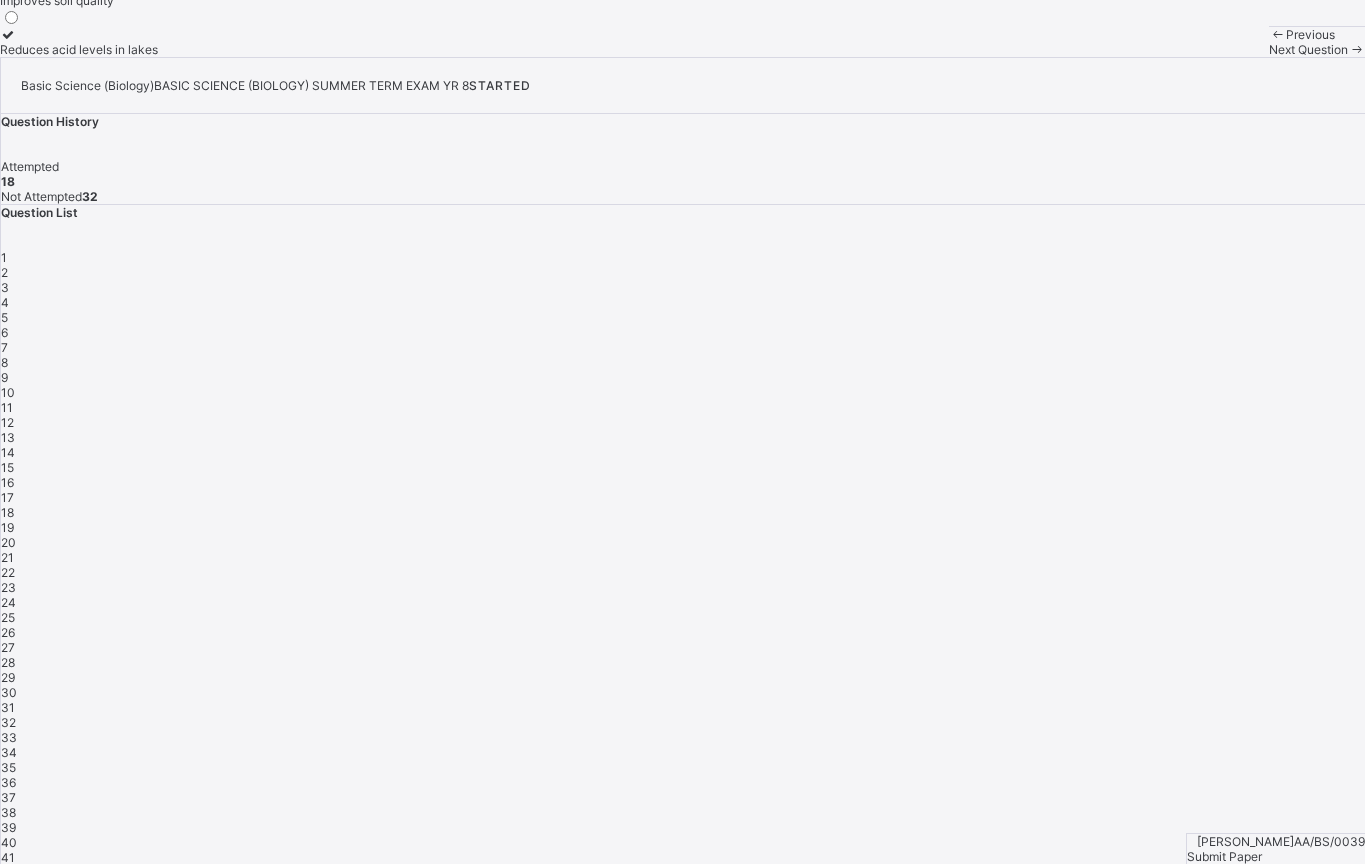 click on "Next Question" at bounding box center [1308, 49] 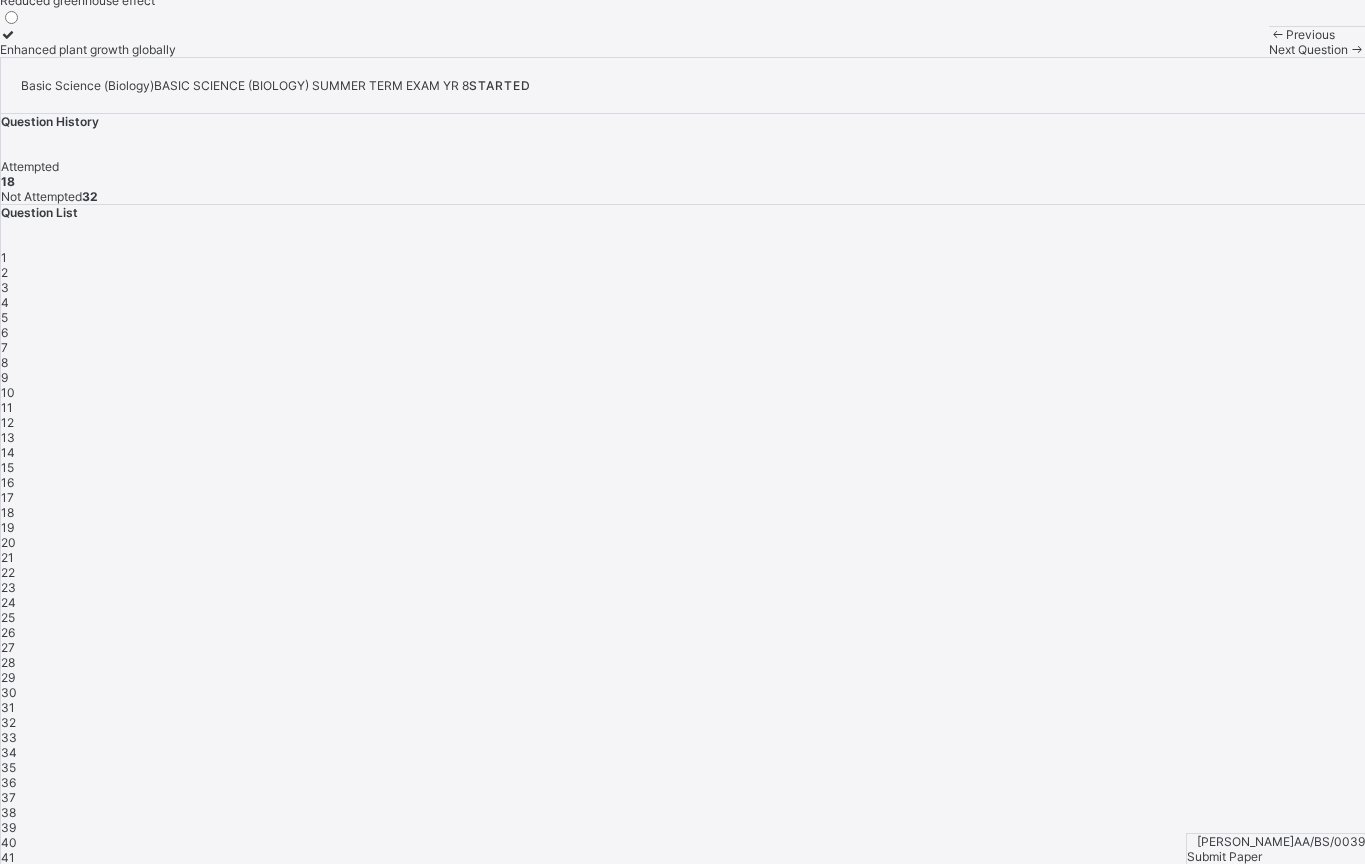 click on "Decreased temperatures worldwide" at bounding box center (100, -49) 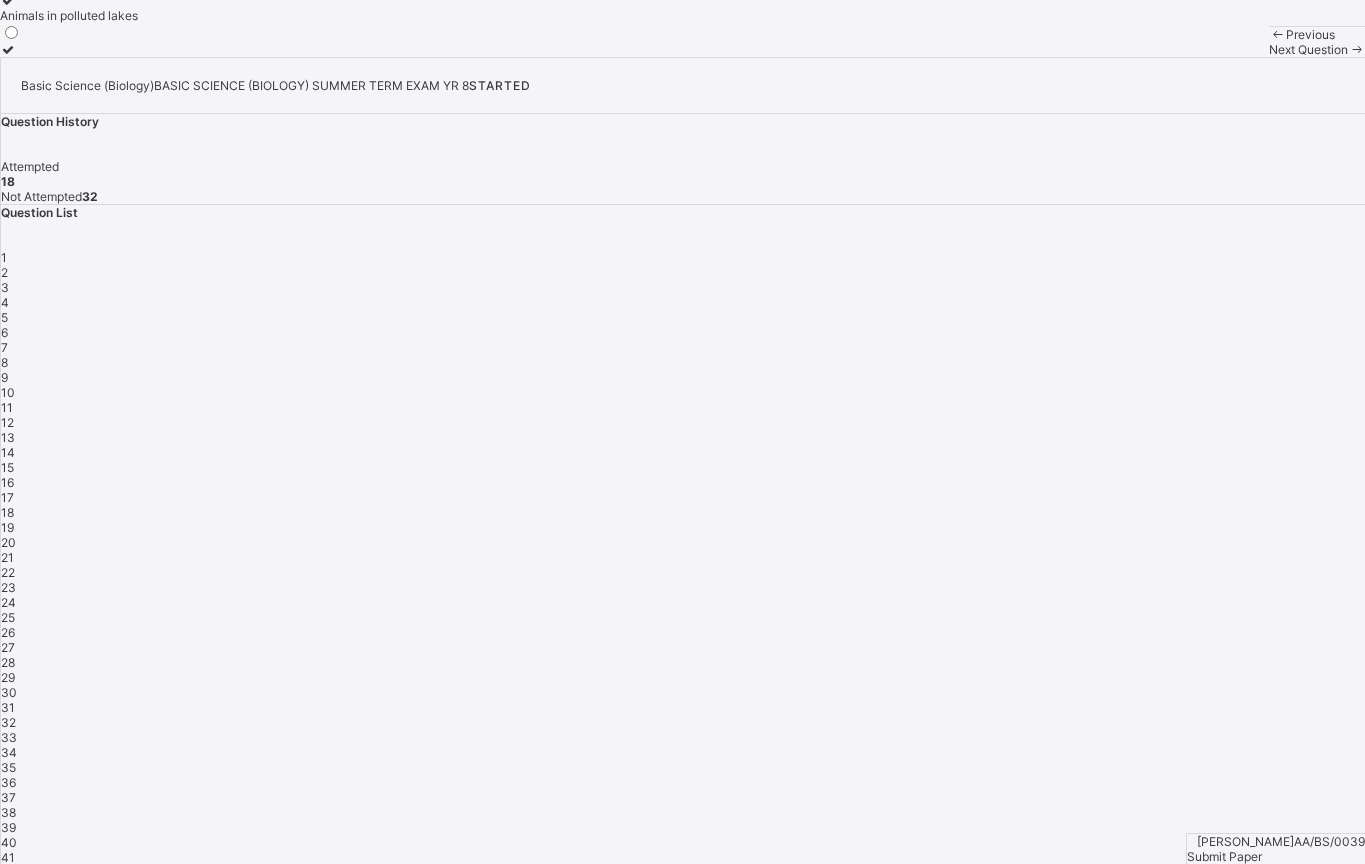 click on "Animals in polluted lakes" at bounding box center [69, 15] 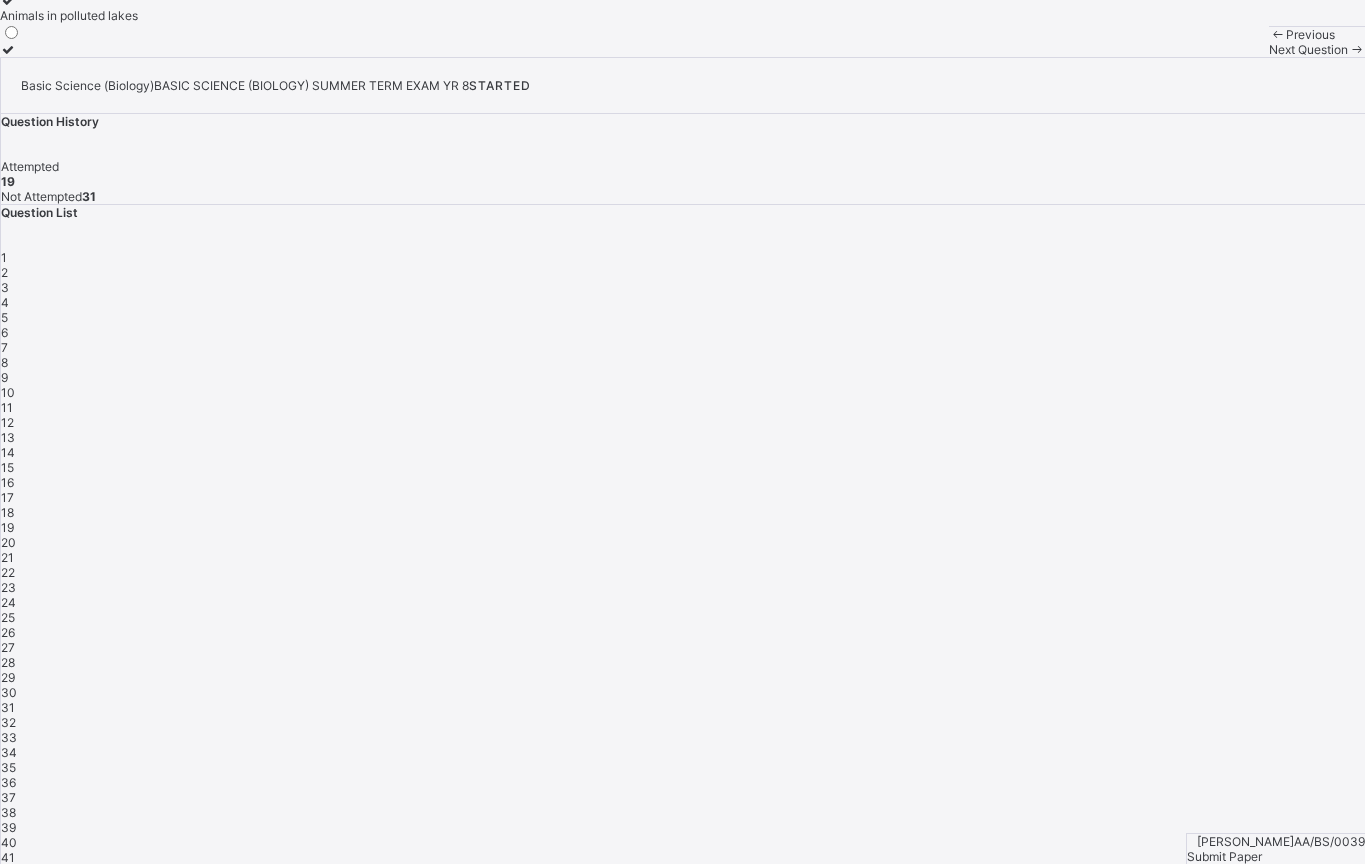 click at bounding box center (1356, 49) 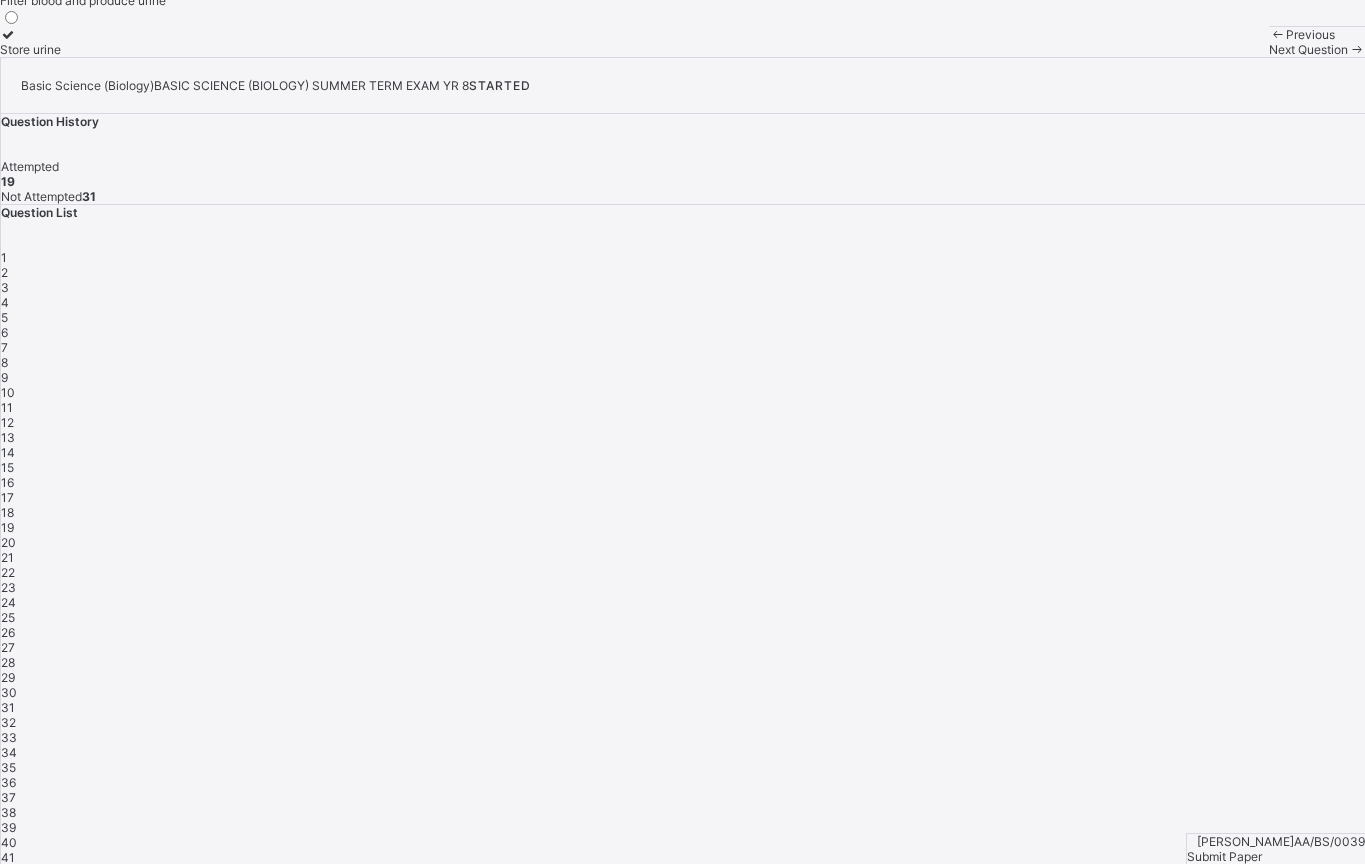 click on "Filter blood and produce urine" at bounding box center (83, 0) 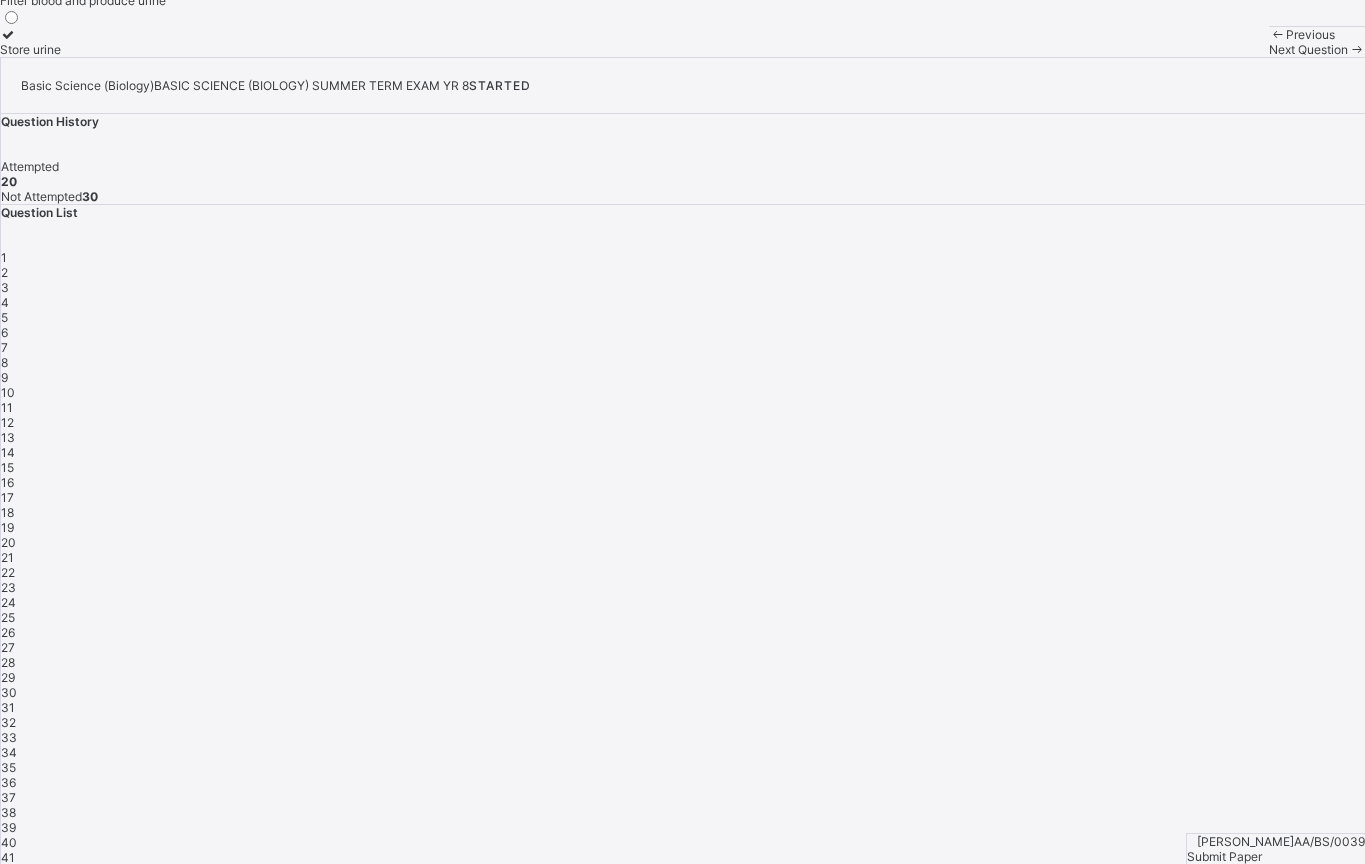 click at bounding box center (8, -147) 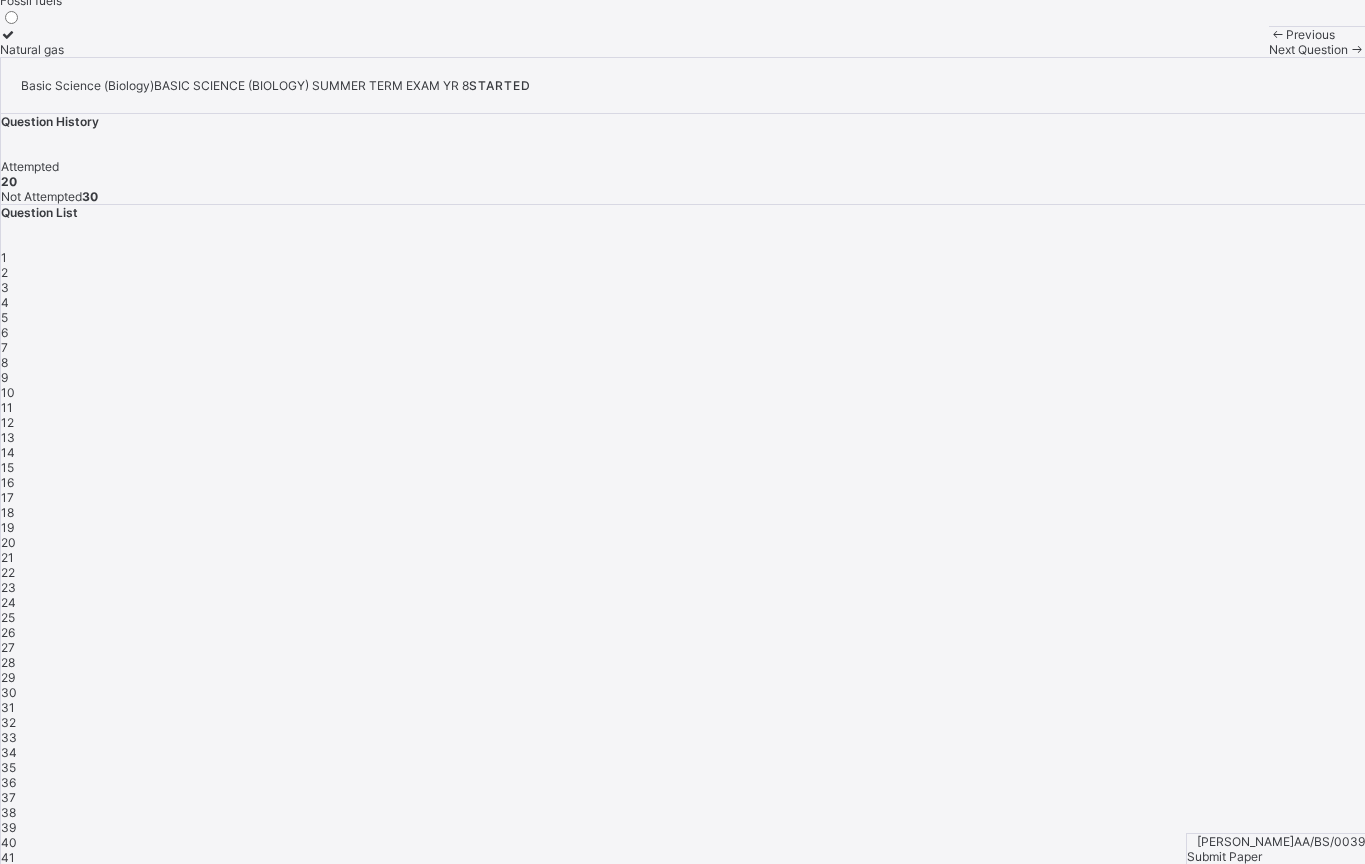 click on "Natural gas" at bounding box center [43, 42] 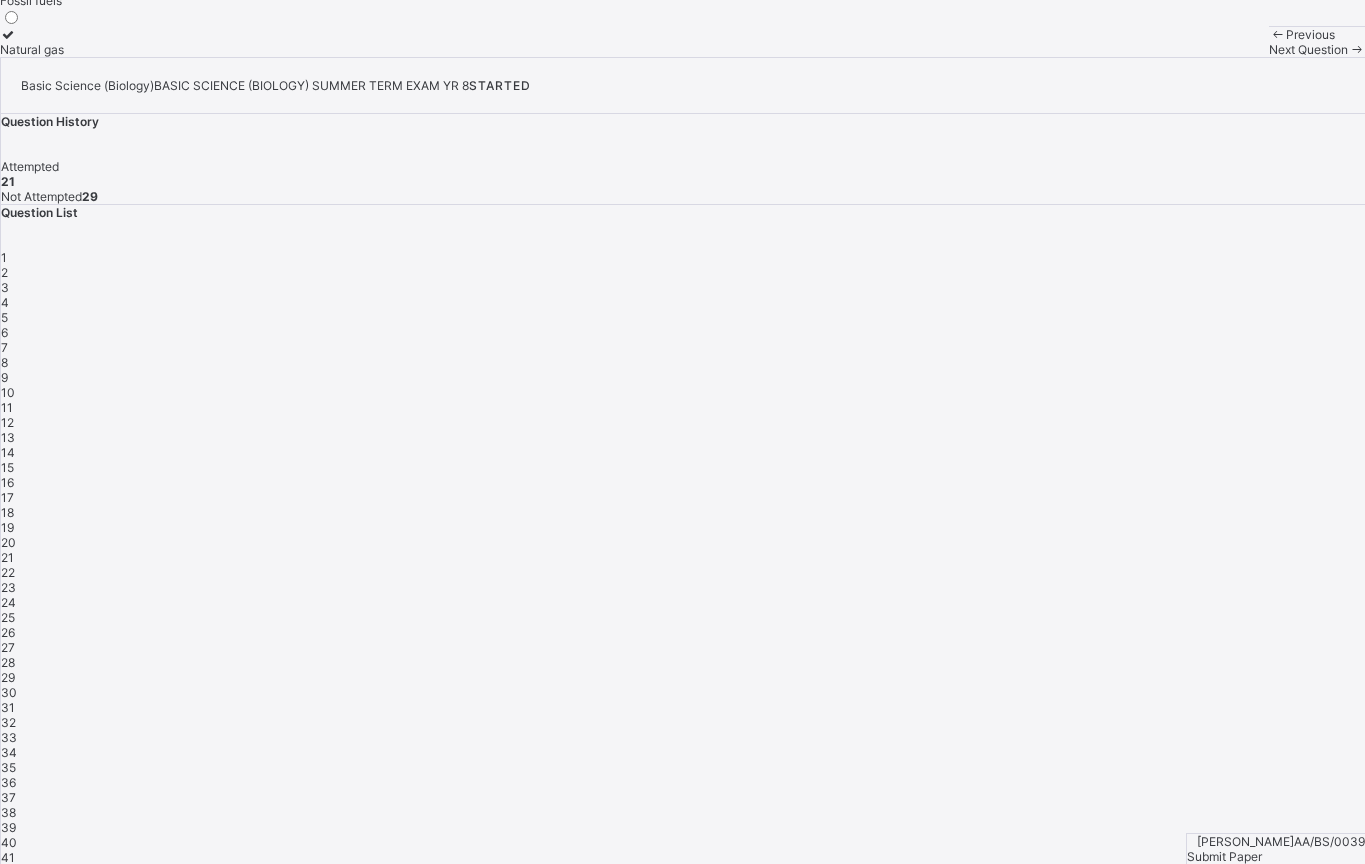 click on "Next Question" at bounding box center [1308, 49] 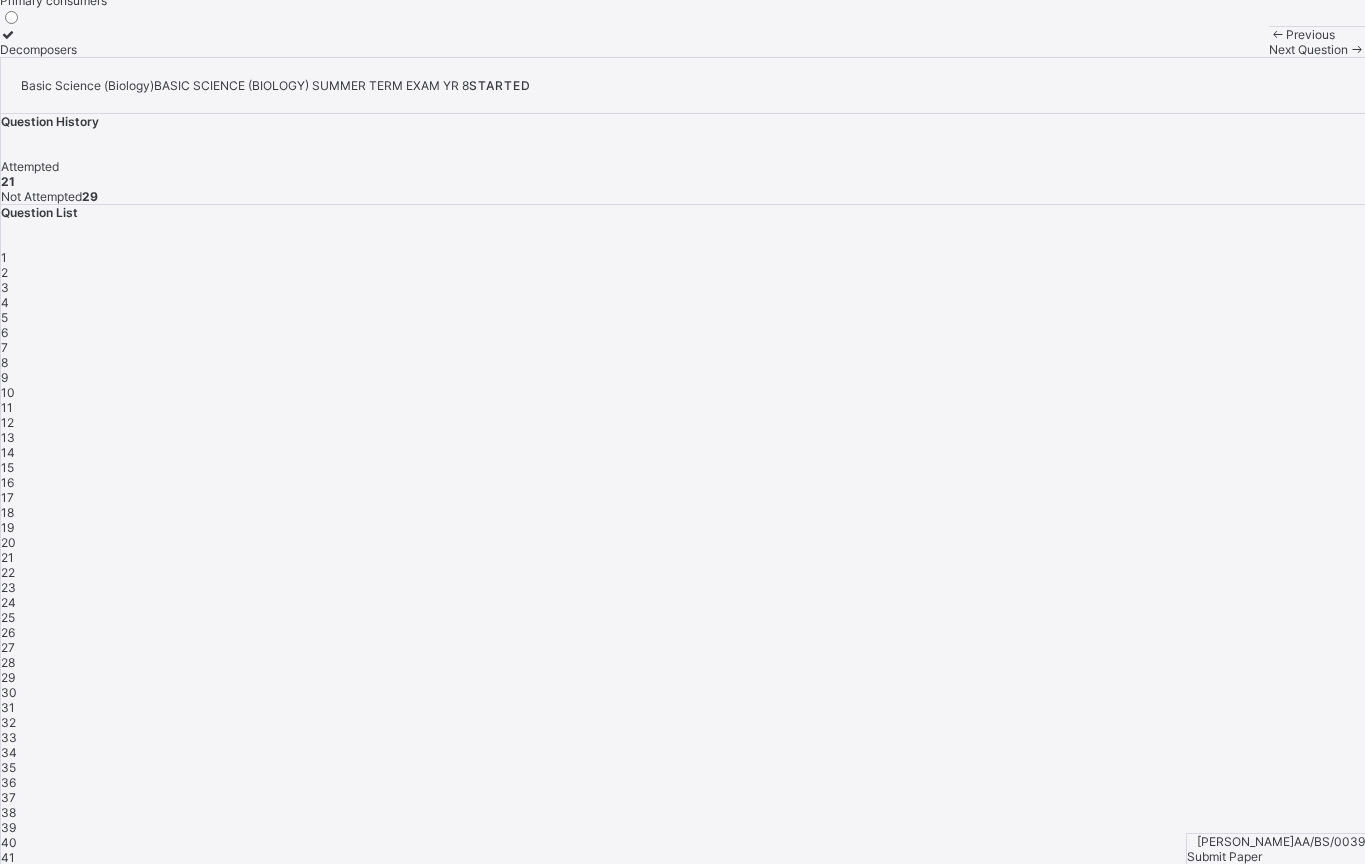 click on "Primary consumers" at bounding box center [62, 0] 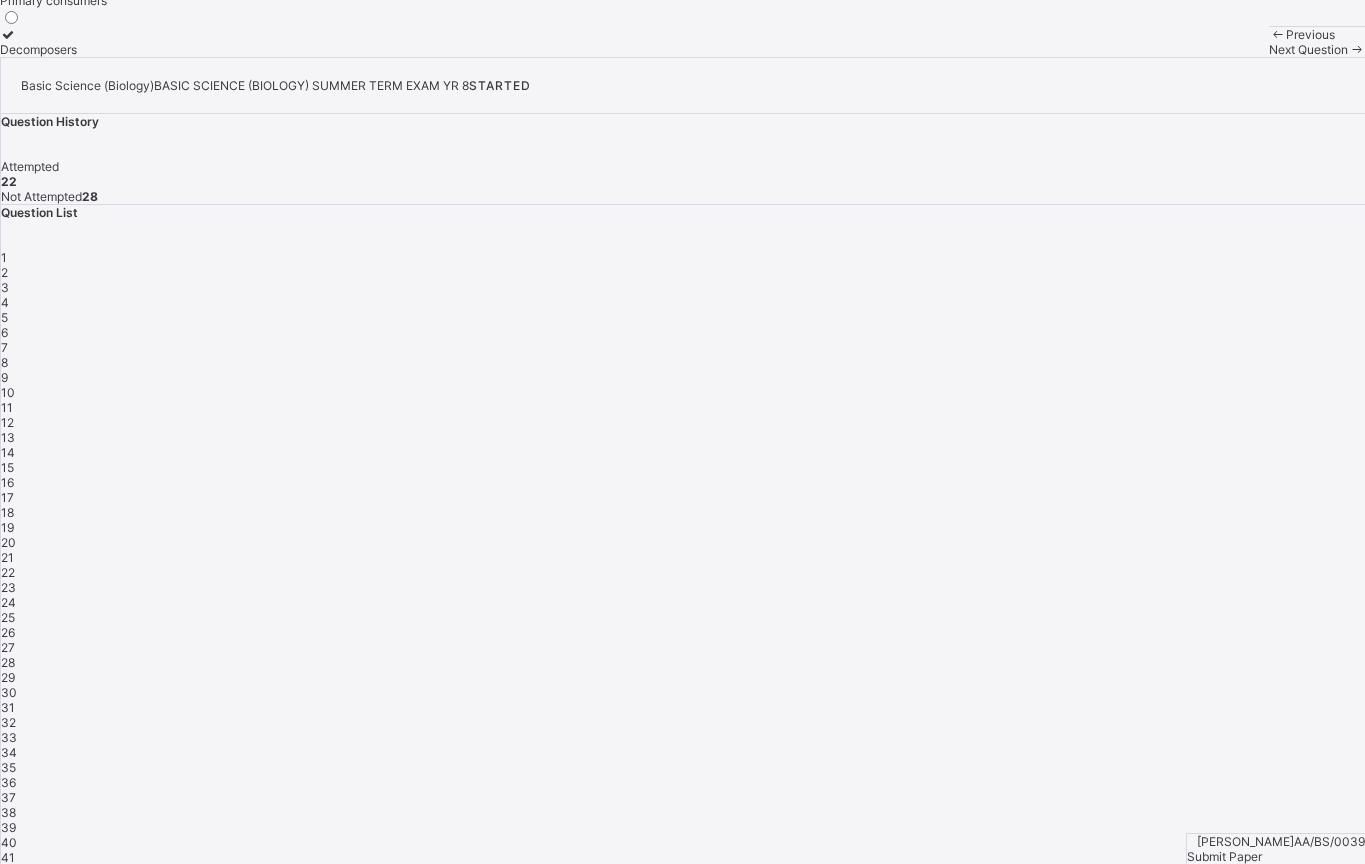 click on "Next Question" at bounding box center [1317, 49] 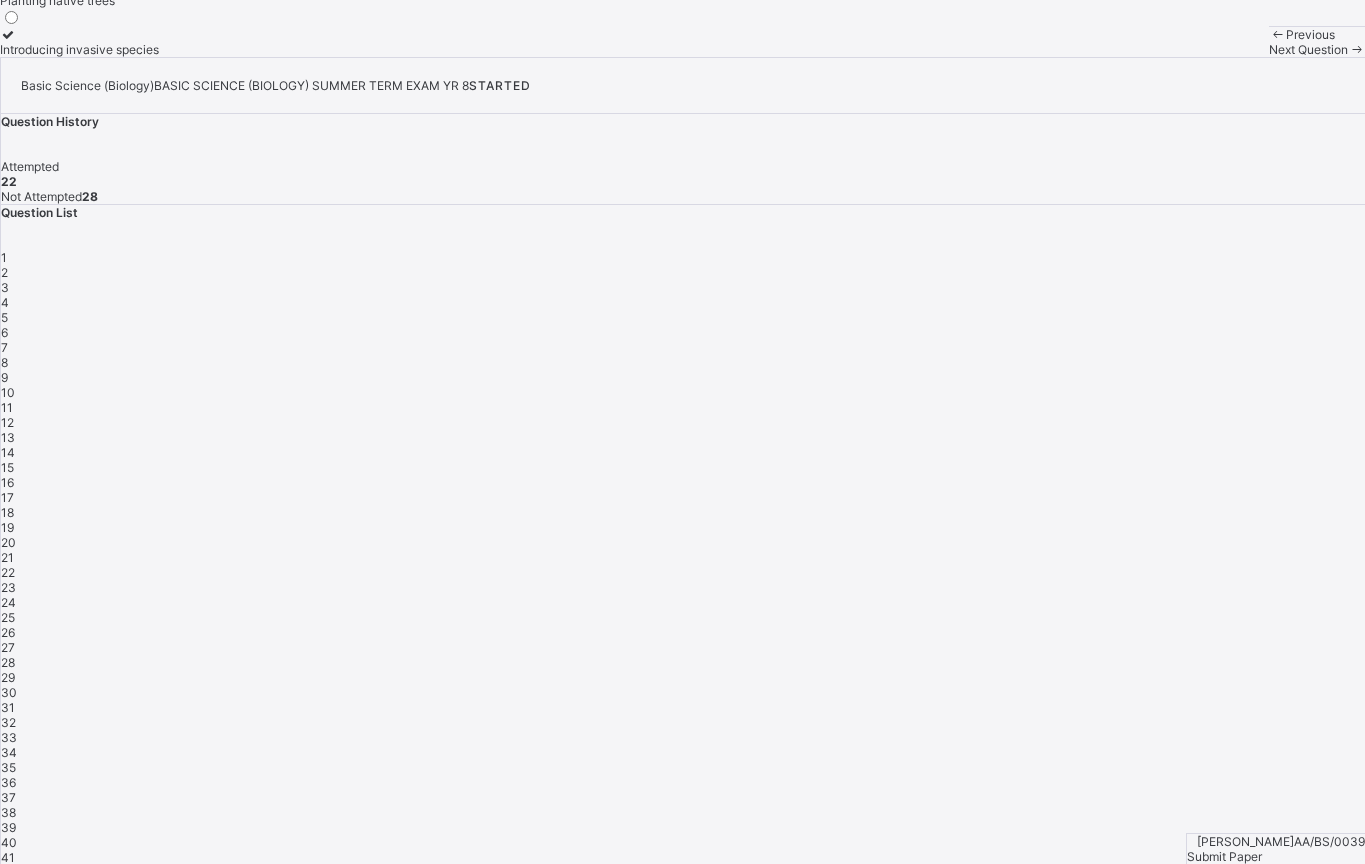 click on "Previous" at bounding box center (1310, 34) 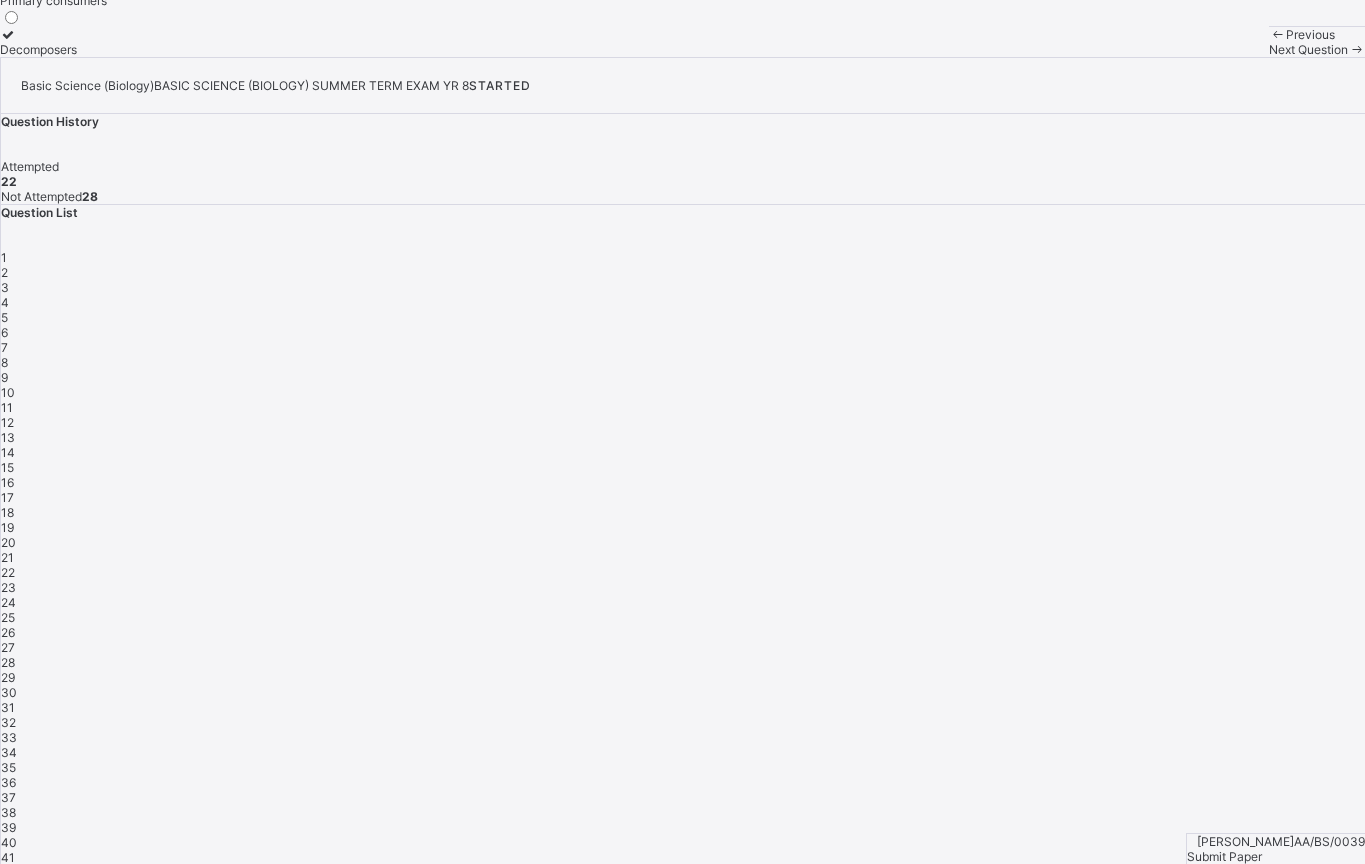 click on "Decomposers" at bounding box center [62, 42] 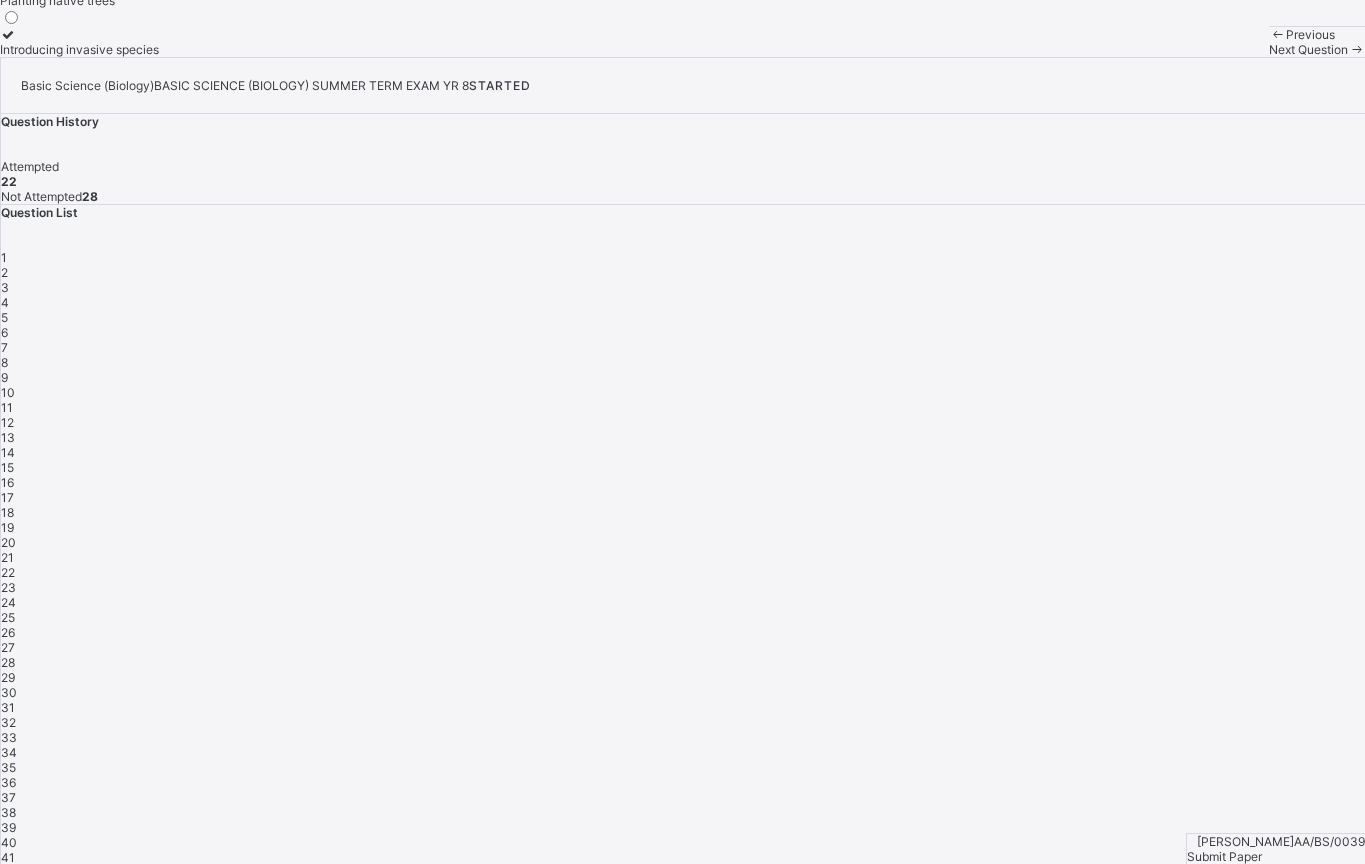 click on "Introducing invasive species" at bounding box center (79, 42) 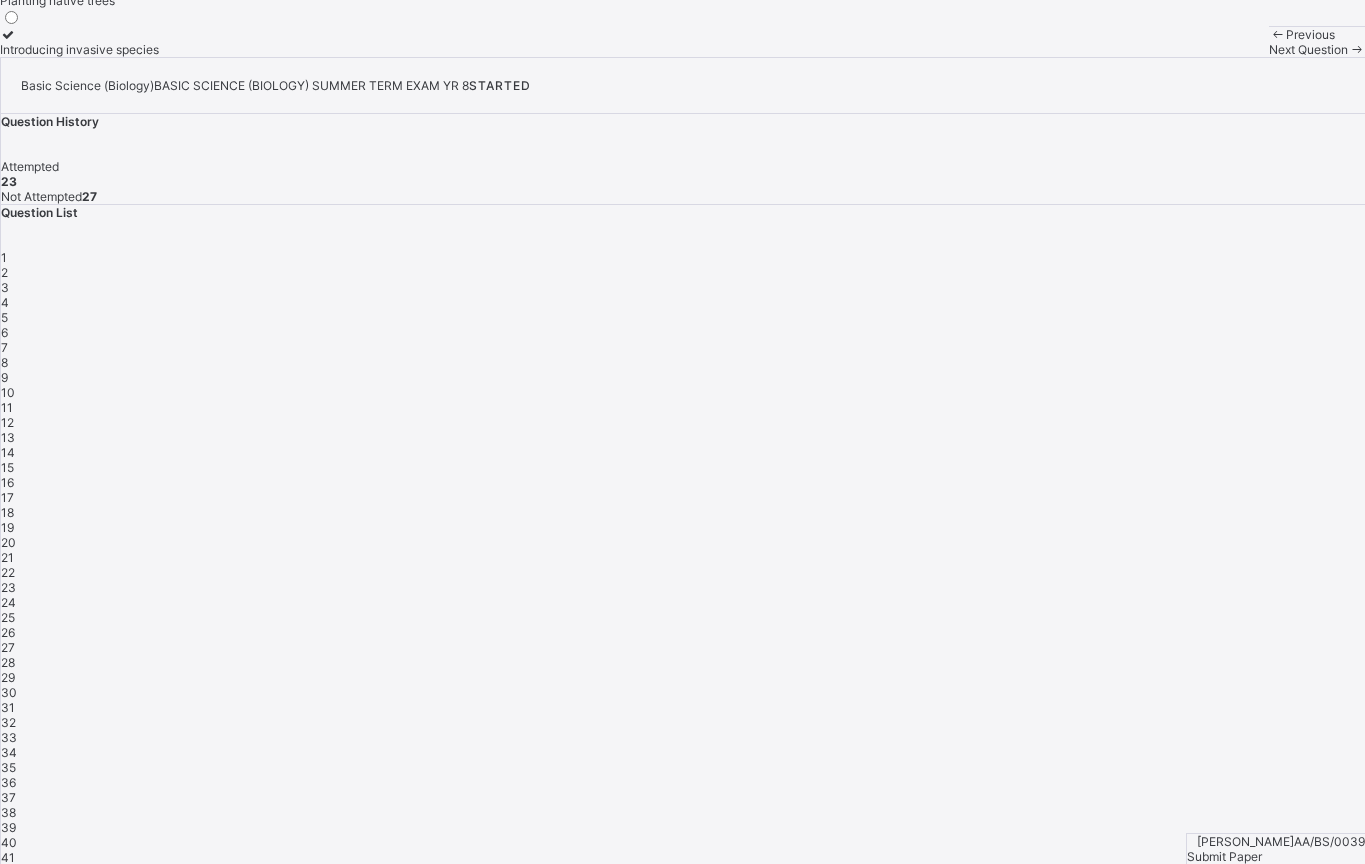 click on "Next Question" at bounding box center (1317, 49) 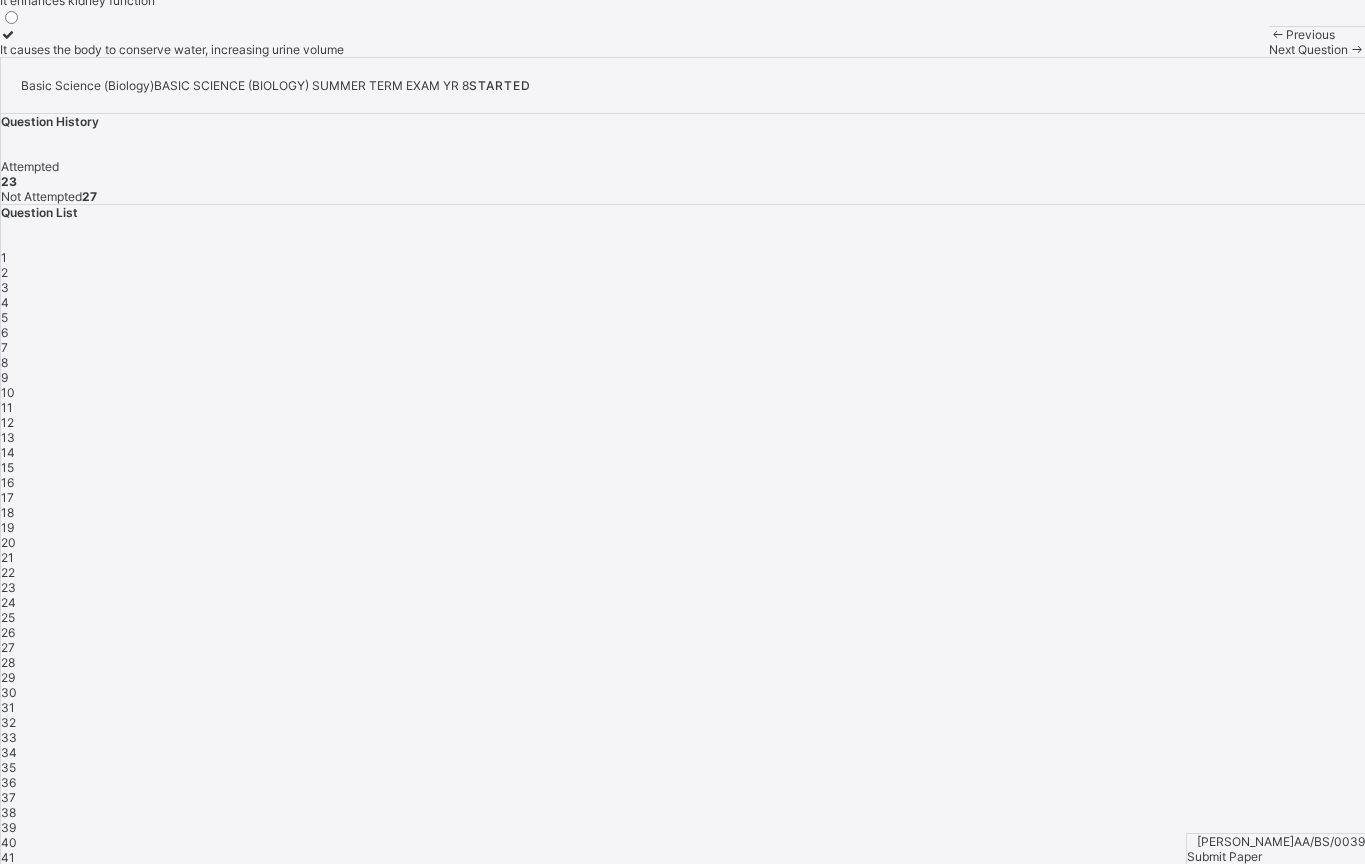 click on "It causes the body to conserve water, increasing urine volume" at bounding box center (172, 49) 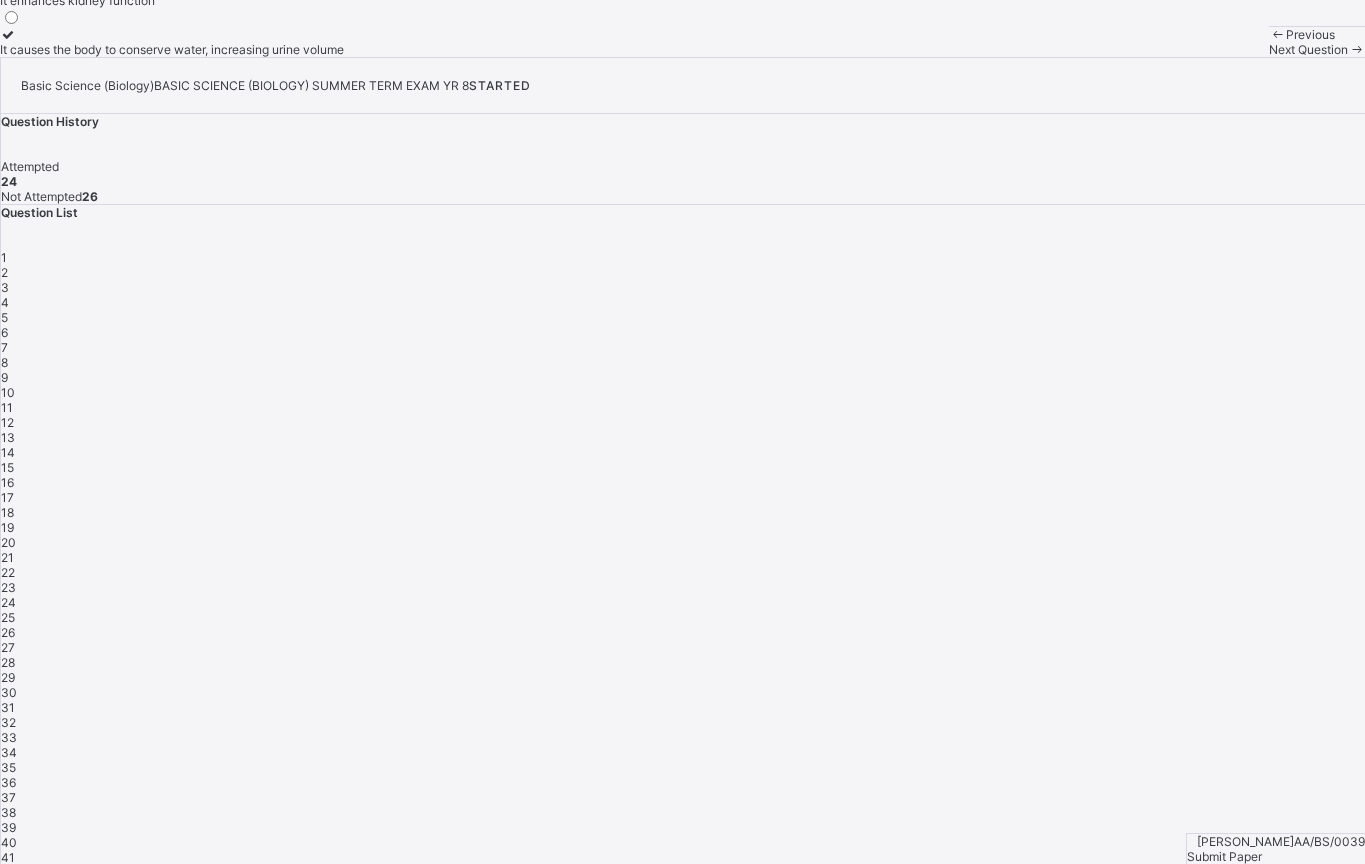 click on "Next Question" at bounding box center (1317, 49) 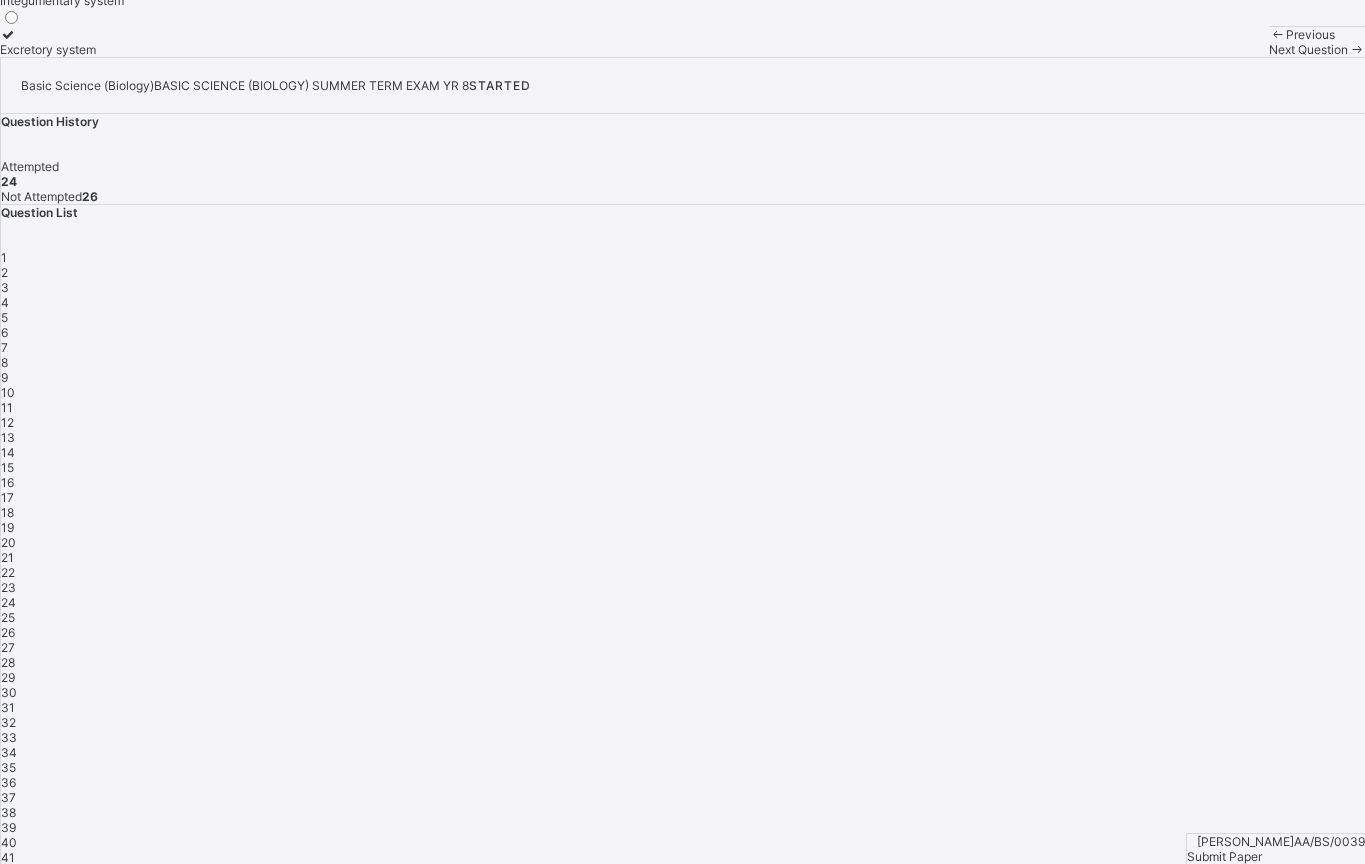 click on "19" at bounding box center (683, 527) 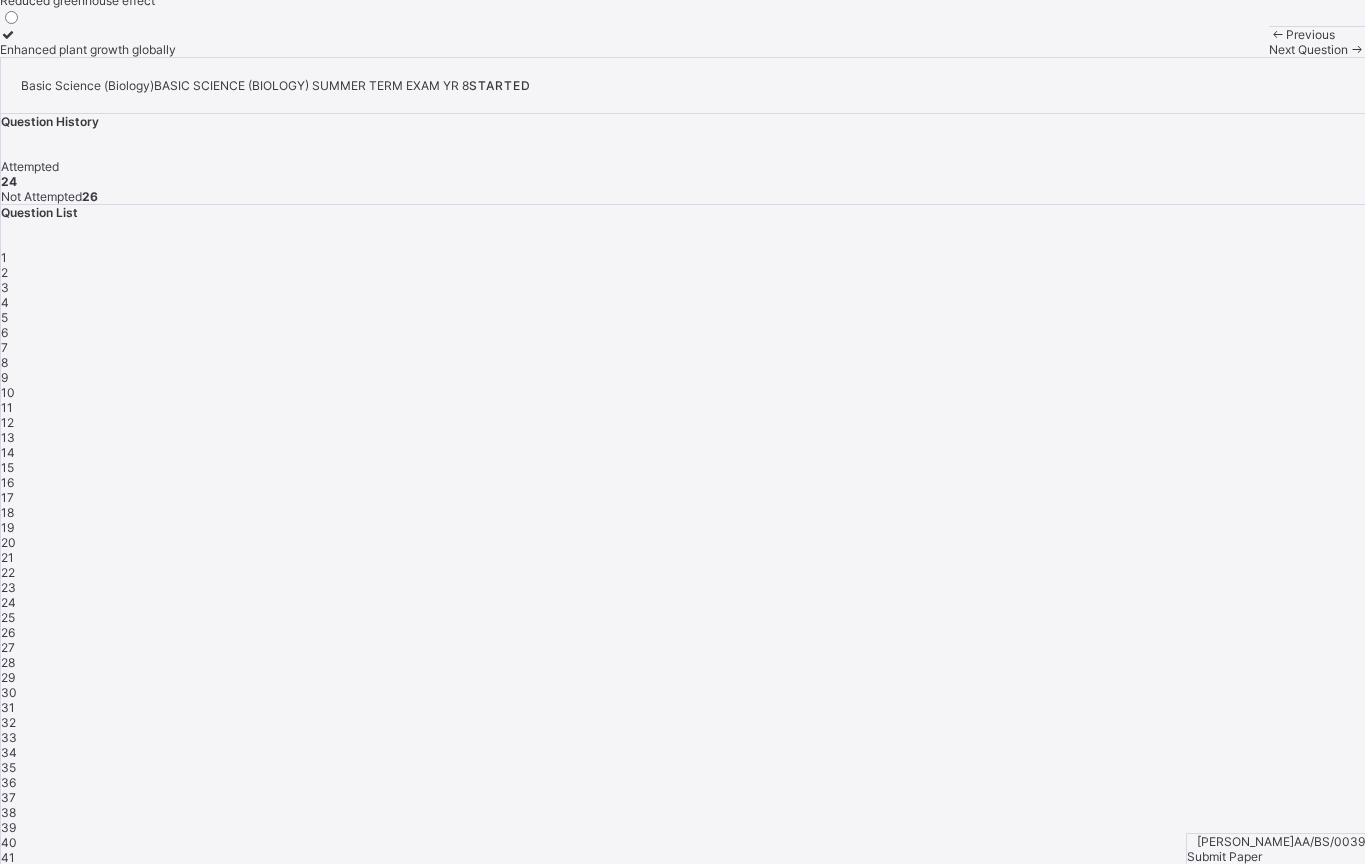 click on "Decreased temperatures worldwide" at bounding box center (100, -49) 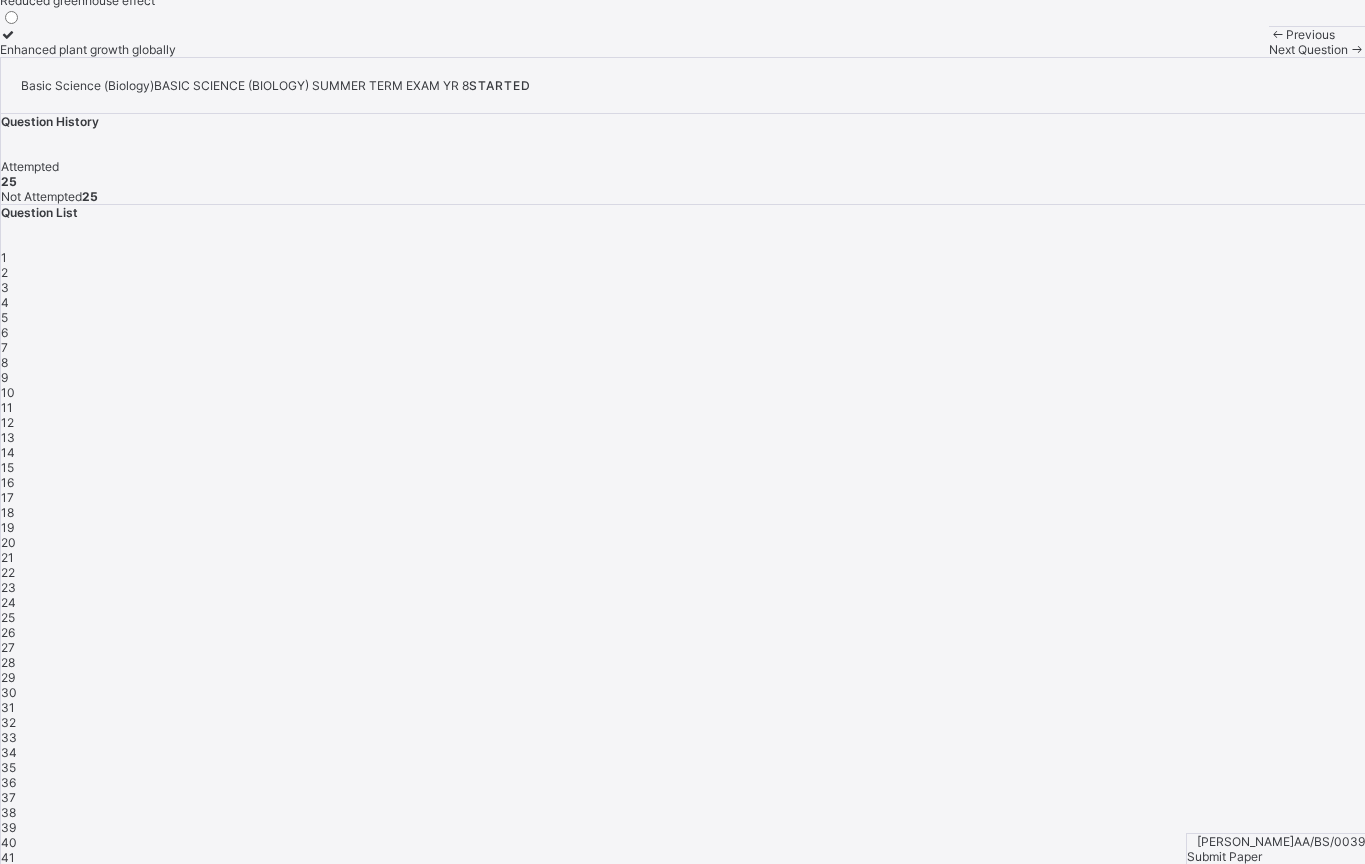 click on "26" at bounding box center (8, 632) 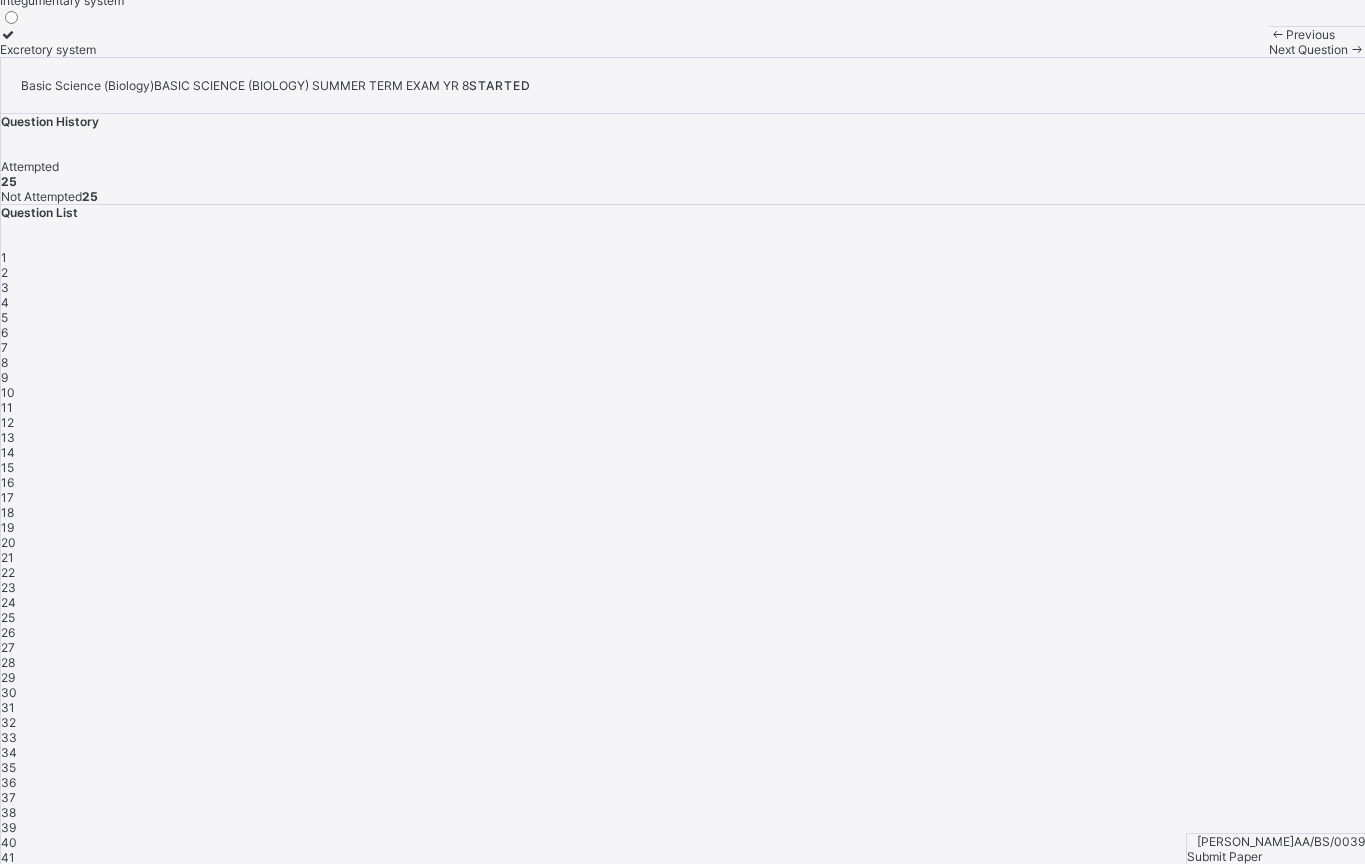 click on "Circulatory system" at bounding box center [62, -132] 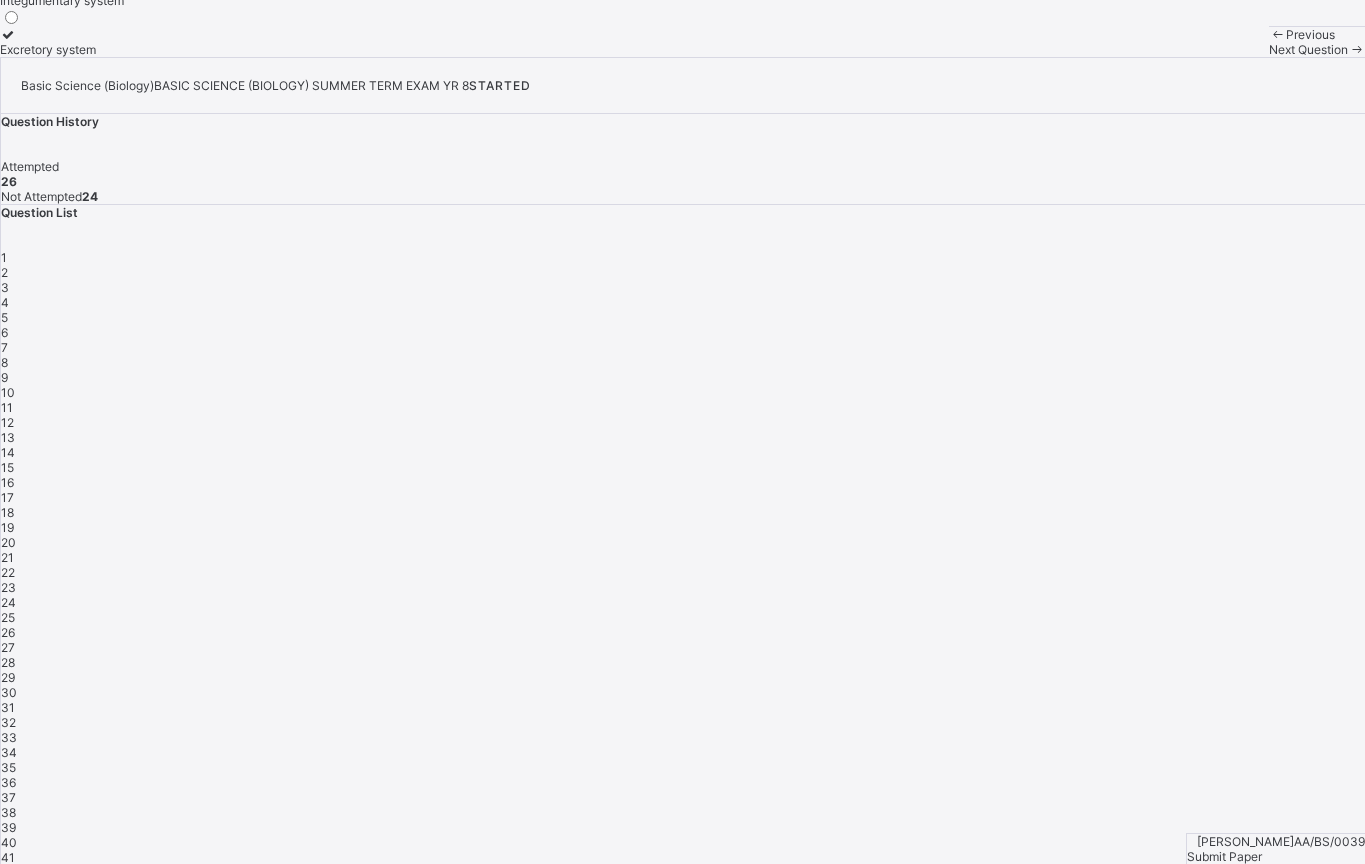 click on "Next Question" at bounding box center [1317, 49] 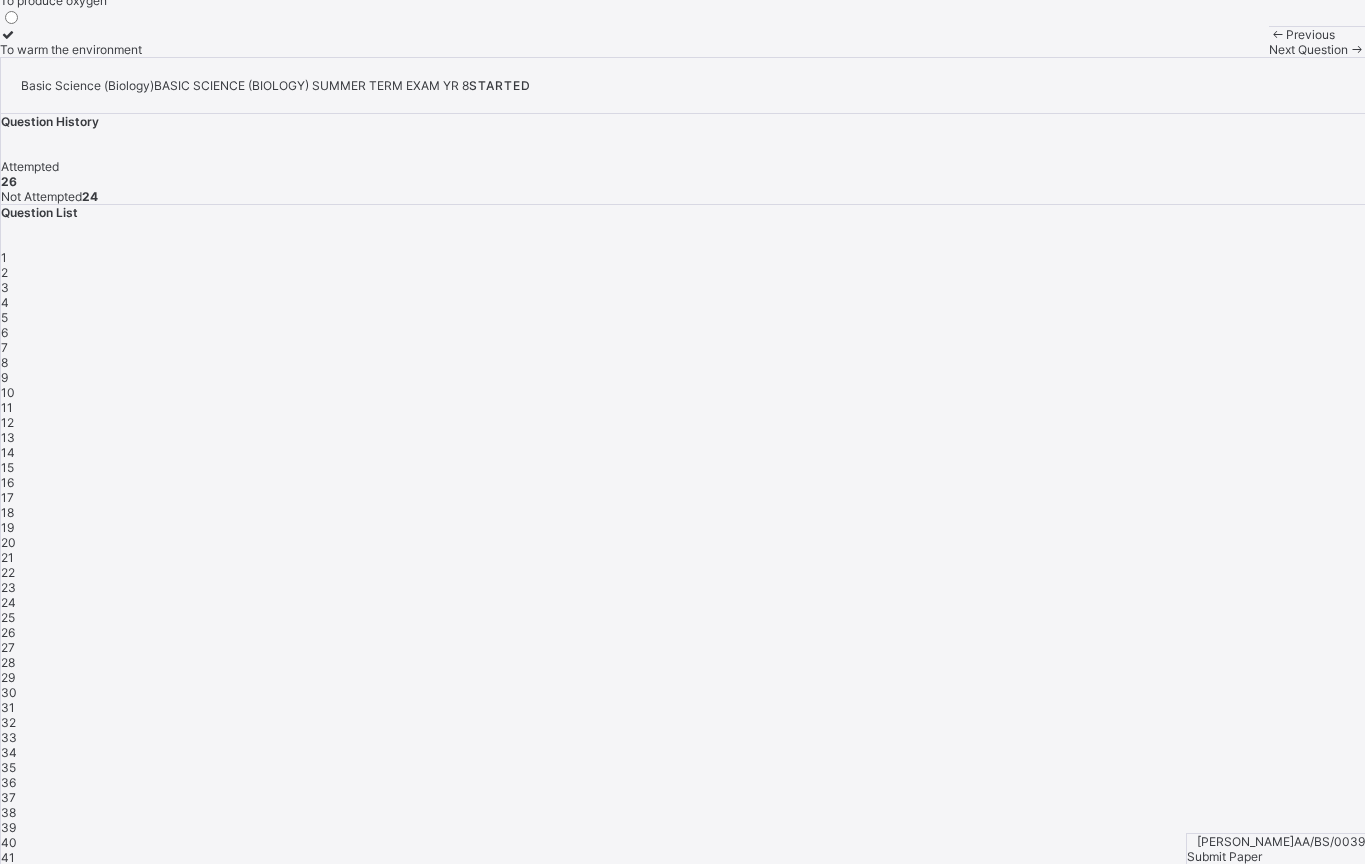 click on "To warm the environment" at bounding box center (80, 49) 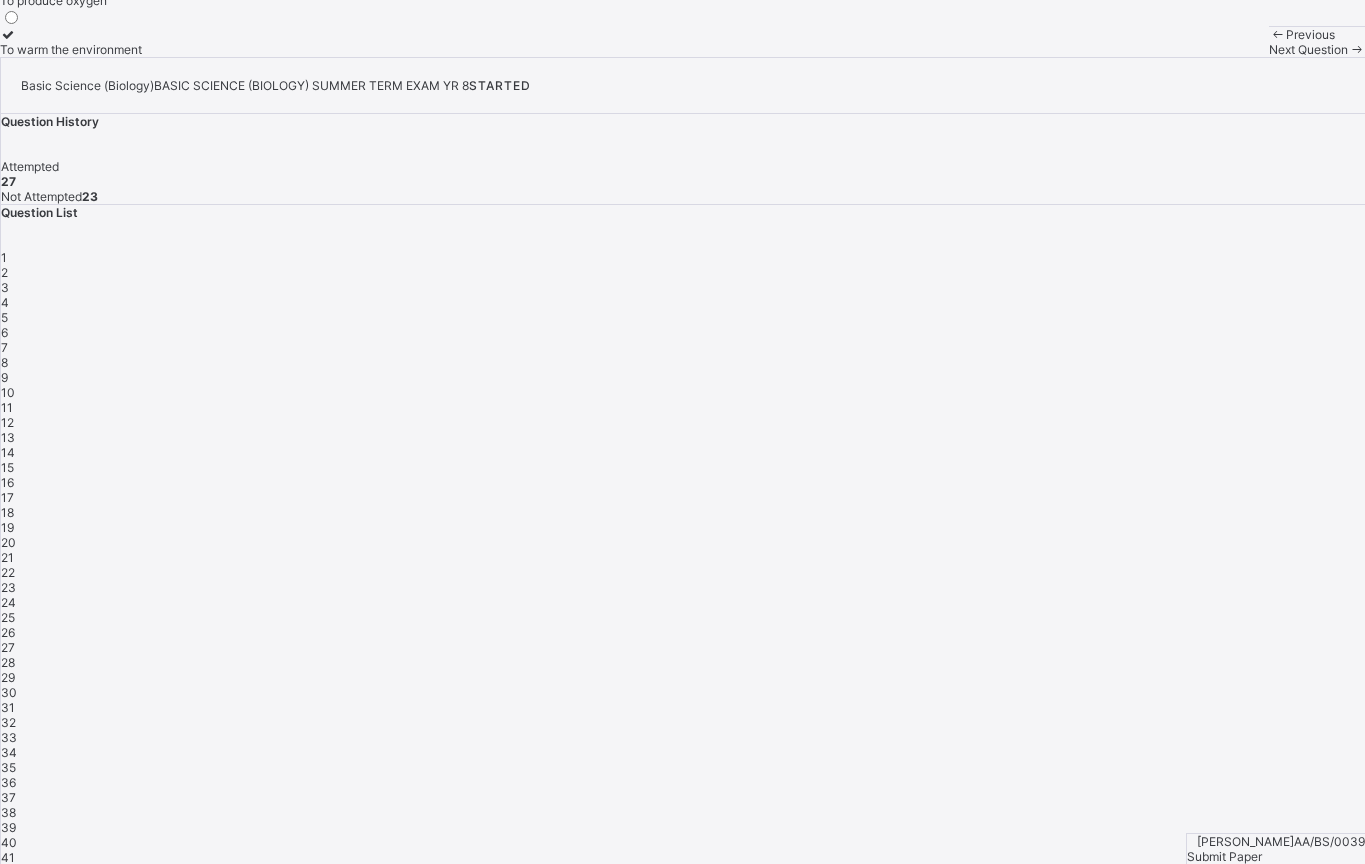 click on "Next Question" at bounding box center (1317, 49) 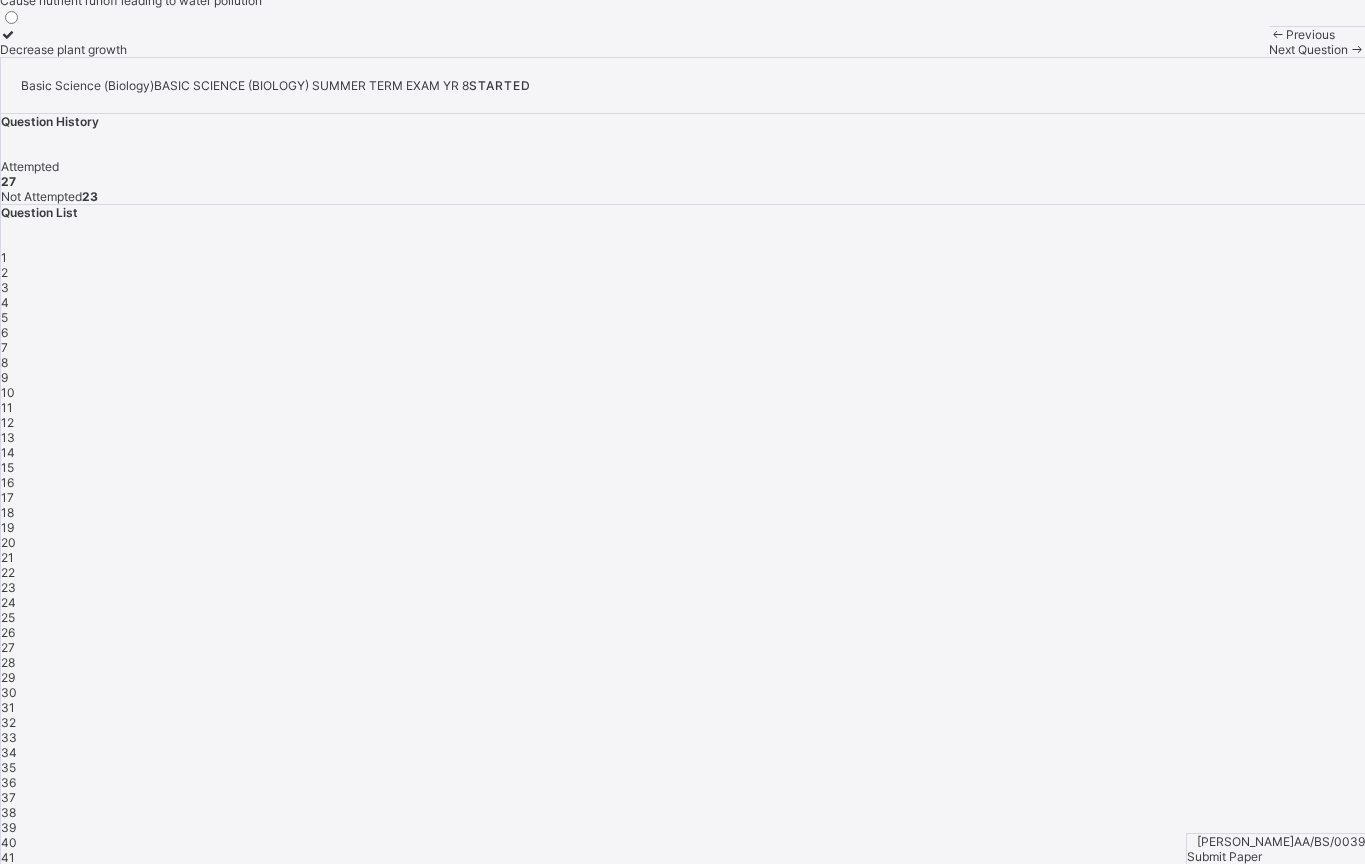 click on "Cause nutrient runoff leading to water pollution" at bounding box center (131, -7) 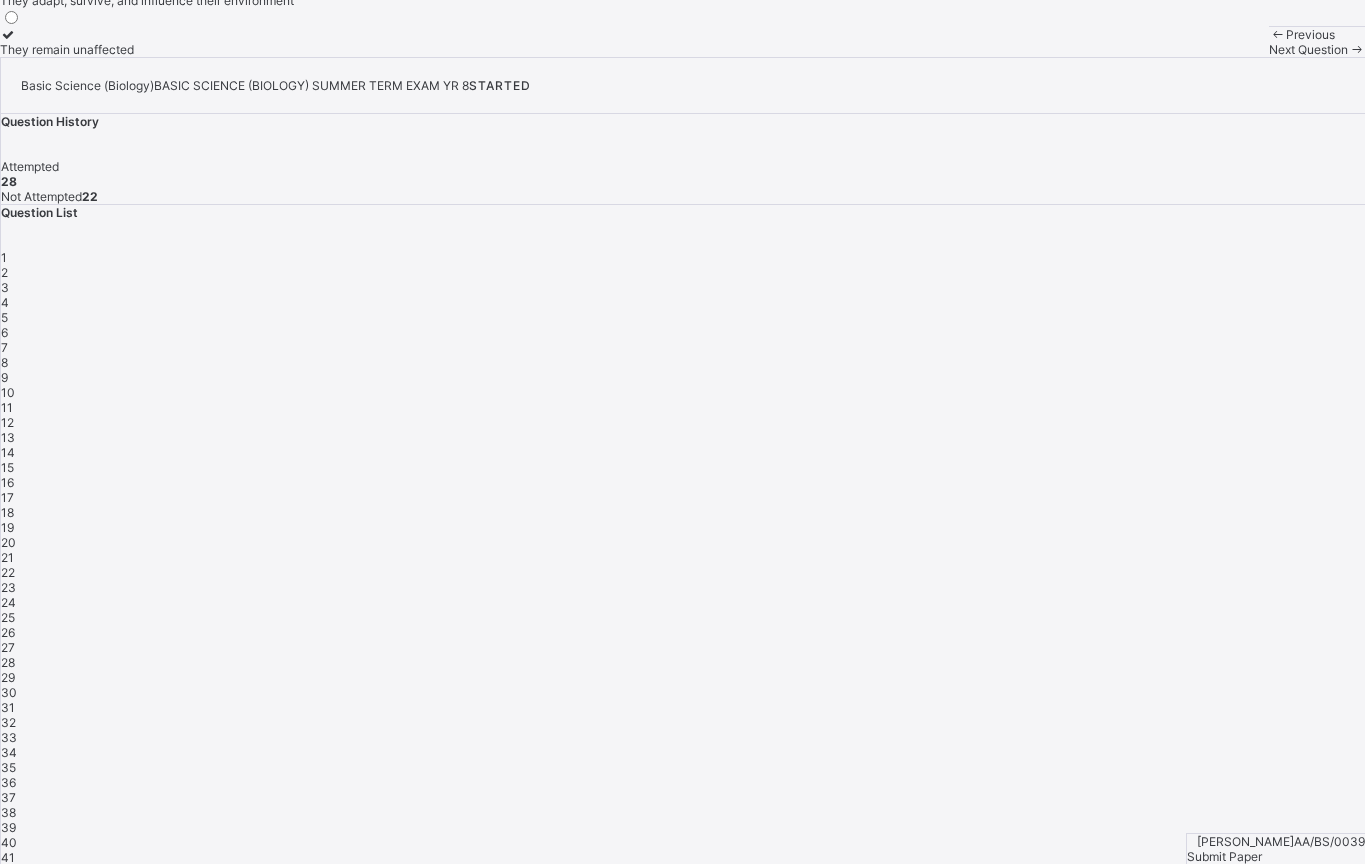 click on "They adapt, survive, and influence their environment" at bounding box center (147, 0) 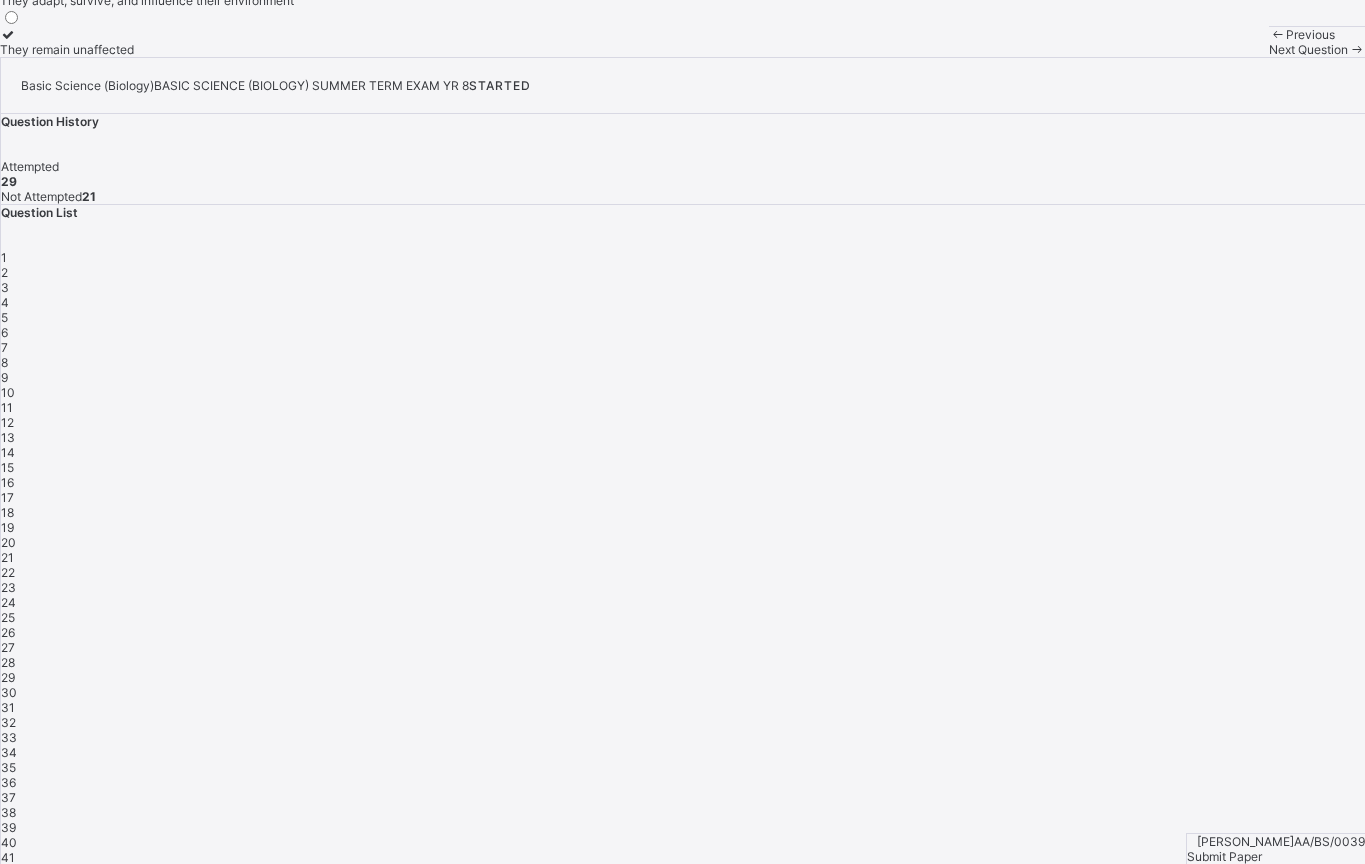 click on "Next Question" at bounding box center [1308, 49] 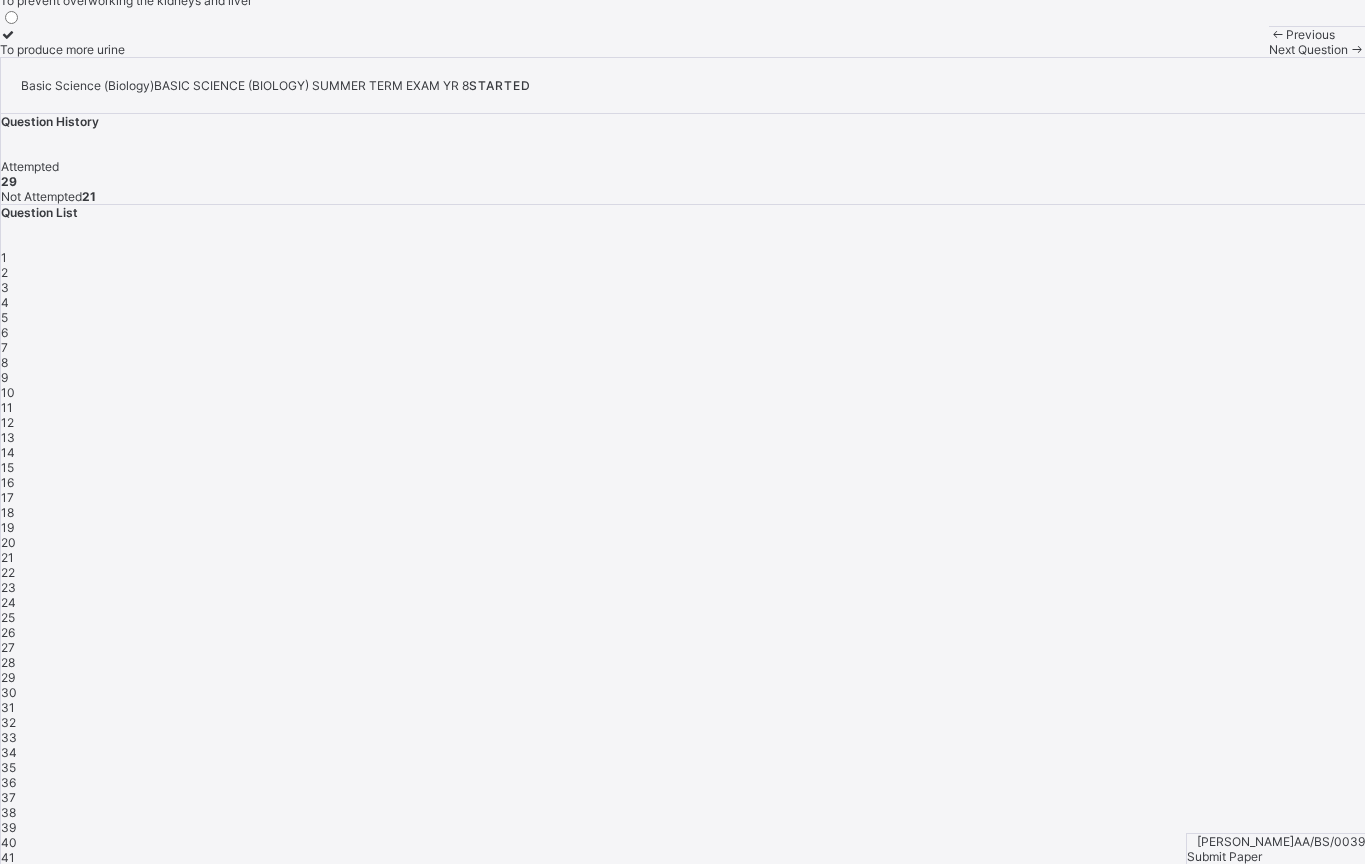 click on "To prevent overworking the kidneys and liver" at bounding box center [126, 0] 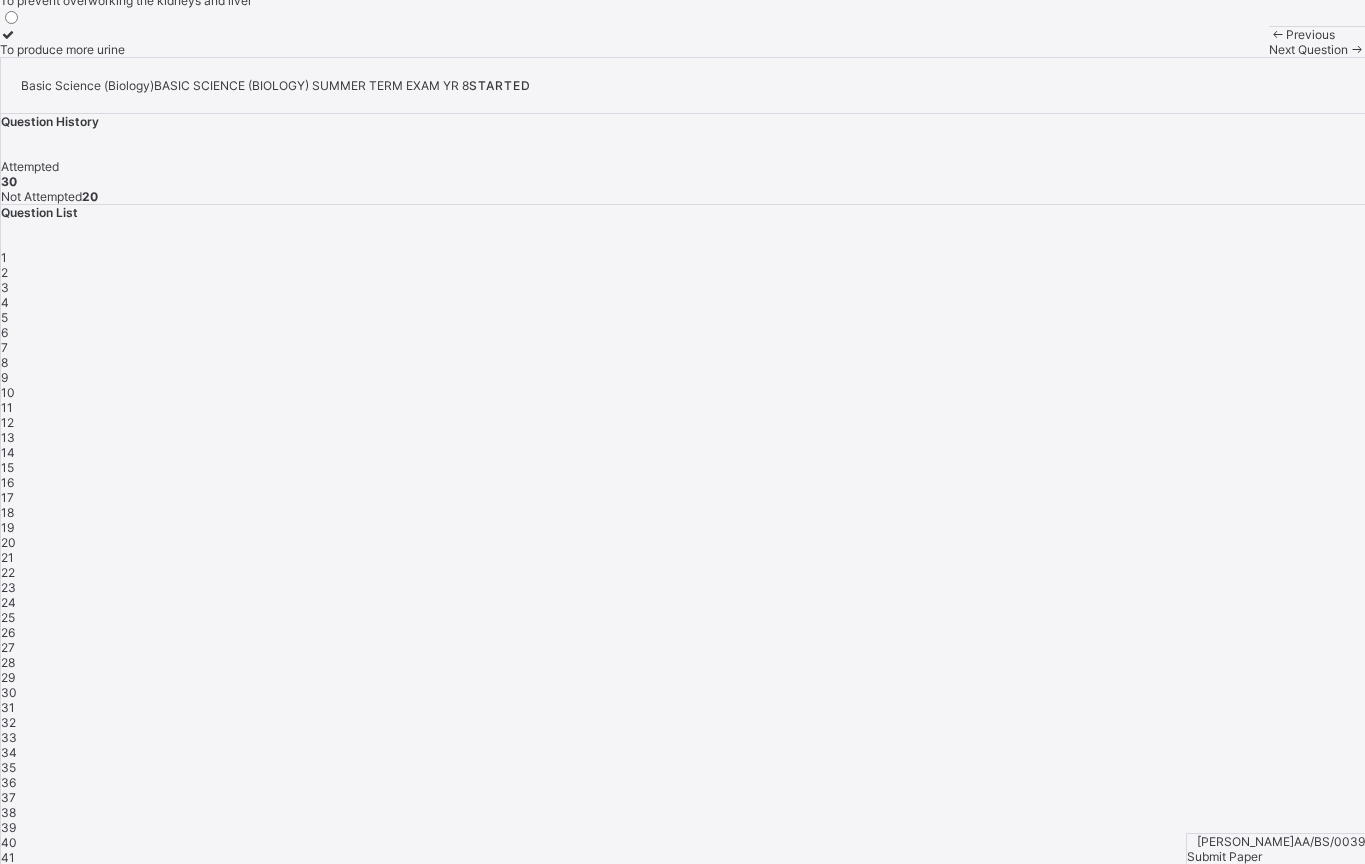 click on "Next Question" at bounding box center (1308, 49) 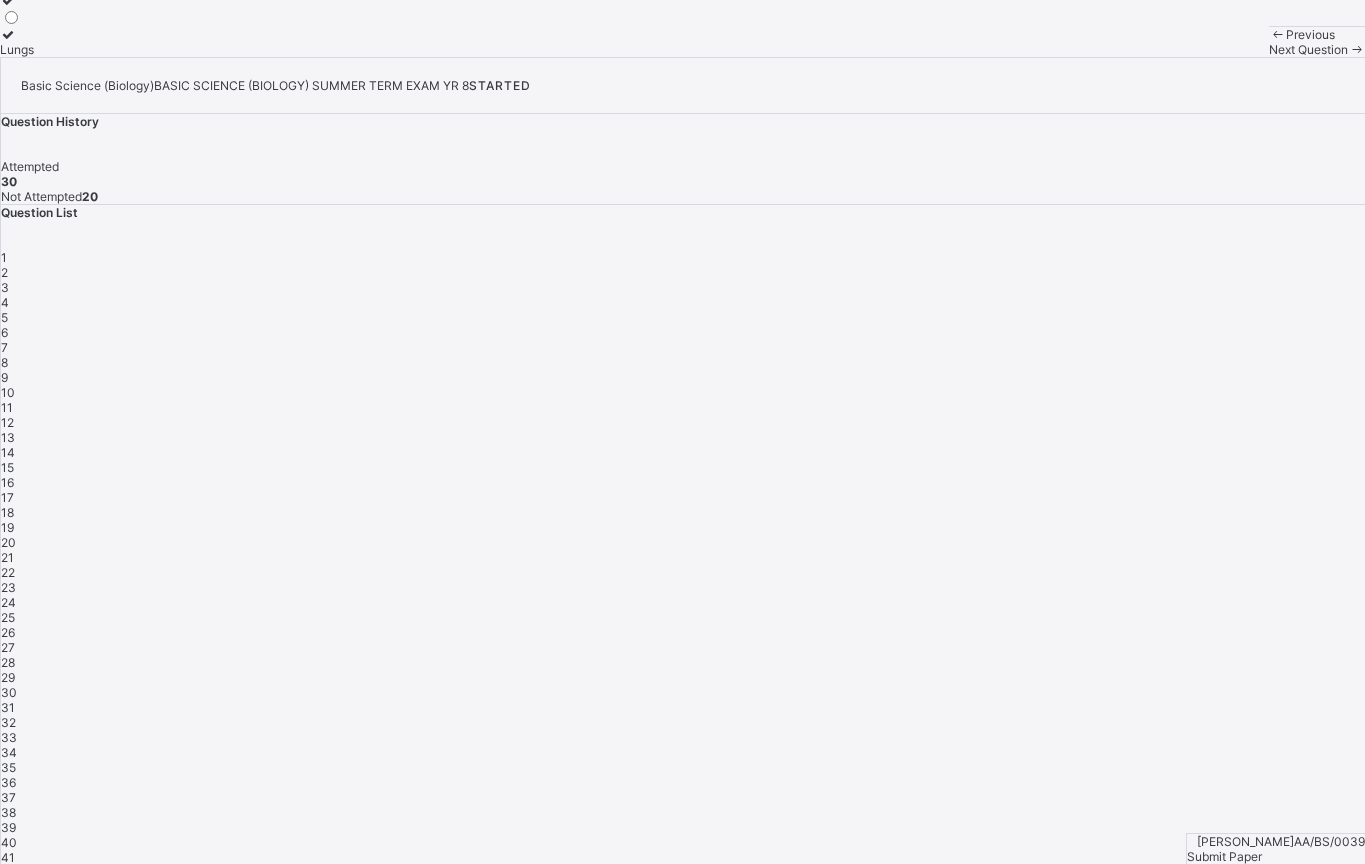 click on "Lungs" at bounding box center [22, 42] 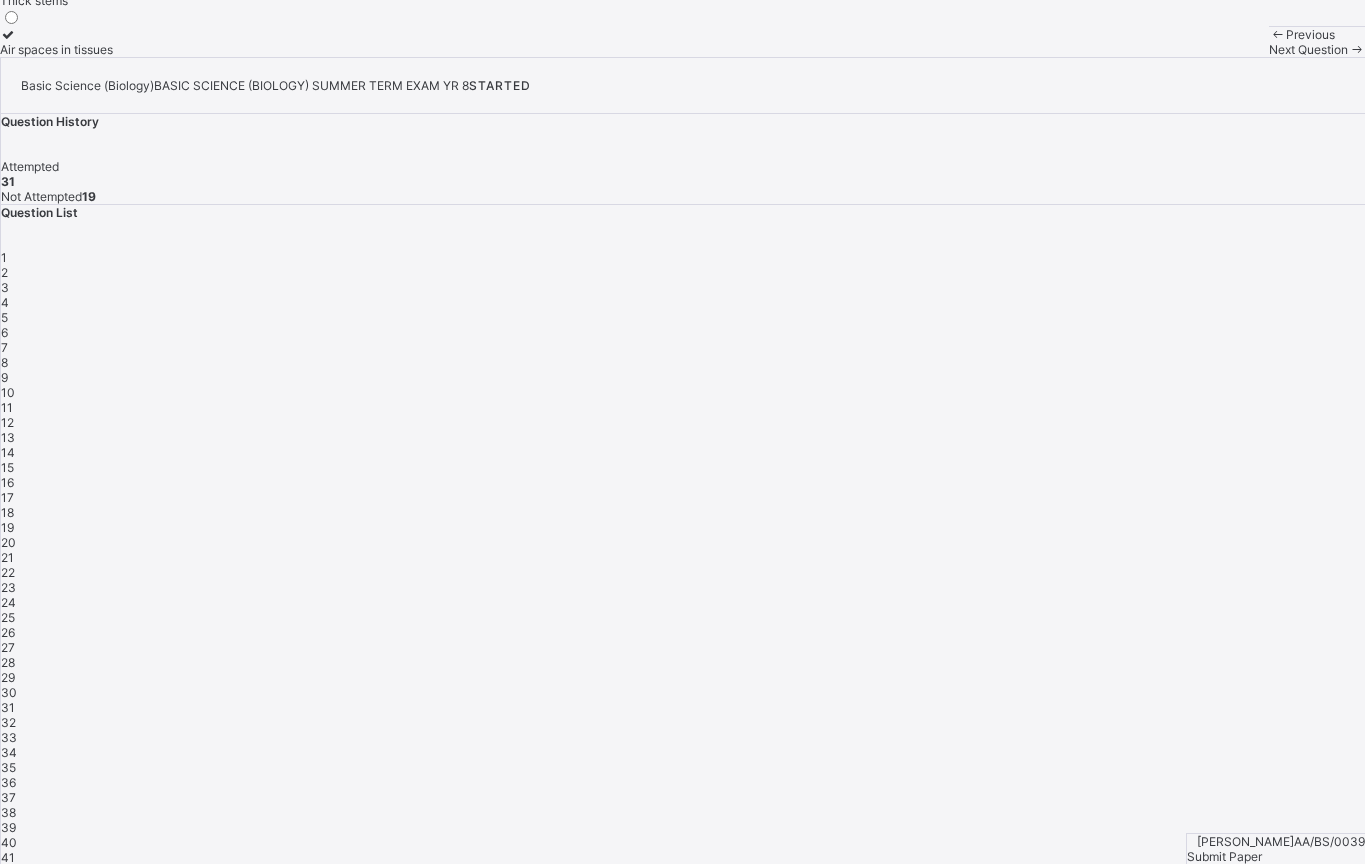 click on "Air spaces in tissues" at bounding box center (56, 49) 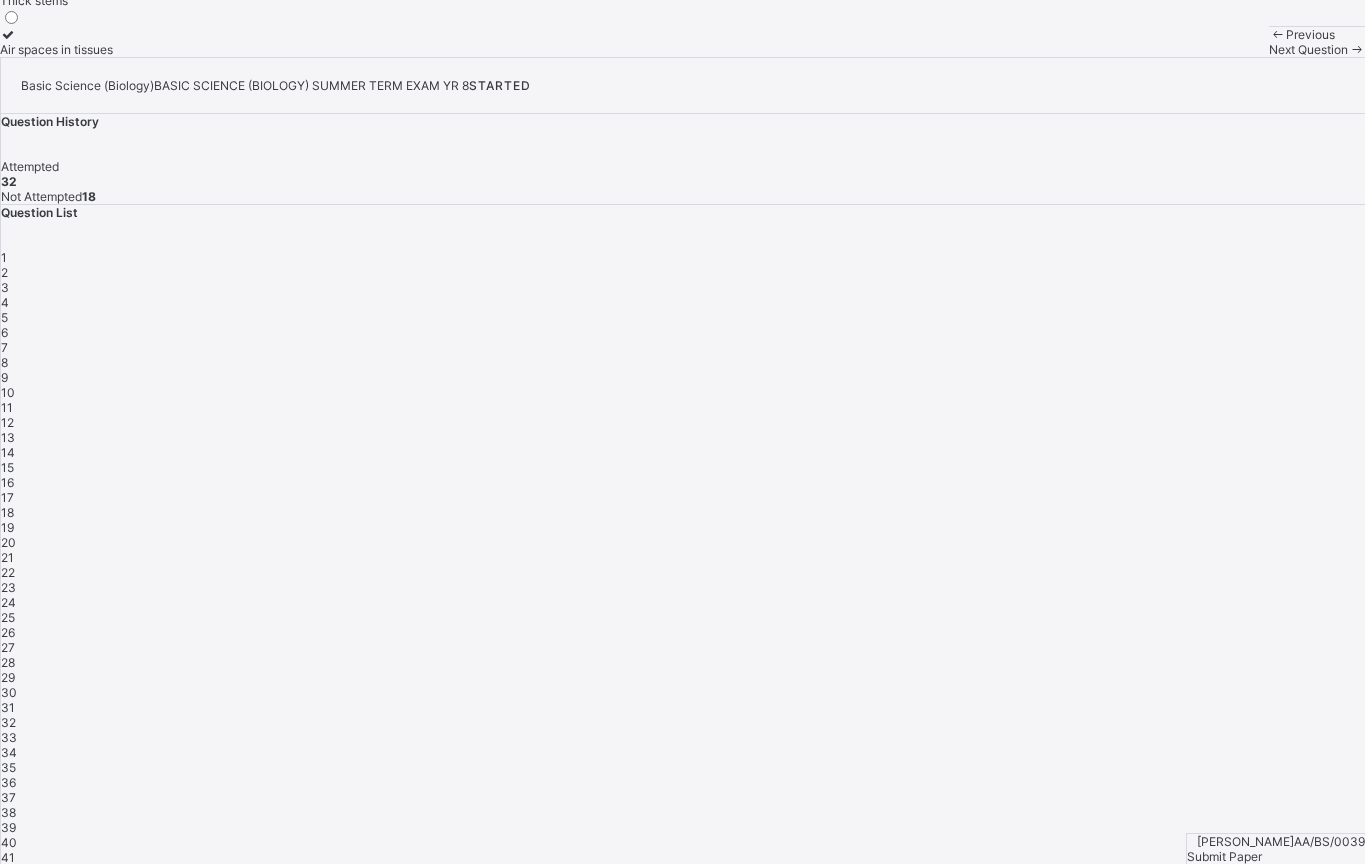 click on "Next Question" at bounding box center [1308, 49] 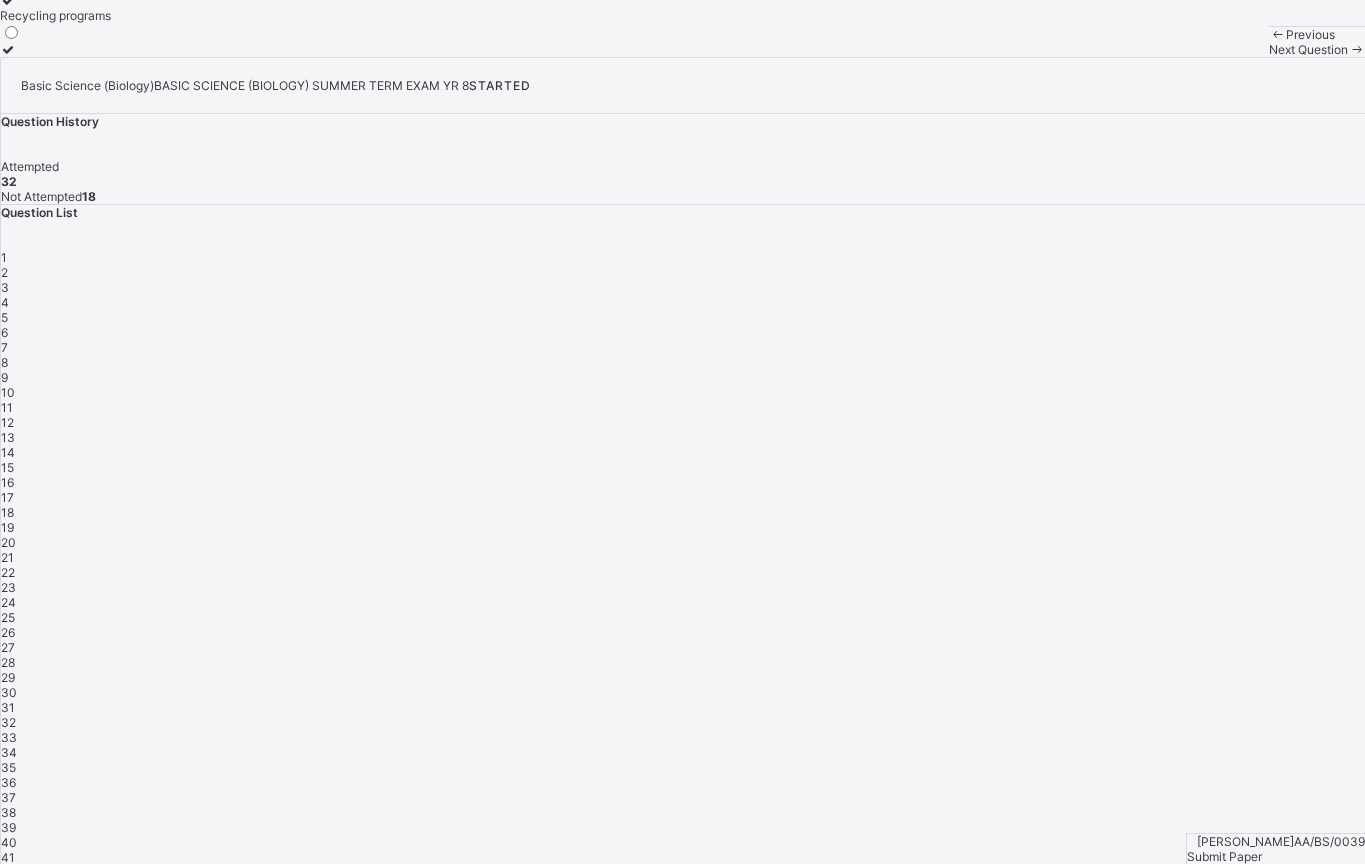 click on "Pollution control" at bounding box center [55, -90] 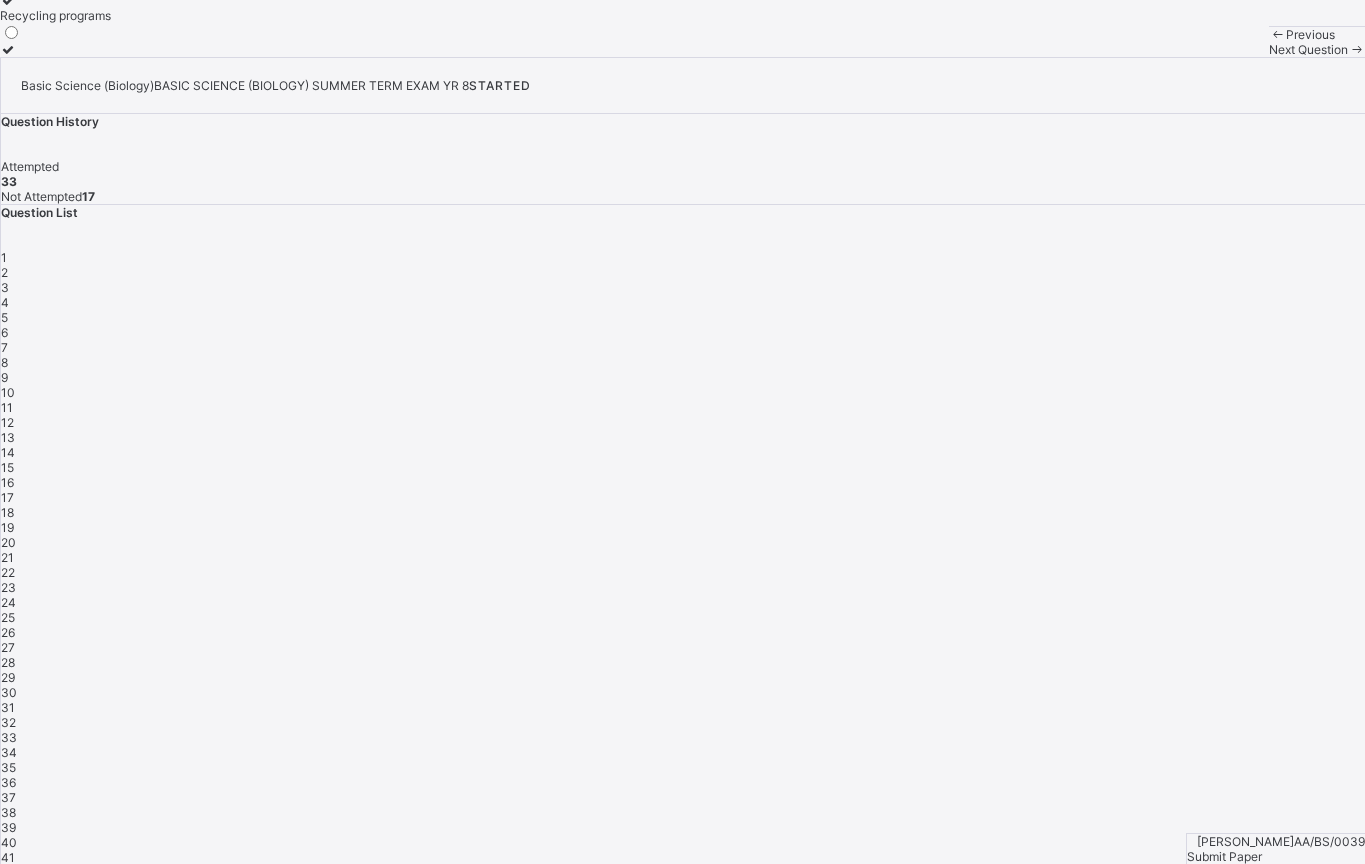 click on "Urban development" at bounding box center [55, -34] 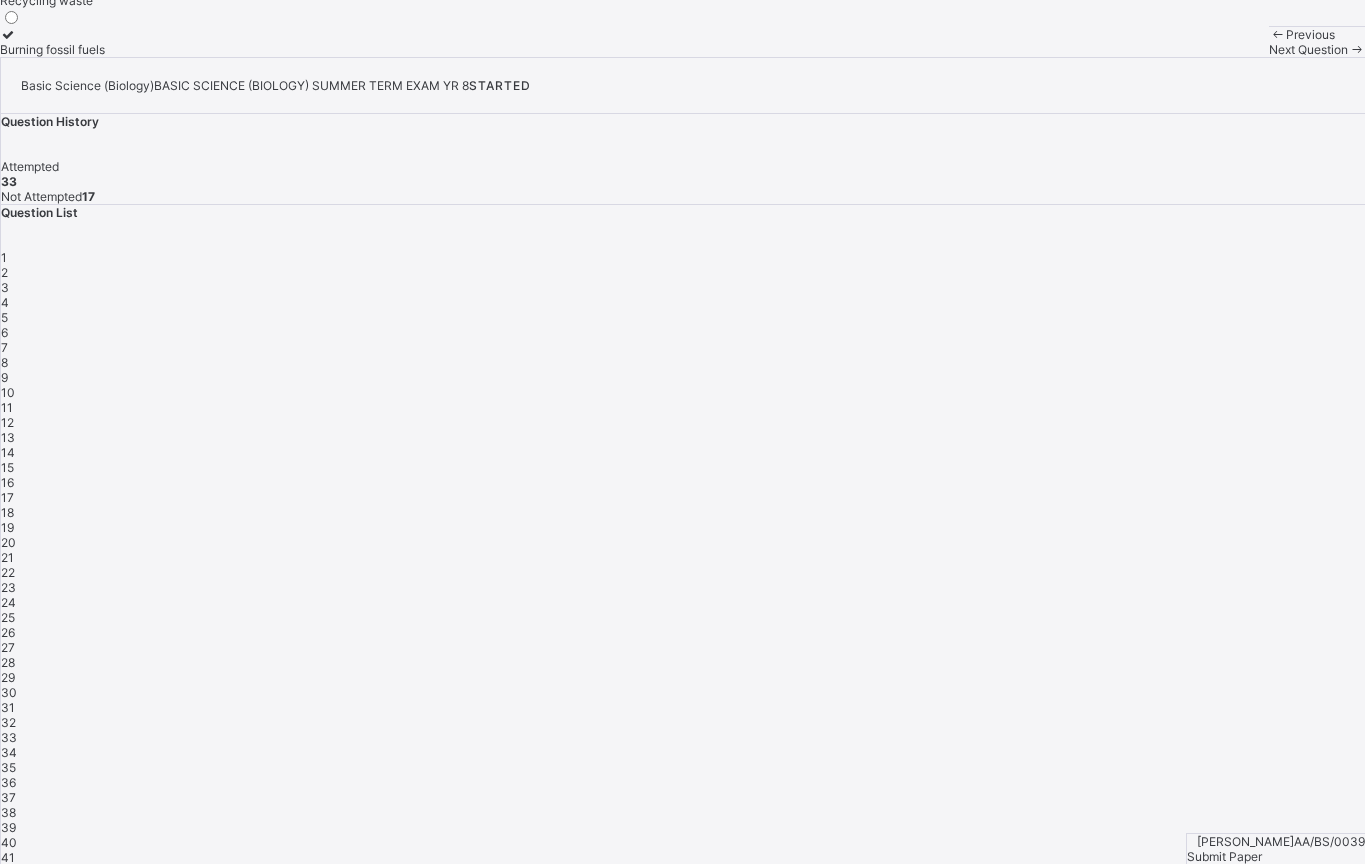click on "Recycling waste" at bounding box center (54, -7) 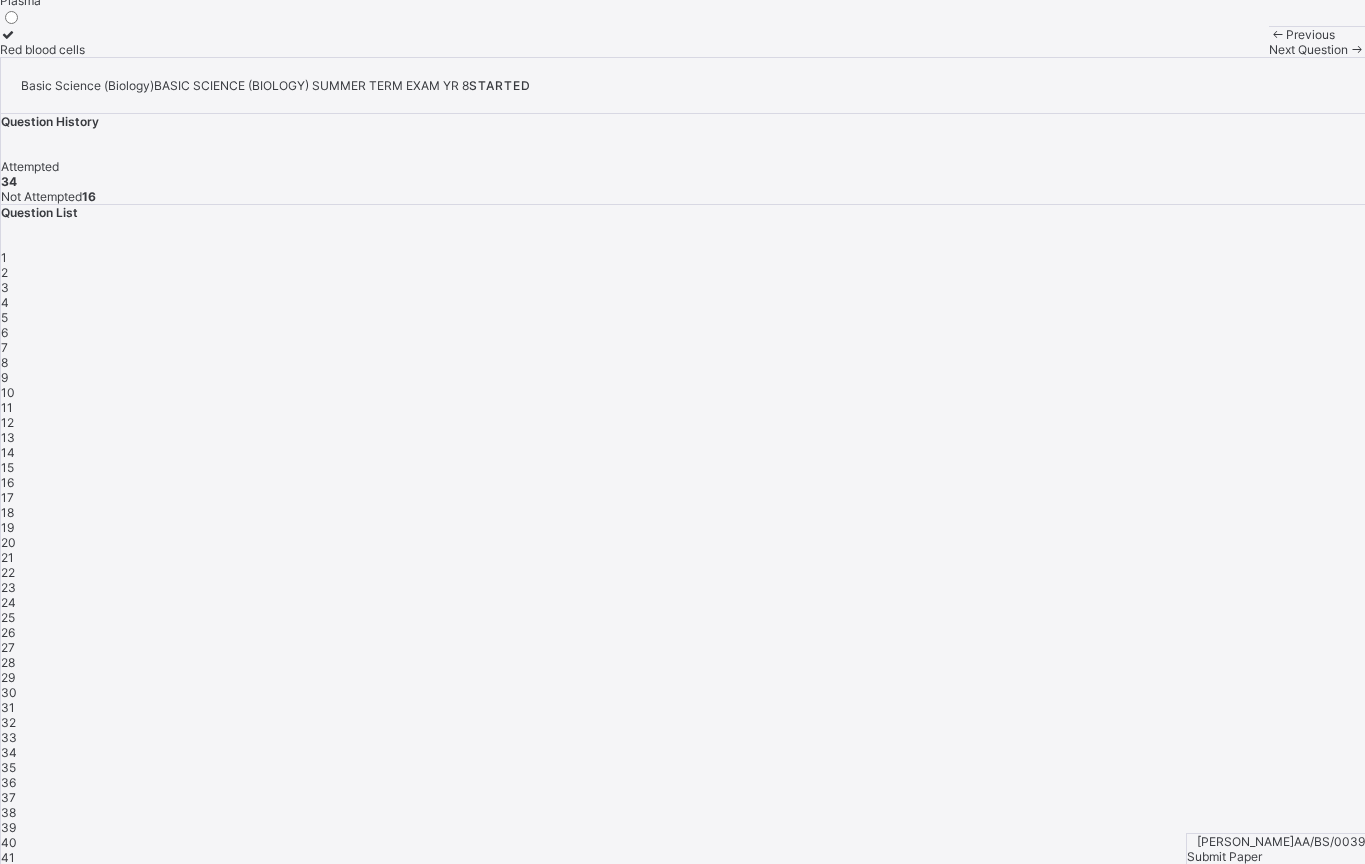 click on "White blood cells" at bounding box center [47, -98] 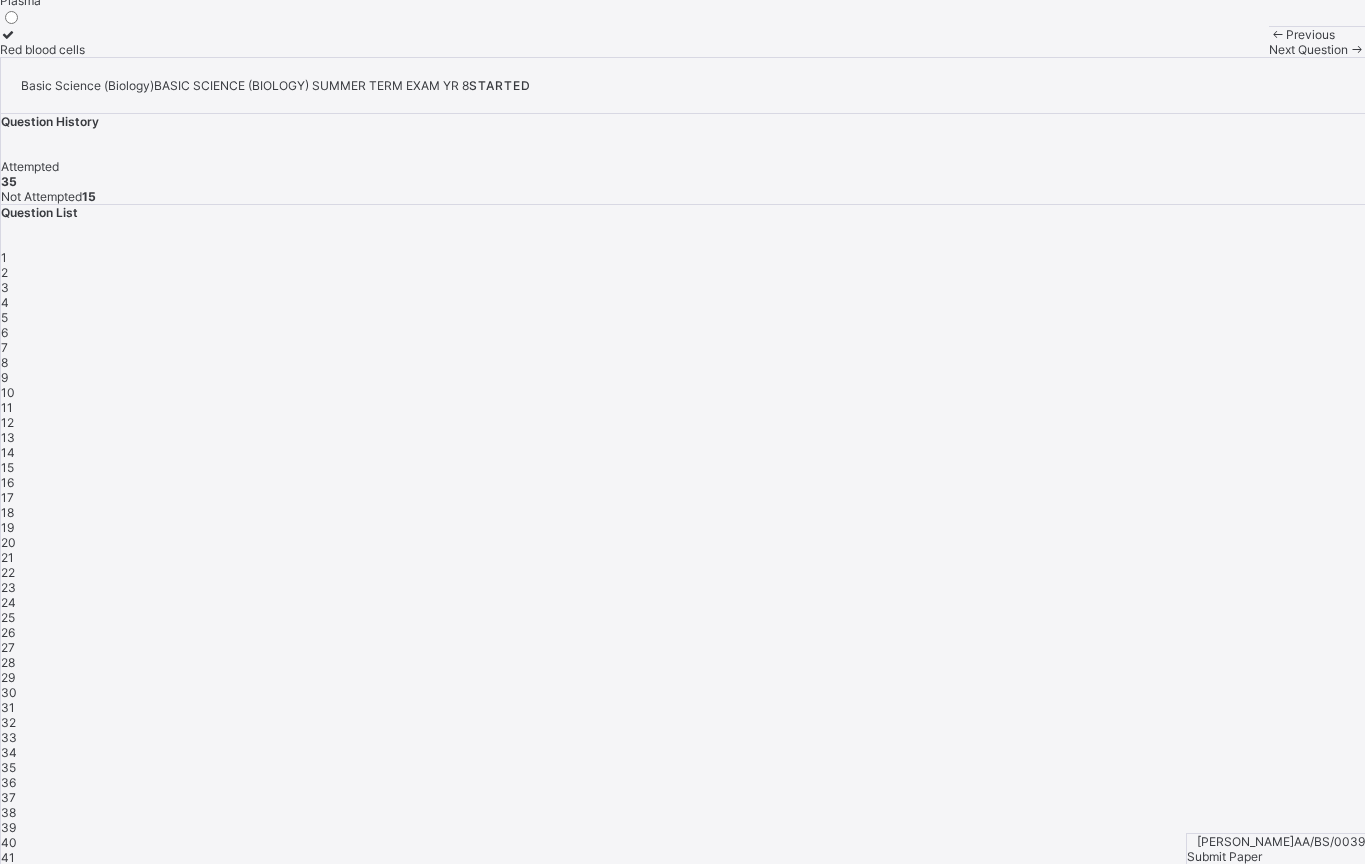 click on "Next Question" at bounding box center [1308, 49] 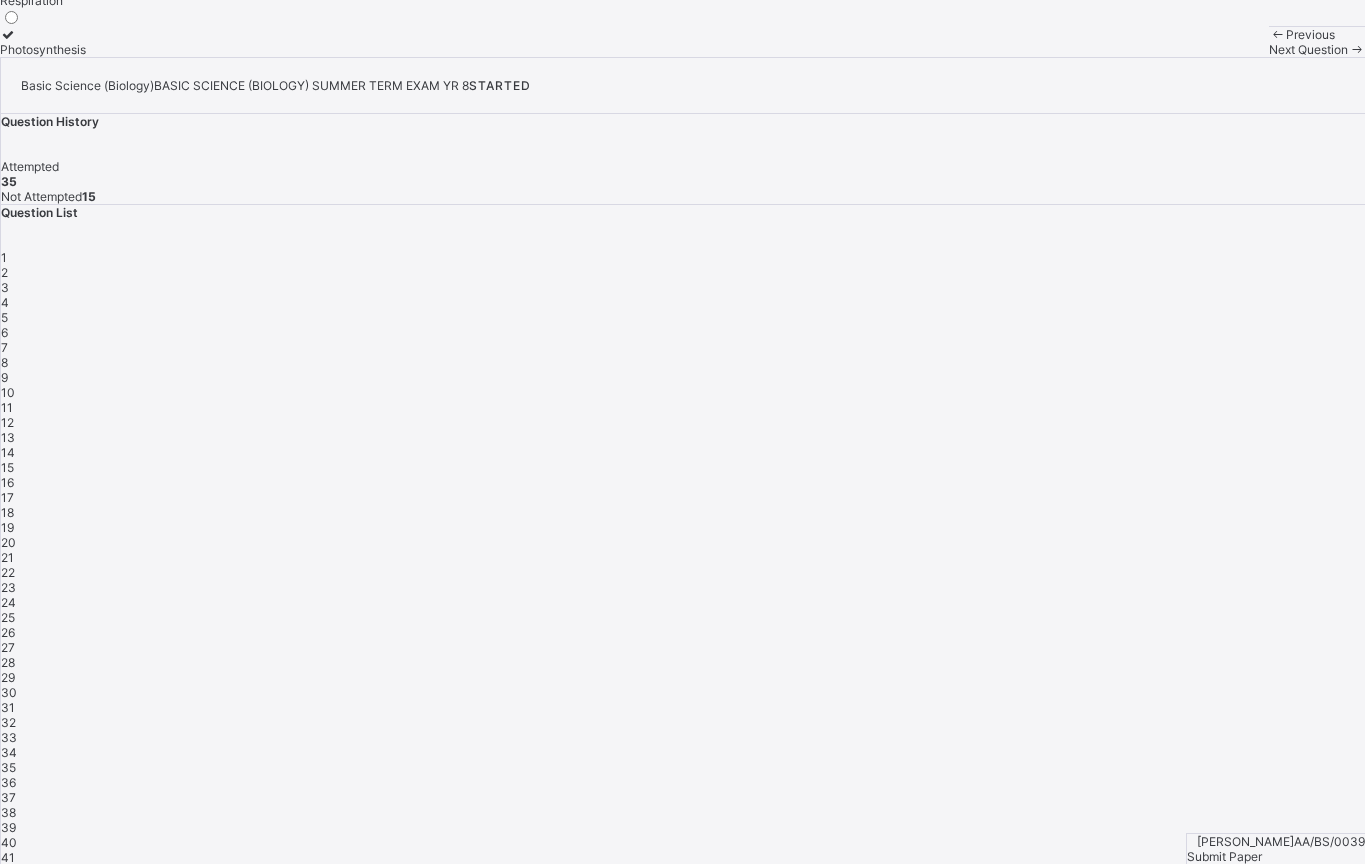 click on "Digestion" at bounding box center (43, -49) 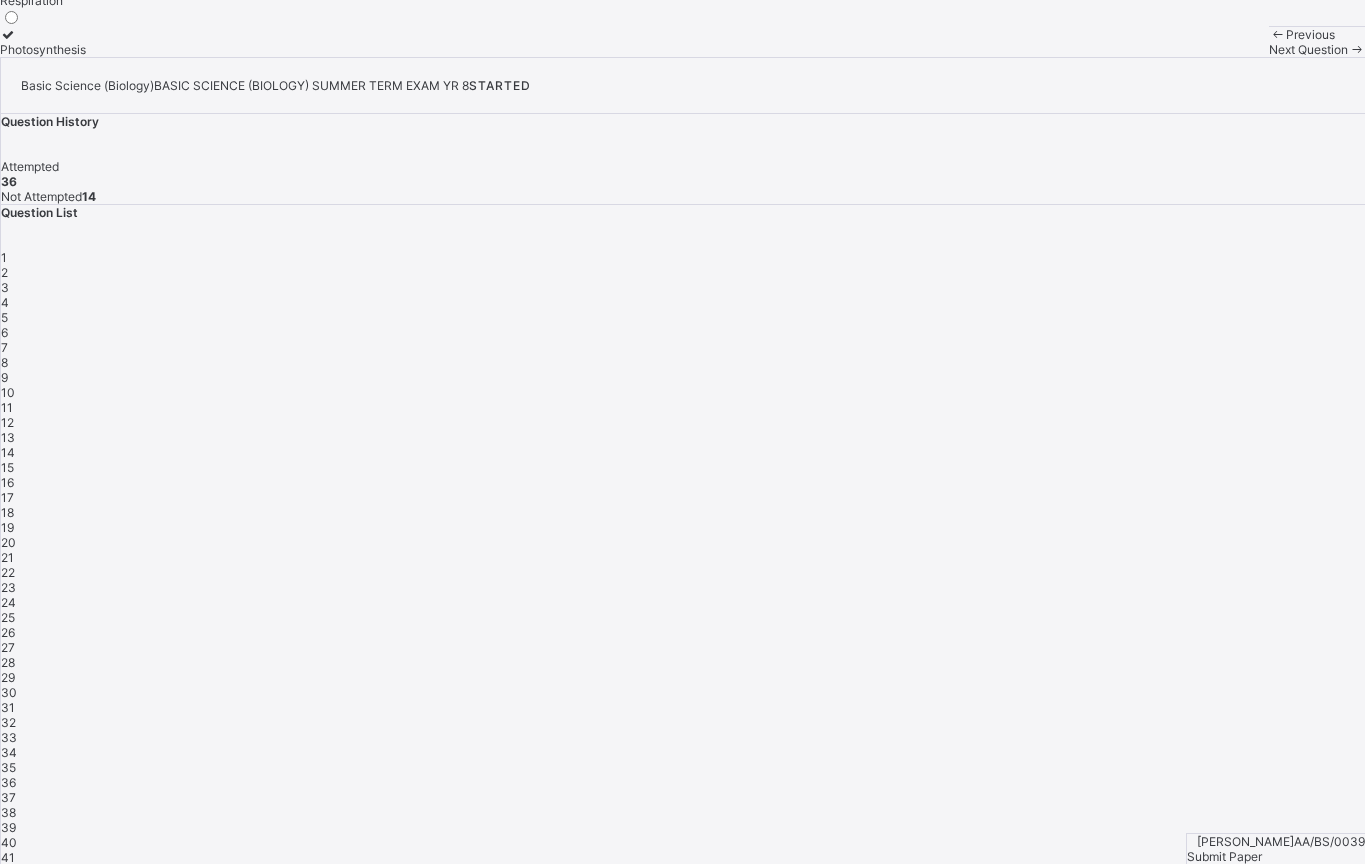 click on "Next Question" at bounding box center (1317, 49) 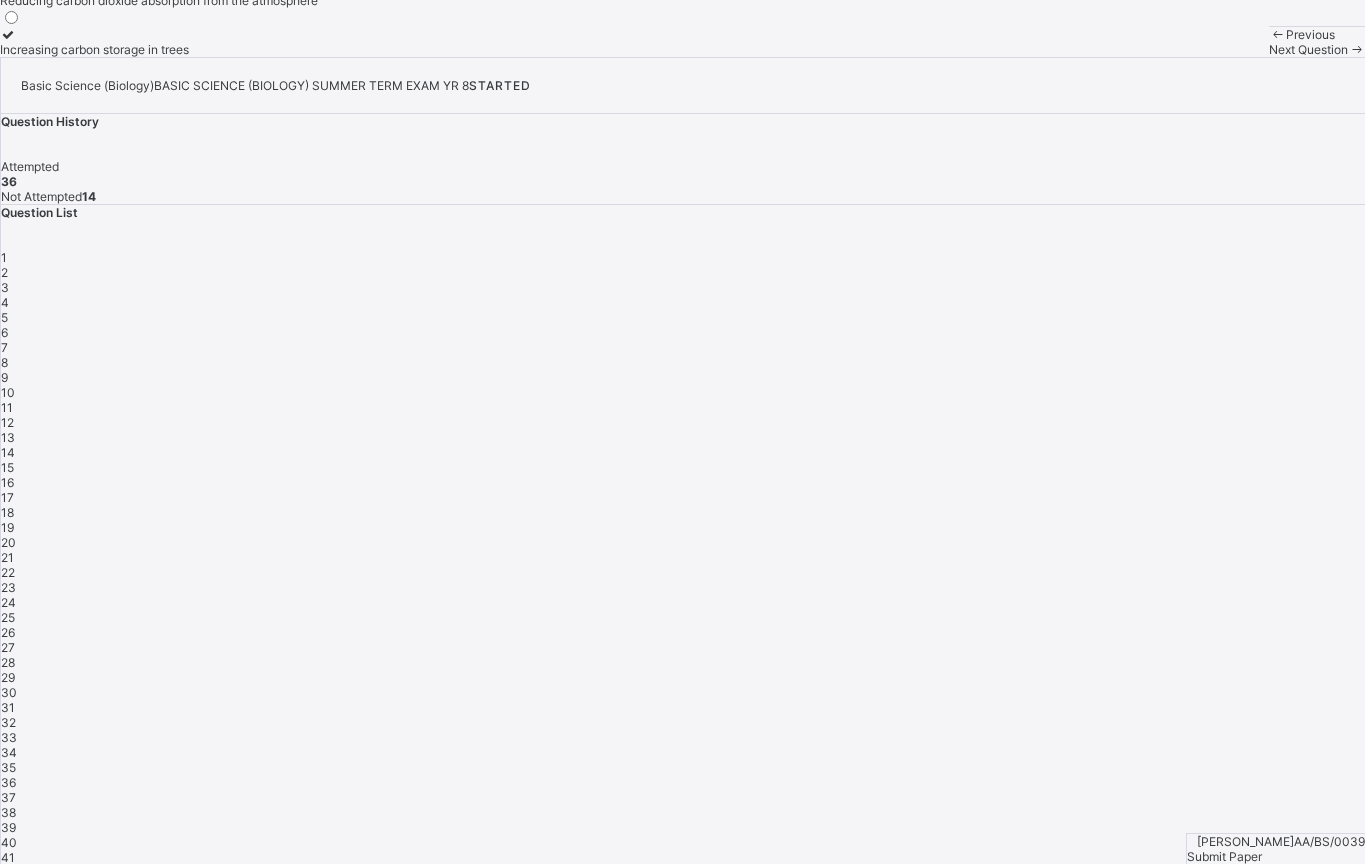 click on "Reducing carbon dioxide absorption from the atmosphere" at bounding box center (159, 0) 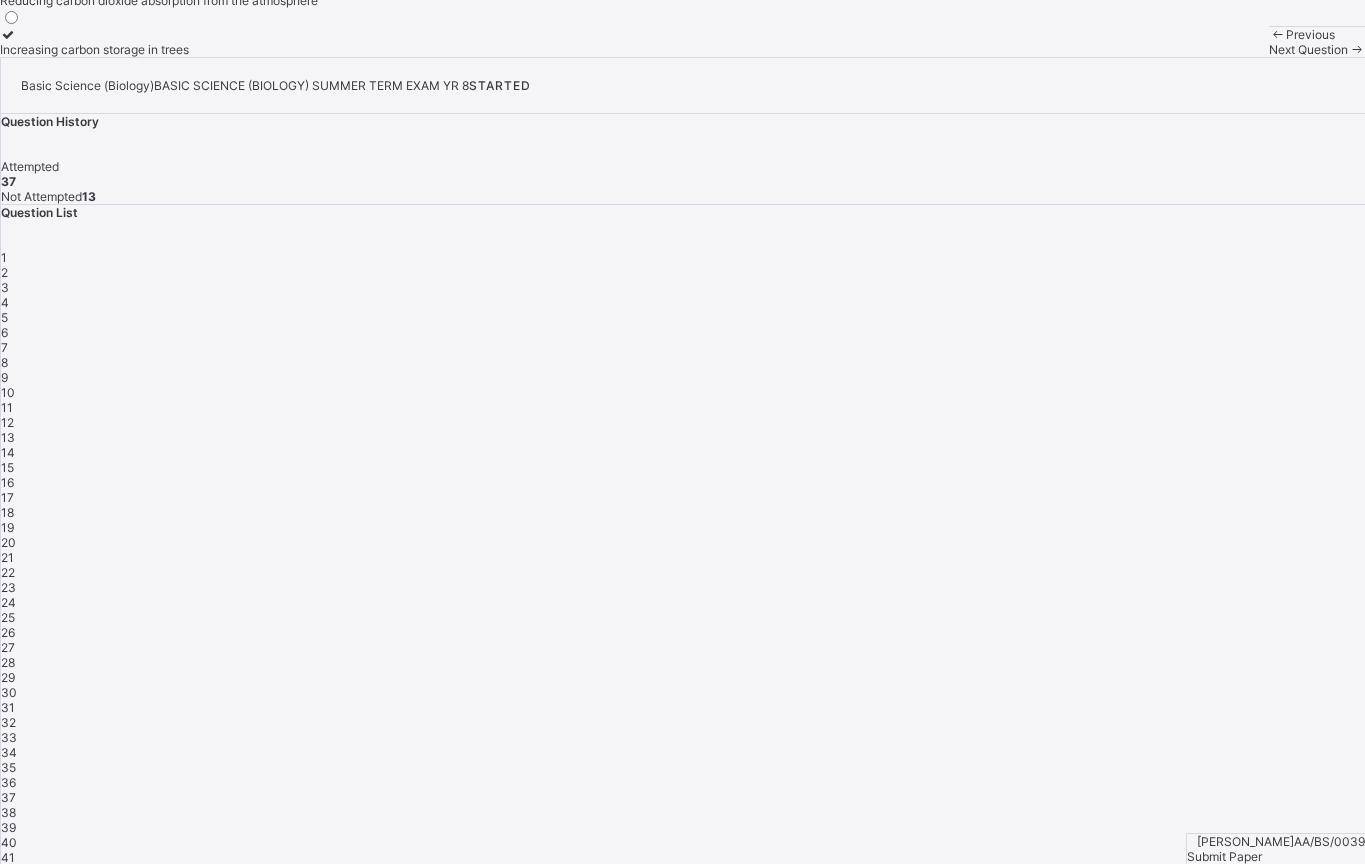 click at bounding box center [1356, 49] 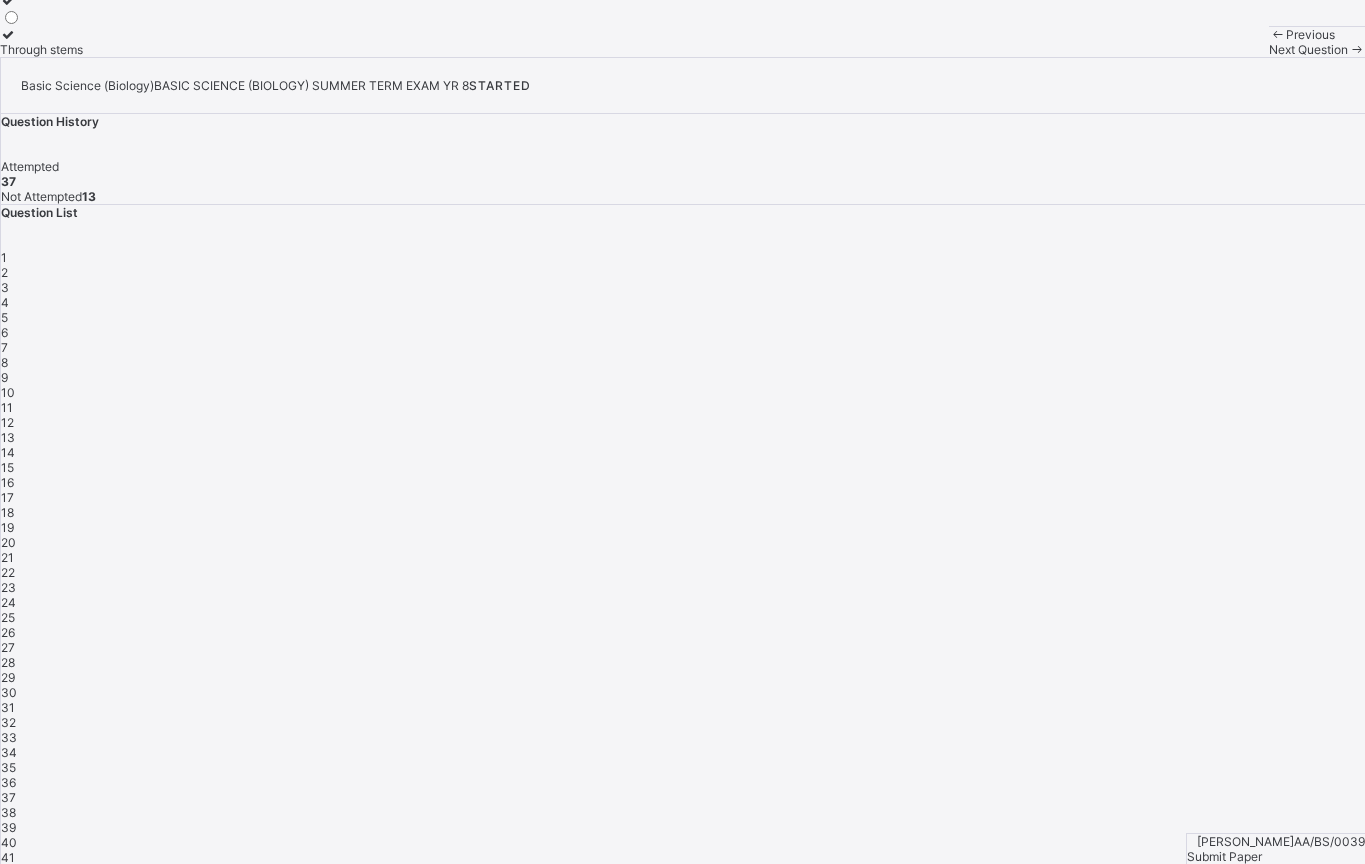 click on "Through leaves" at bounding box center (45, -83) 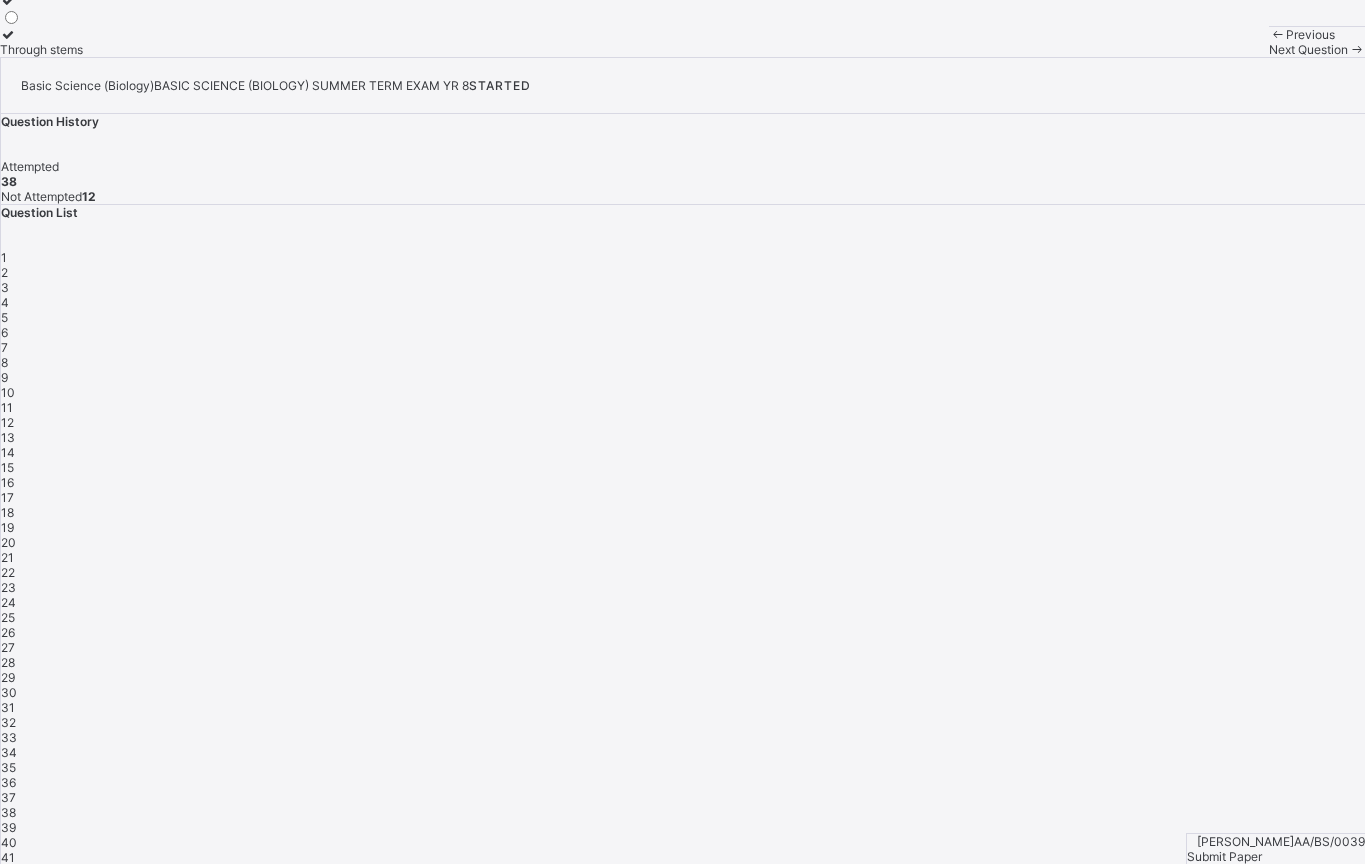 click on "Next Question" at bounding box center [1317, 49] 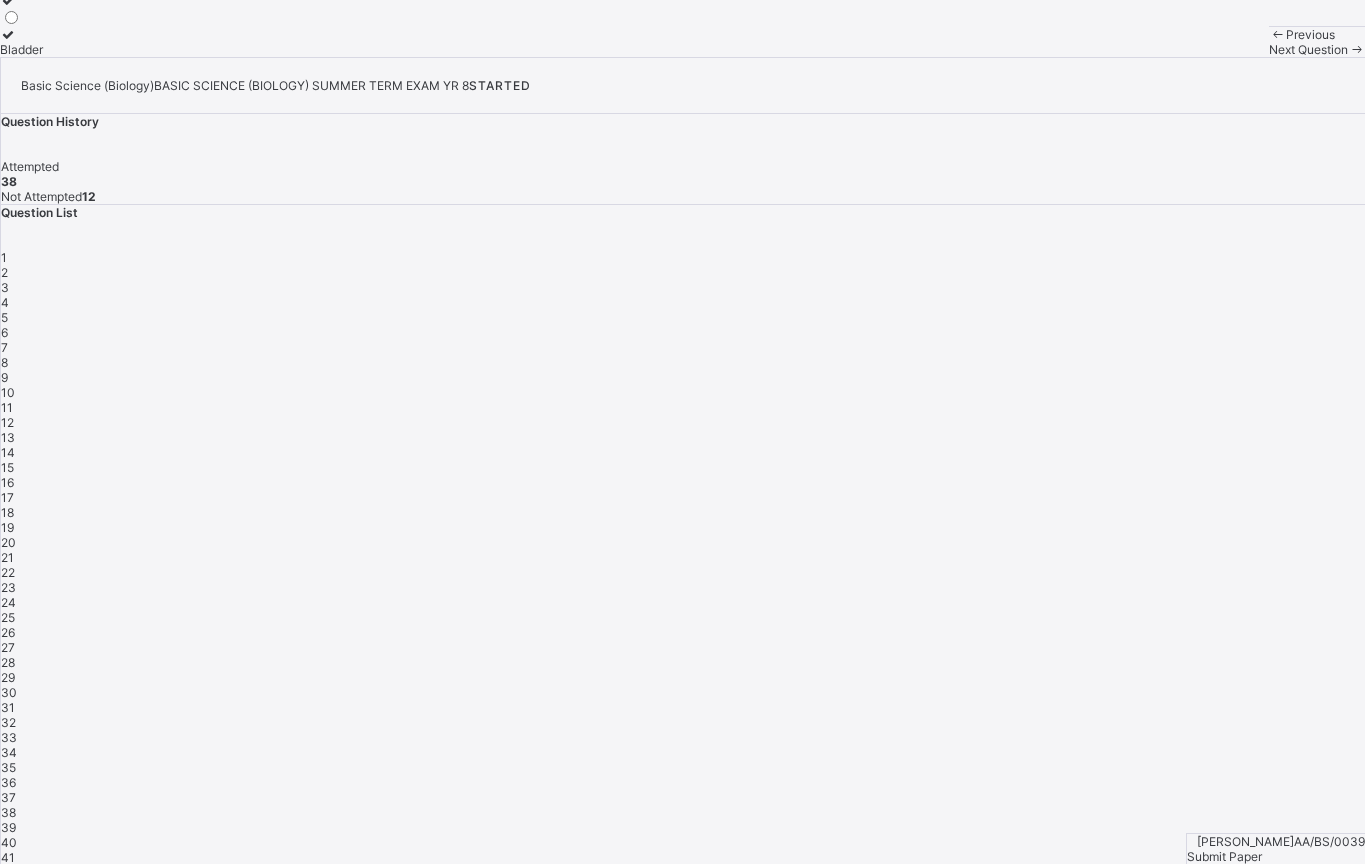 click on "[MEDICAL_DATA]" at bounding box center [49, -83] 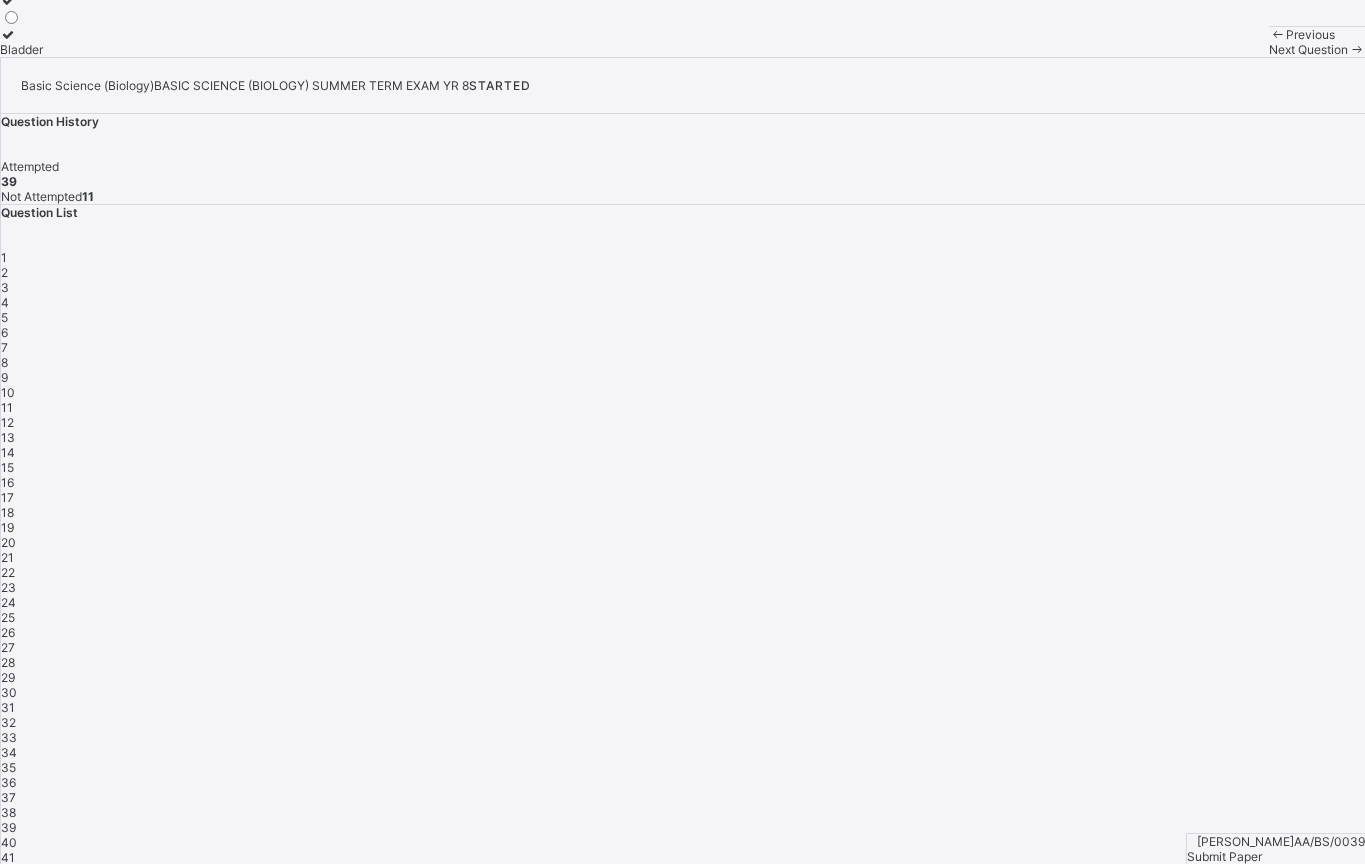 click on "Bladder" at bounding box center (49, 49) 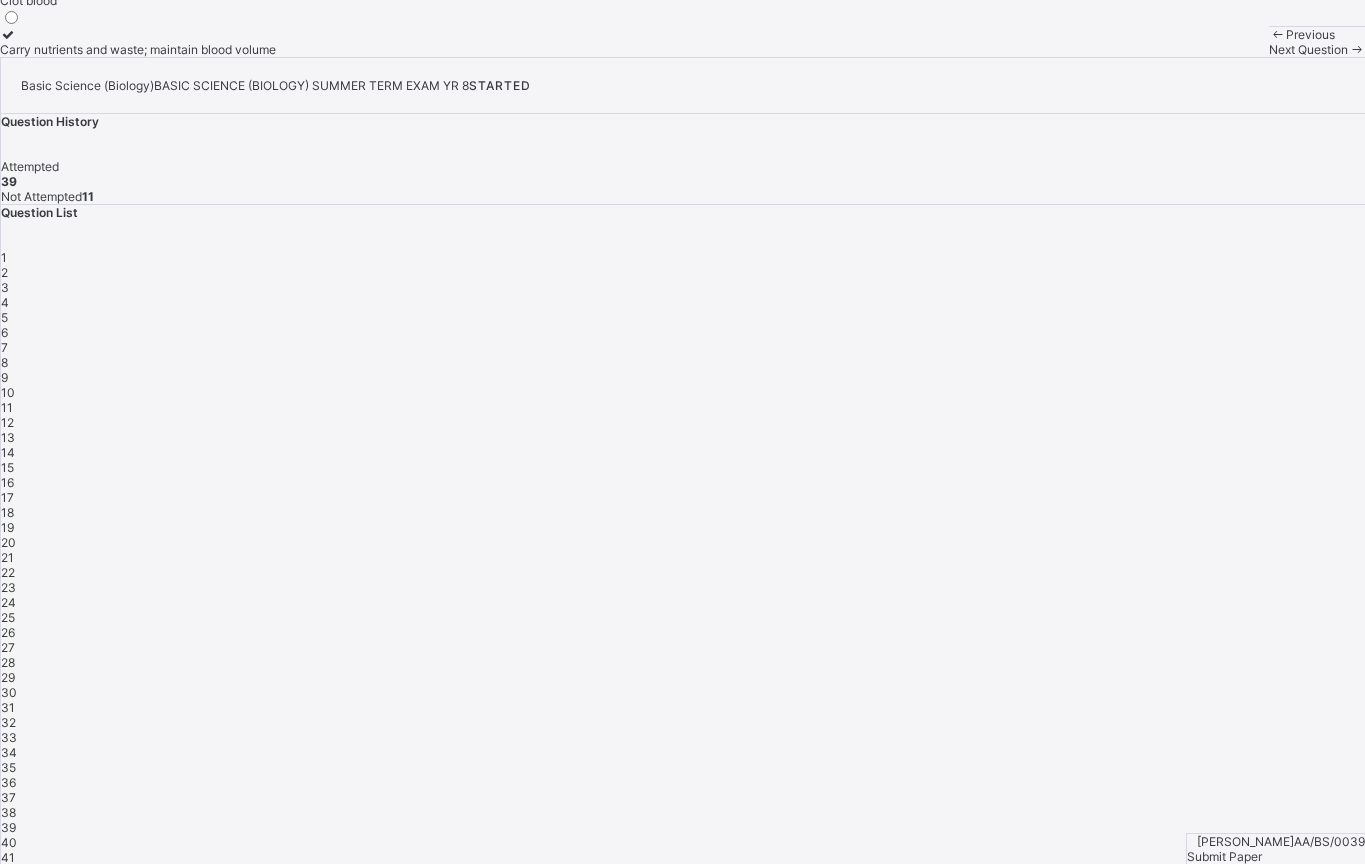 click on "Question  40  of  50 In the transport system, what is the main function of plasma in blood? Fight infections Carry oxygen Clot blood Carry nutrients and waste; maintain blood volume" at bounding box center (682, -72) 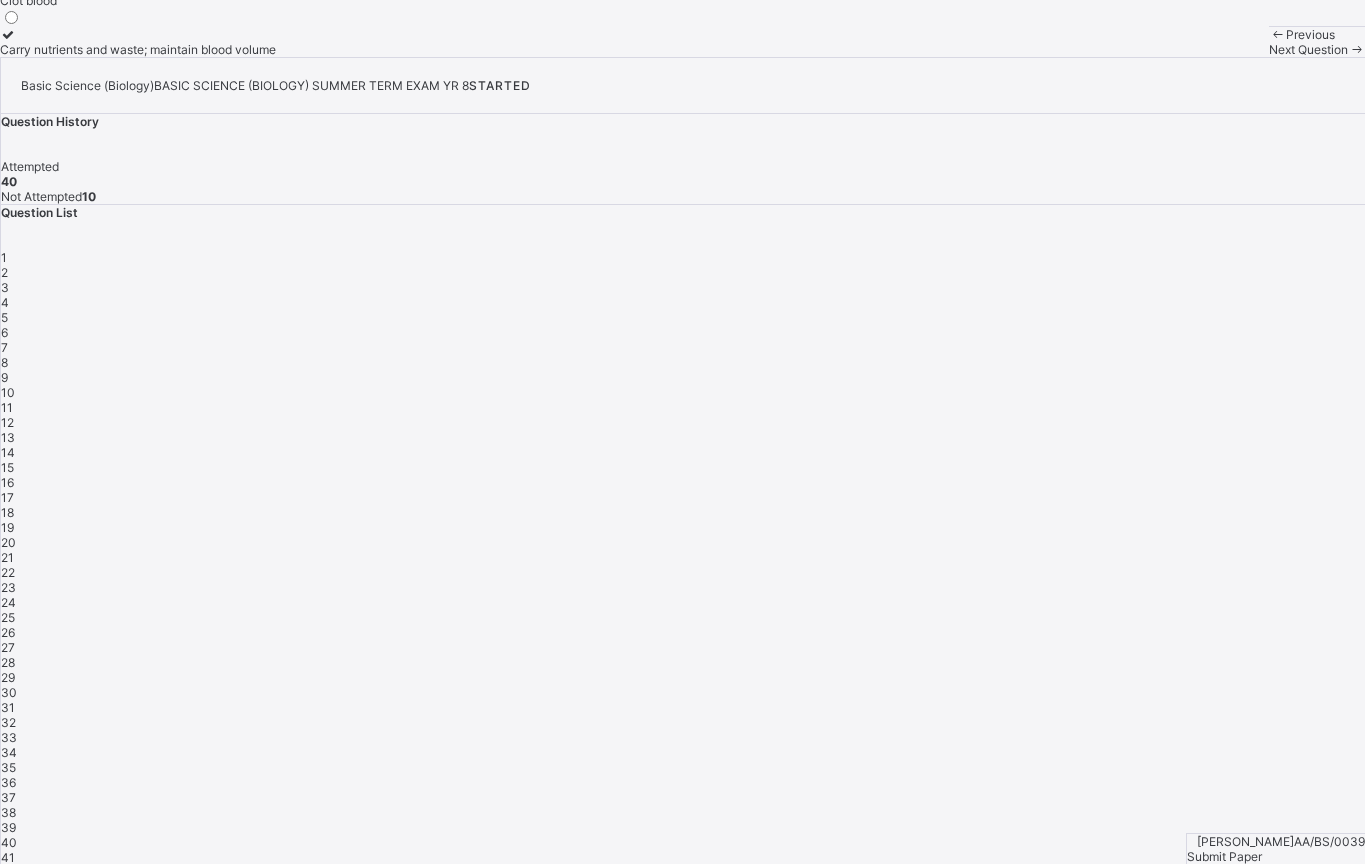 click on "Next Question" at bounding box center [1317, 49] 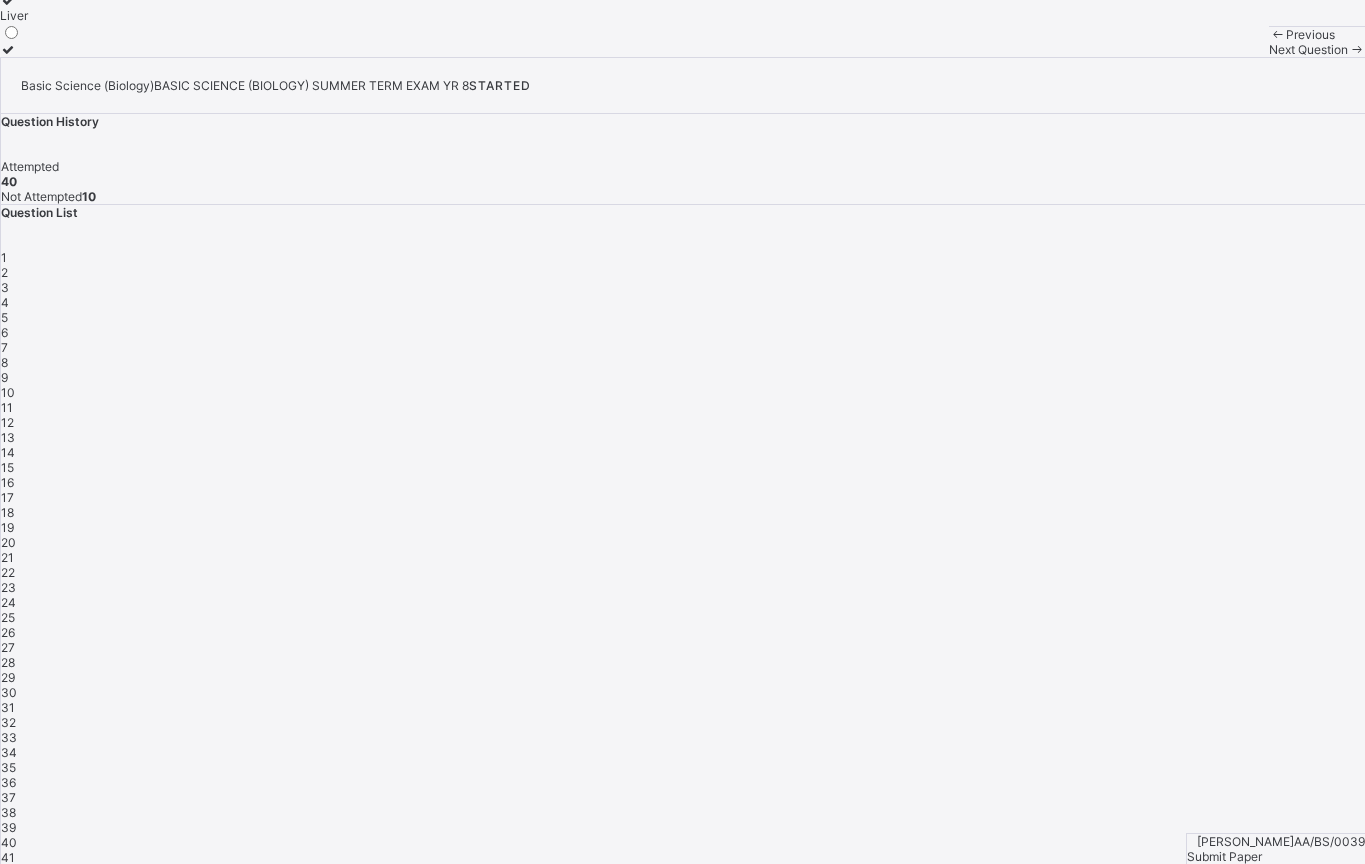 click on "Small intestine" at bounding box center (41, -83) 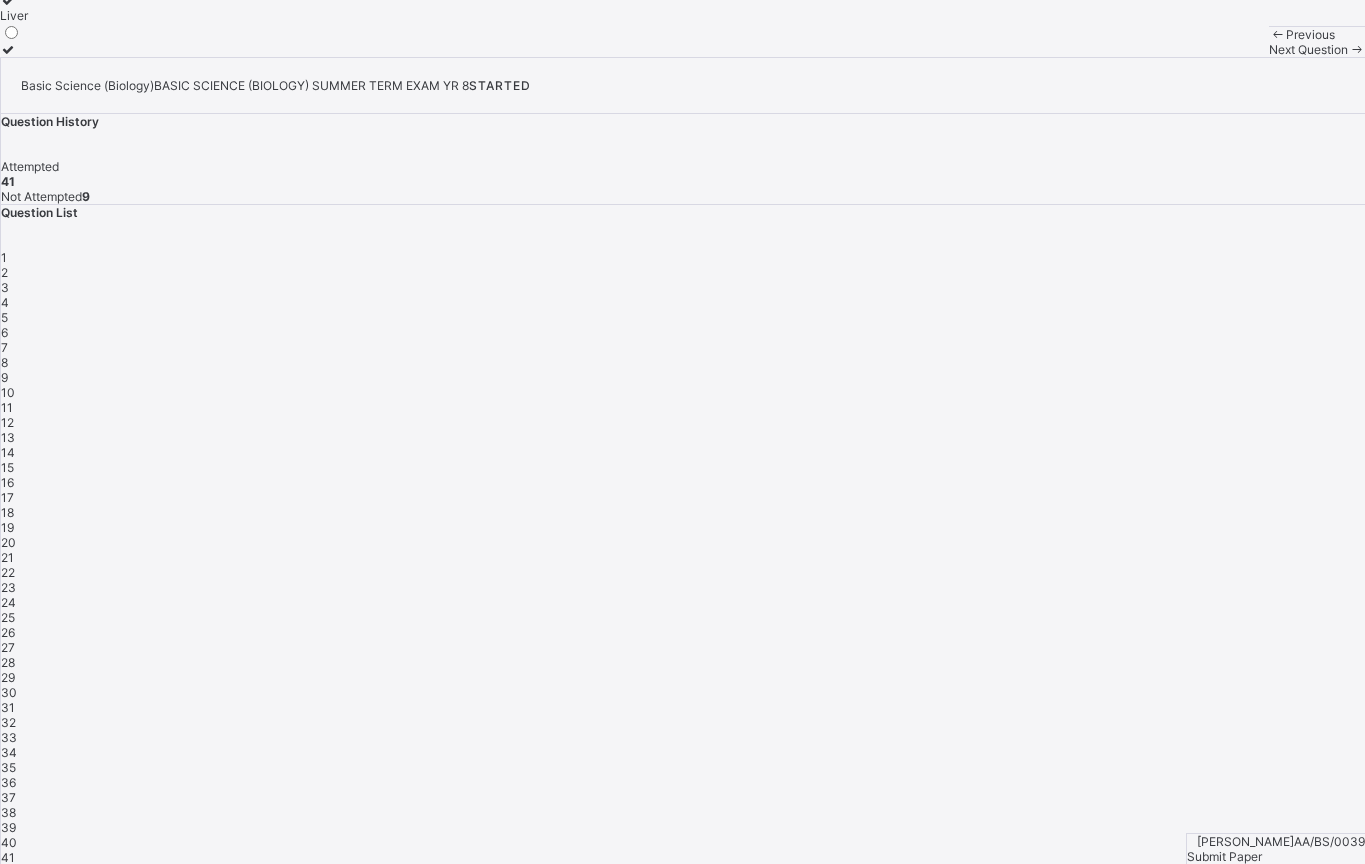 click on "Next Question" at bounding box center (1317, 49) 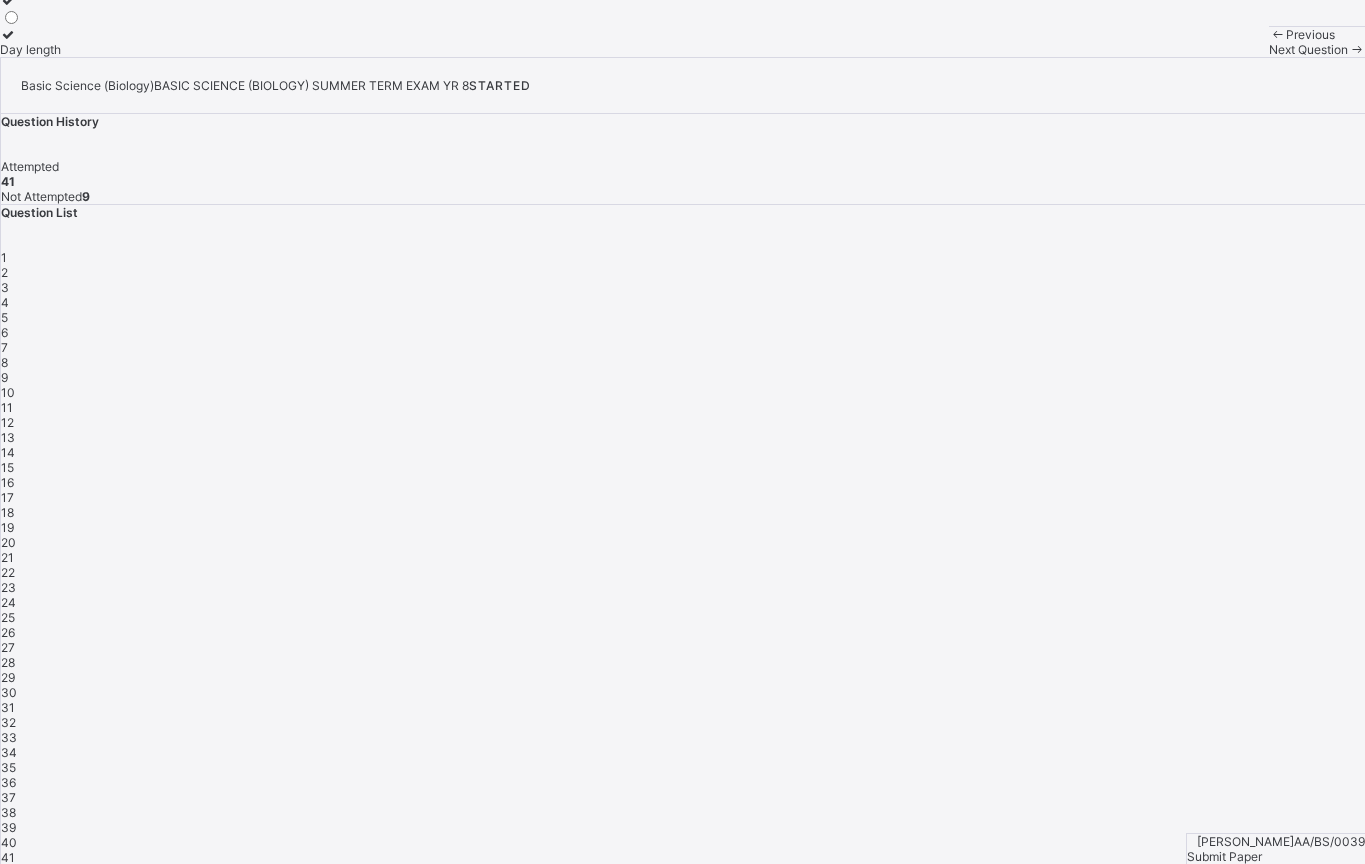 click at bounding box center (0, -188) 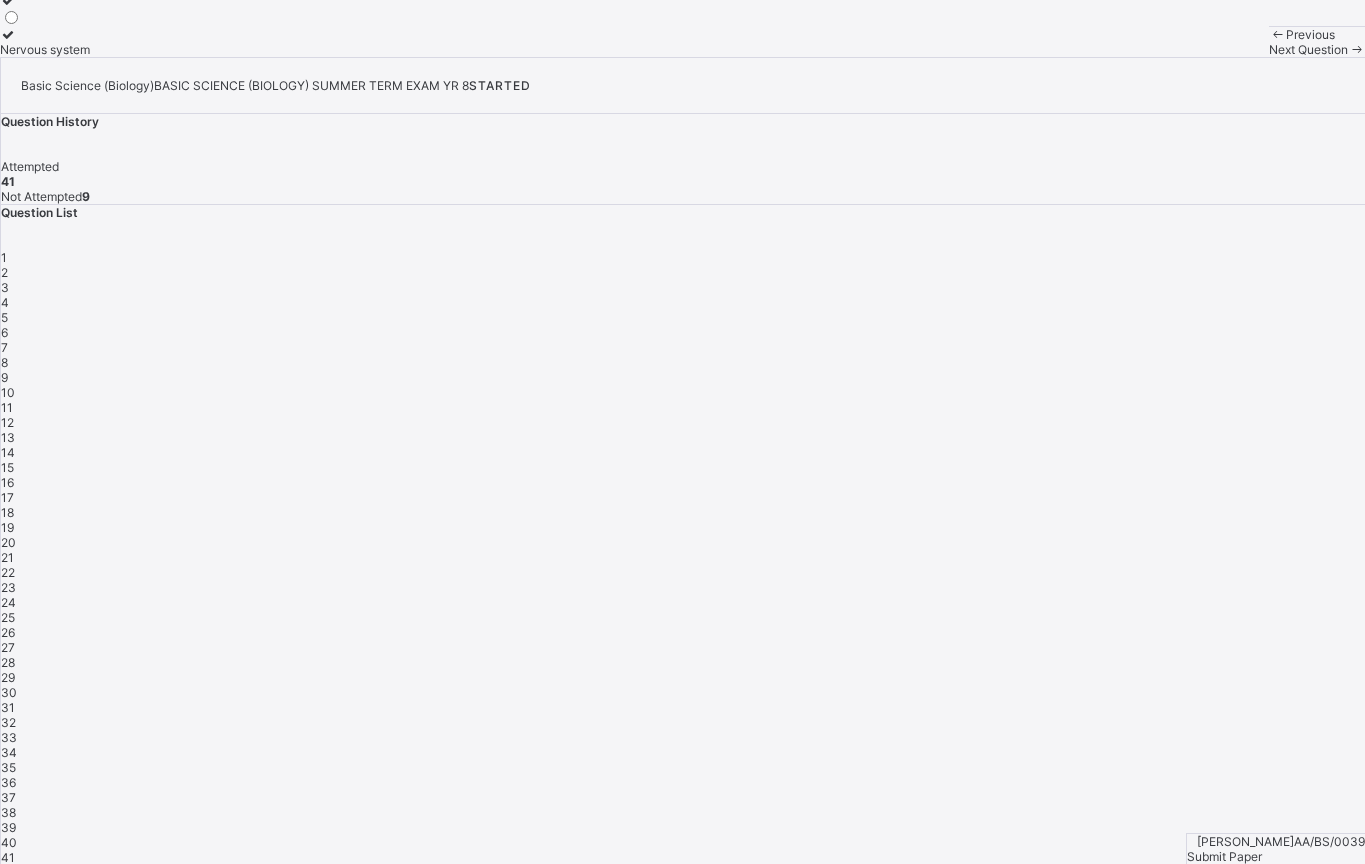 click at bounding box center (1277, 34) 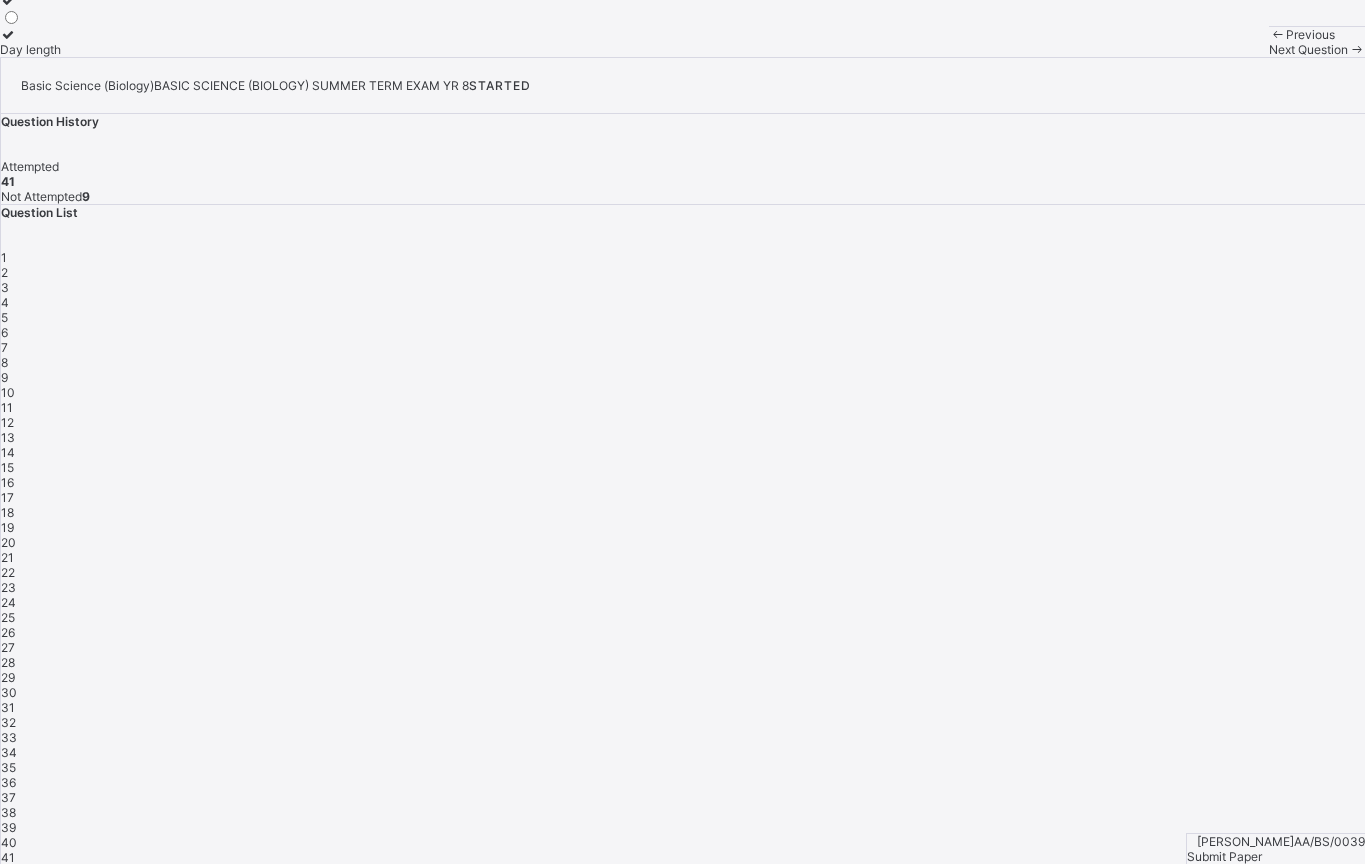 click on "Soil type Human activity Temperature Day length" at bounding box center [682, -58] 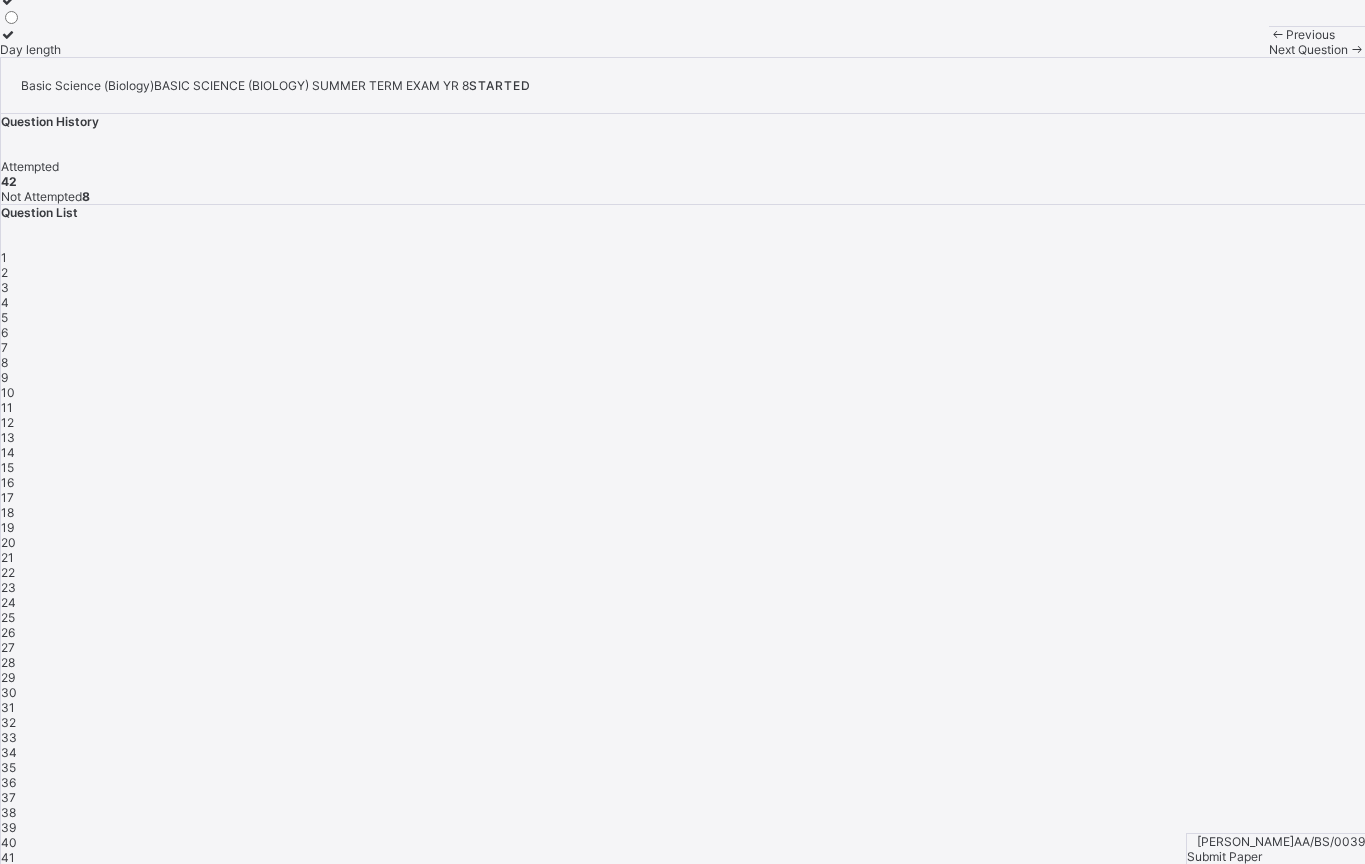click on "Next Question" at bounding box center [1308, 49] 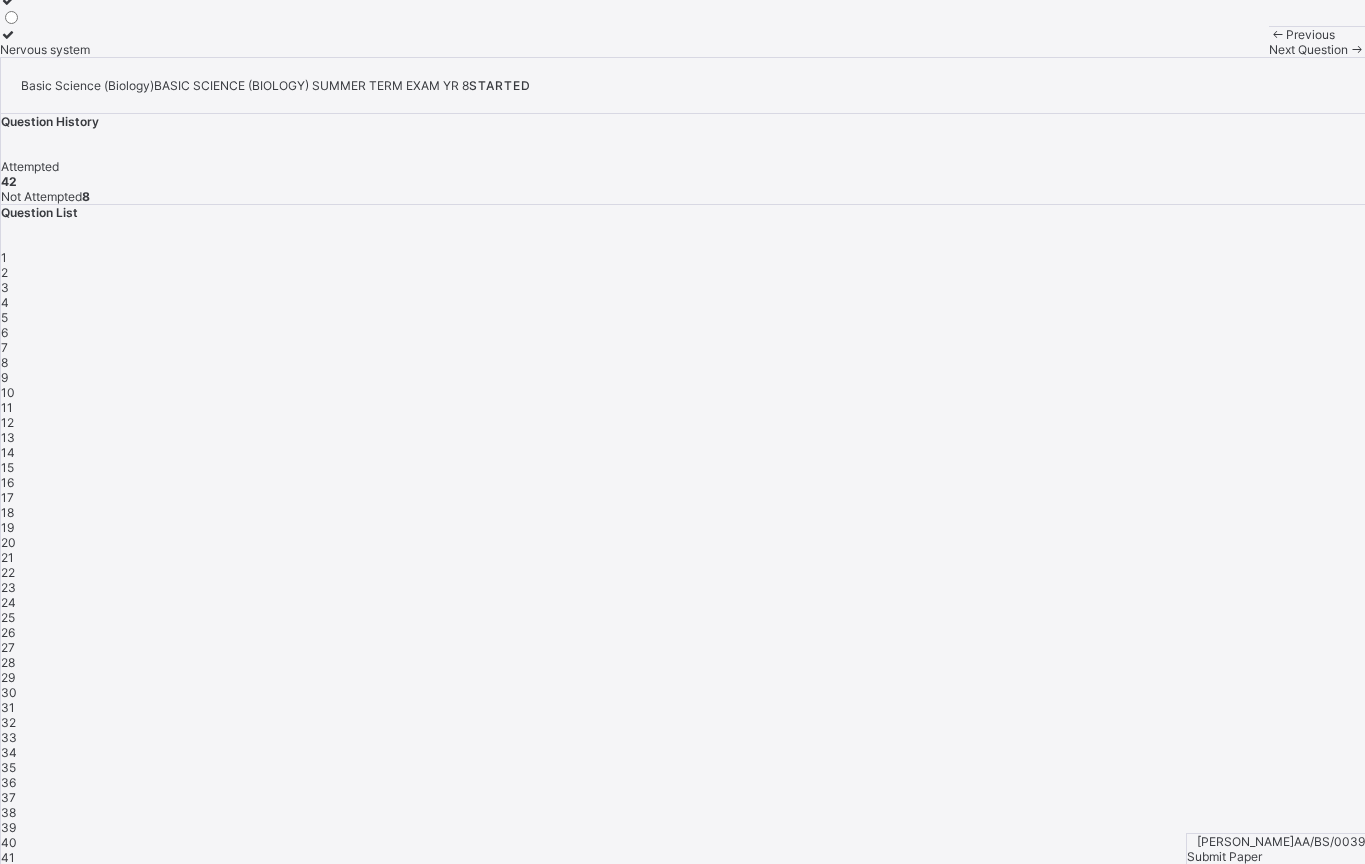 click on "Excretory system" at bounding box center (53, -34) 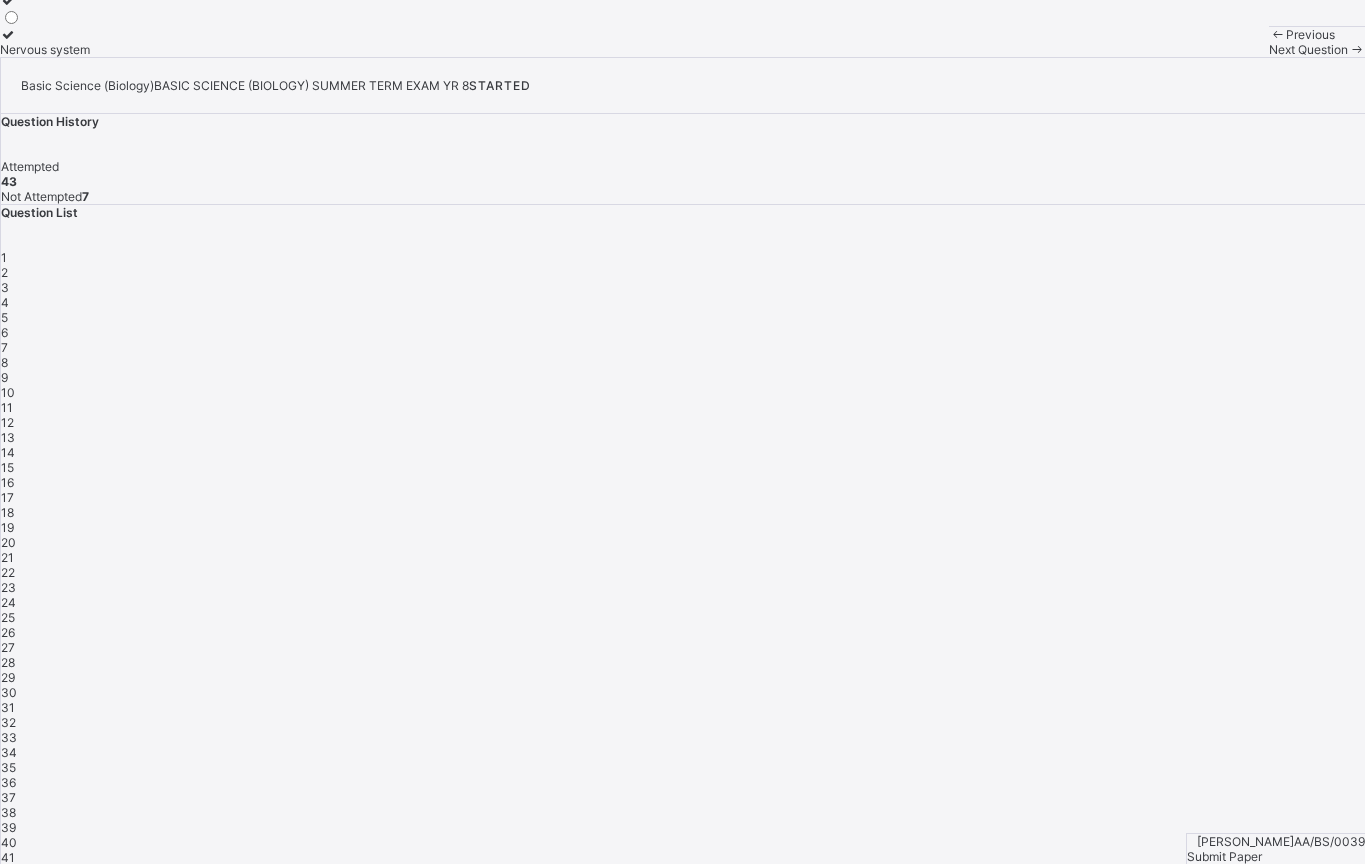 click at bounding box center (1356, 49) 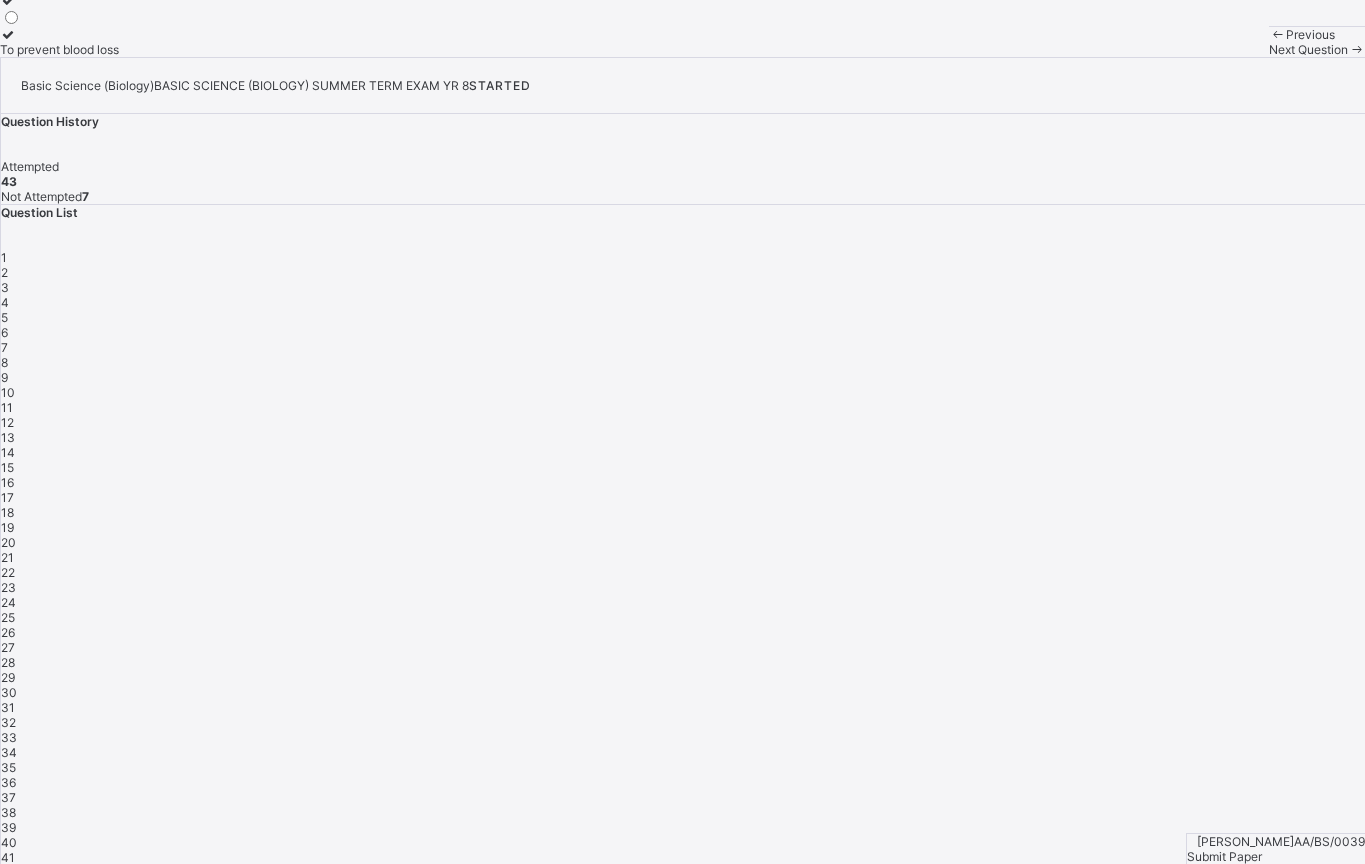 click on "Question  44  of  50 Why are arteries thicker than veins? To carry nutrients to tissues To carry blood at higher pressure To store oxygen-rich blood To prevent blood loss" at bounding box center (682, -72) 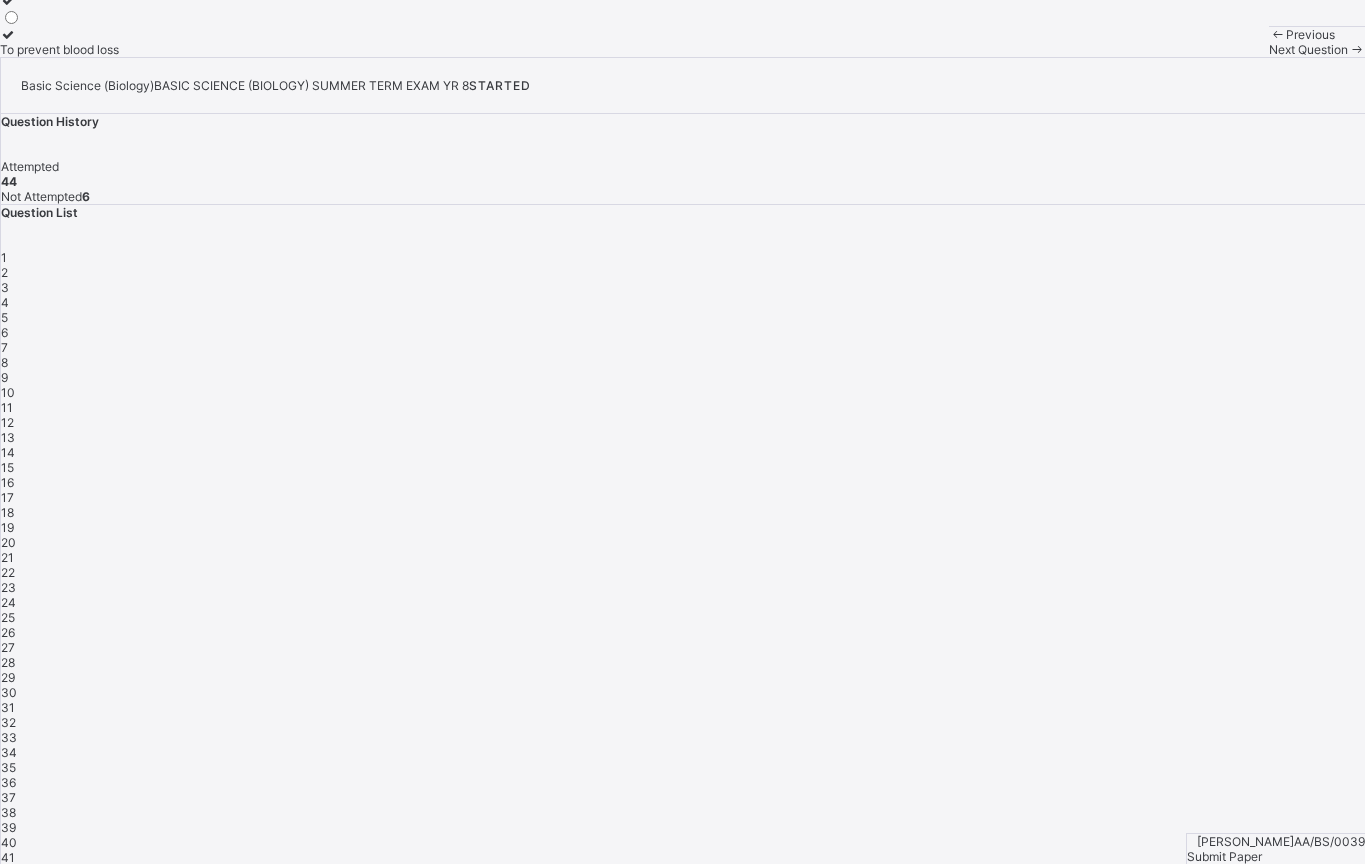 click on "Next Question" at bounding box center (1308, 49) 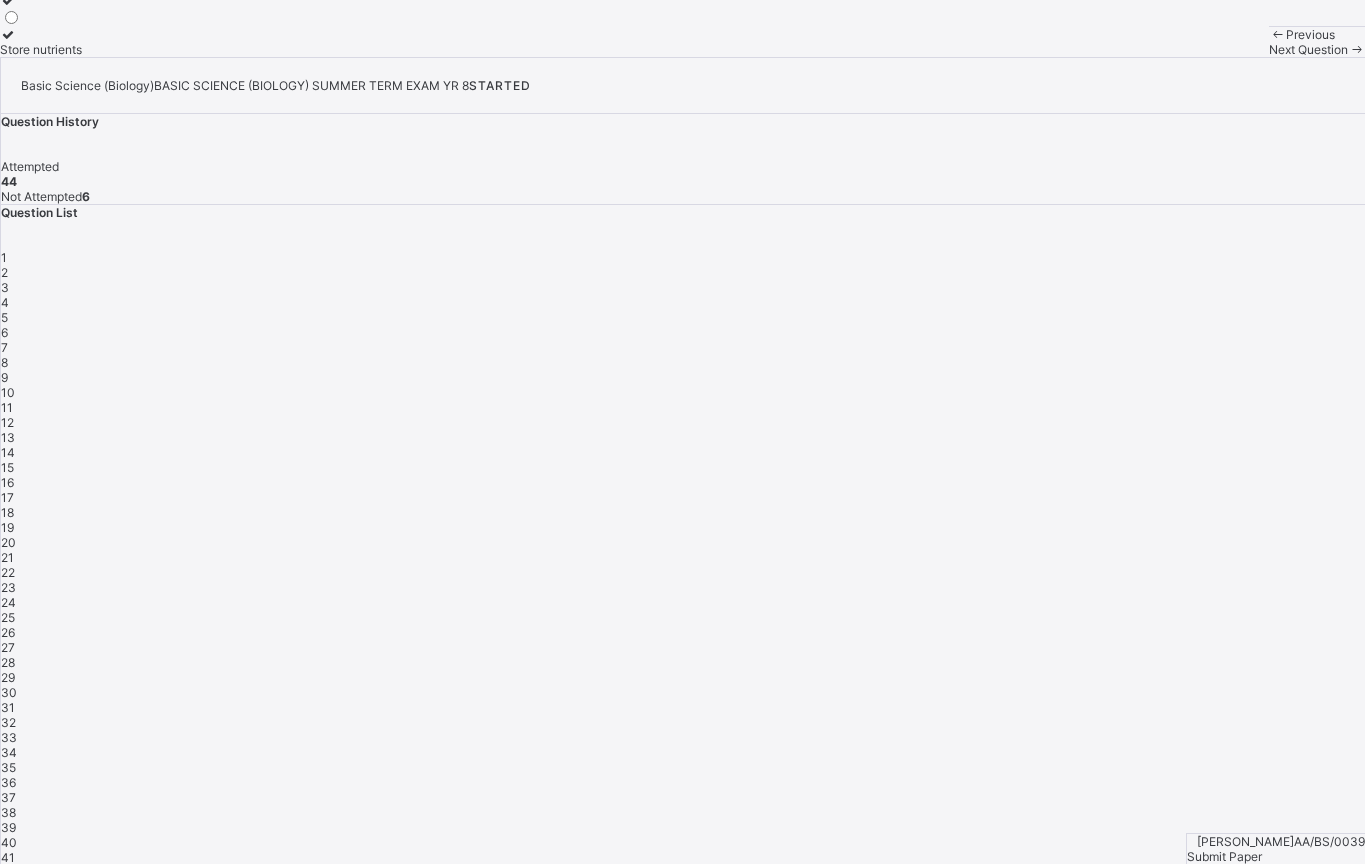 click on "Absorb nutrients into the bloodstream" at bounding box center [104, -132] 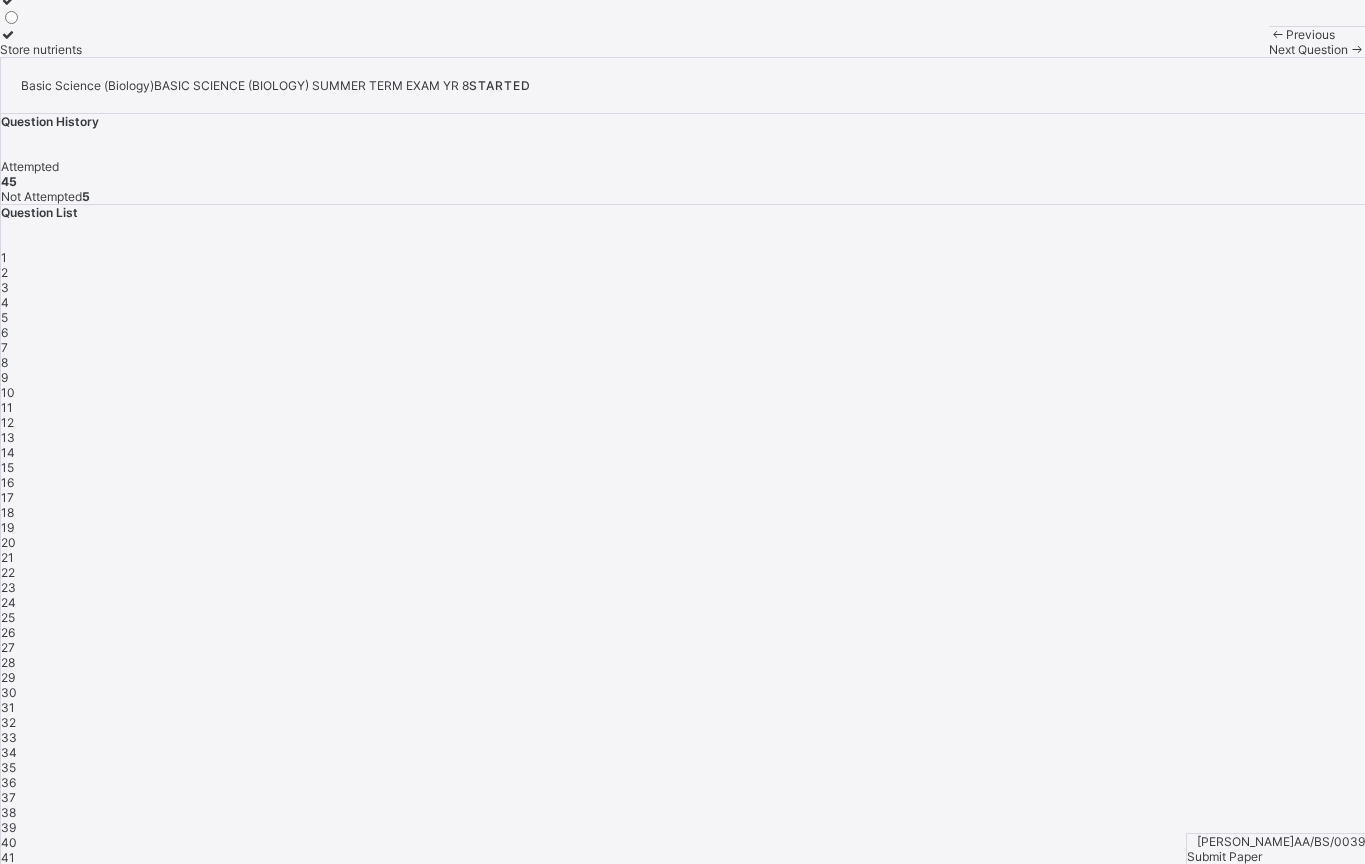 click on "Next Question" at bounding box center [1317, 49] 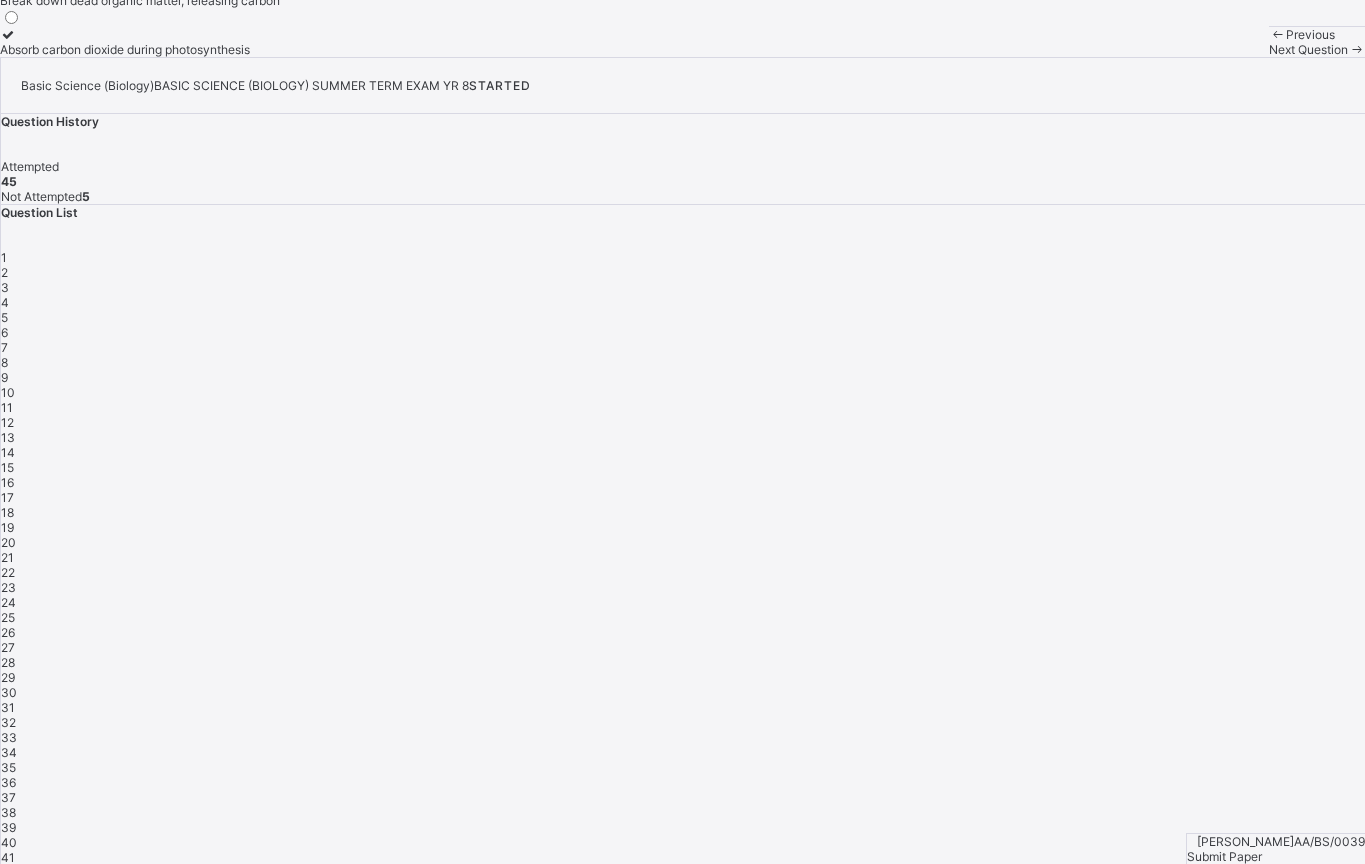 click on "Absorb carbon dioxide during photosynthesis" at bounding box center (140, 49) 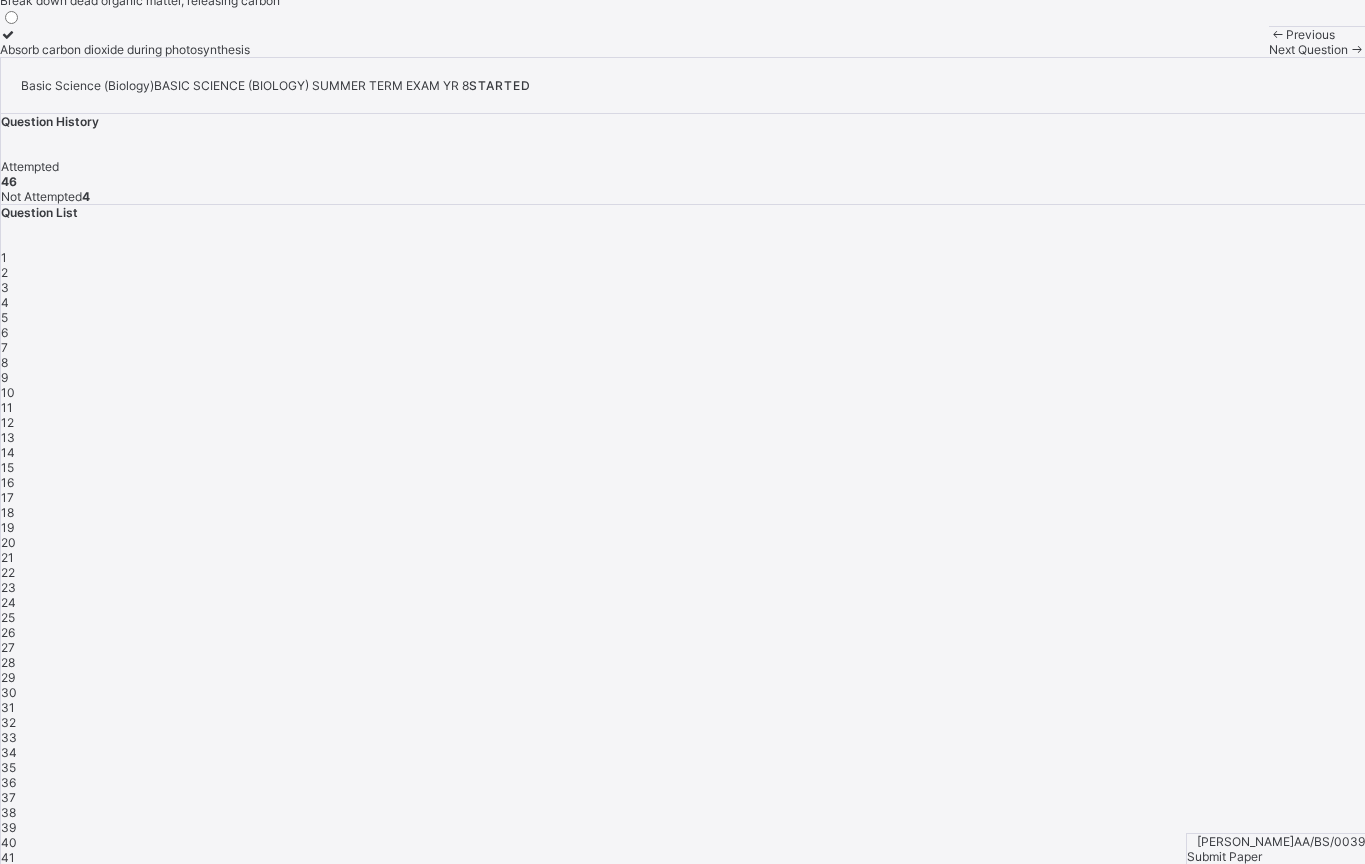 click on "Arndale Academy this is our [PERSON_NAME] 01:27:59 Time remaining Question  46  of  50 In the carbon cycle, what role do decomposers play? Convert carbon dioxide into sugars Store carbon in bodies Break down dead organic matter, releasing carbon Absorb carbon dioxide during photosynthesis Previous Next Question" at bounding box center (682, -87) 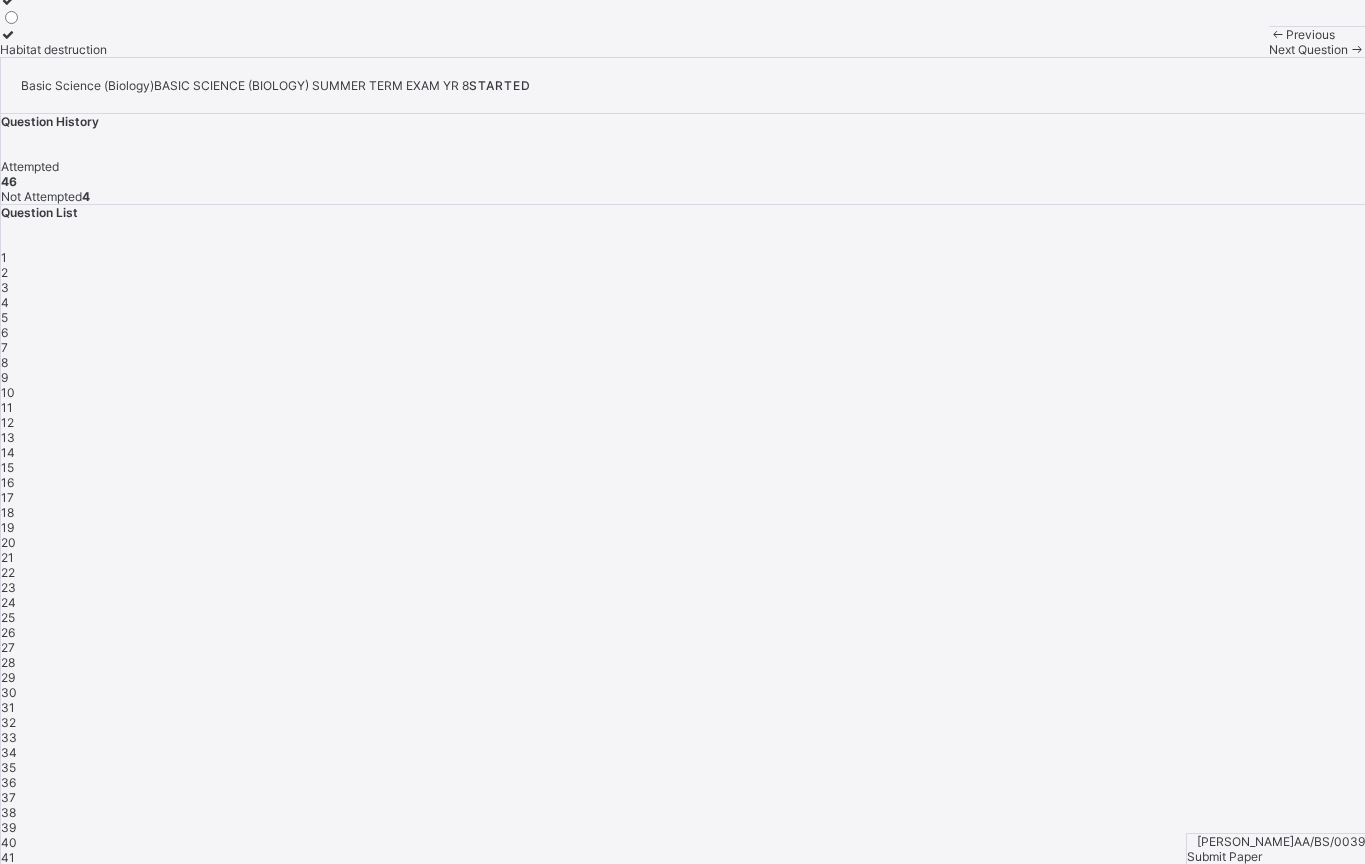 click on "Increased biodiversity" at bounding box center [61, -132] 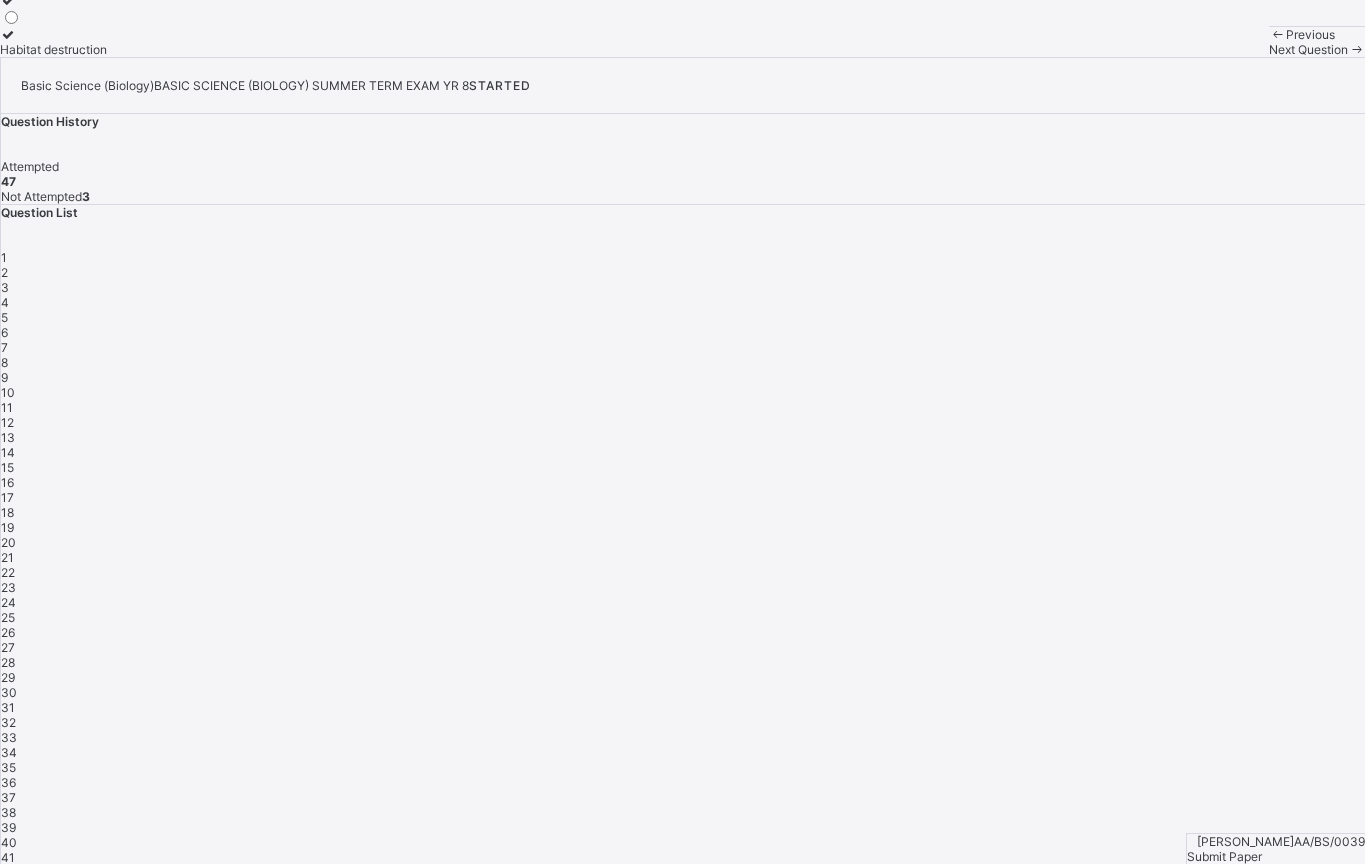 click on "Previous Next Question" at bounding box center [1317, 41] 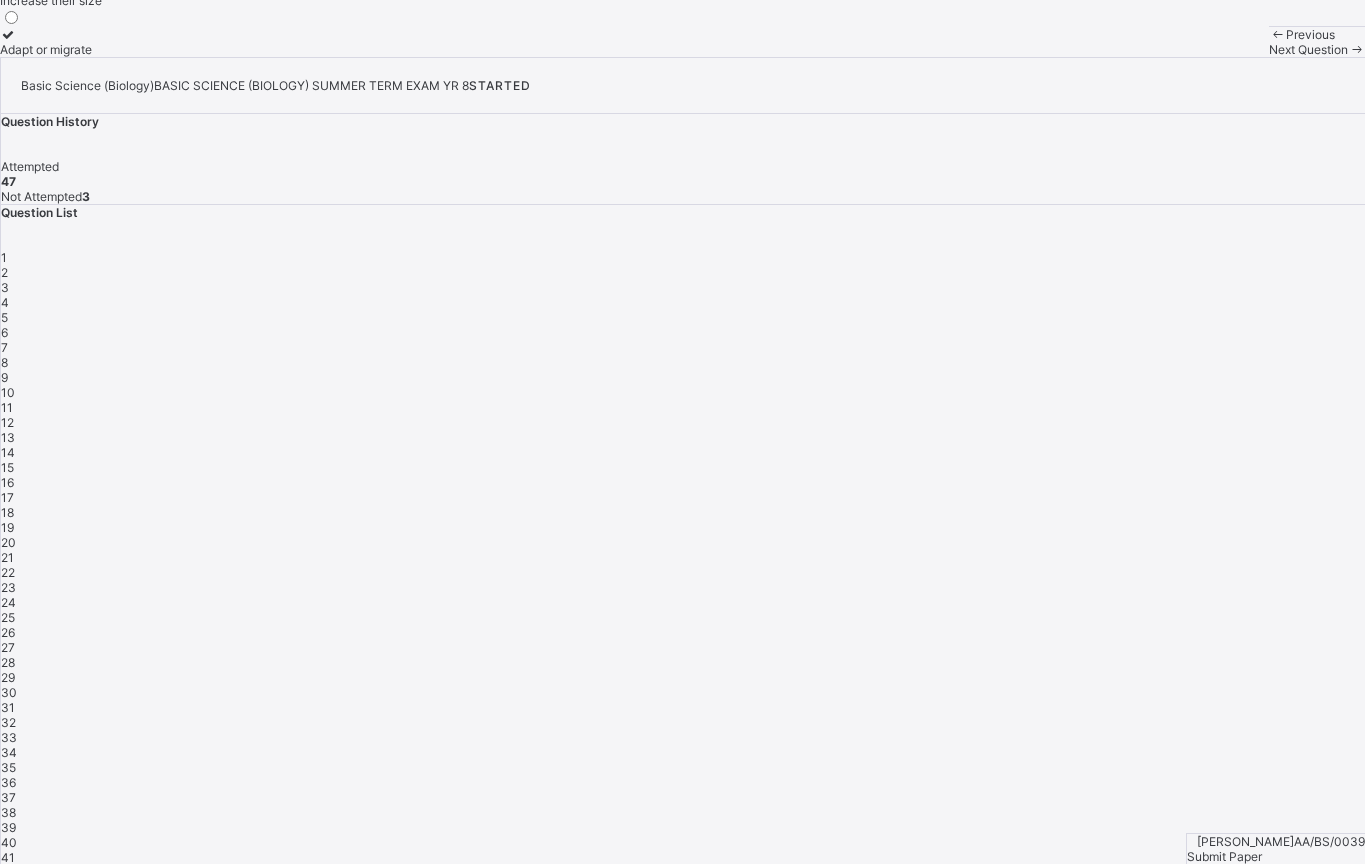 click on "Remain unaffected" at bounding box center [53, -83] 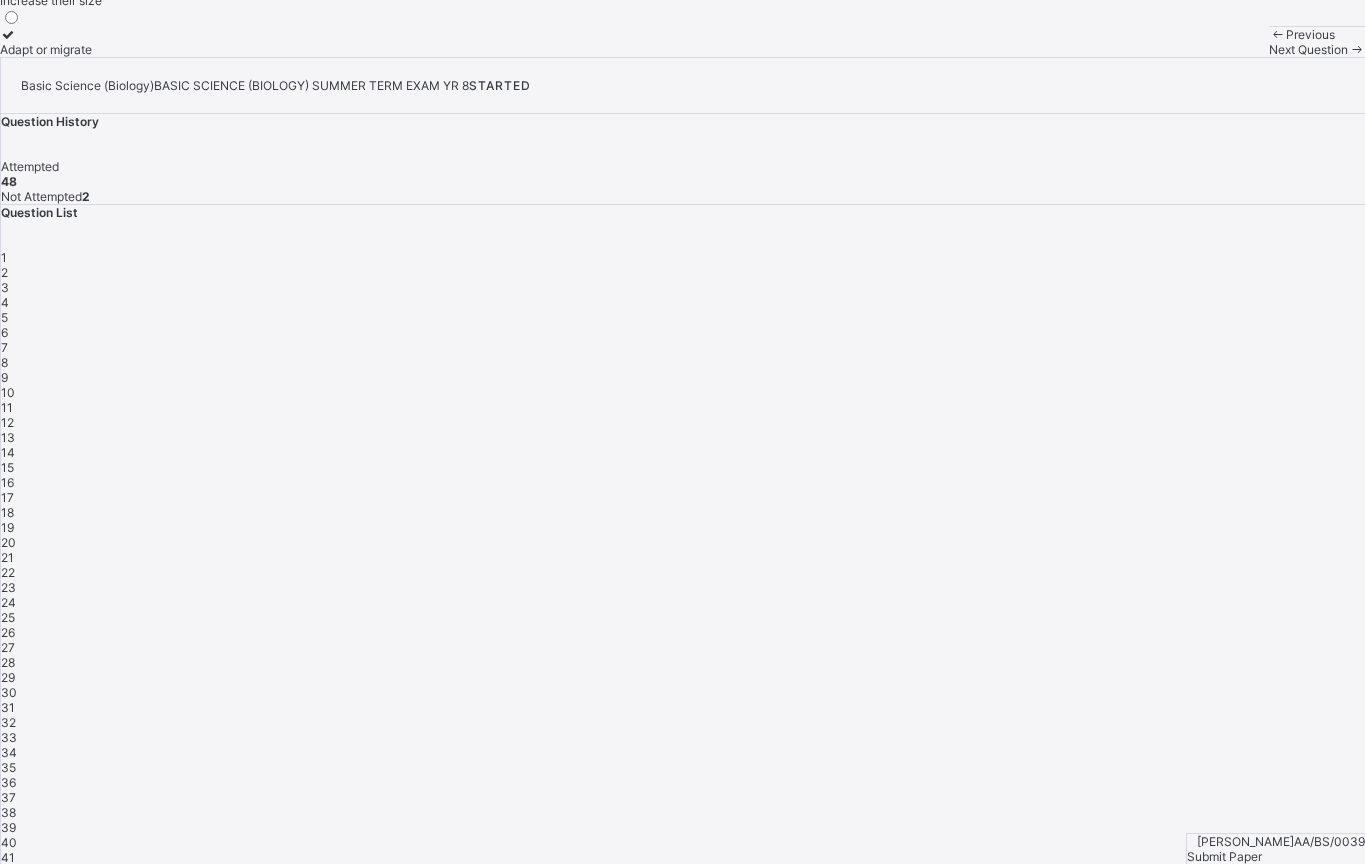 click on "Next Question" at bounding box center (1317, 49) 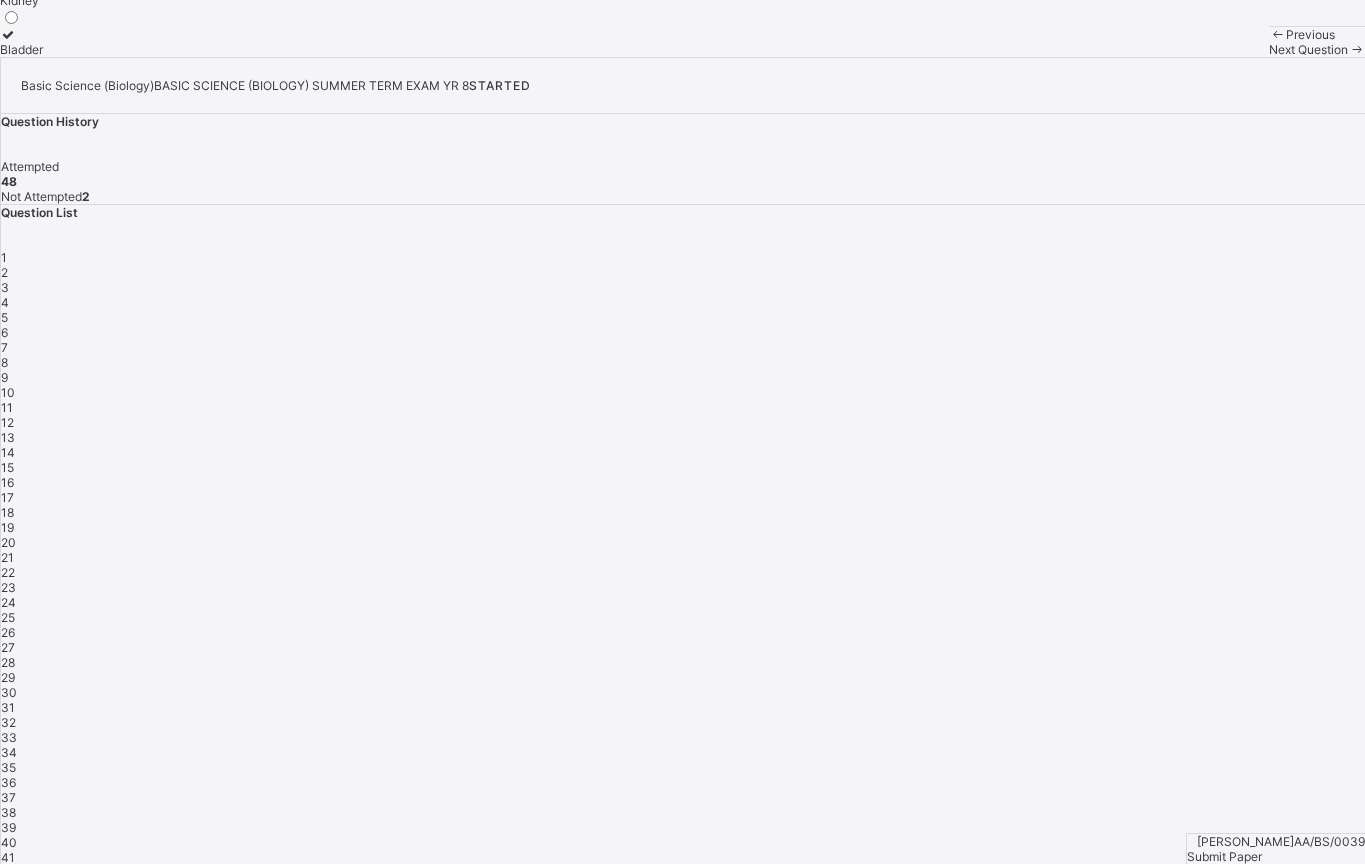 click on "Next Question" at bounding box center (1308, 49) 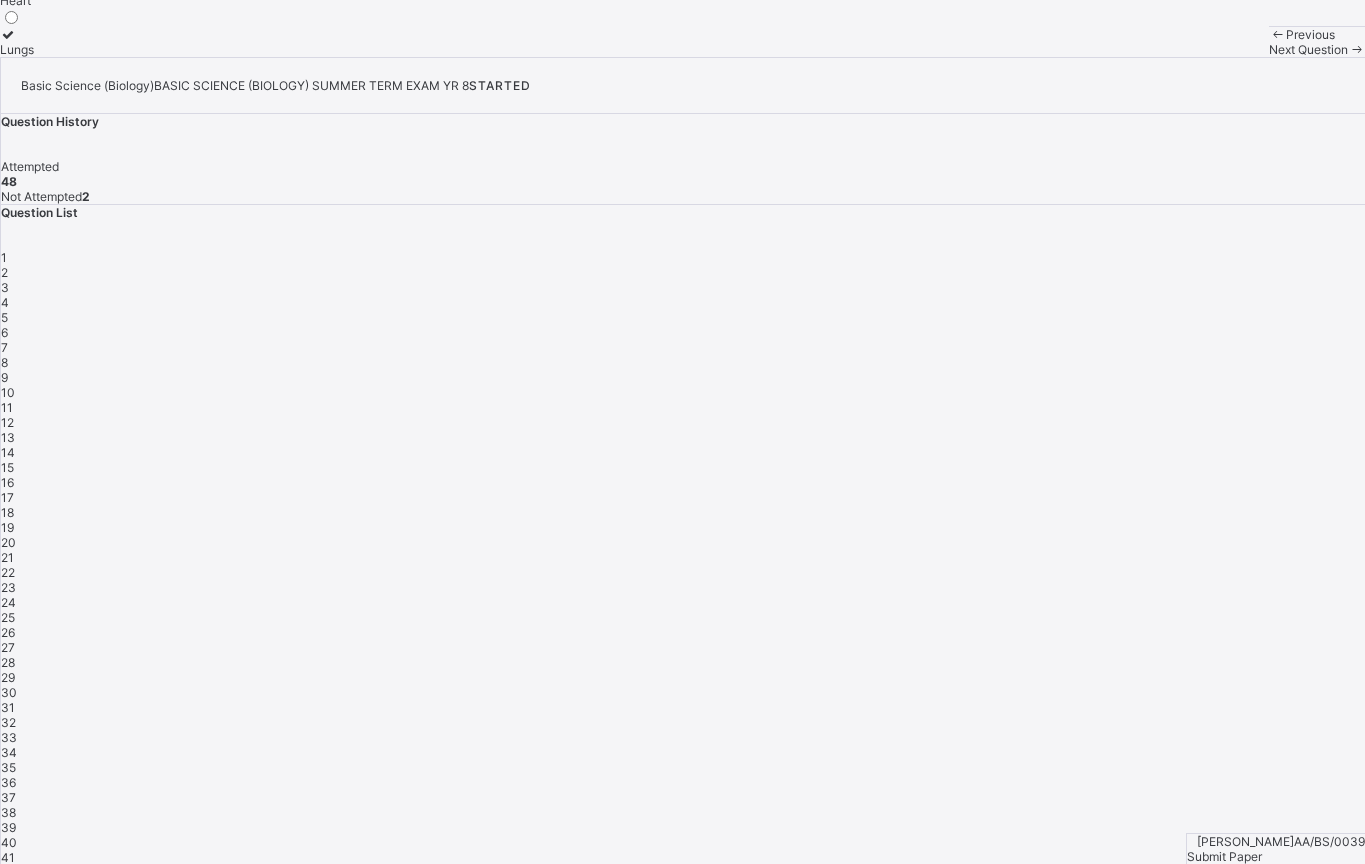 click on "Previous" at bounding box center (1310, 34) 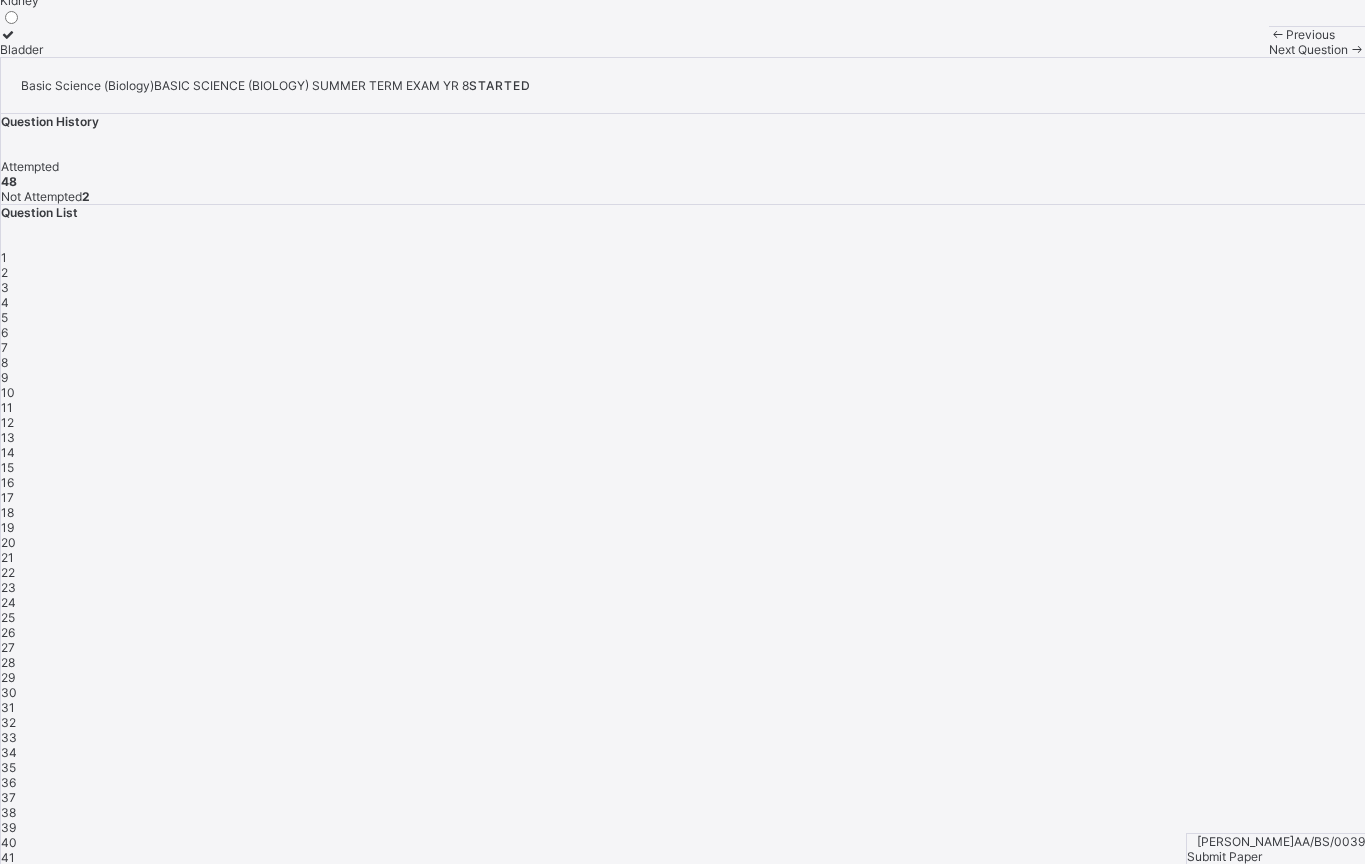 click on "[MEDICAL_DATA]" at bounding box center [49, -132] 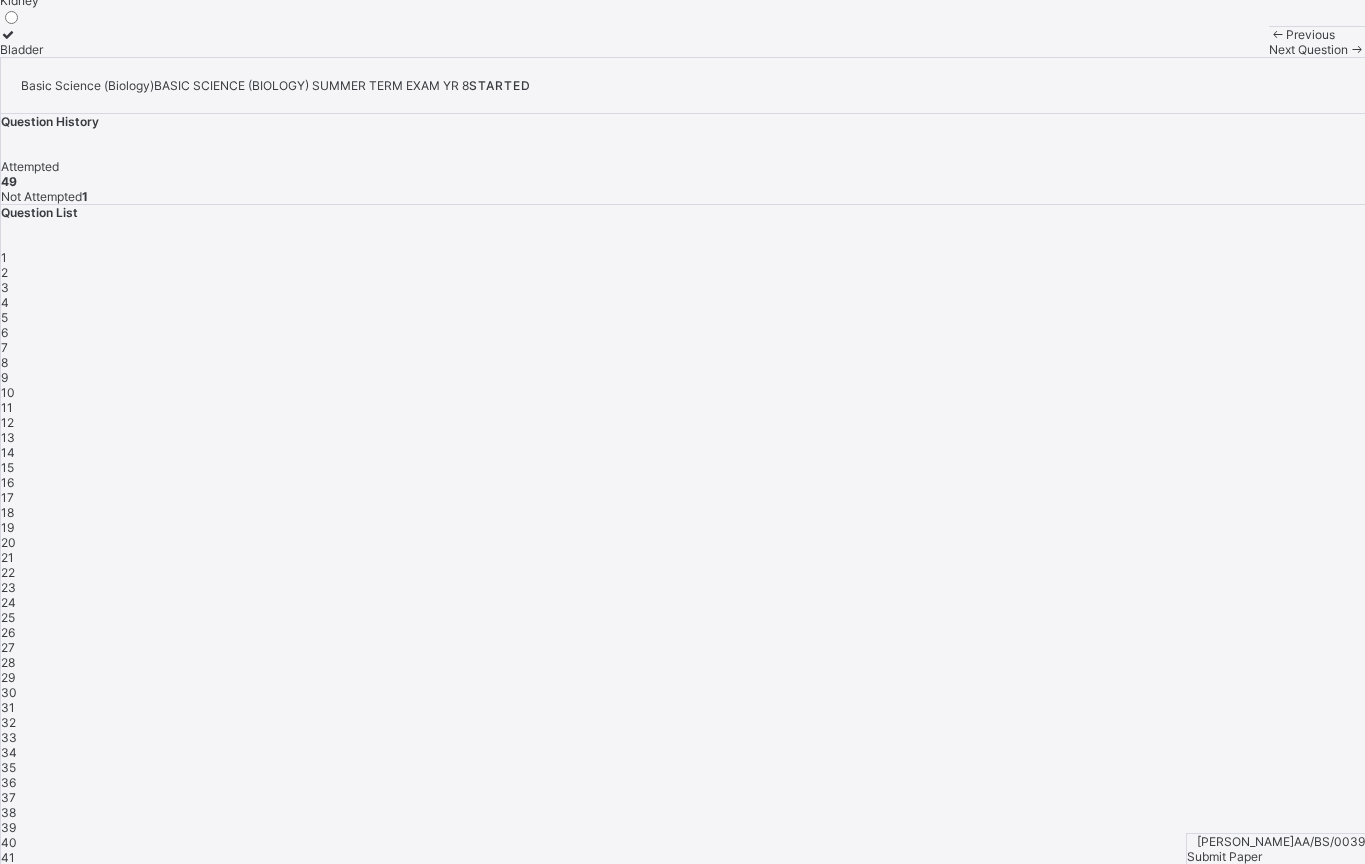 click on "Previous Next Question" at bounding box center [1317, 41] 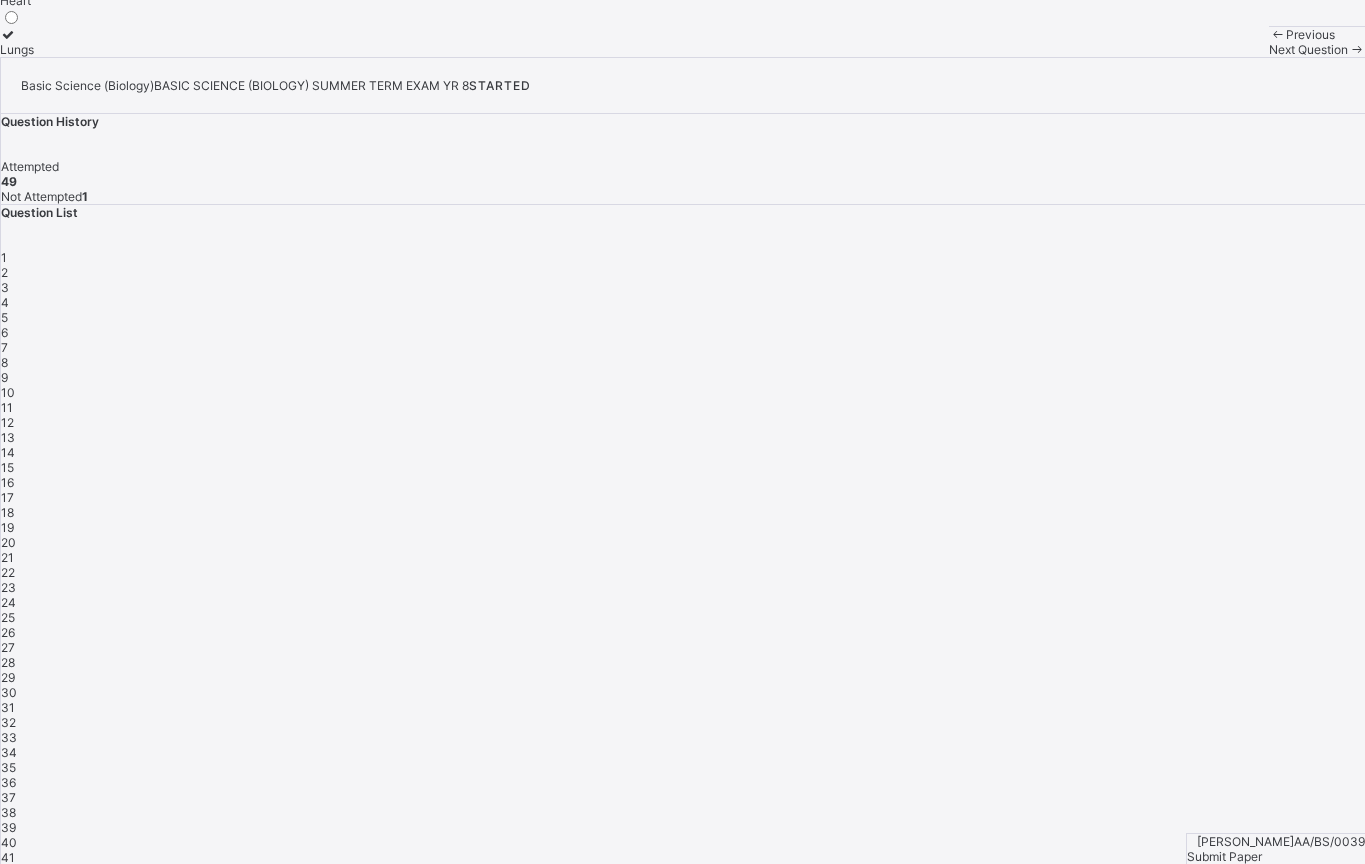 click on "Kidneys" at bounding box center [22, -49] 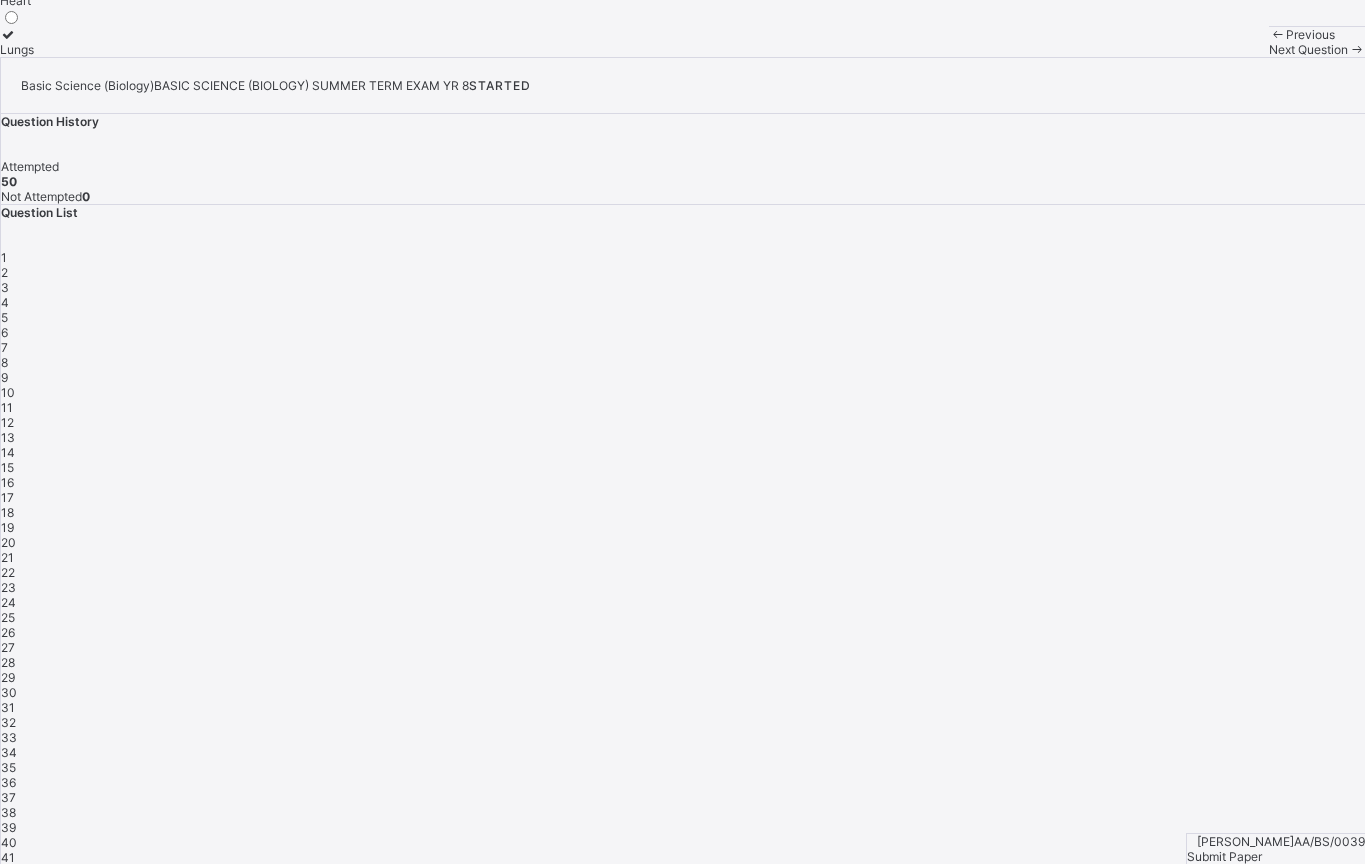 click on "Submit Paper" at bounding box center [1276, 856] 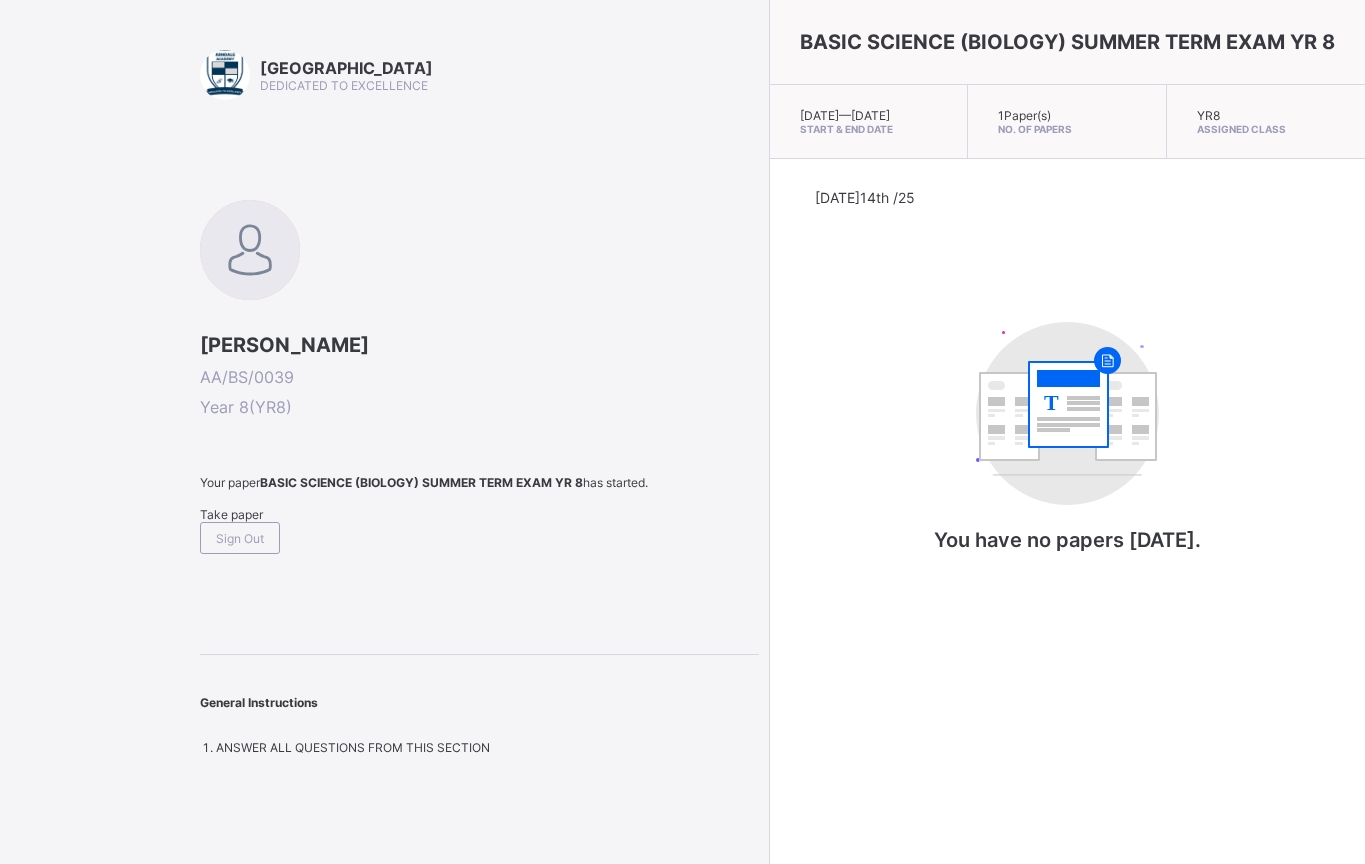 click on "Sign Out" at bounding box center (240, 538) 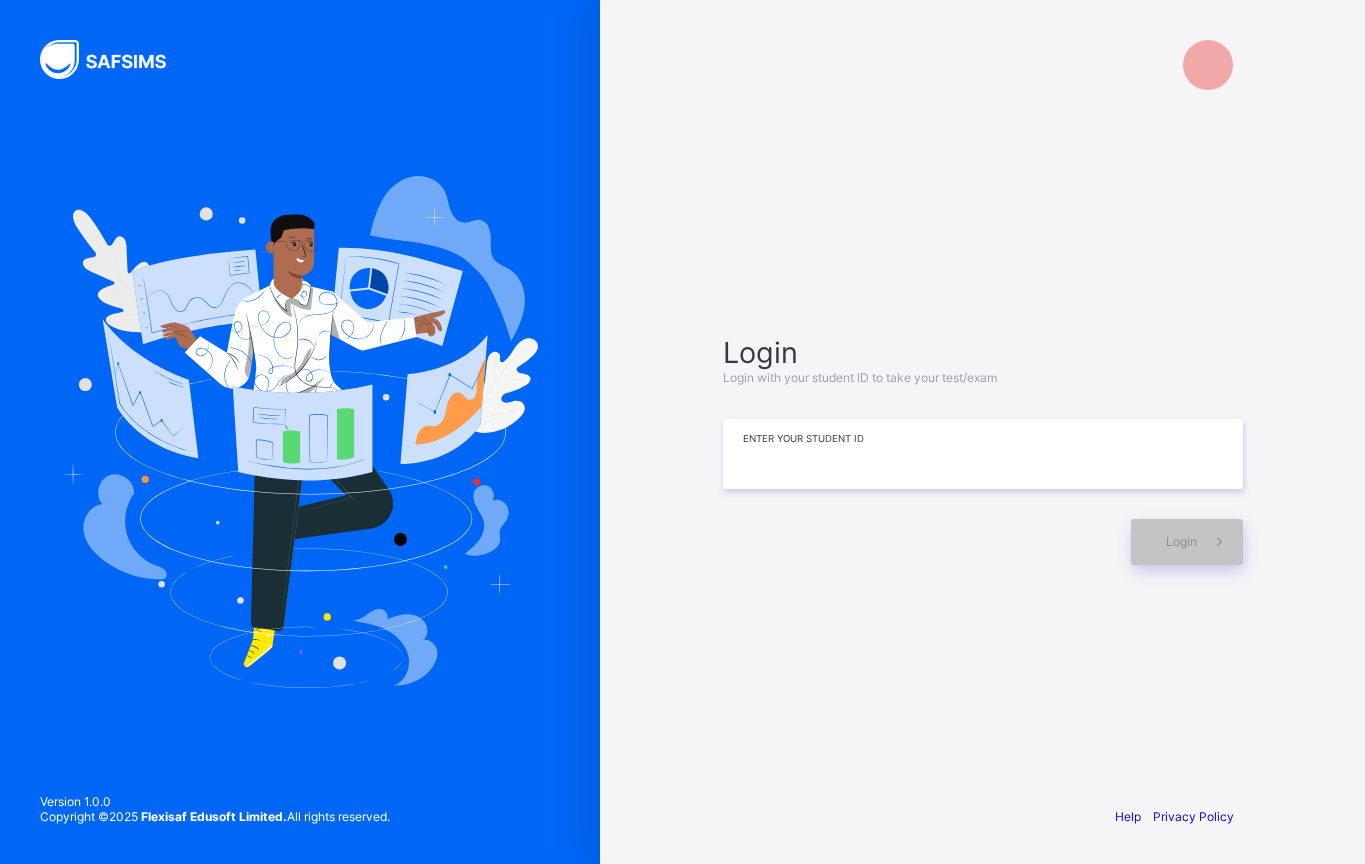 click at bounding box center [983, 454] 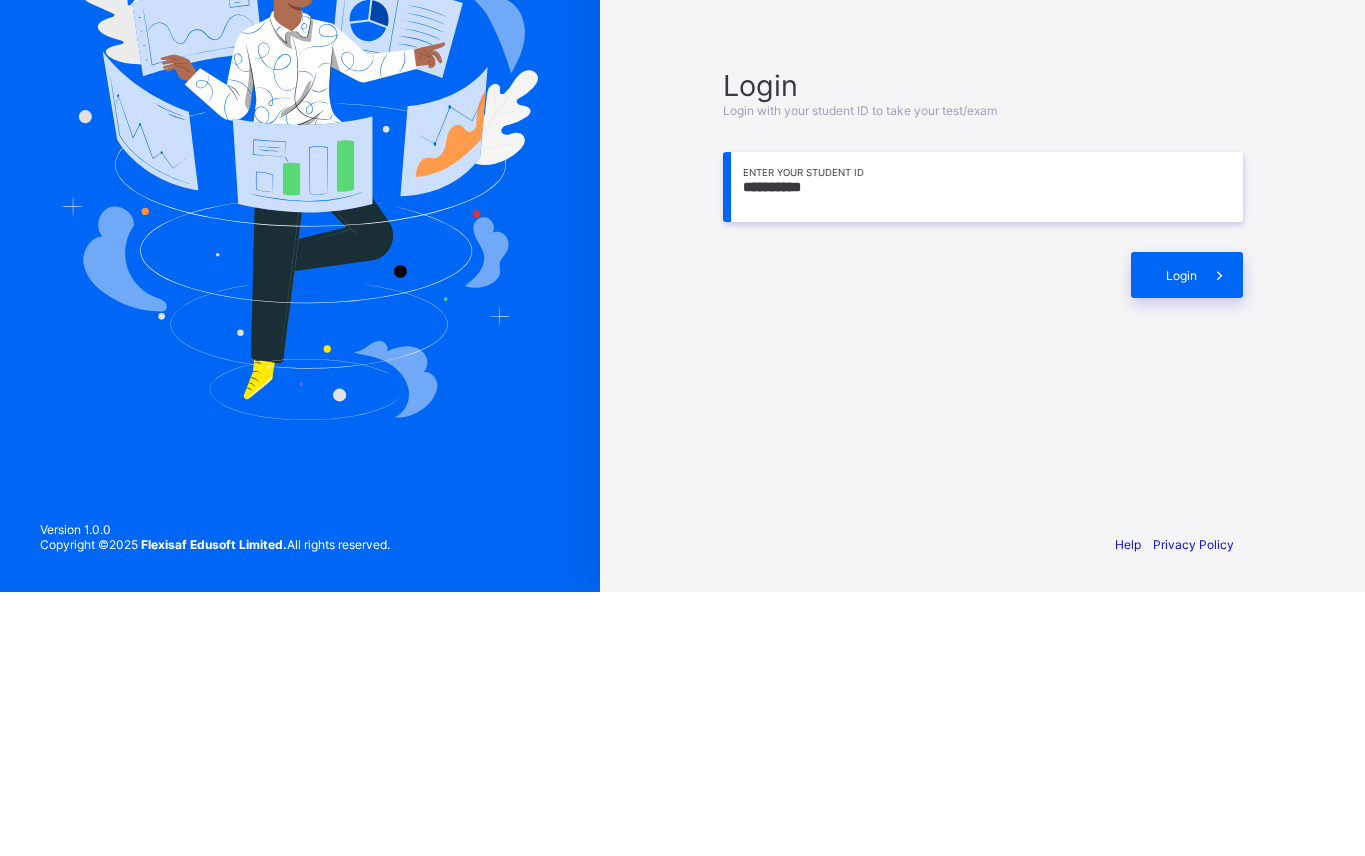 type on "**********" 